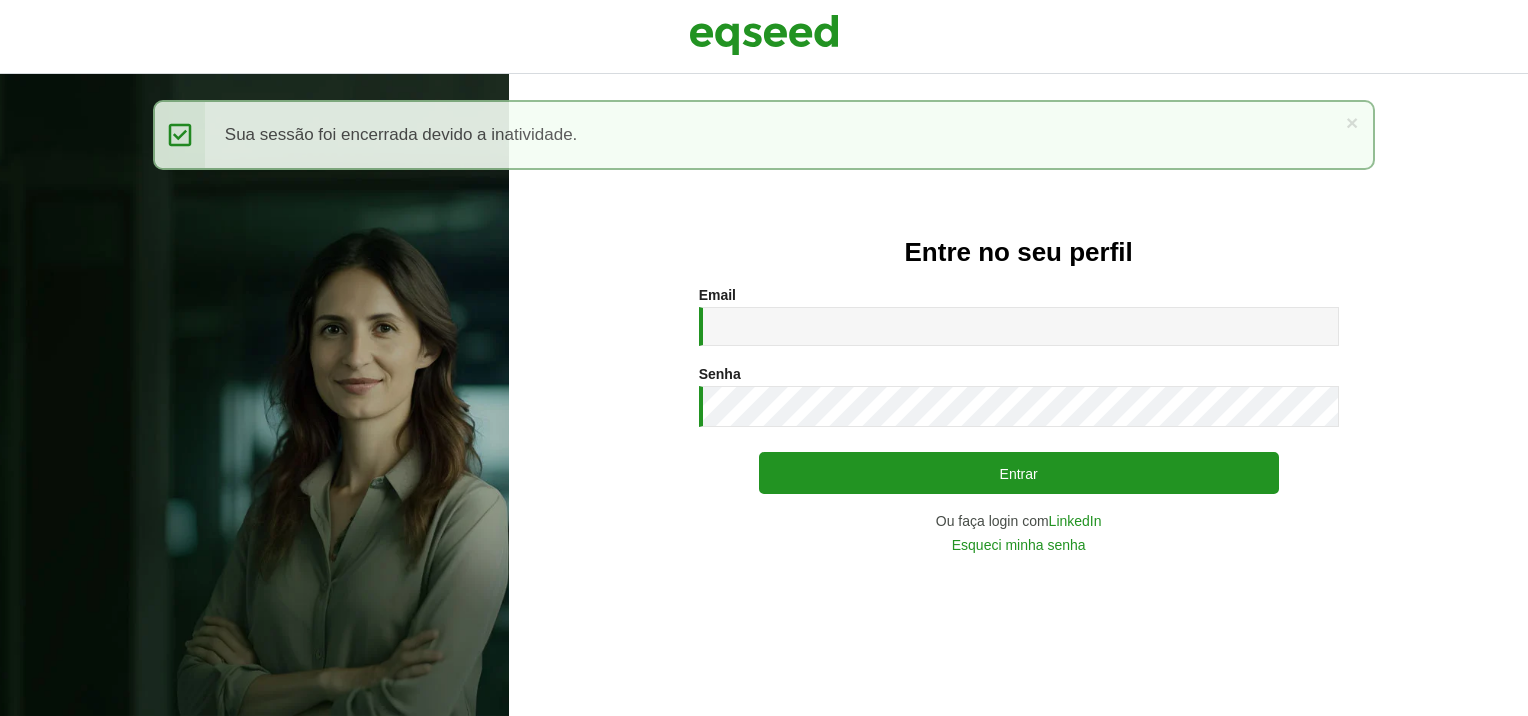 scroll, scrollTop: 0, scrollLeft: 0, axis: both 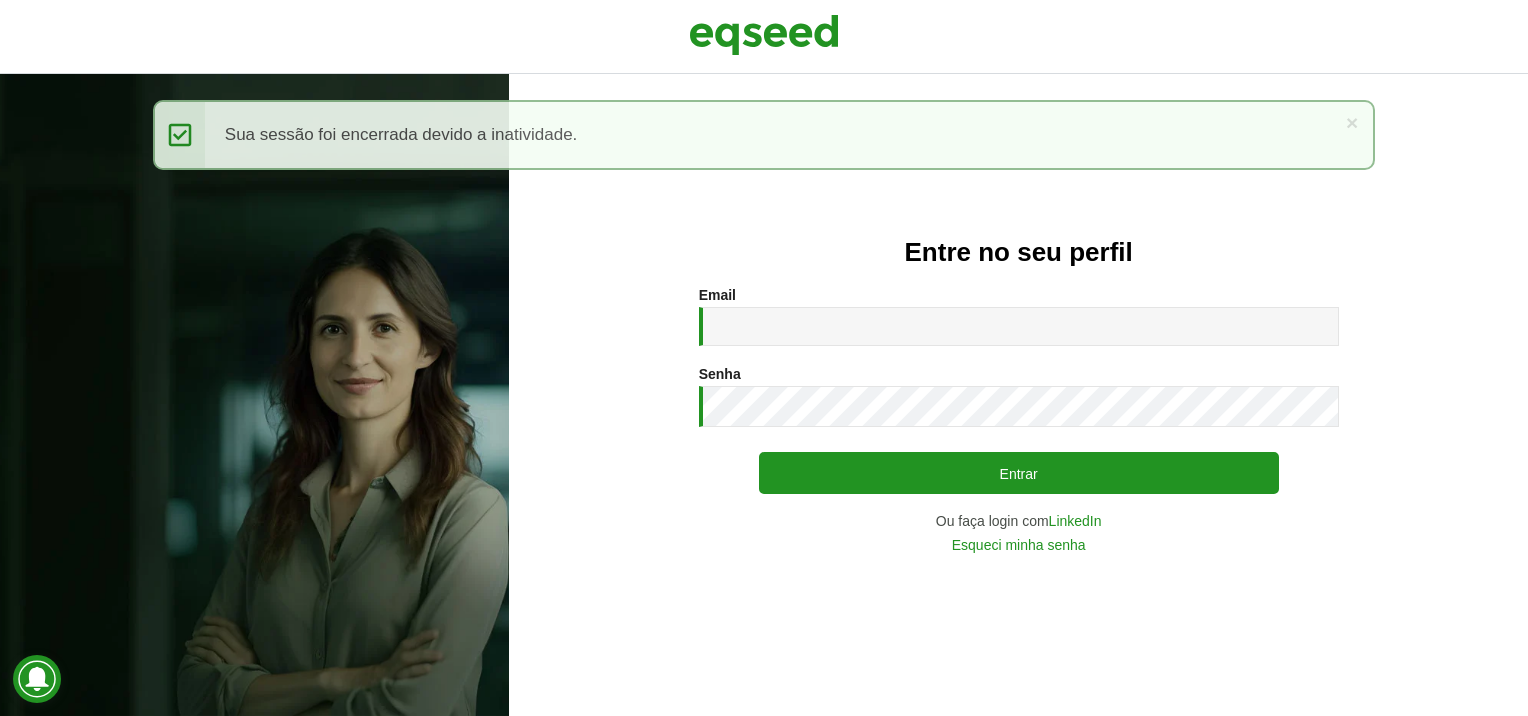 type on "**********" 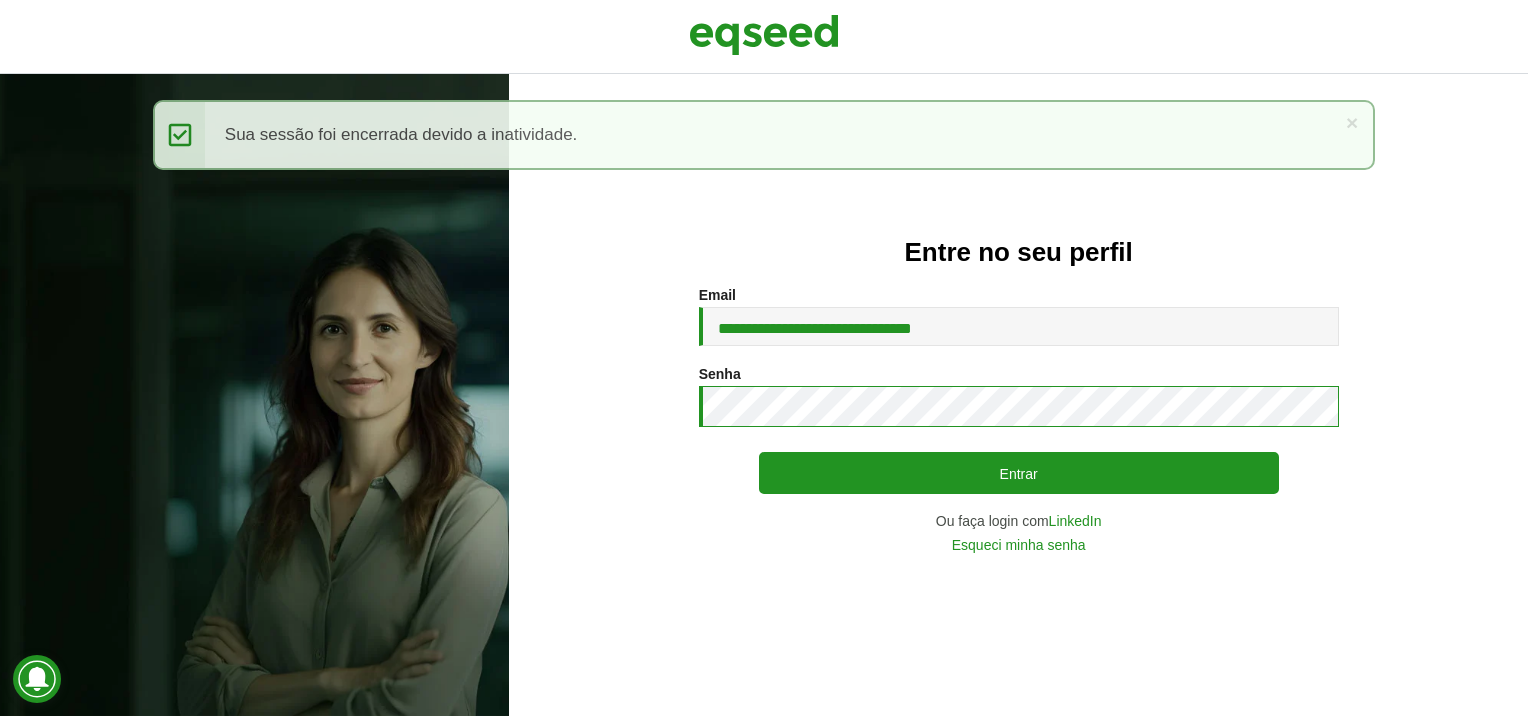 click on "Entrar" at bounding box center (1019, 473) 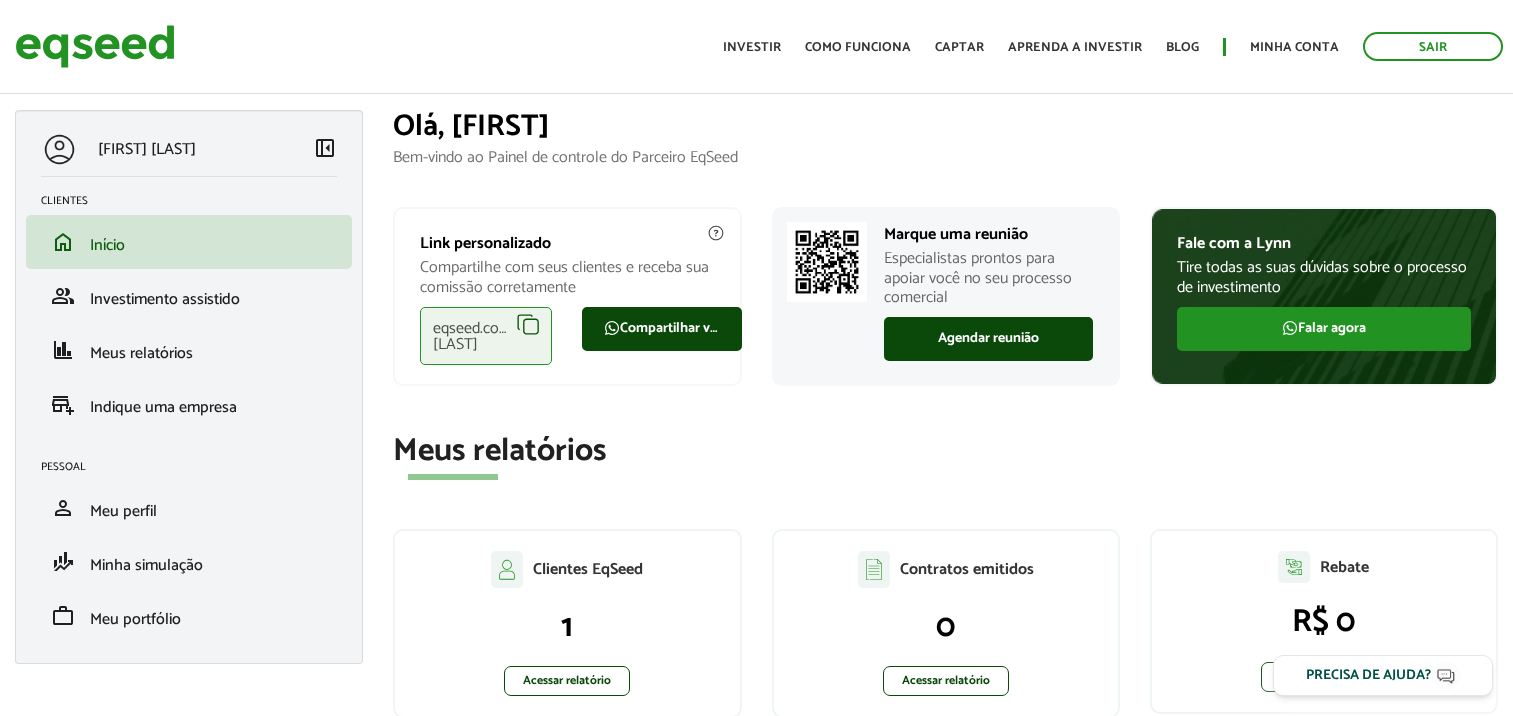 scroll, scrollTop: 0, scrollLeft: 0, axis: both 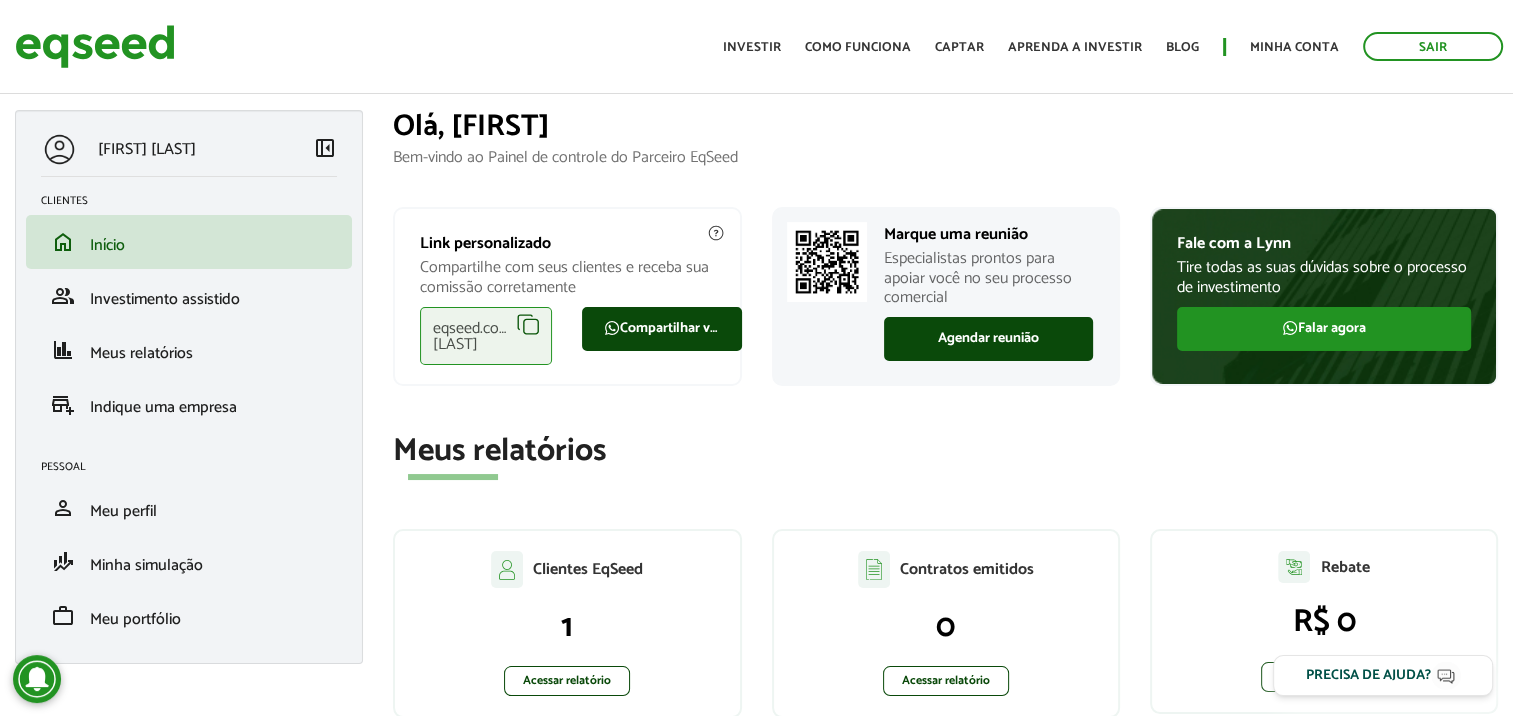 click on "eqseed.com/a/is/cleiton.menin" at bounding box center [486, 336] 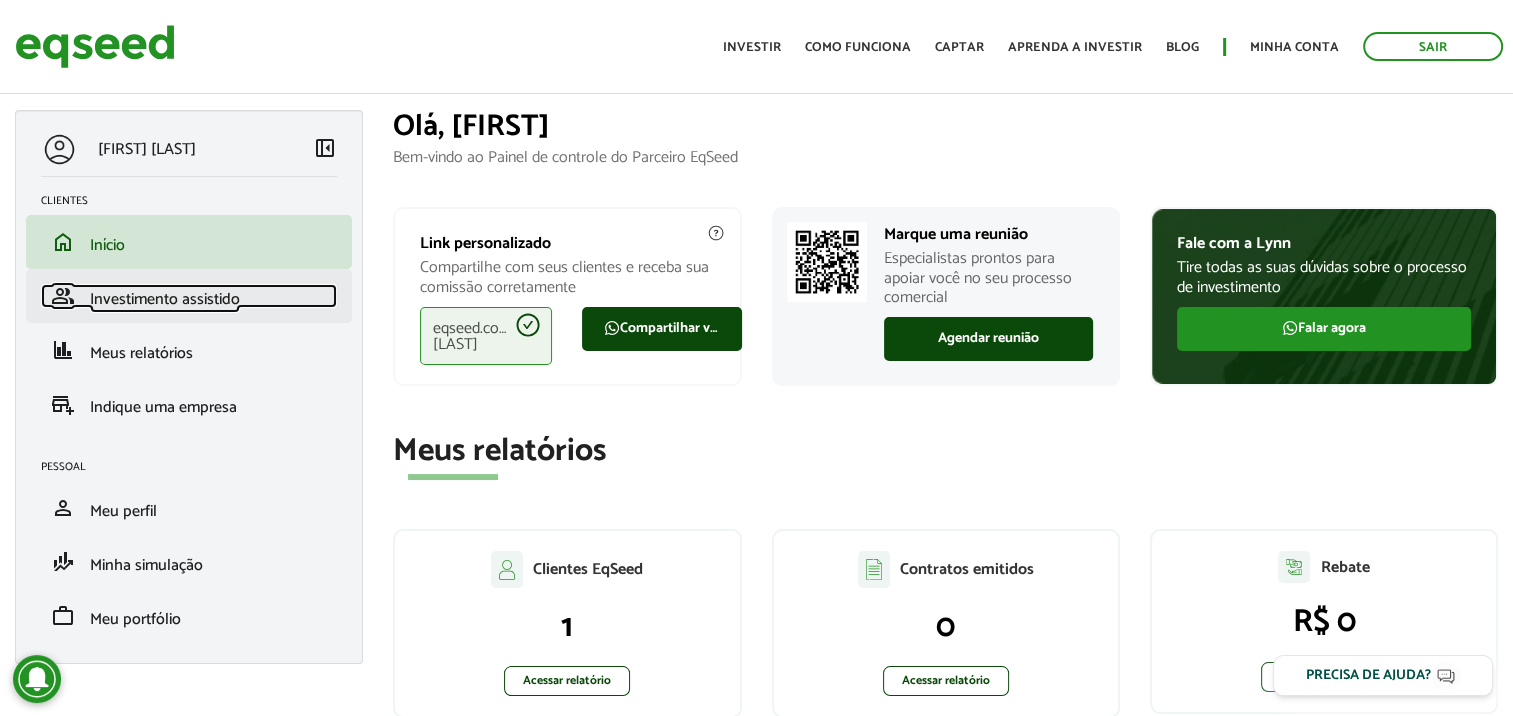 click on "Investimento assistido" at bounding box center [165, 299] 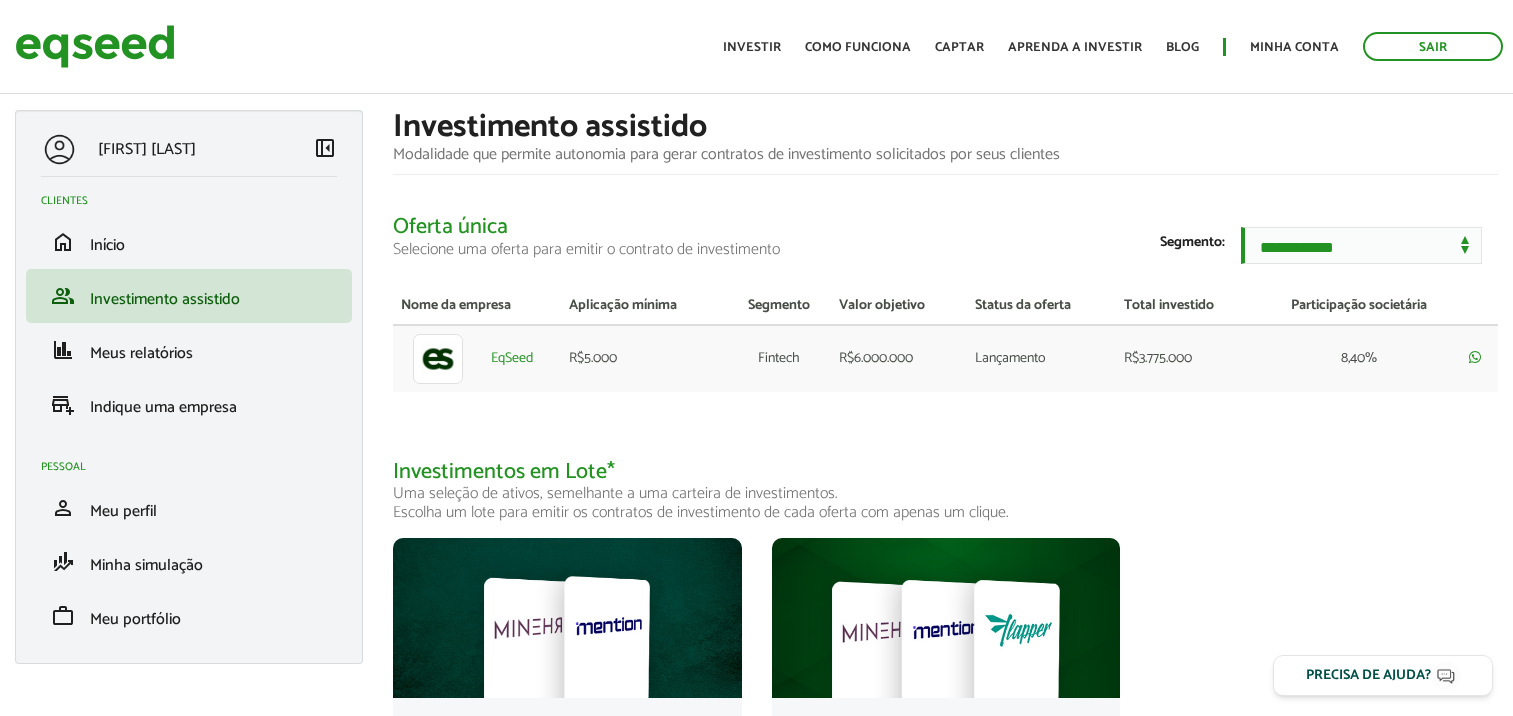 scroll, scrollTop: 0, scrollLeft: 0, axis: both 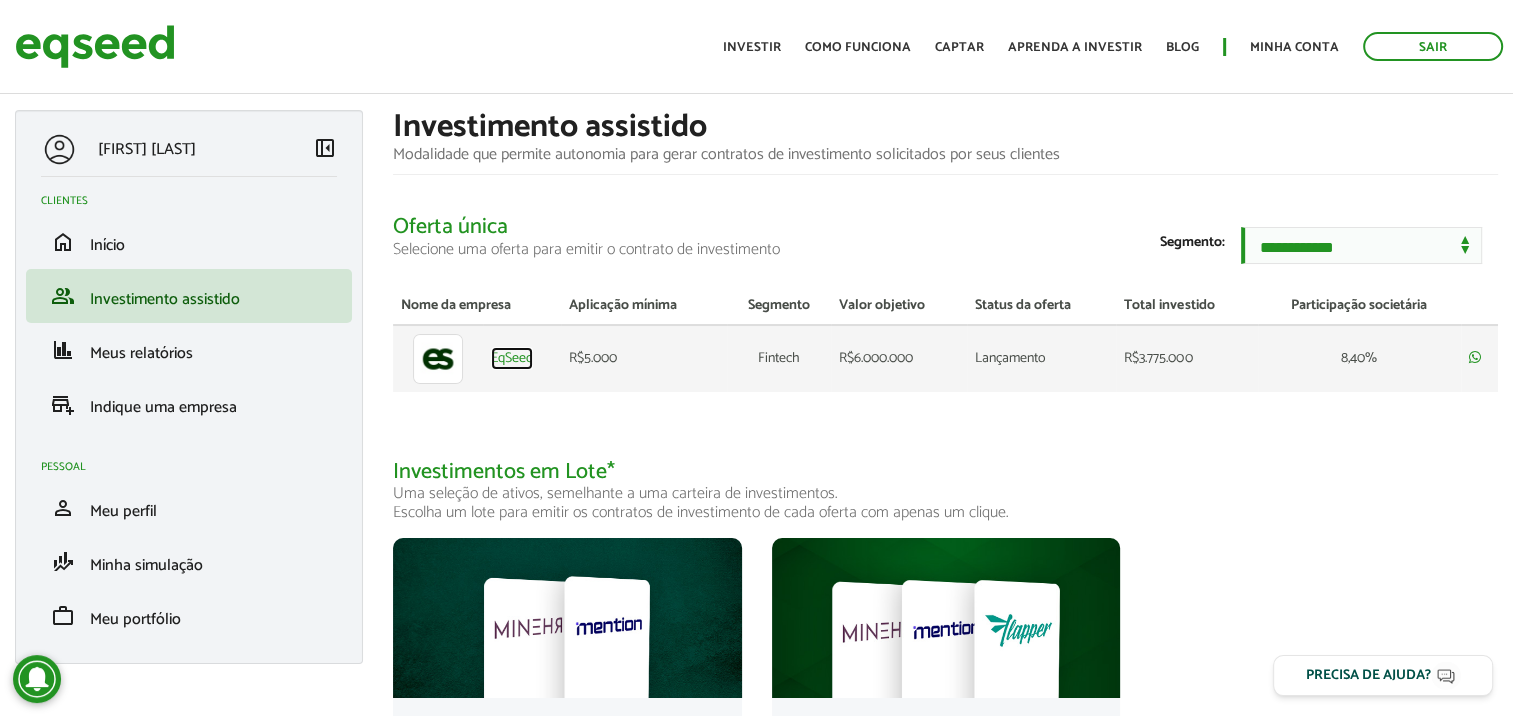 click on "EqSeed" at bounding box center (512, 359) 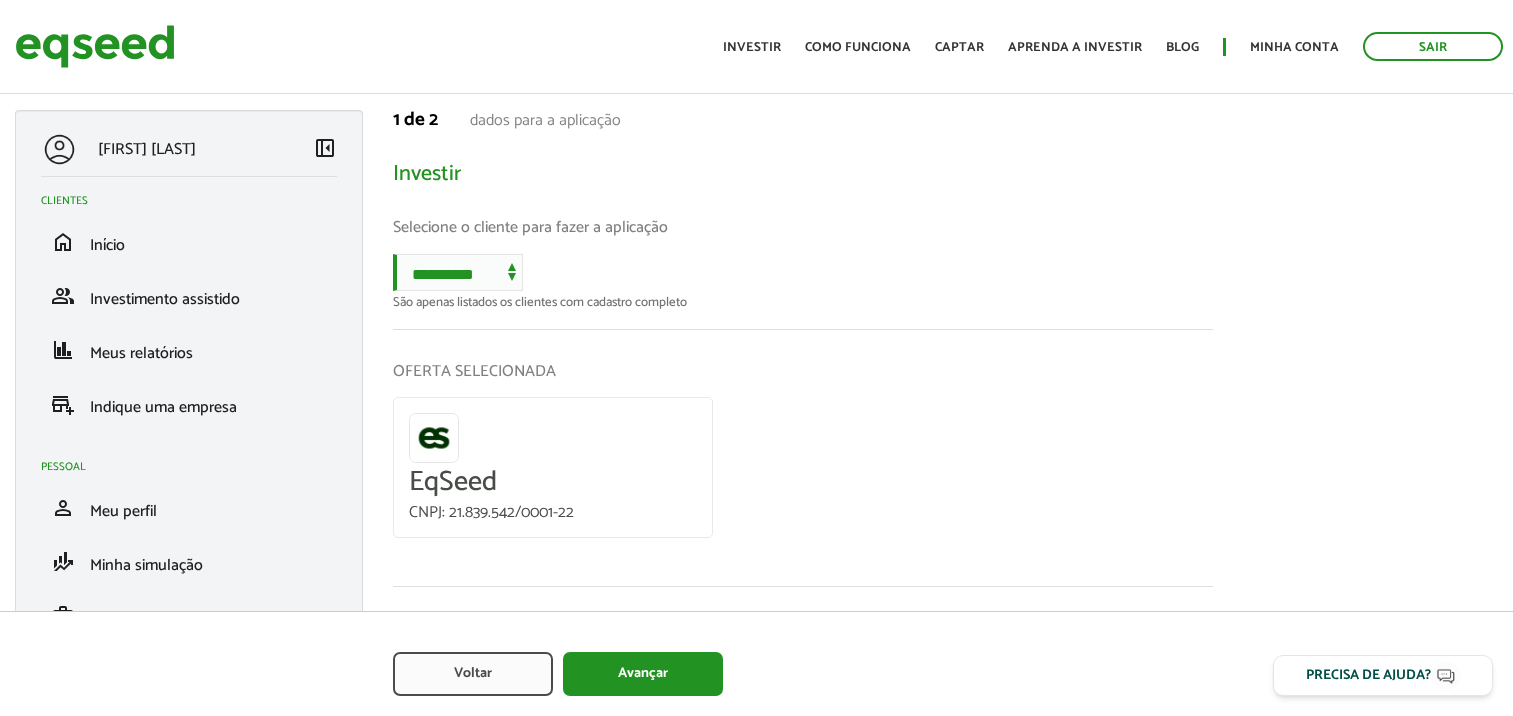 scroll, scrollTop: 0, scrollLeft: 0, axis: both 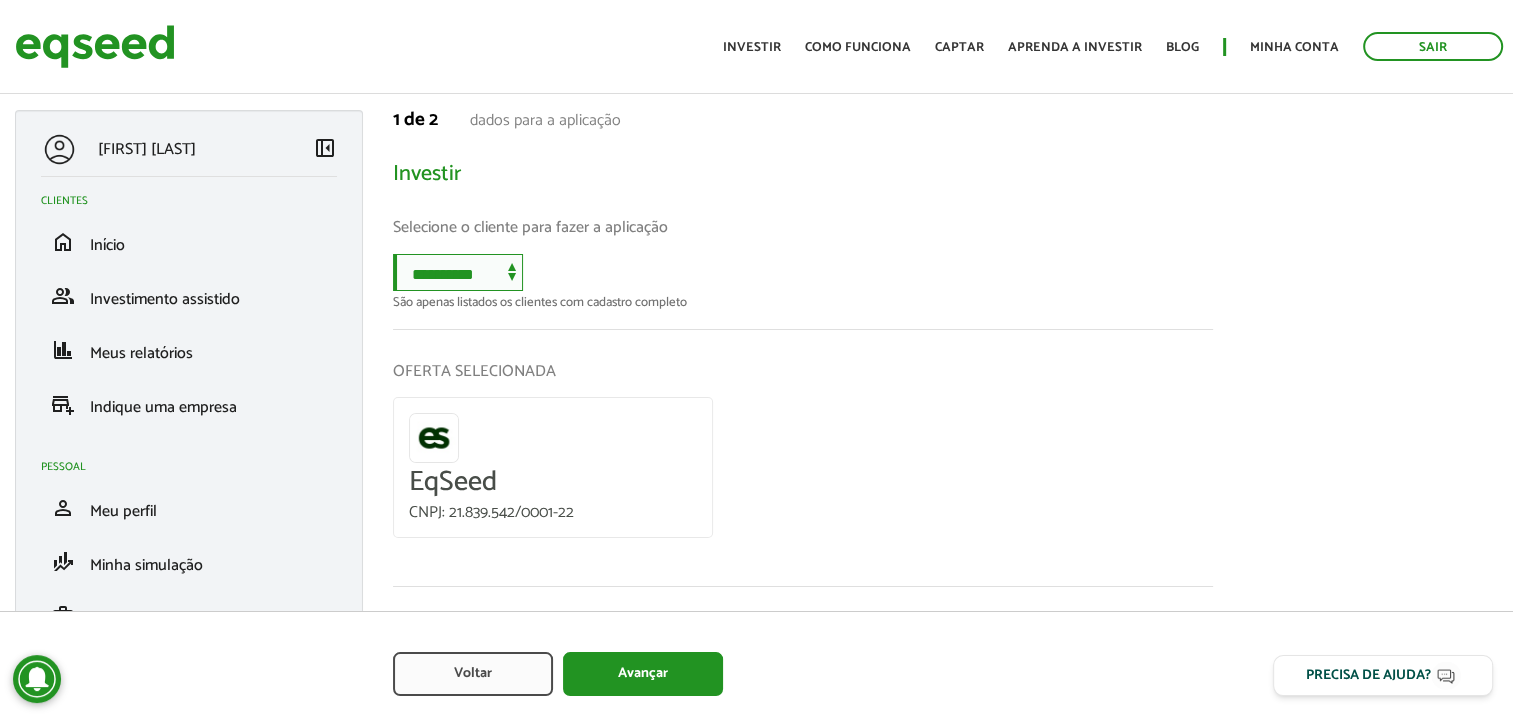 click on "**********" at bounding box center (458, 272) 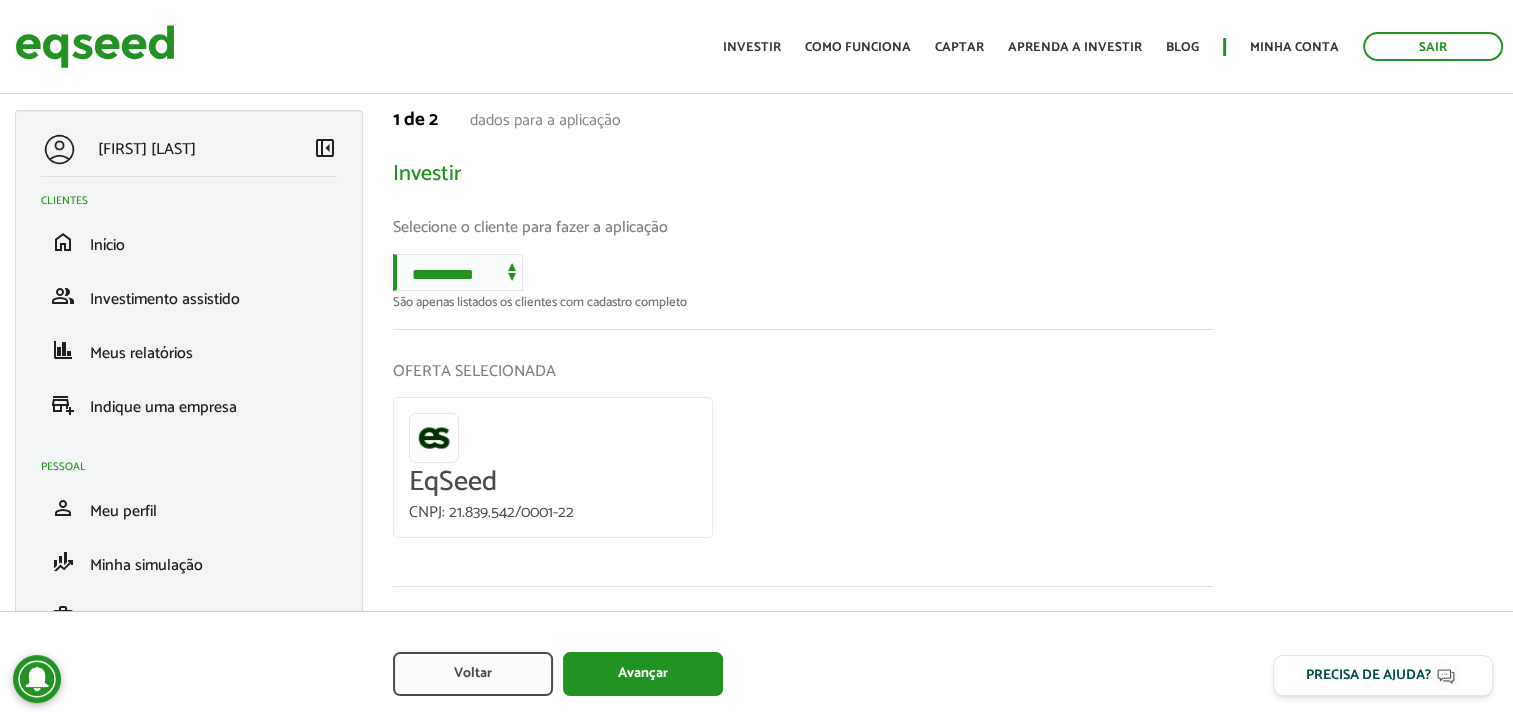 click on "**********" at bounding box center [803, 281] 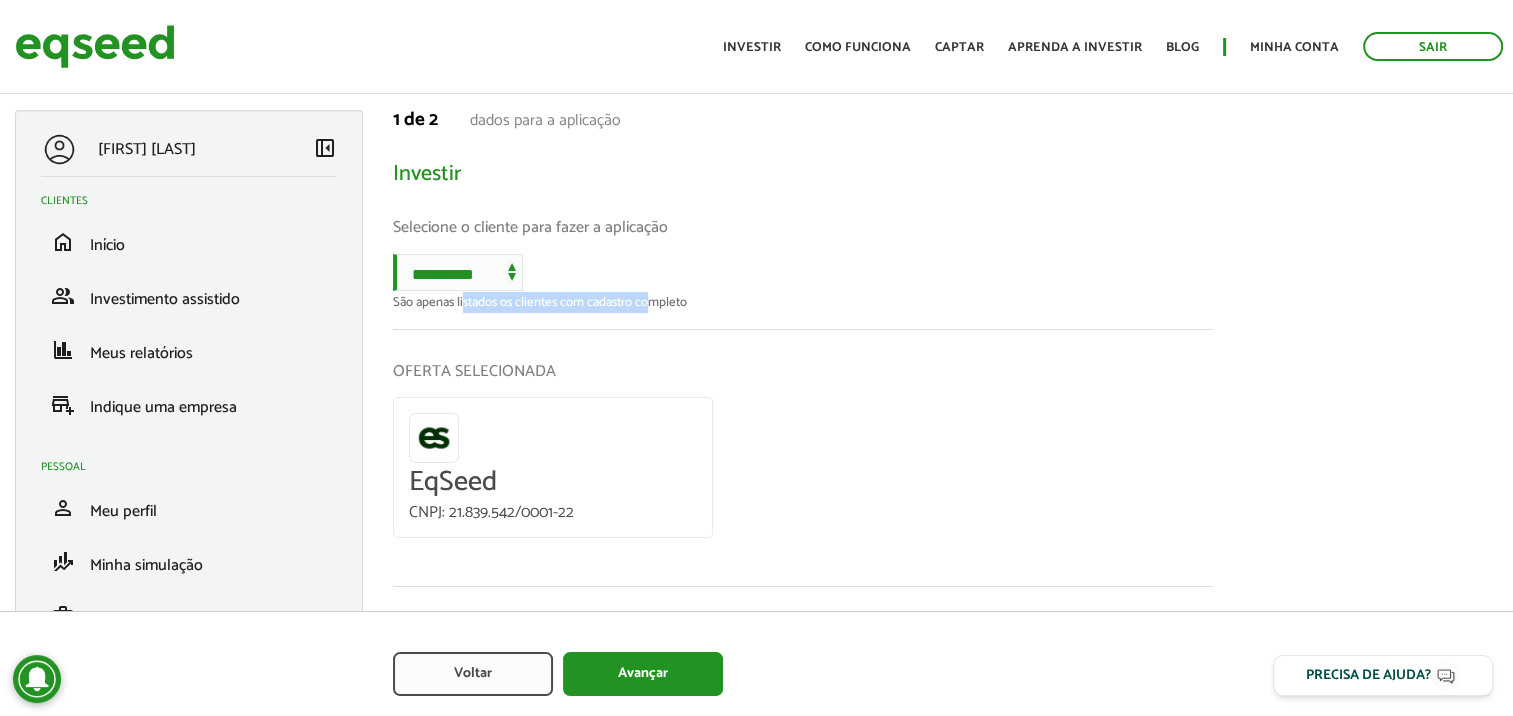 drag, startPoint x: 468, startPoint y: 309, endPoint x: 652, endPoint y: 306, distance: 184.02446 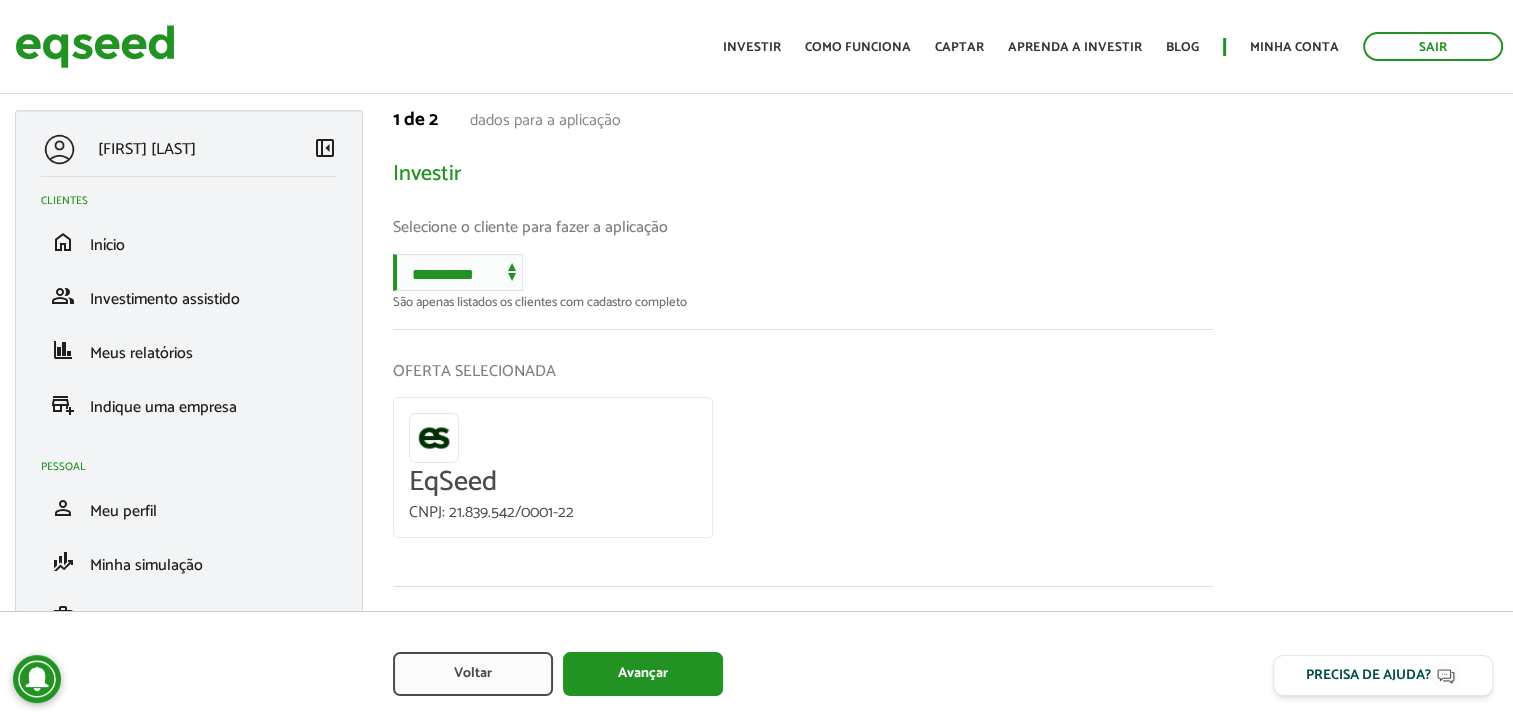 click on "**********" at bounding box center [803, 281] 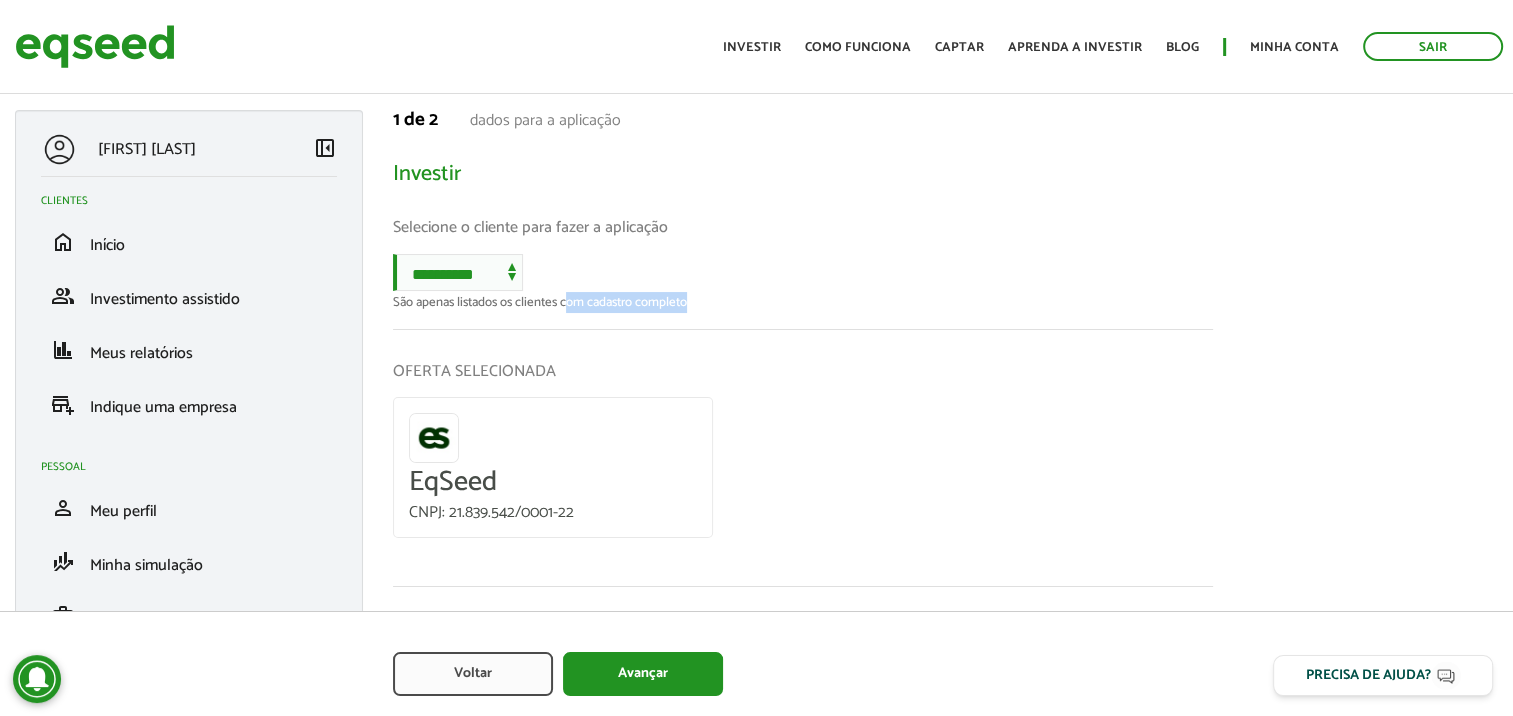 drag, startPoint x: 568, startPoint y: 311, endPoint x: 708, endPoint y: 312, distance: 140.00357 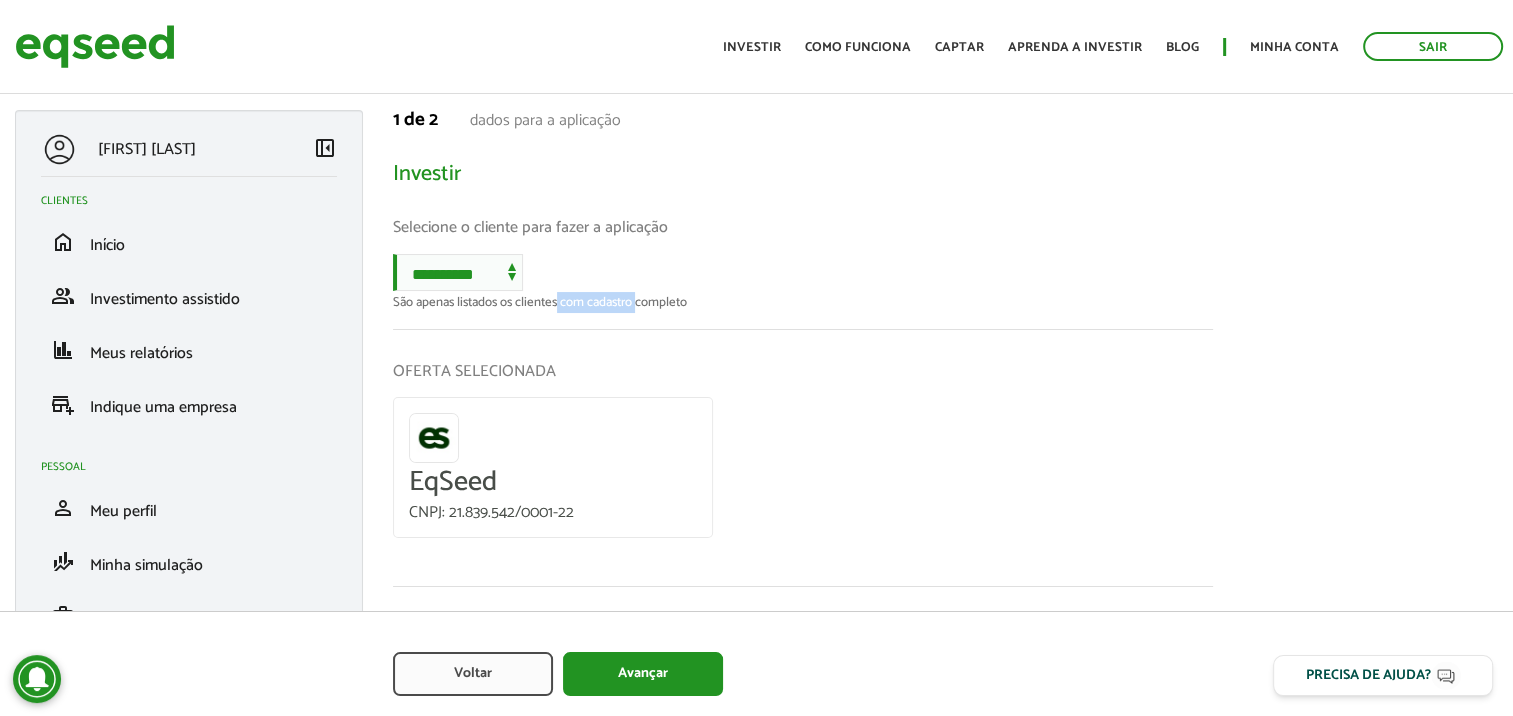 drag, startPoint x: 559, startPoint y: 314, endPoint x: 640, endPoint y: 314, distance: 81 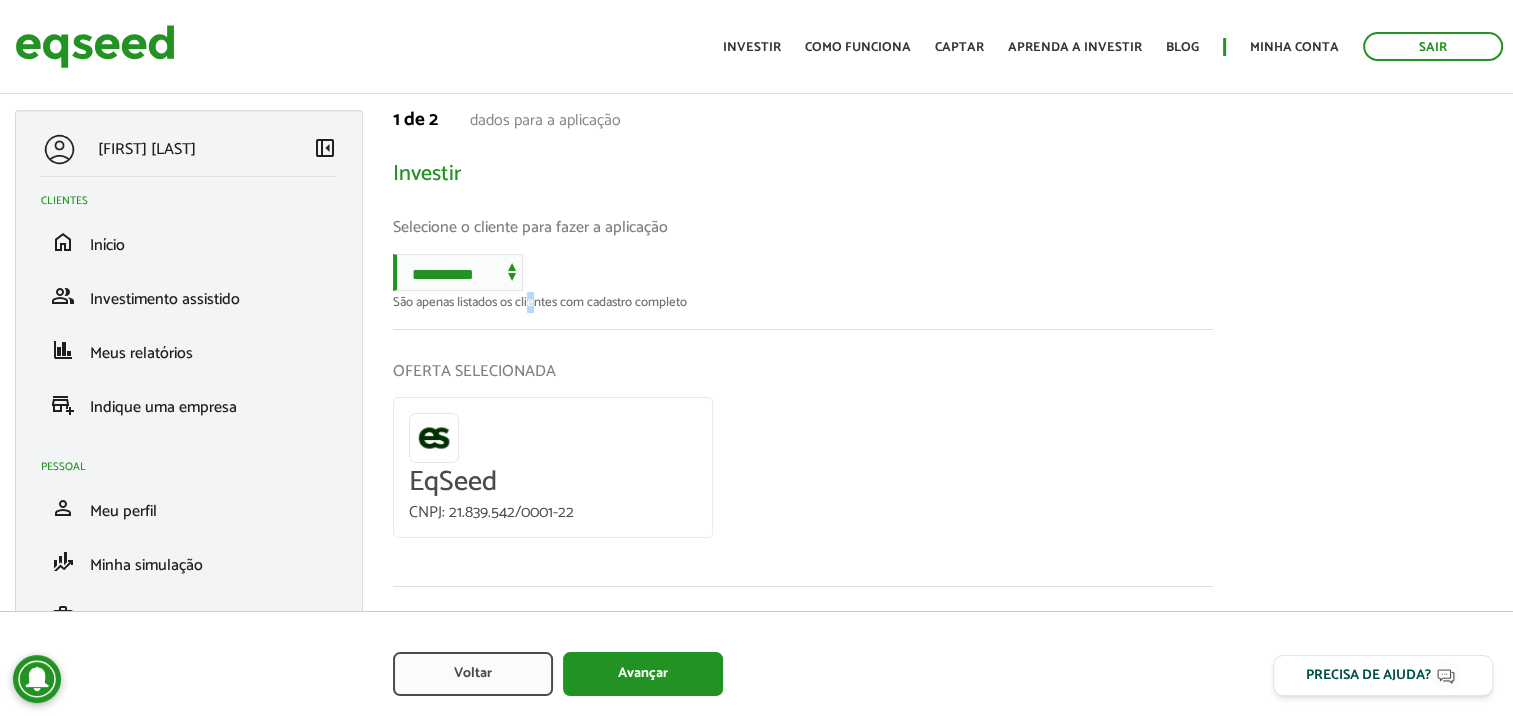 drag, startPoint x: 640, startPoint y: 314, endPoint x: 535, endPoint y: 316, distance: 105.01904 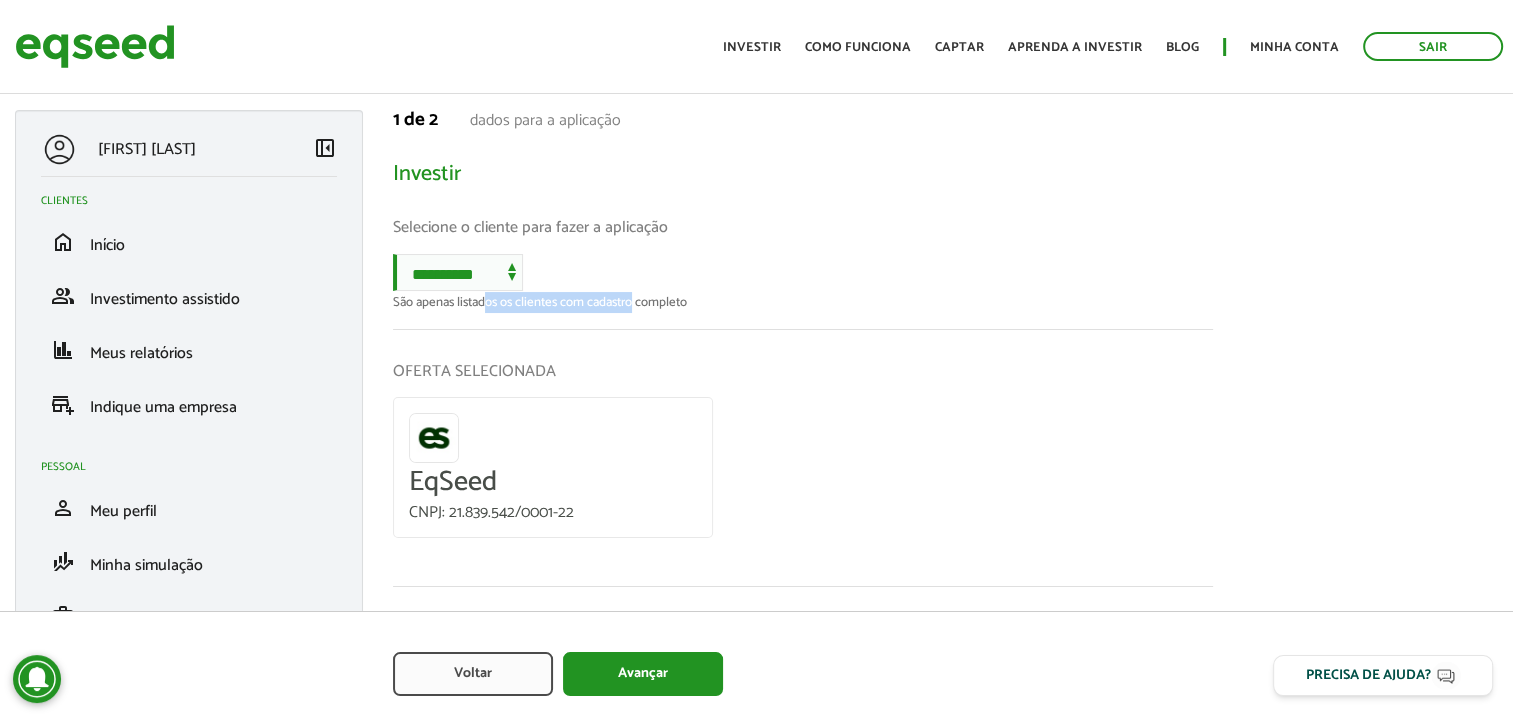 drag, startPoint x: 535, startPoint y: 316, endPoint x: 639, endPoint y: 316, distance: 104 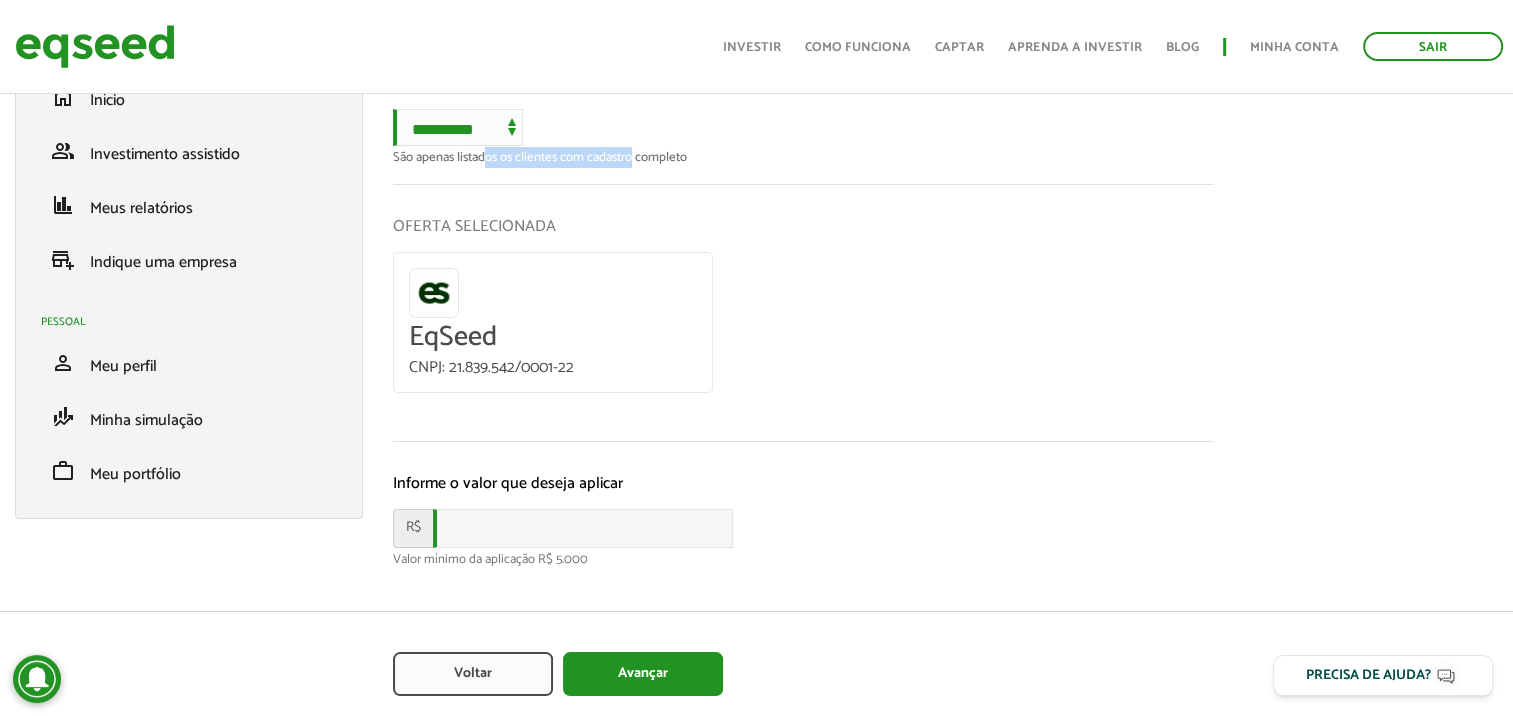 scroll, scrollTop: 0, scrollLeft: 0, axis: both 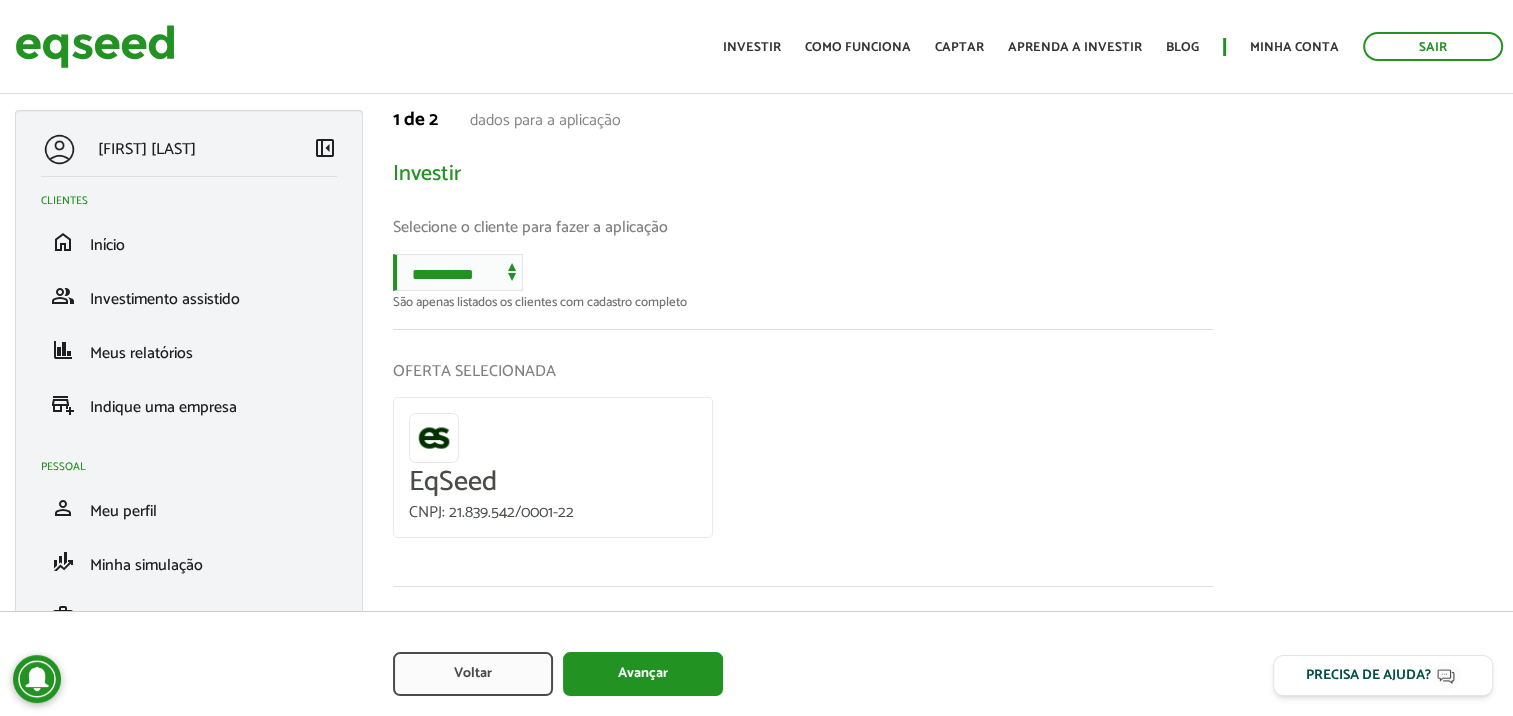 click on "São apenas listados os clientes com cadastro completo" at bounding box center (803, 302) 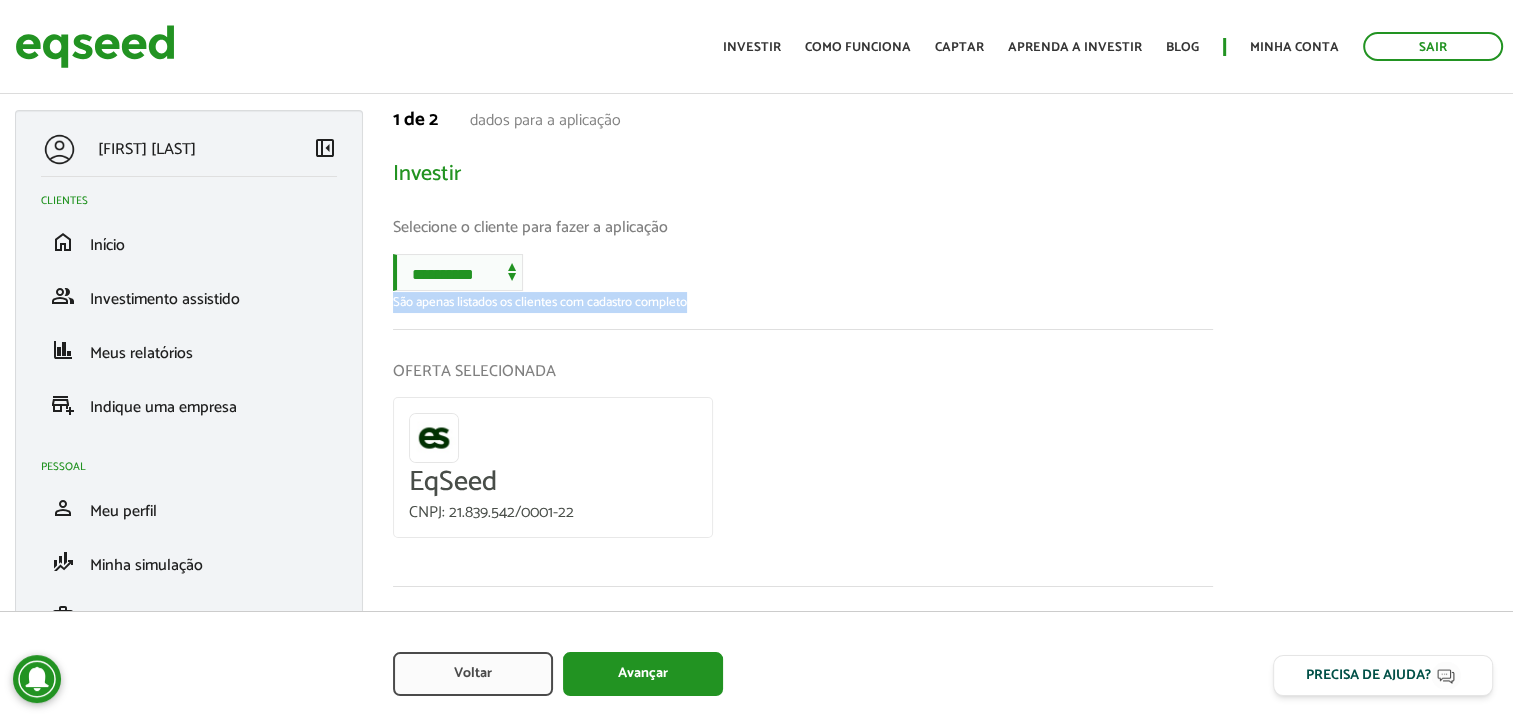 drag, startPoint x: 694, startPoint y: 312, endPoint x: 395, endPoint y: 308, distance: 299.02676 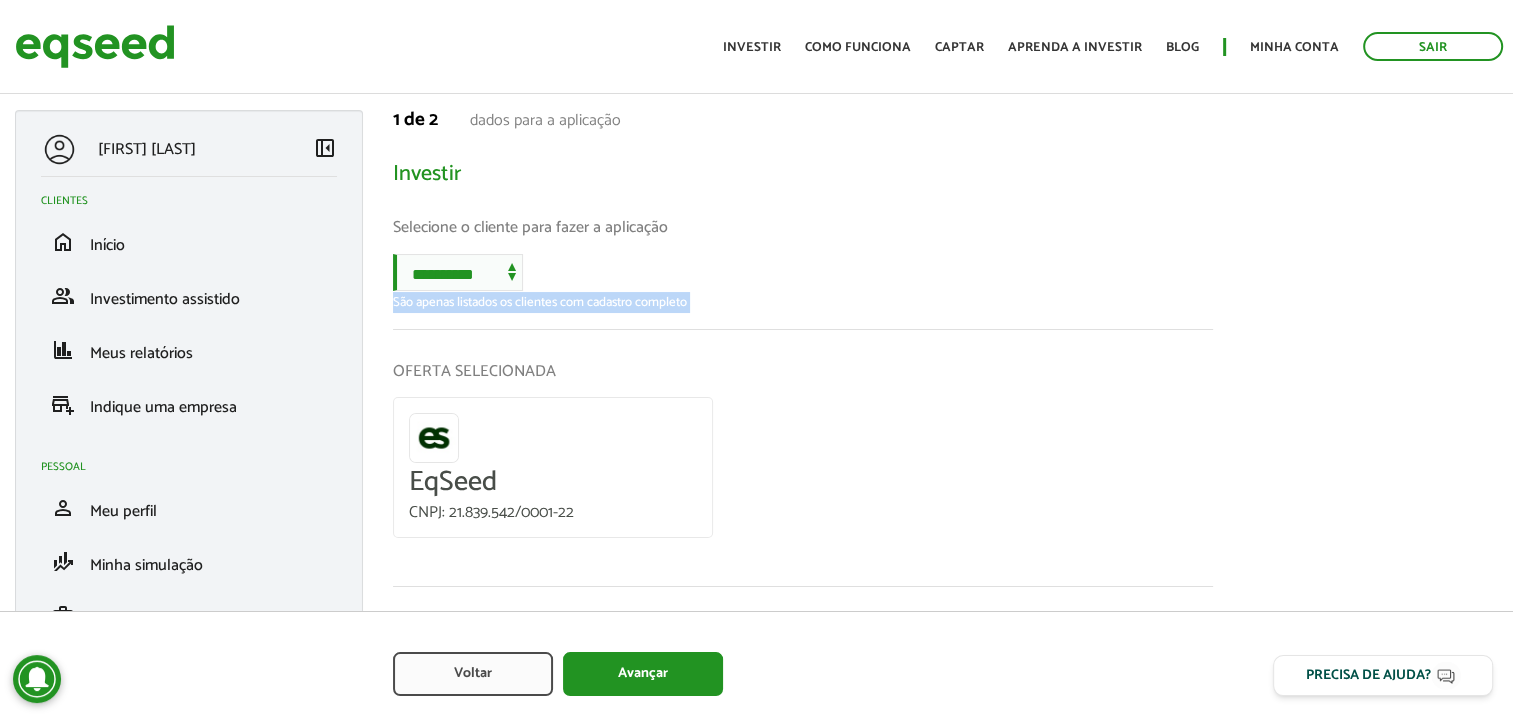 drag, startPoint x: 691, startPoint y: 314, endPoint x: 396, endPoint y: 318, distance: 295.02713 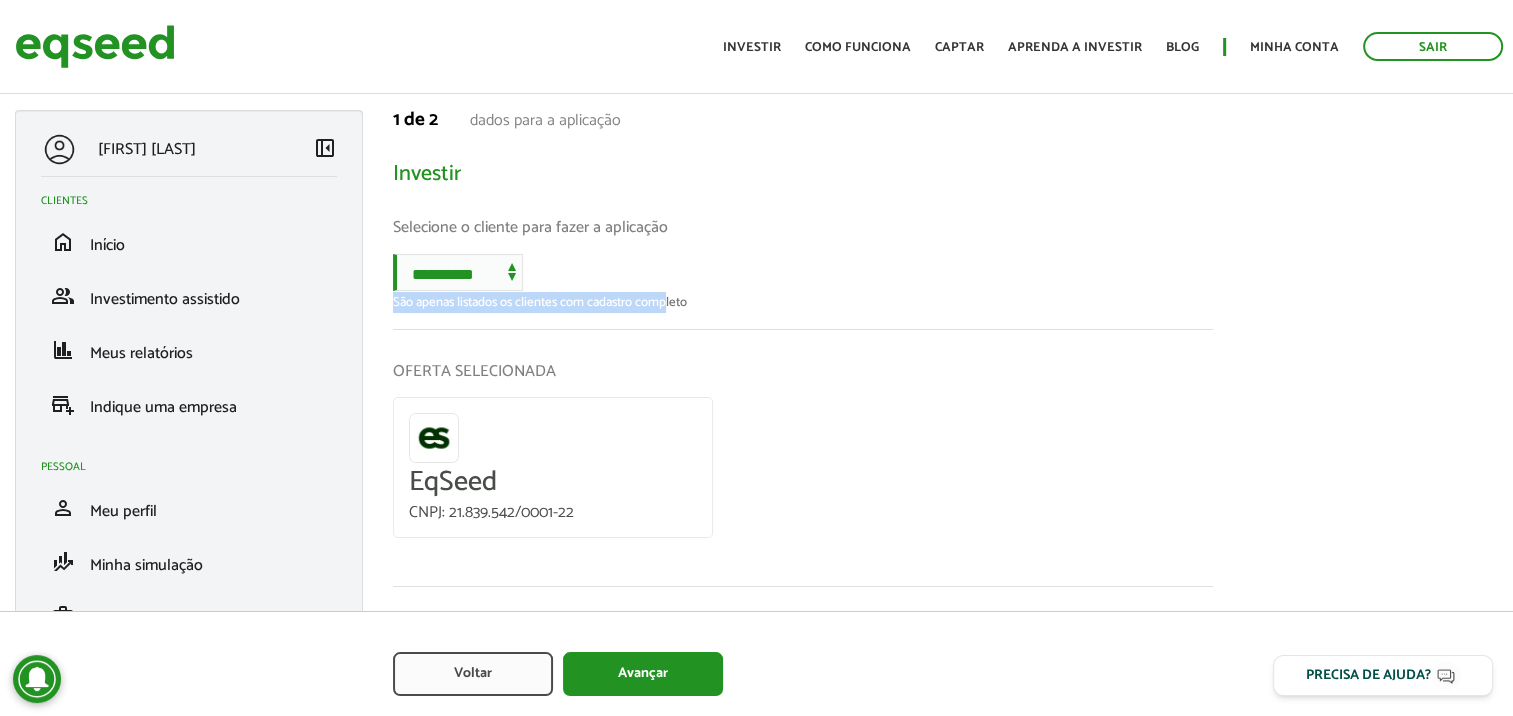 drag, startPoint x: 394, startPoint y: 314, endPoint x: 673, endPoint y: 312, distance: 279.00717 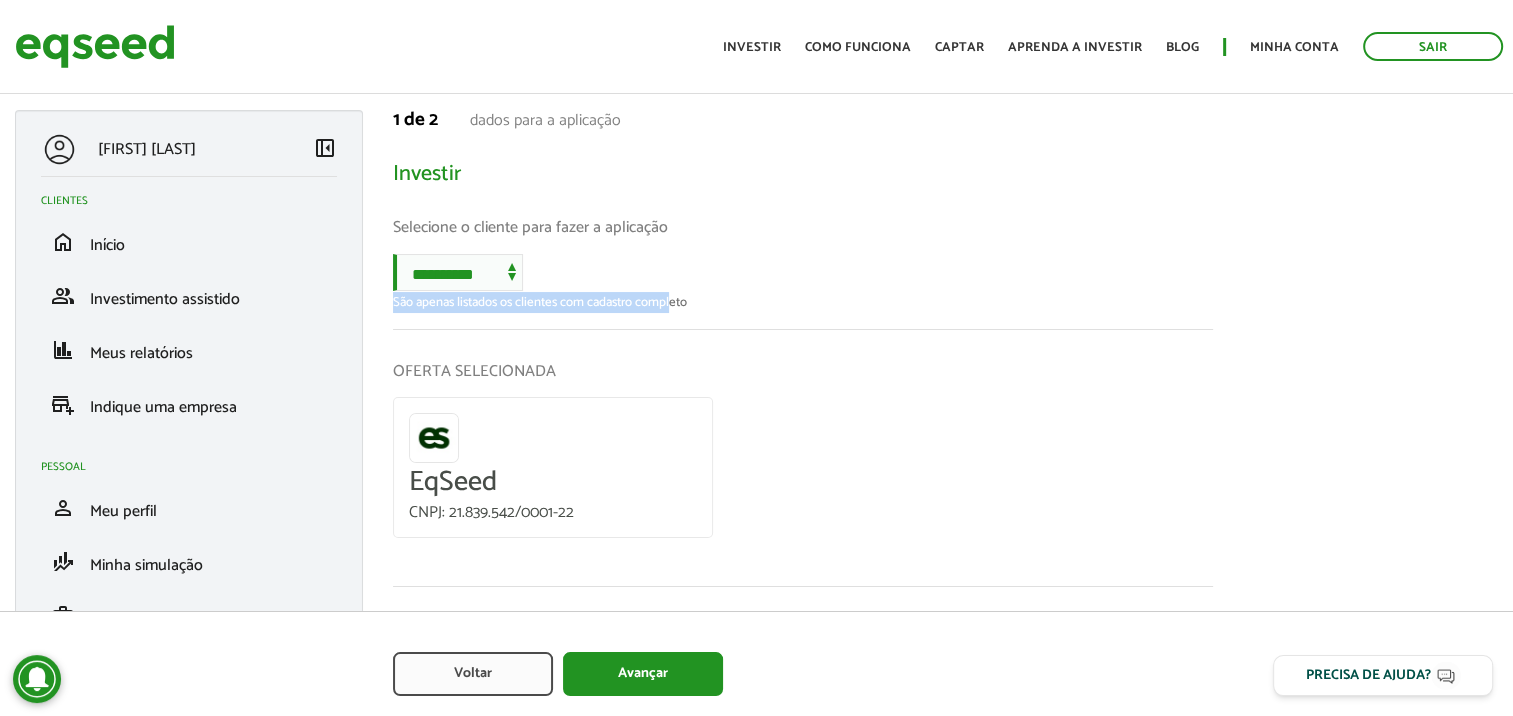 drag, startPoint x: 673, startPoint y: 312, endPoint x: 585, endPoint y: 313, distance: 88.005684 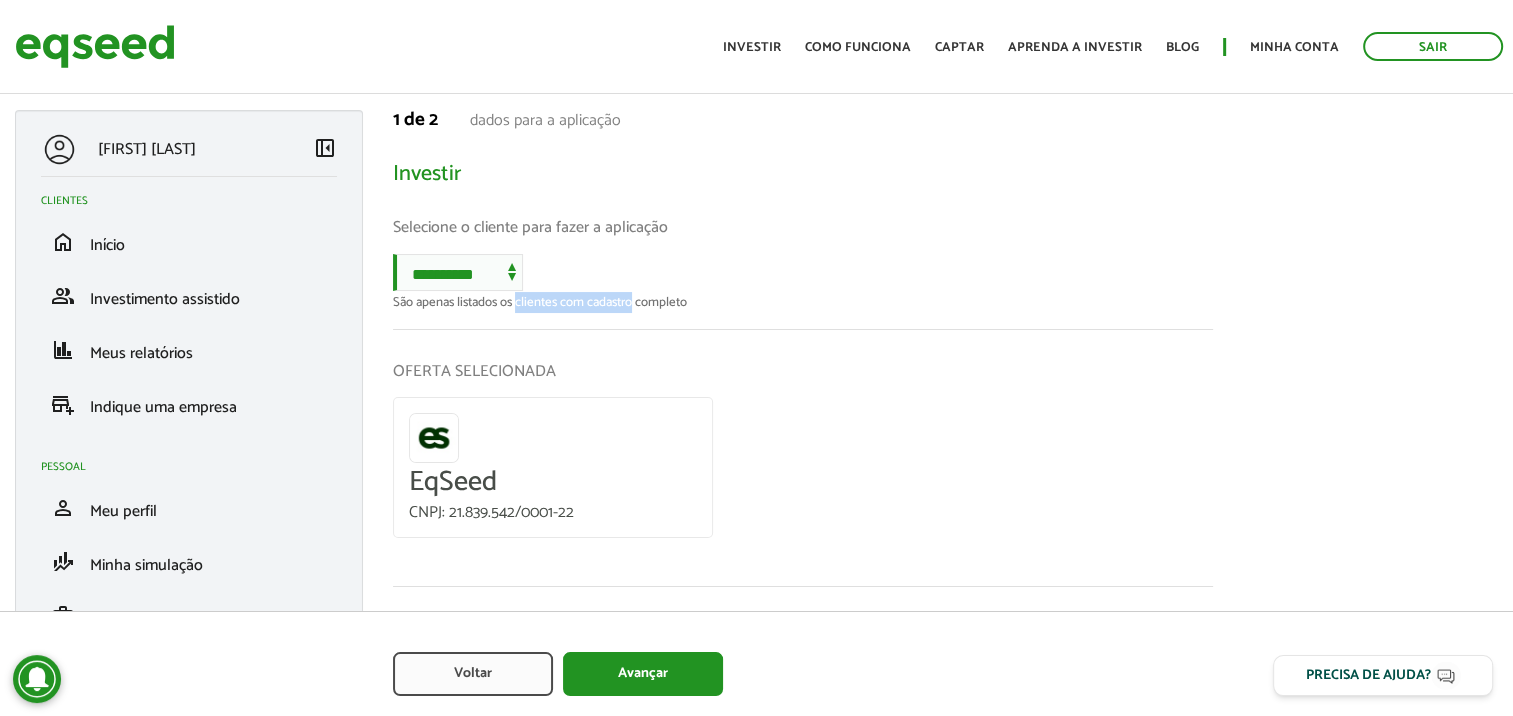 drag, startPoint x: 517, startPoint y: 314, endPoint x: 639, endPoint y: 314, distance: 122 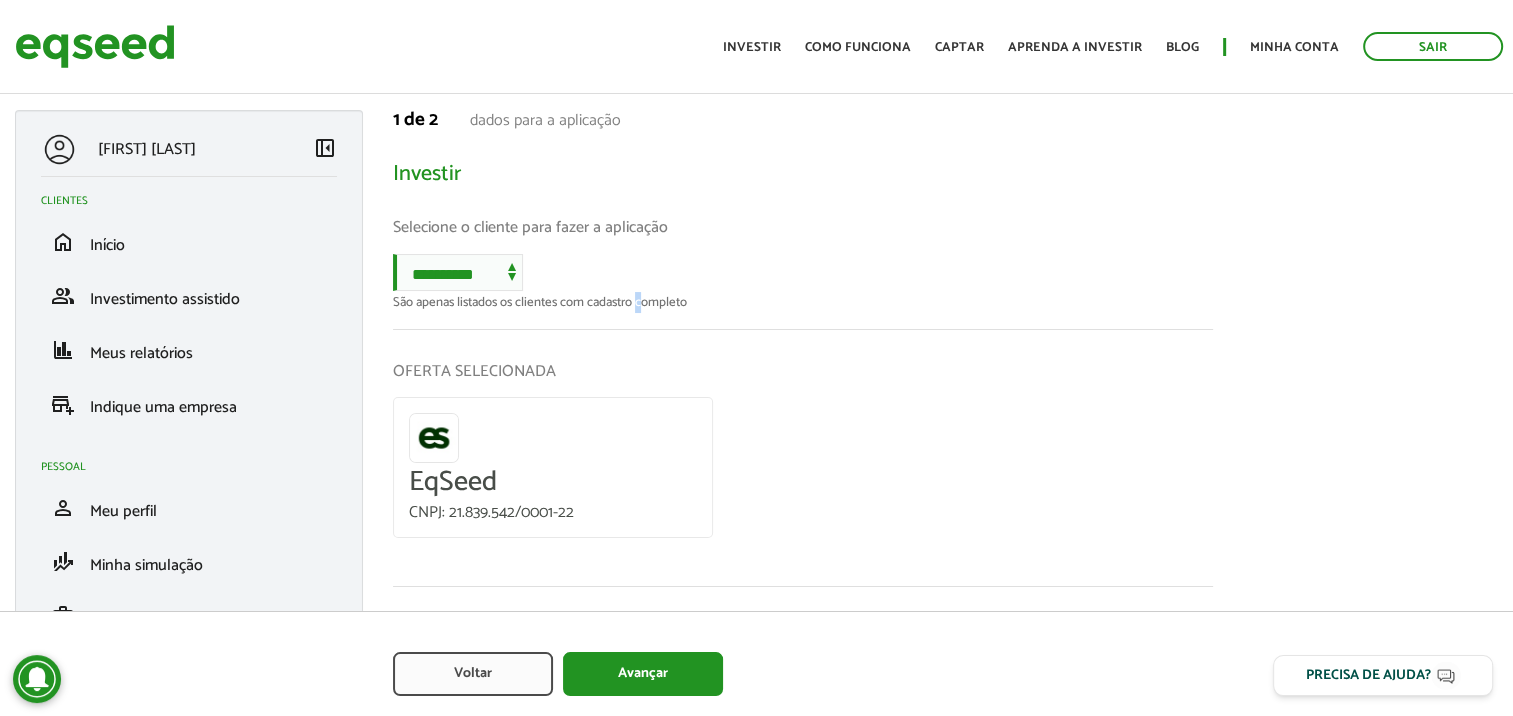 click on "São apenas listados os clientes com cadastro completo" at bounding box center (803, 302) 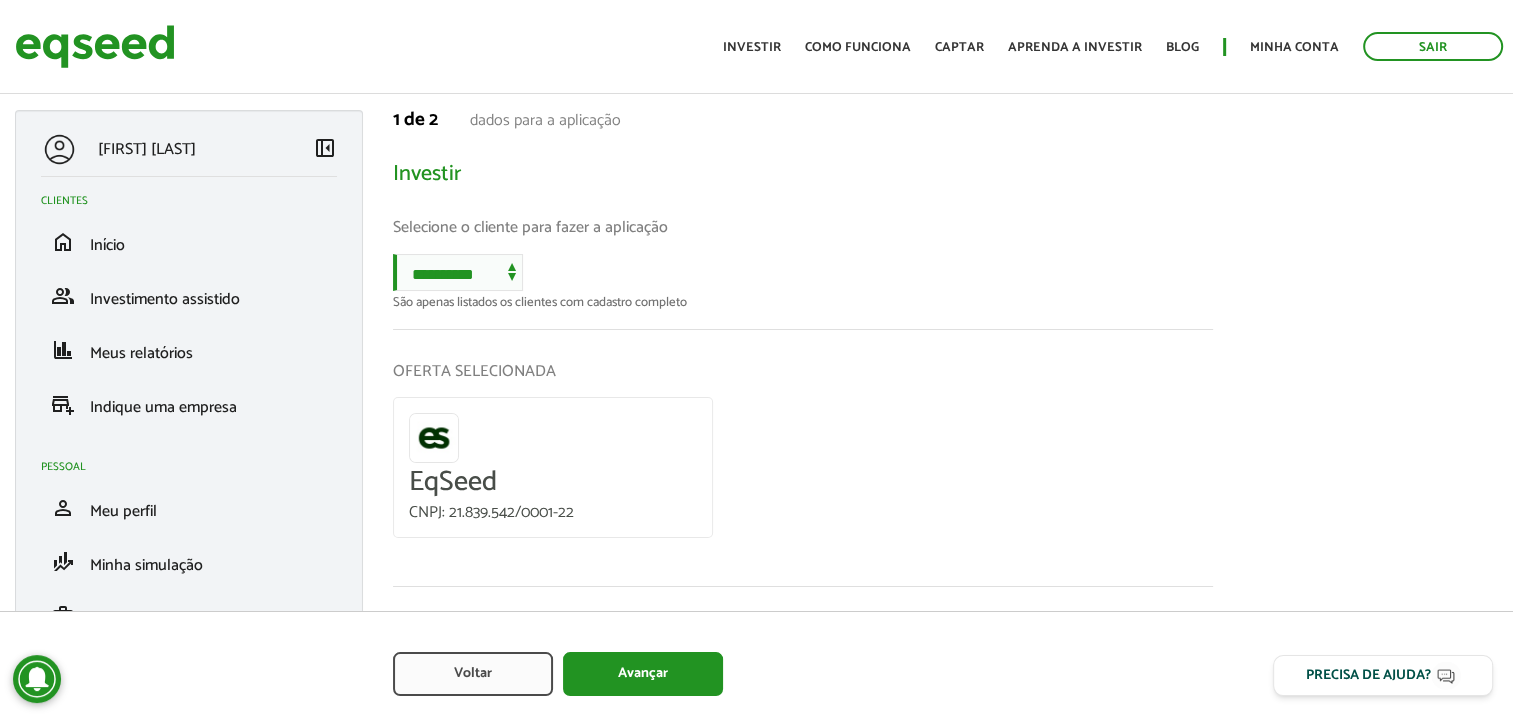 drag, startPoint x: 644, startPoint y: 312, endPoint x: 685, endPoint y: 312, distance: 41 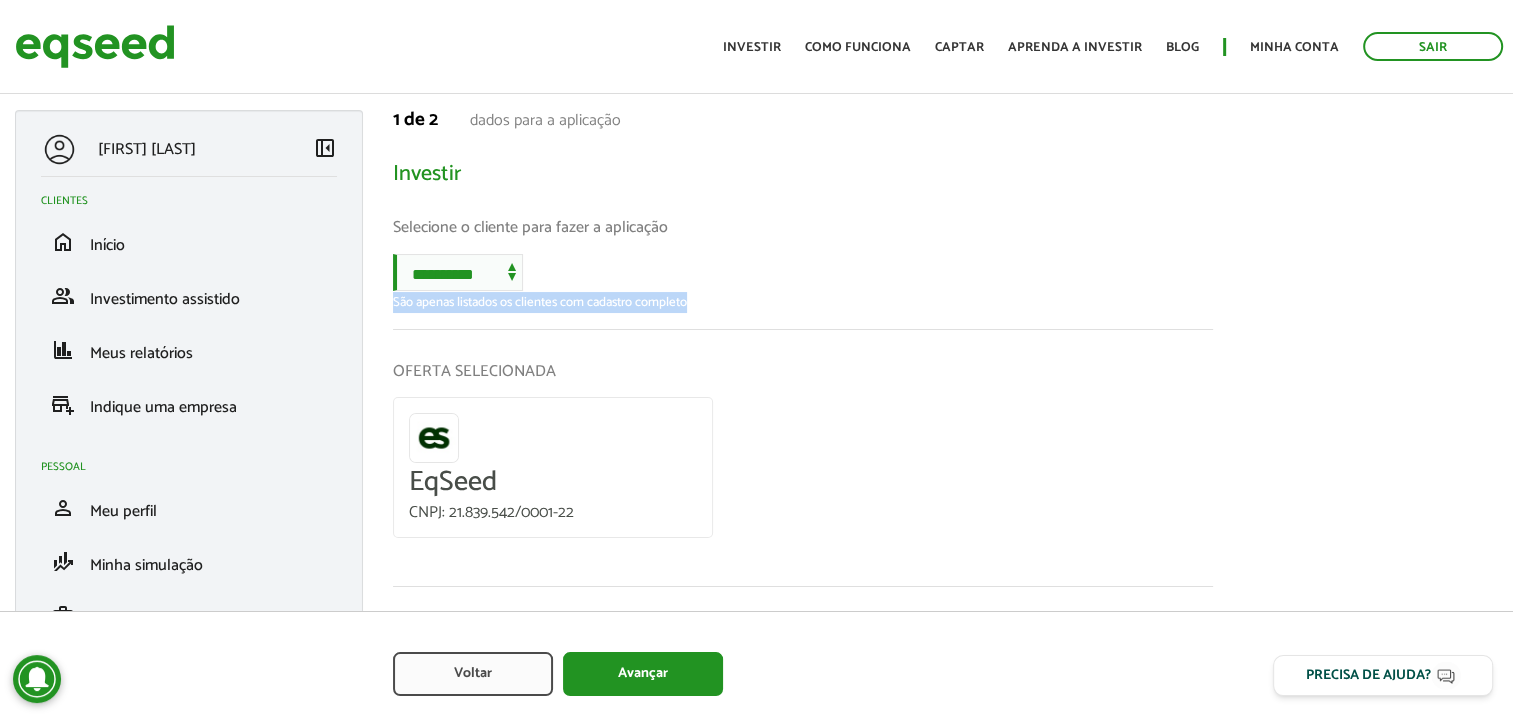 drag, startPoint x: 692, startPoint y: 312, endPoint x: 395, endPoint y: 319, distance: 297.0825 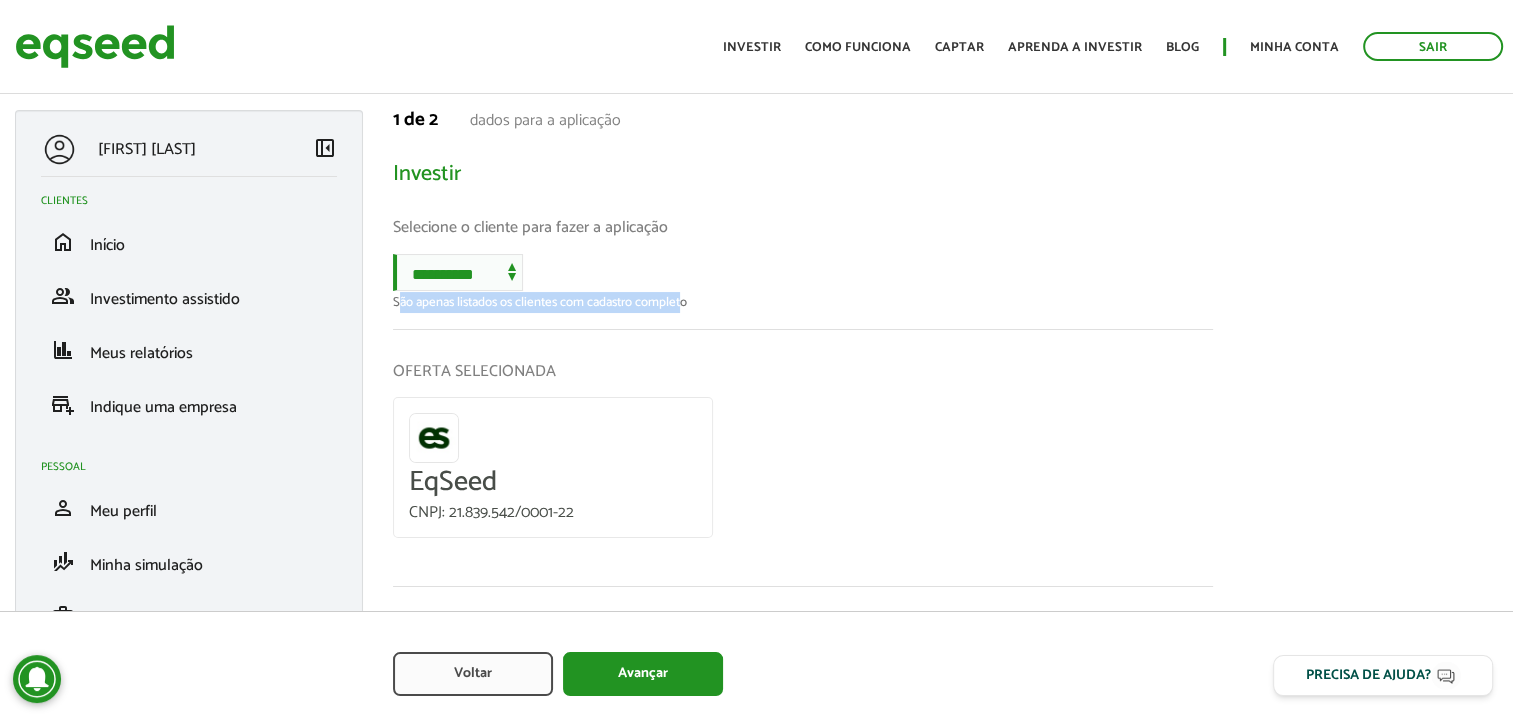 drag, startPoint x: 397, startPoint y: 315, endPoint x: 688, endPoint y: 312, distance: 291.01547 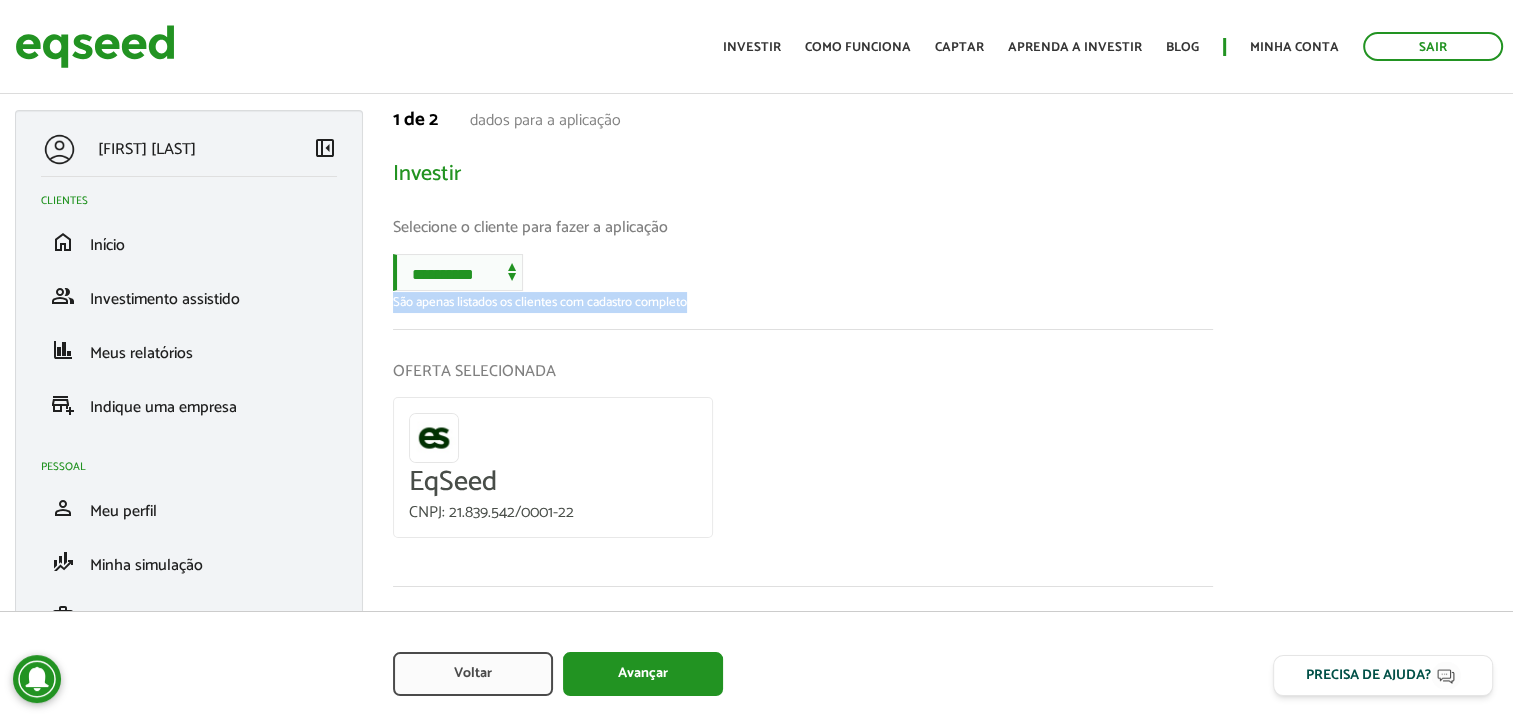 drag, startPoint x: 689, startPoint y: 312, endPoint x: 396, endPoint y: 313, distance: 293.0017 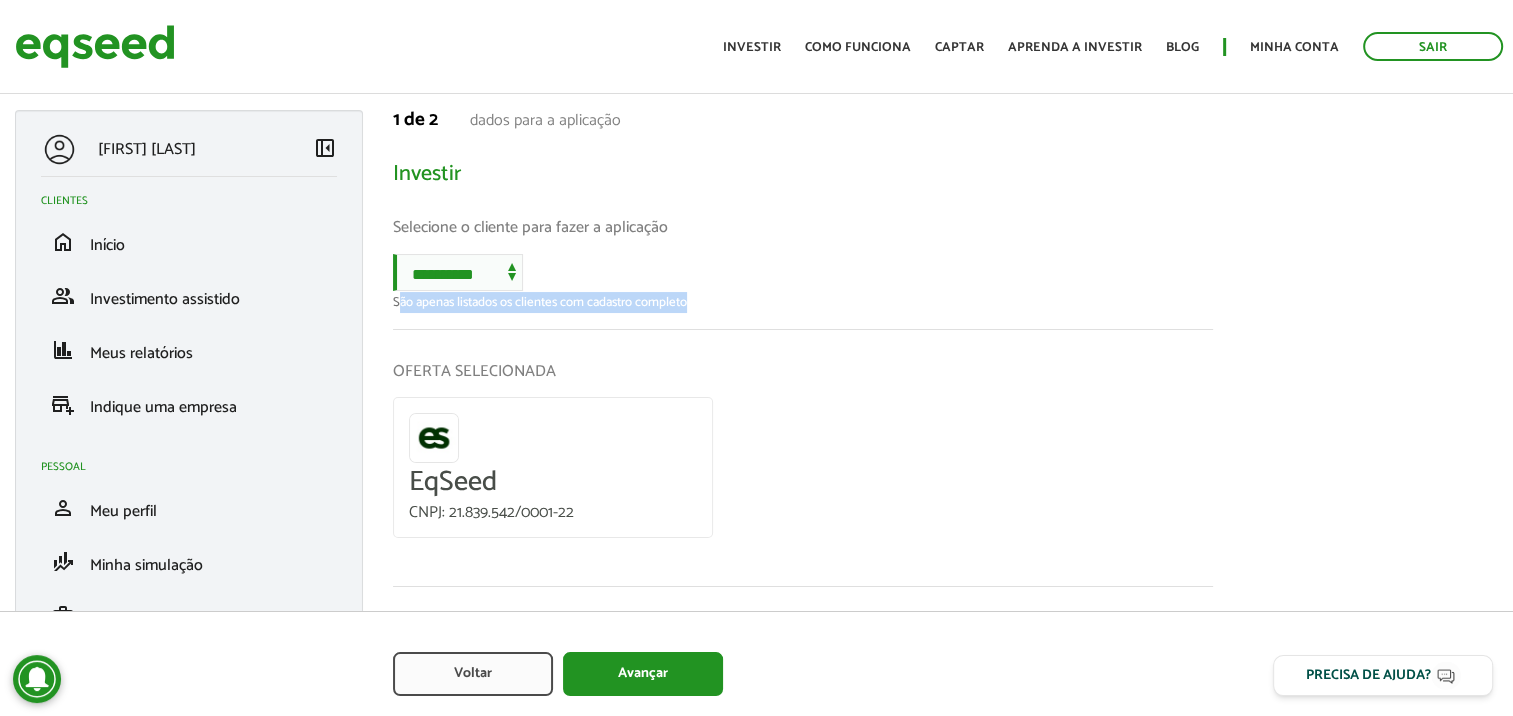drag, startPoint x: 693, startPoint y: 315, endPoint x: 397, endPoint y: 315, distance: 296 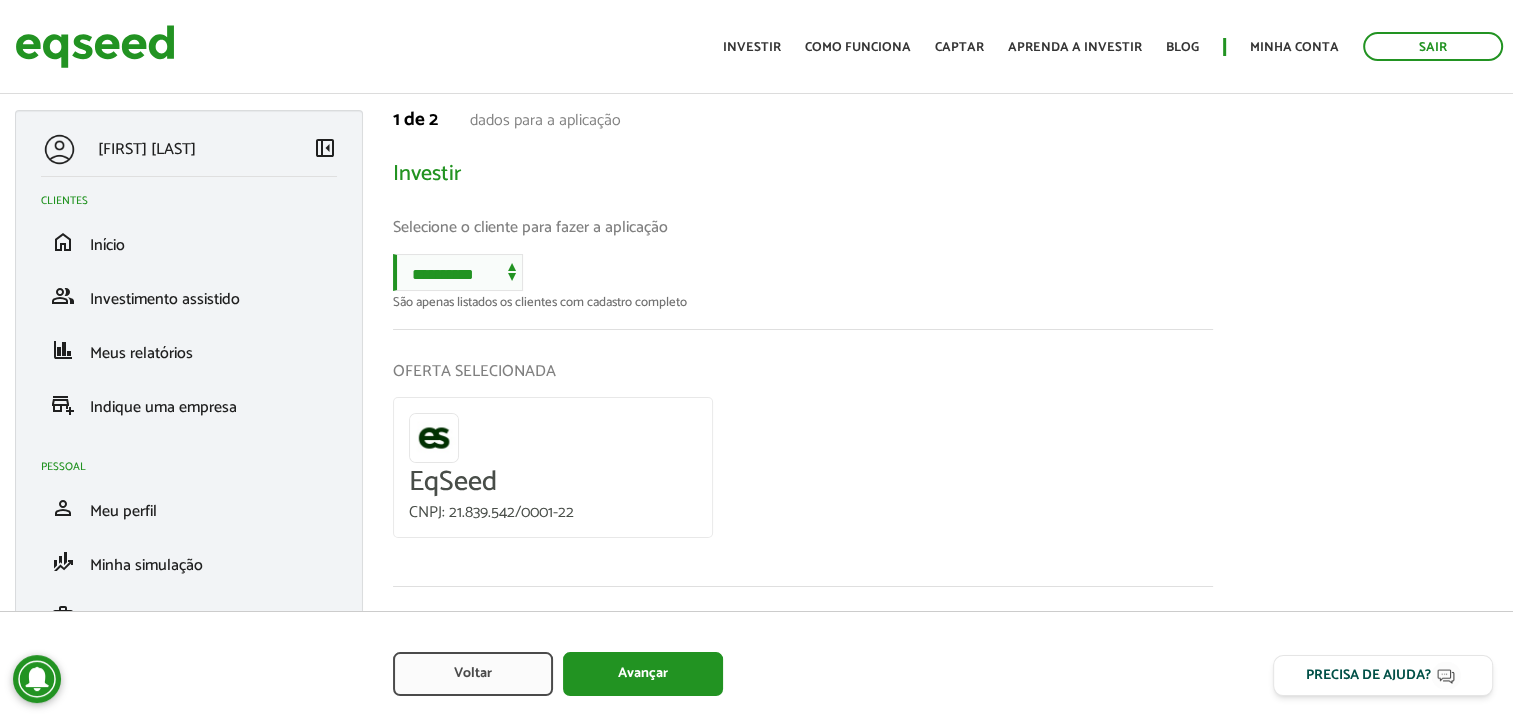click on "São apenas listados os clientes com cadastro completo" at bounding box center (803, 302) 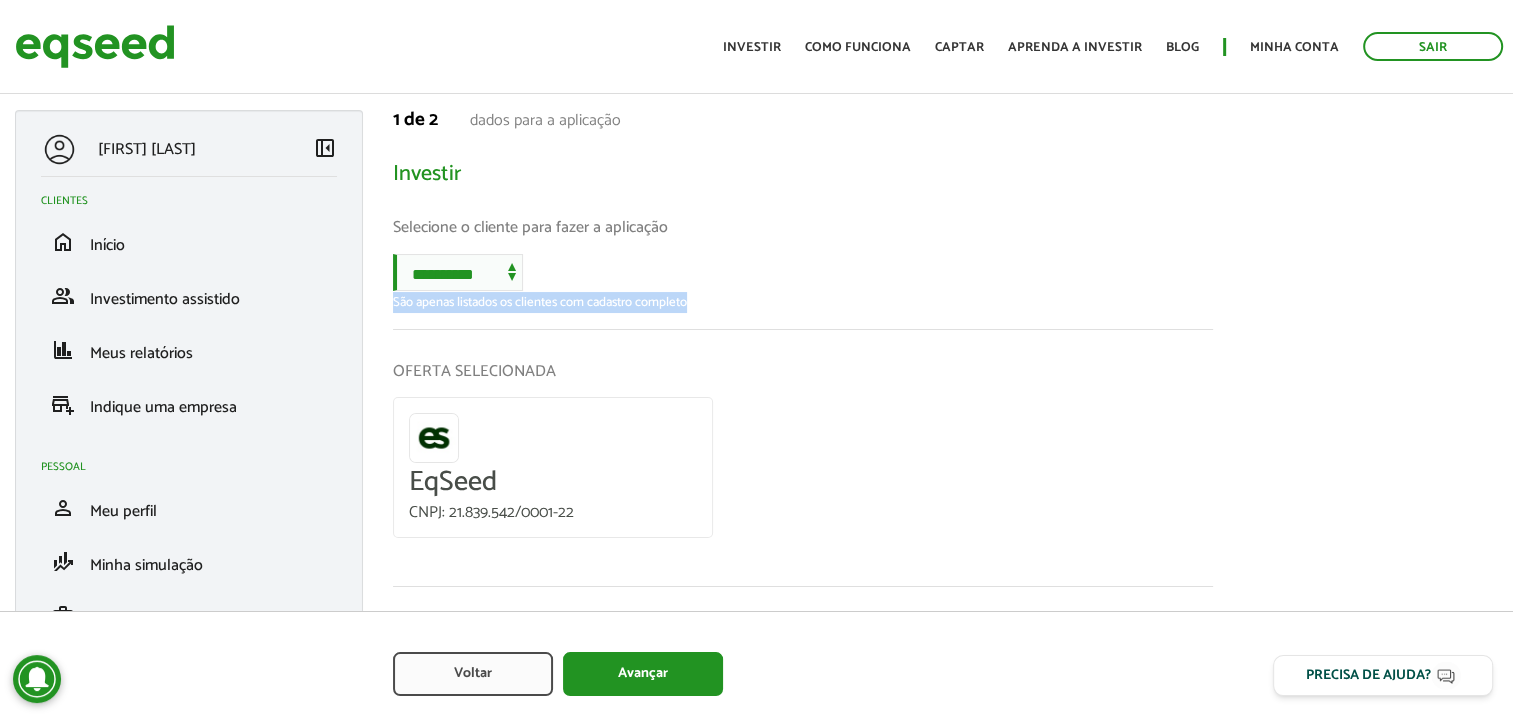 drag, startPoint x: 396, startPoint y: 313, endPoint x: 668, endPoint y: 313, distance: 272 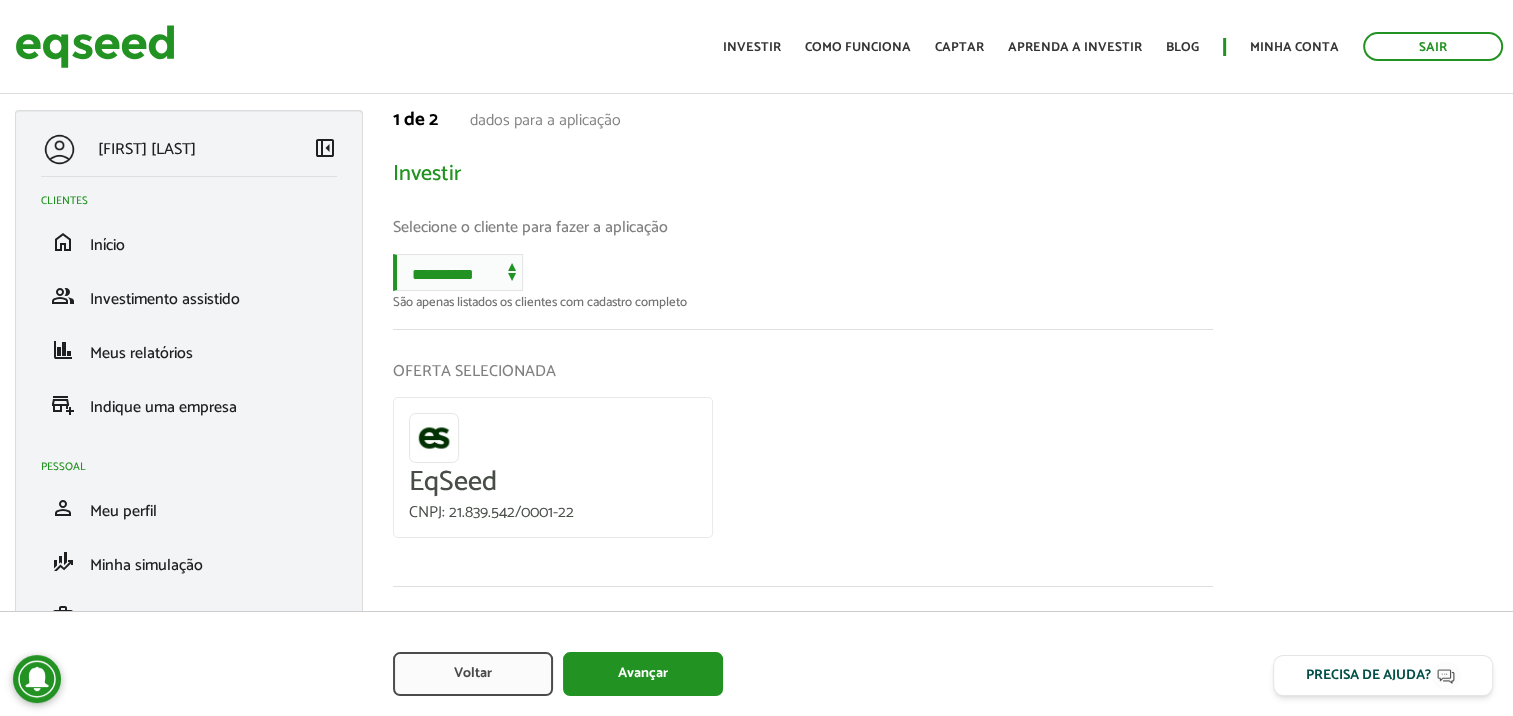 click on "São apenas listados os clientes com cadastro completo" at bounding box center (803, 302) 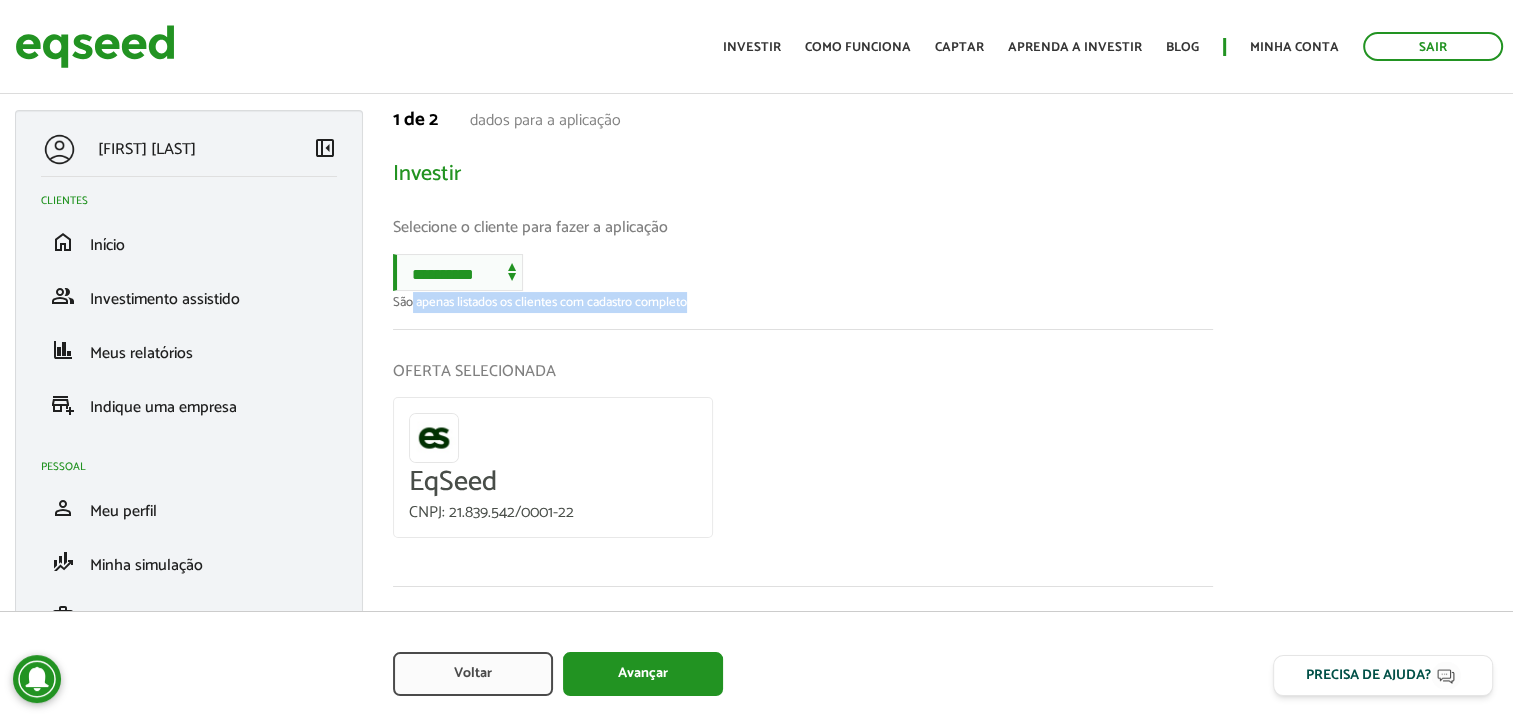 drag, startPoint x: 692, startPoint y: 315, endPoint x: 405, endPoint y: 320, distance: 287.04355 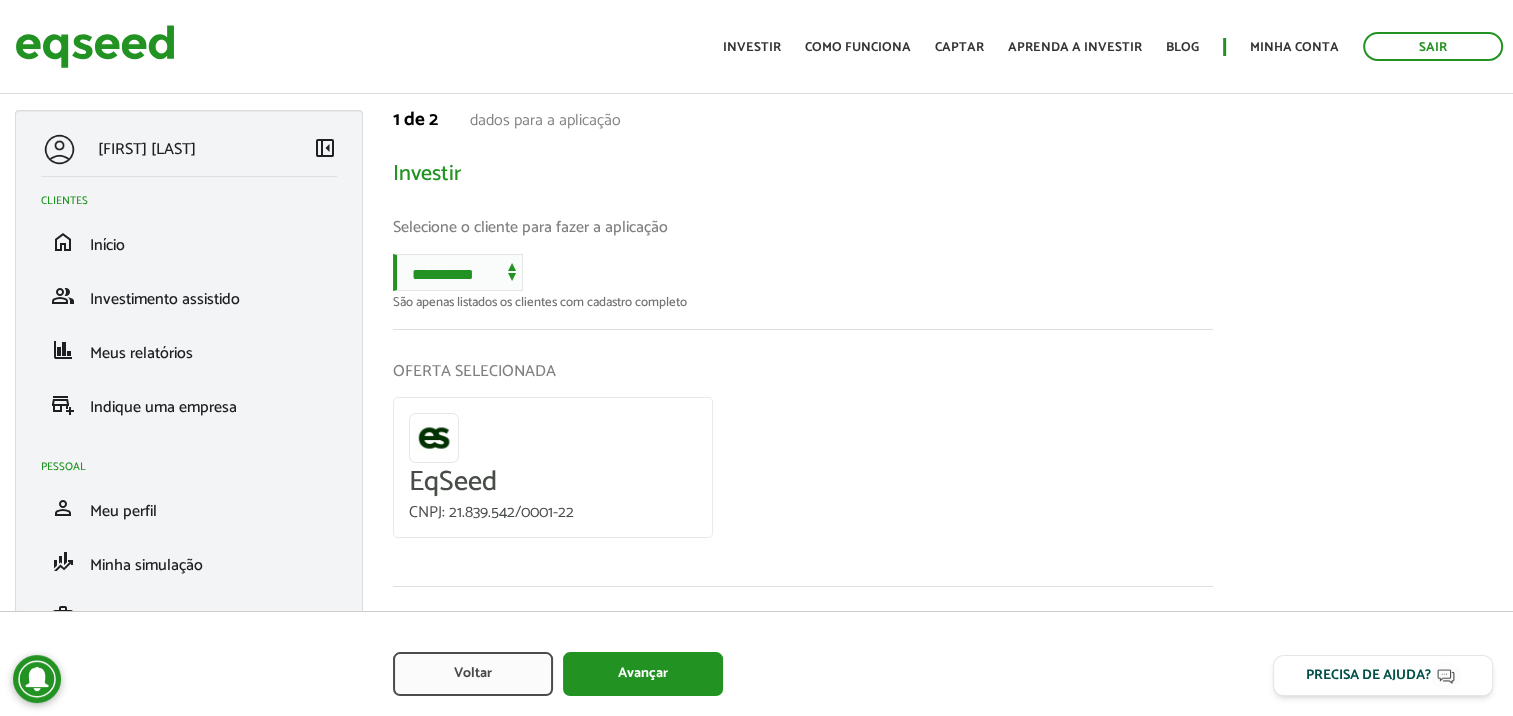 click on "São apenas listados os clientes com cadastro completo" at bounding box center [803, 302] 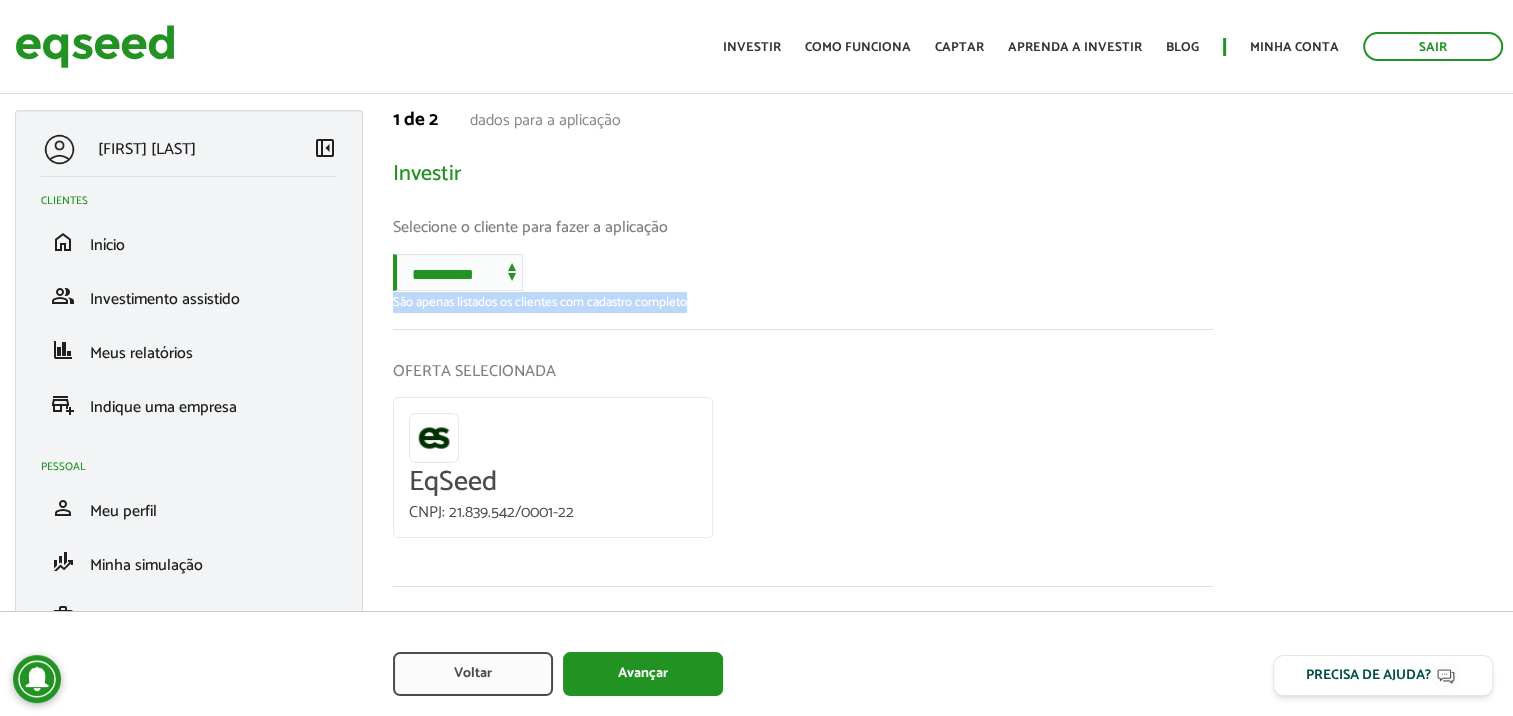 drag 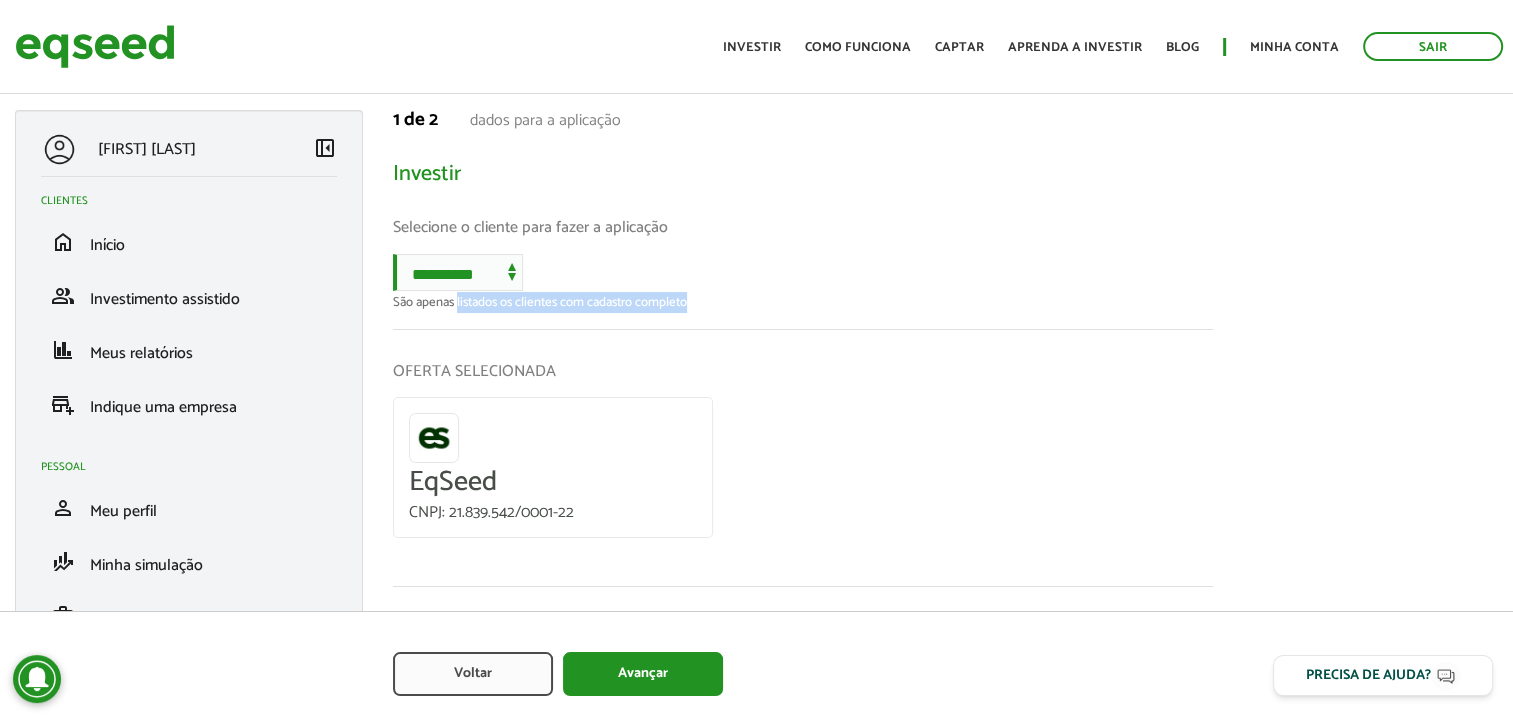 click on "São apenas listados os clientes com cadastro completo" at bounding box center (803, 302) 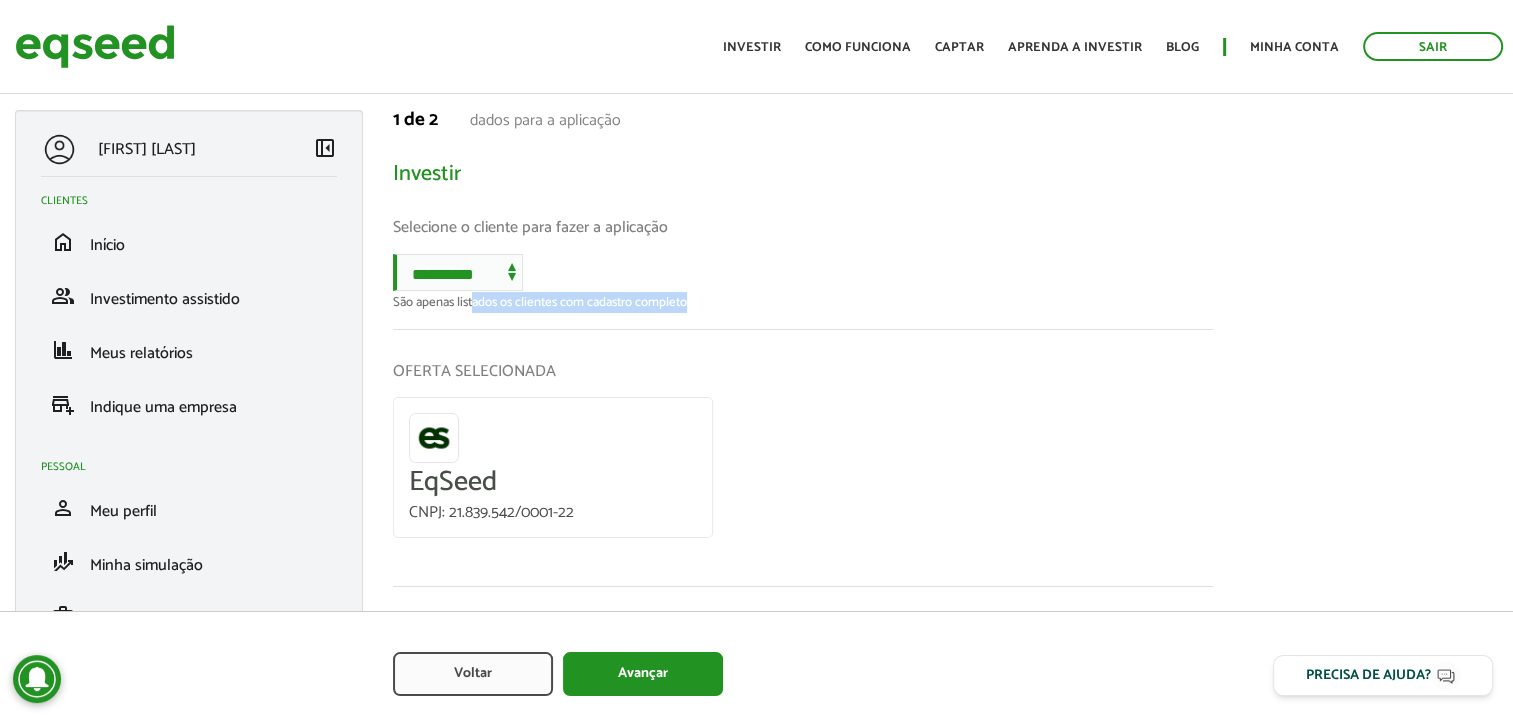 click on "São apenas listados os clientes com cadastro completo" at bounding box center [803, 302] 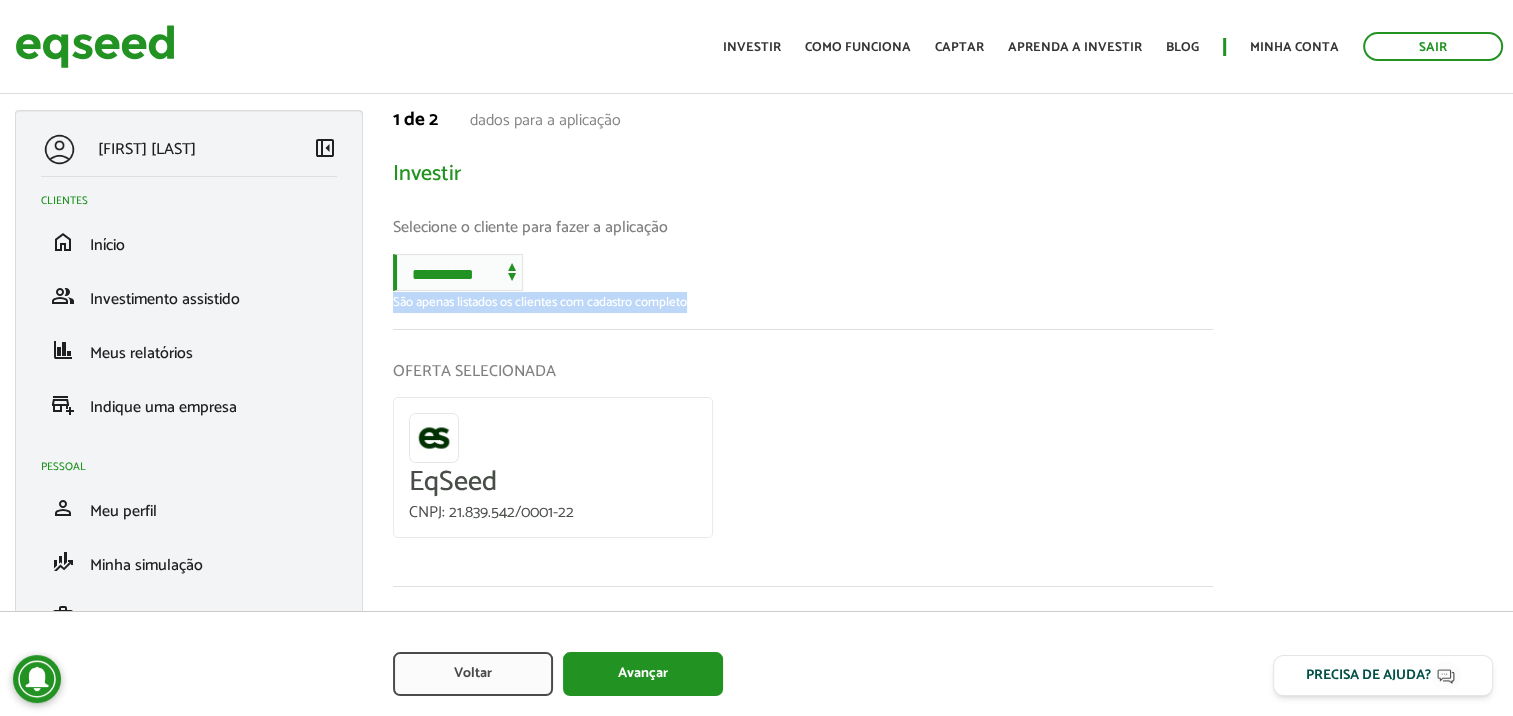 click on "**********" at bounding box center (945, 465) 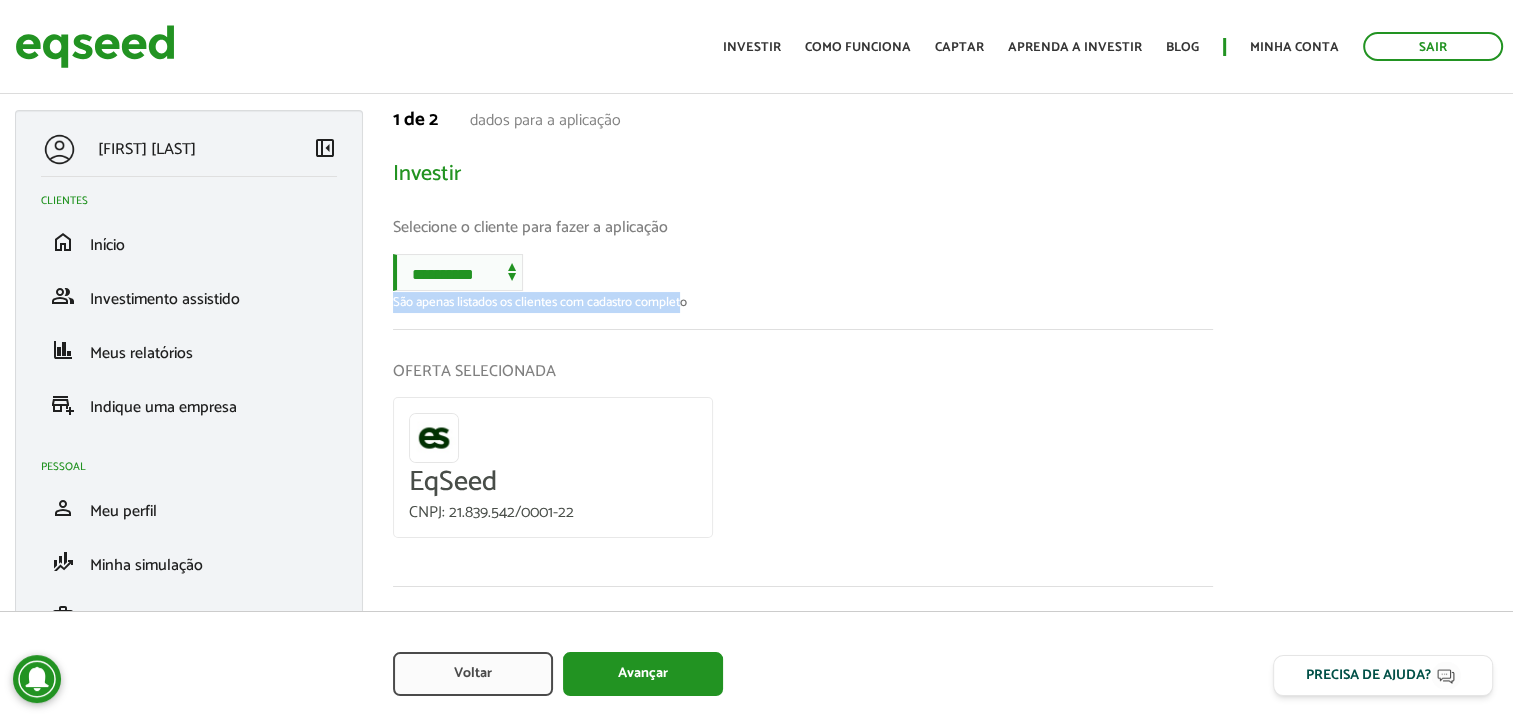 click on "São apenas listados os clientes com cadastro completo" at bounding box center (803, 302) 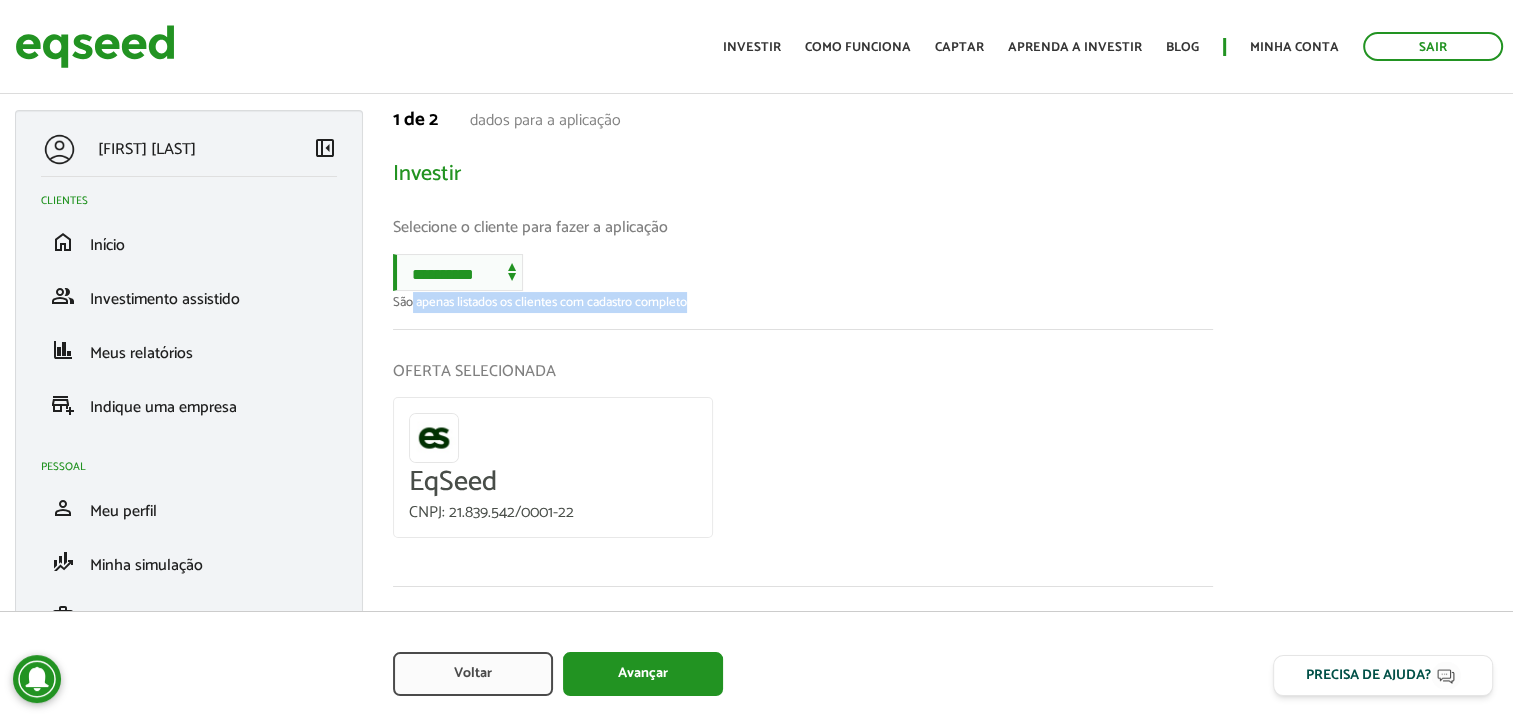 click on "São apenas listados os clientes com cadastro completo" at bounding box center (803, 302) 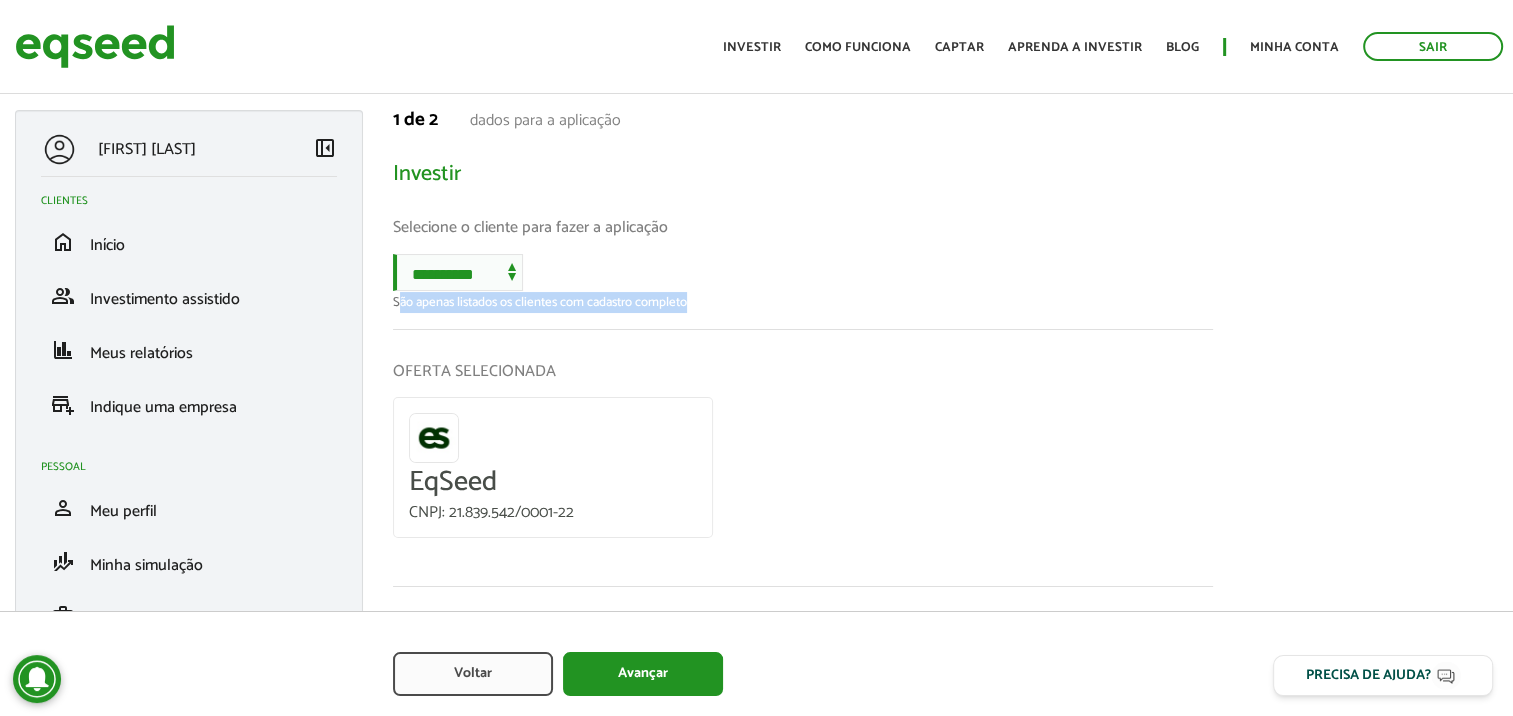 click on "São apenas listados os clientes com cadastro completo" at bounding box center (803, 302) 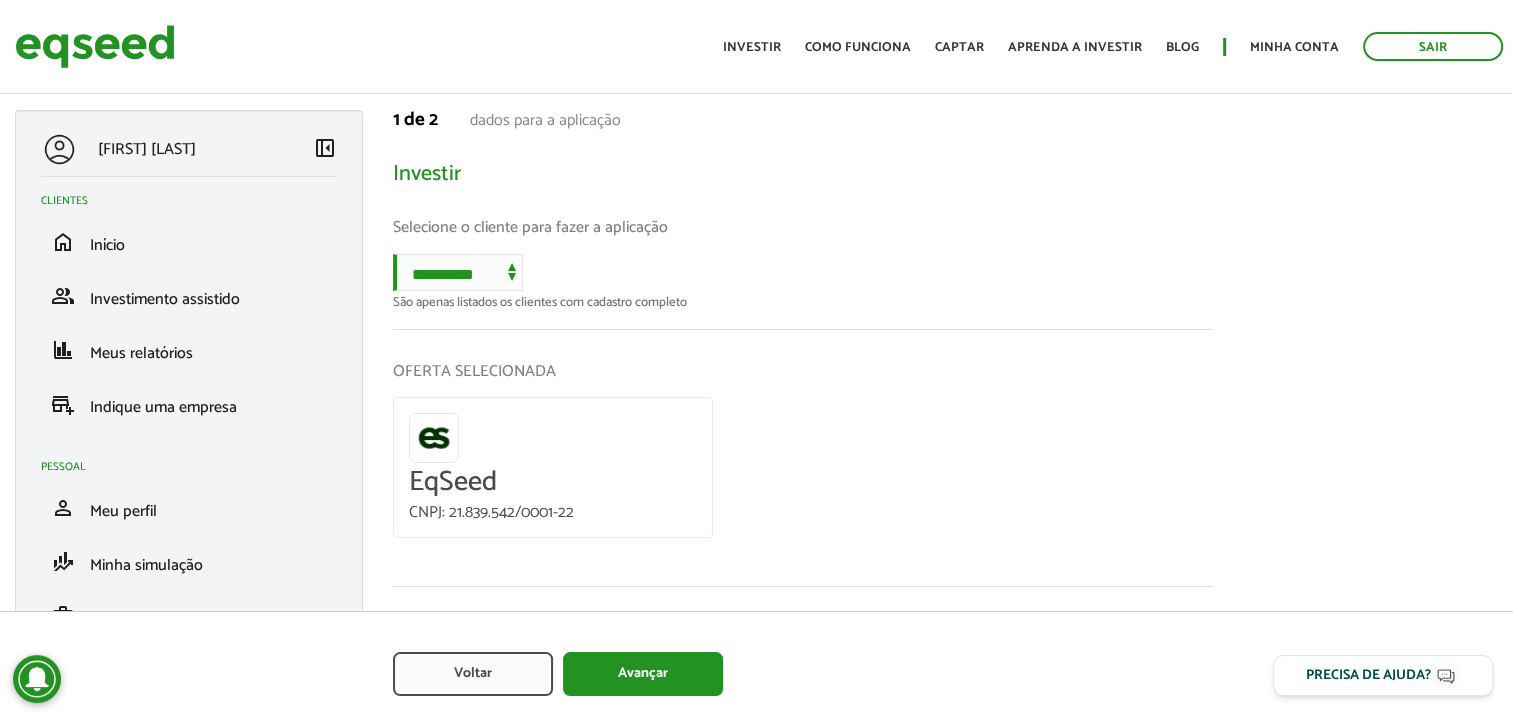 click on "**********" at bounding box center (803, 410) 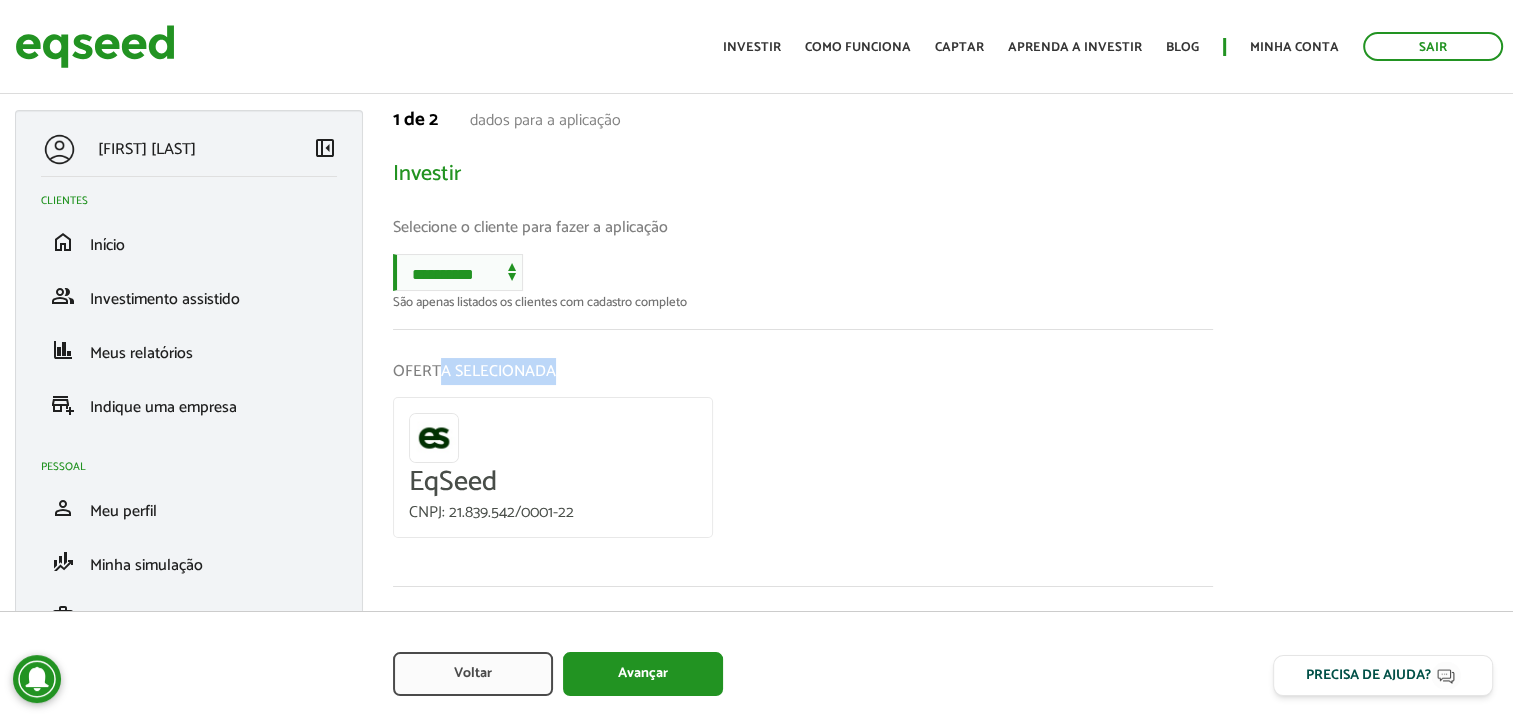 click on "**********" at bounding box center (803, 410) 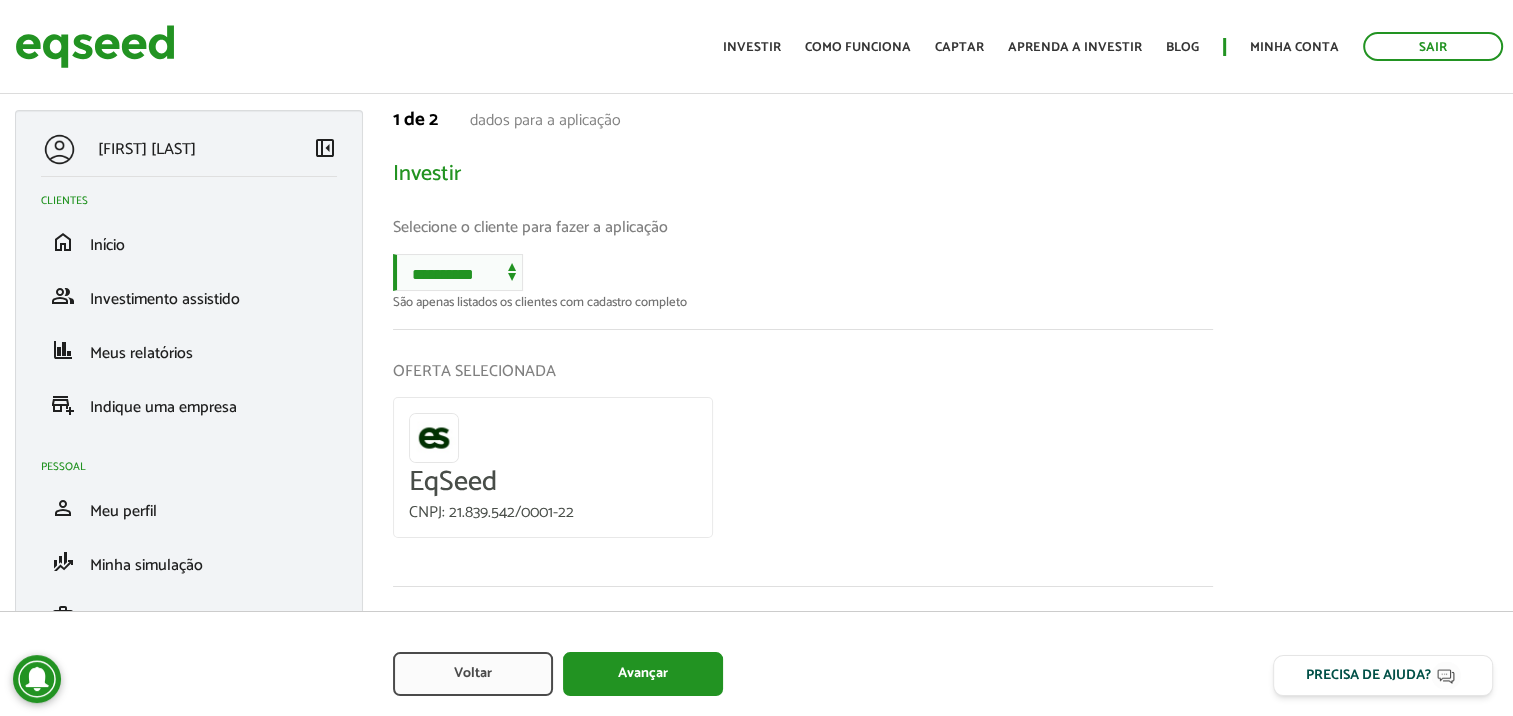 click on "São apenas listados os clientes com cadastro completo" at bounding box center [803, 302] 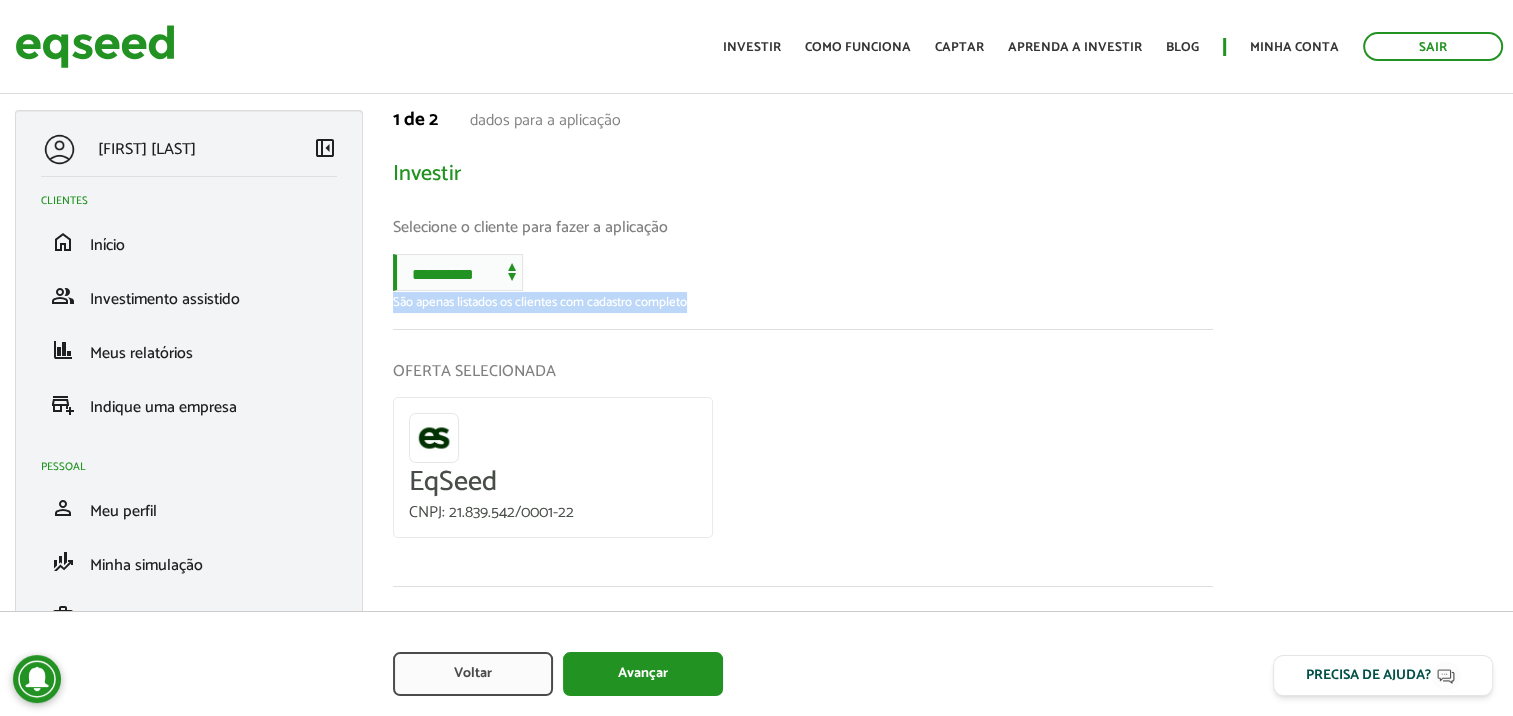 click on "São apenas listados os clientes com cadastro completo" at bounding box center (803, 302) 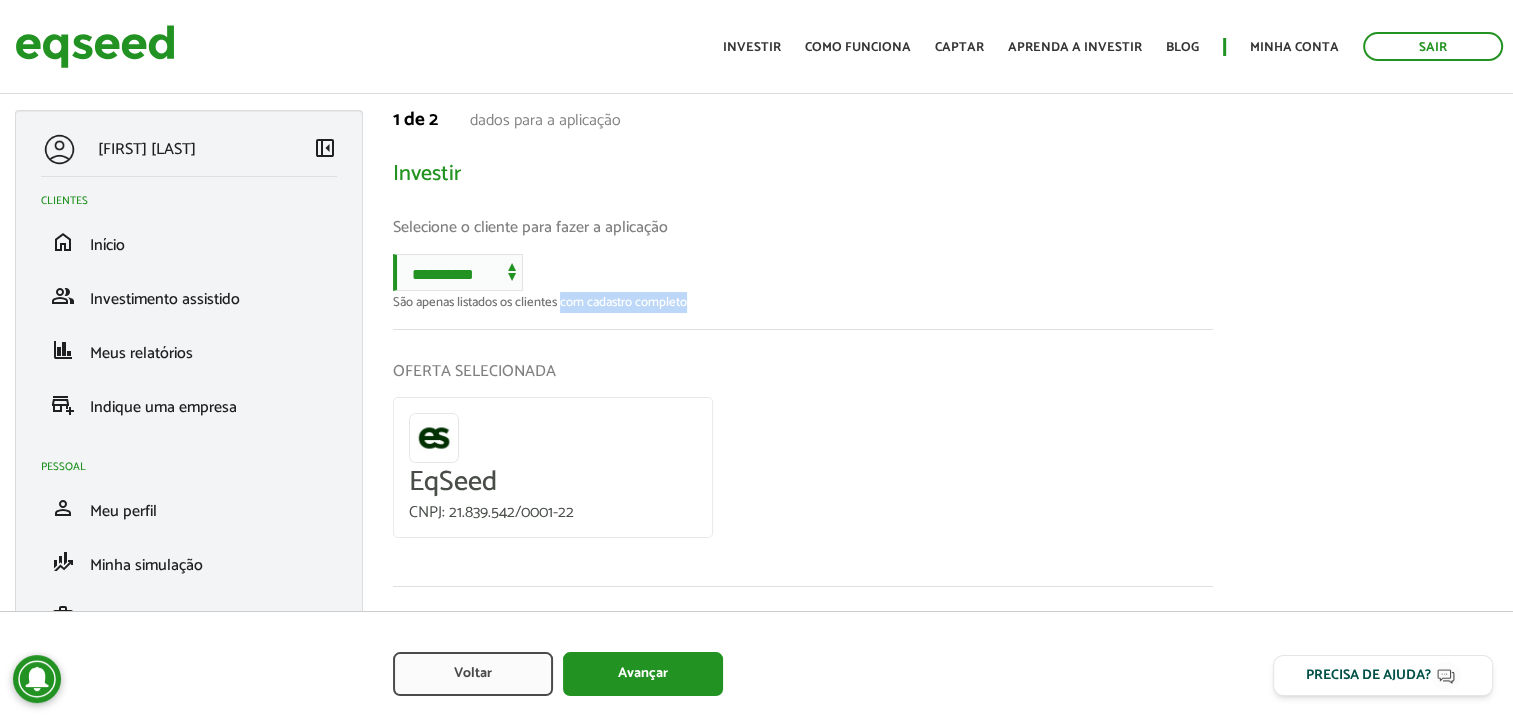 click on "São apenas listados os clientes com cadastro completo" at bounding box center (803, 302) 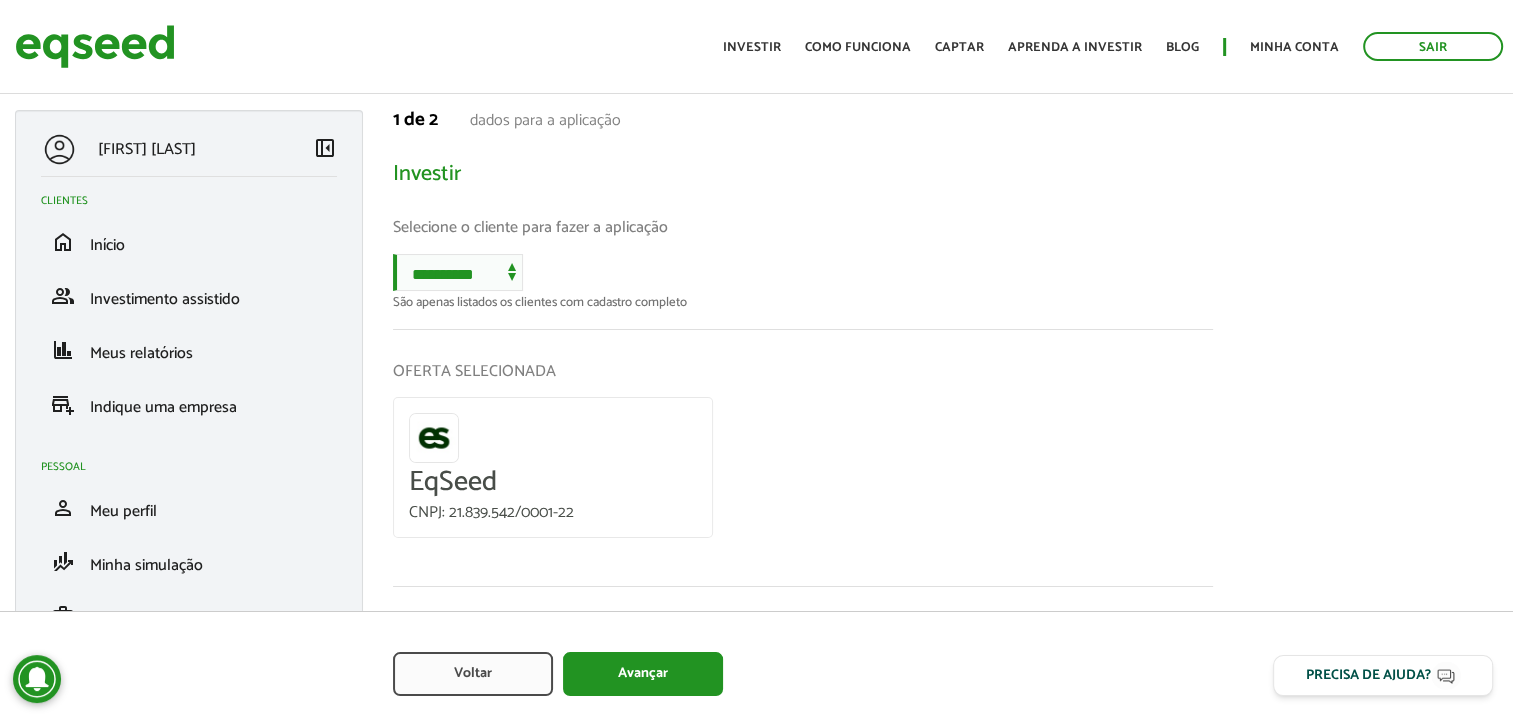 click on "São apenas listados os clientes com cadastro completo" at bounding box center (803, 302) 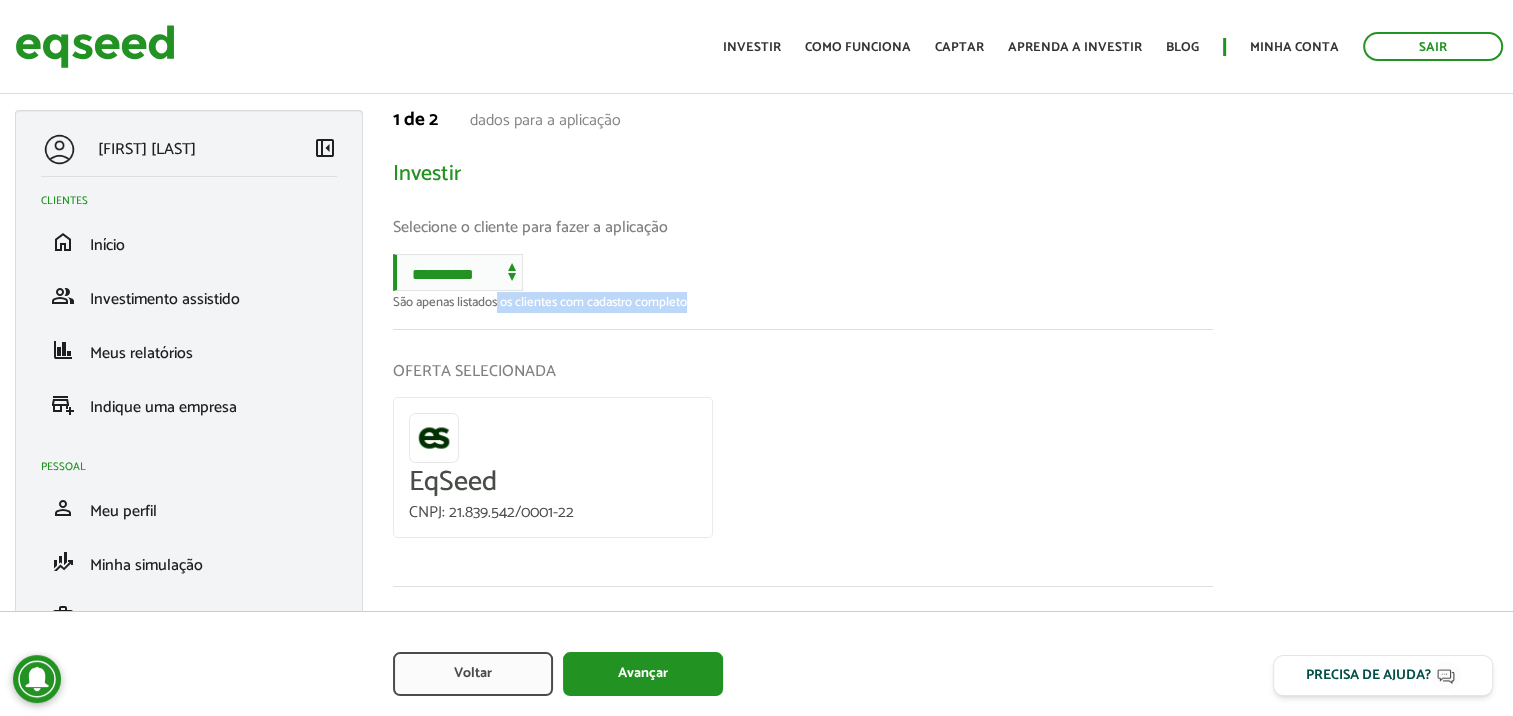 click on "São apenas listados os clientes com cadastro completo" at bounding box center (803, 302) 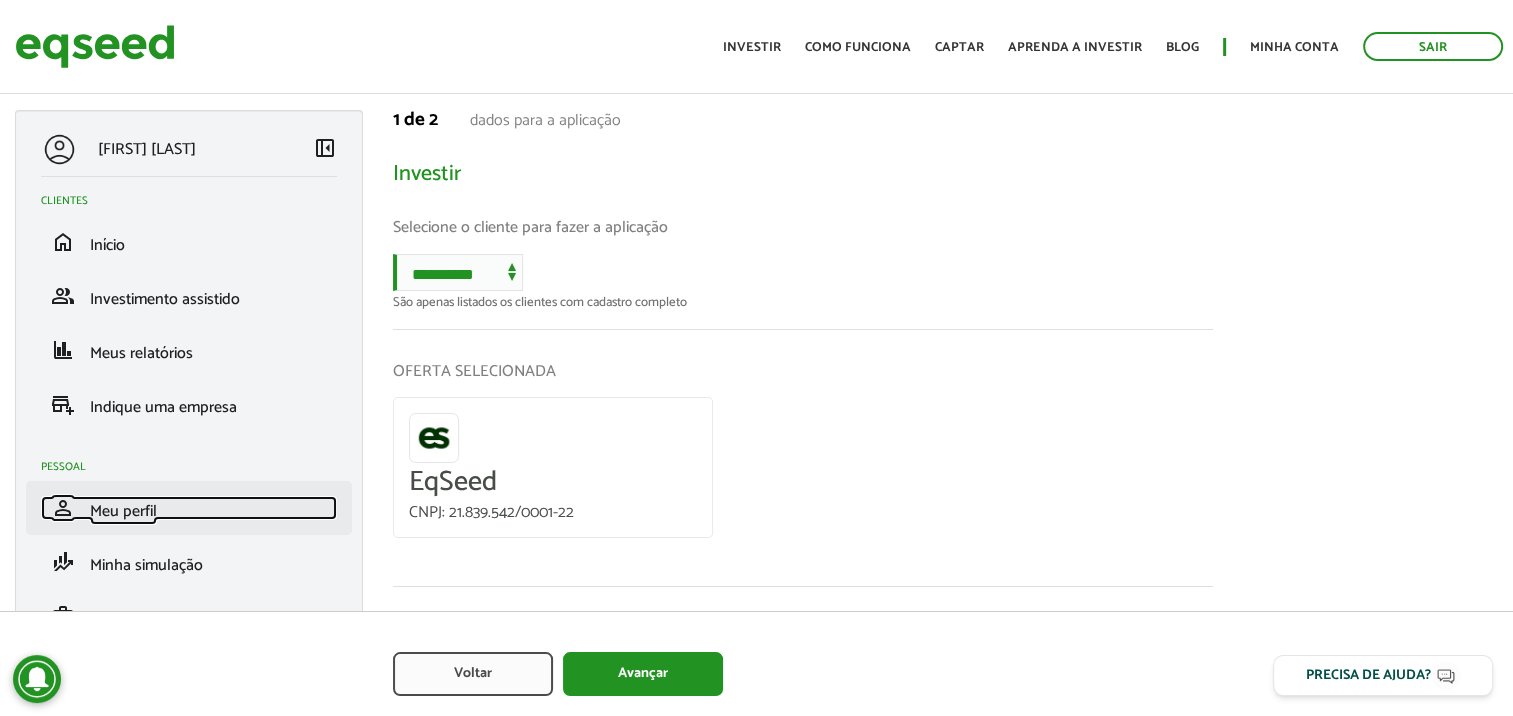 click on "Meu perfil" at bounding box center [123, 511] 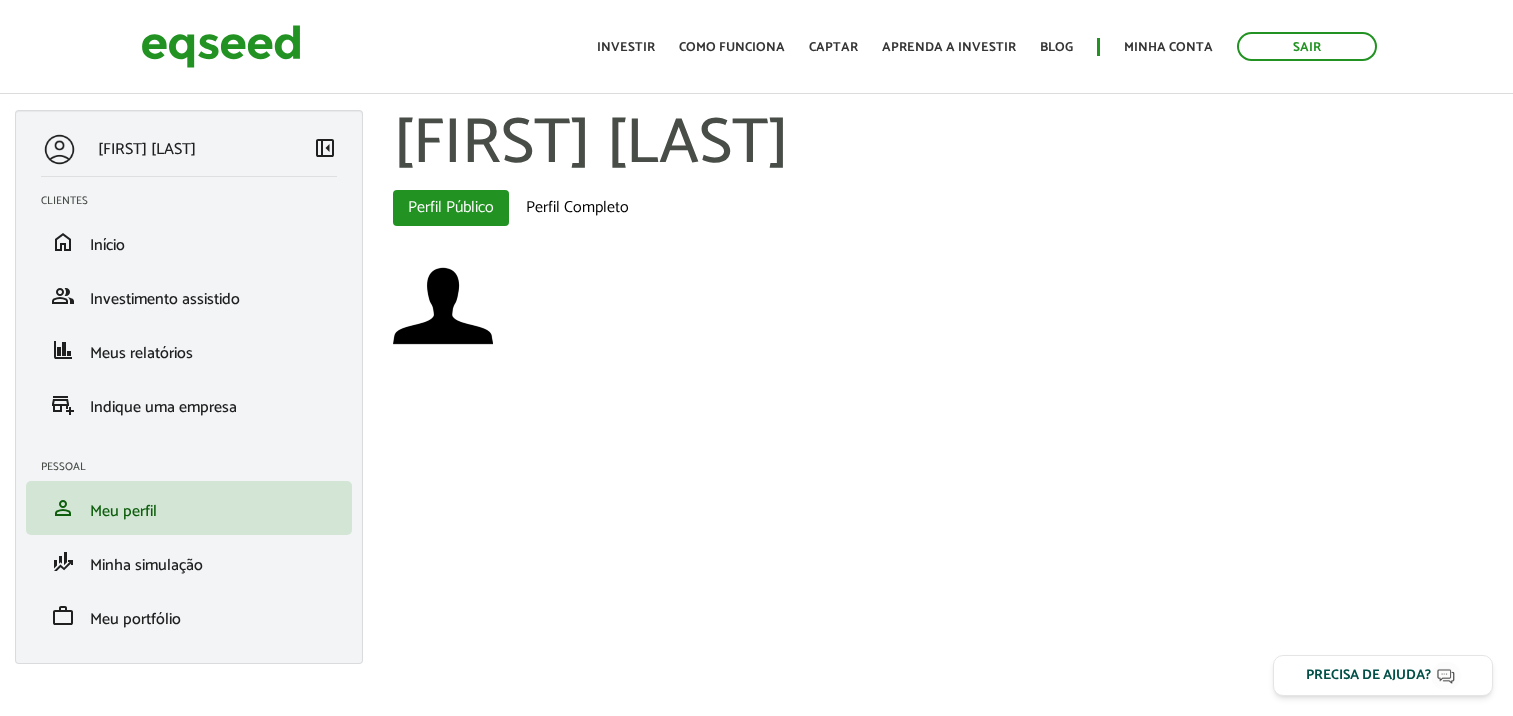 scroll, scrollTop: 0, scrollLeft: 0, axis: both 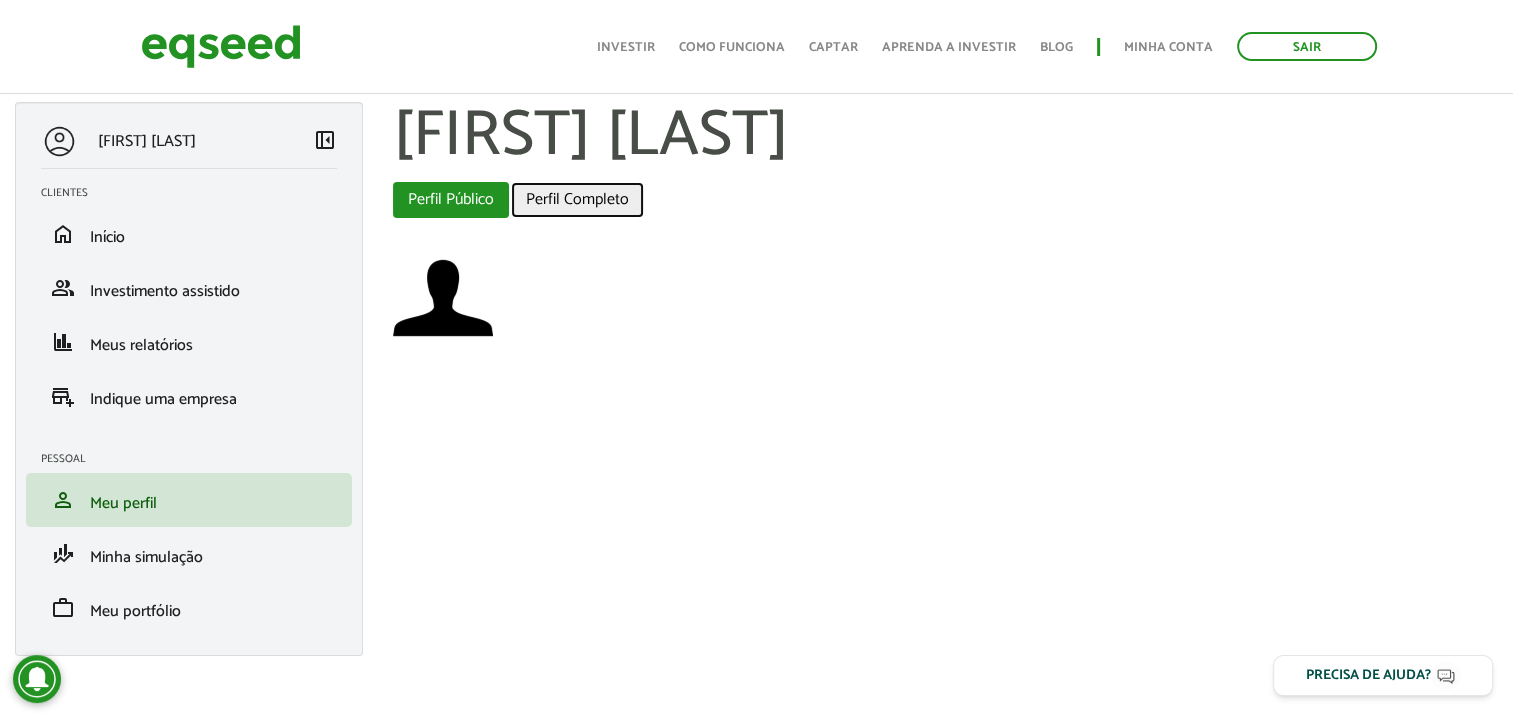 click on "Perfil Completo" at bounding box center [577, 200] 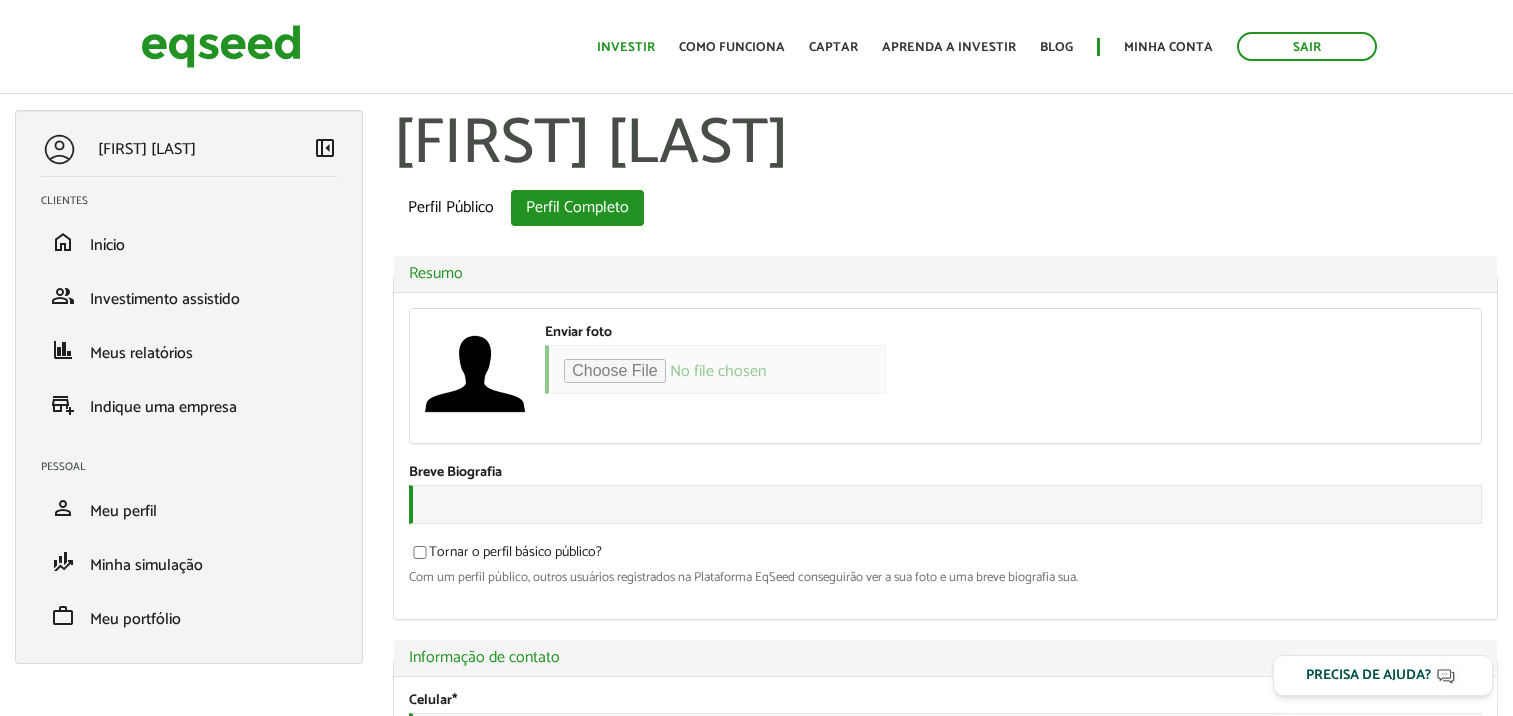 scroll, scrollTop: 0, scrollLeft: 0, axis: both 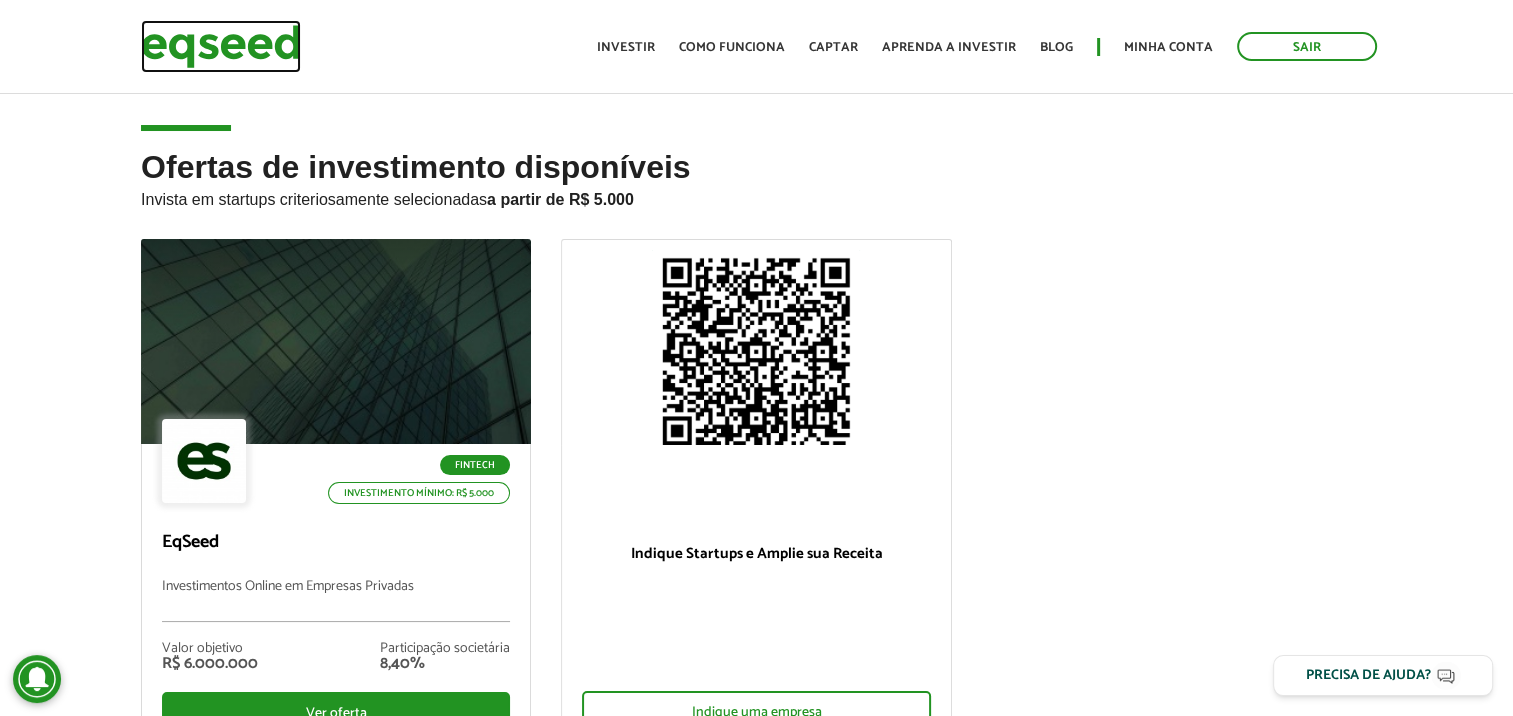click at bounding box center (221, 46) 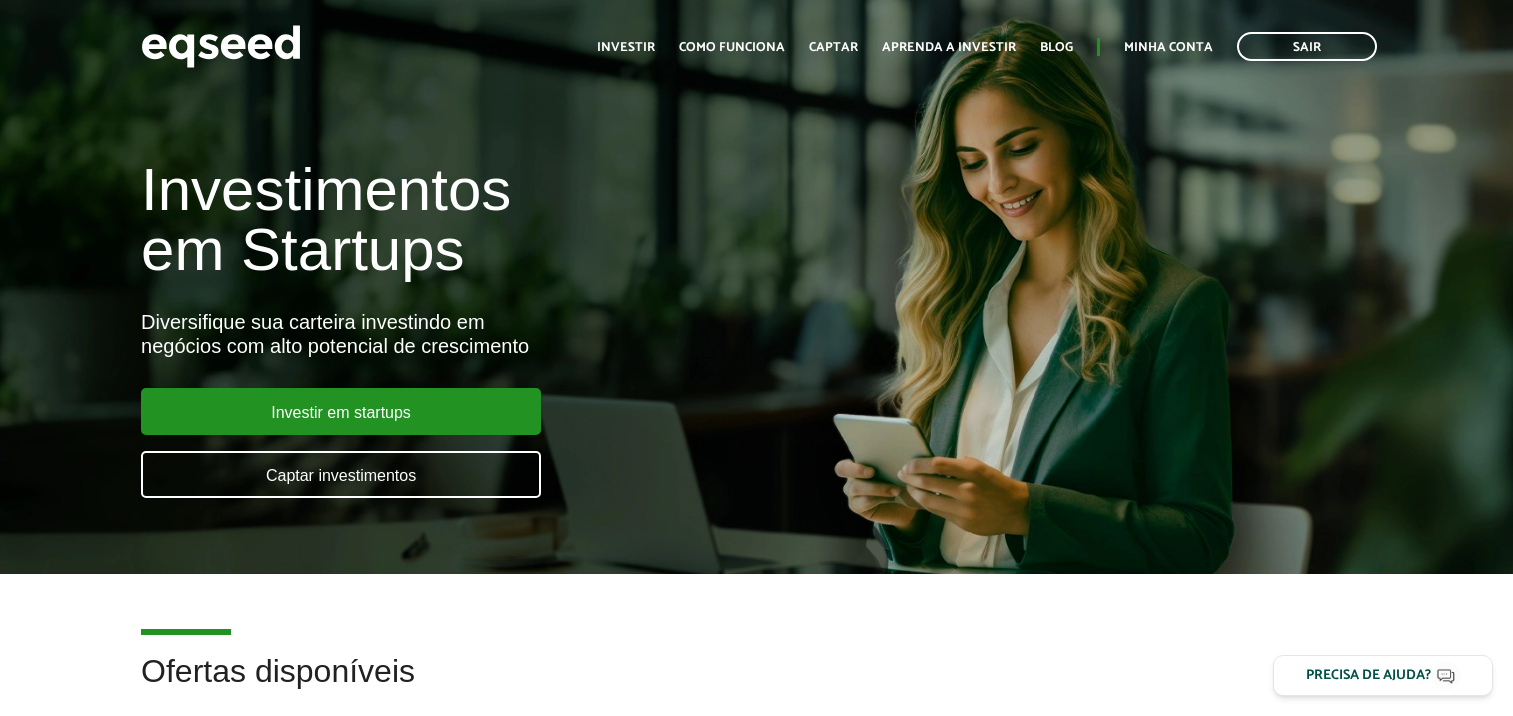 scroll, scrollTop: 0, scrollLeft: 0, axis: both 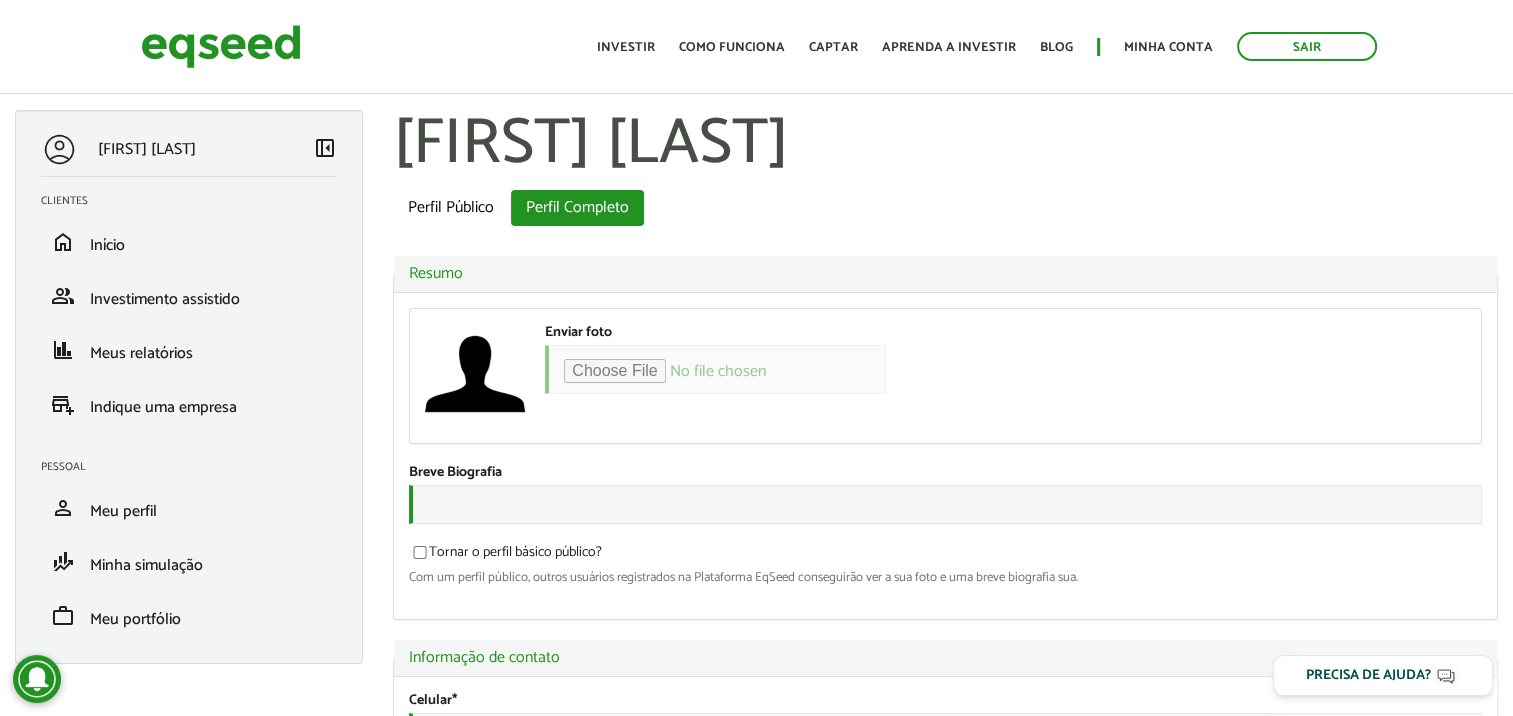 click on "Perfil Público
Perfil Completo (aba ativa)" at bounding box center [945, 208] 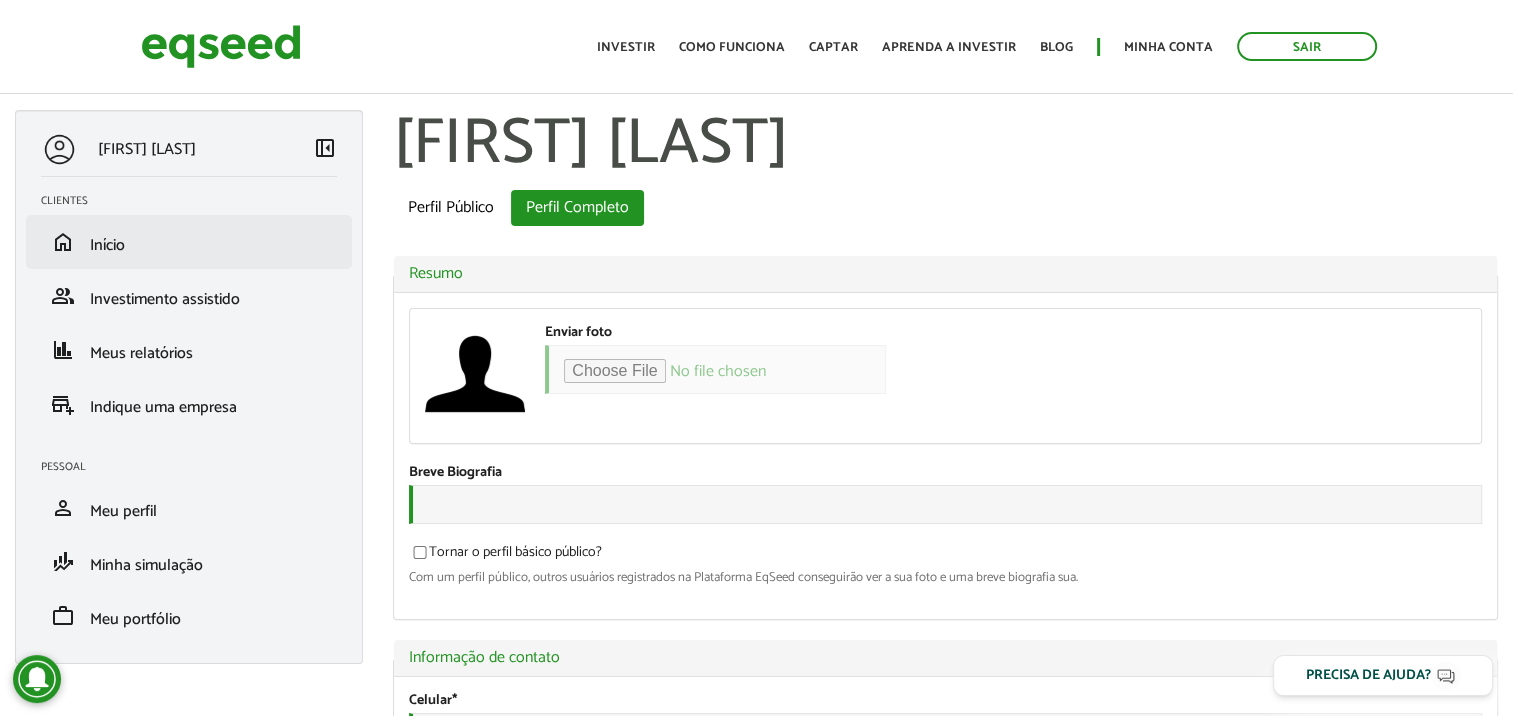 click on "home Início" at bounding box center [189, 242] 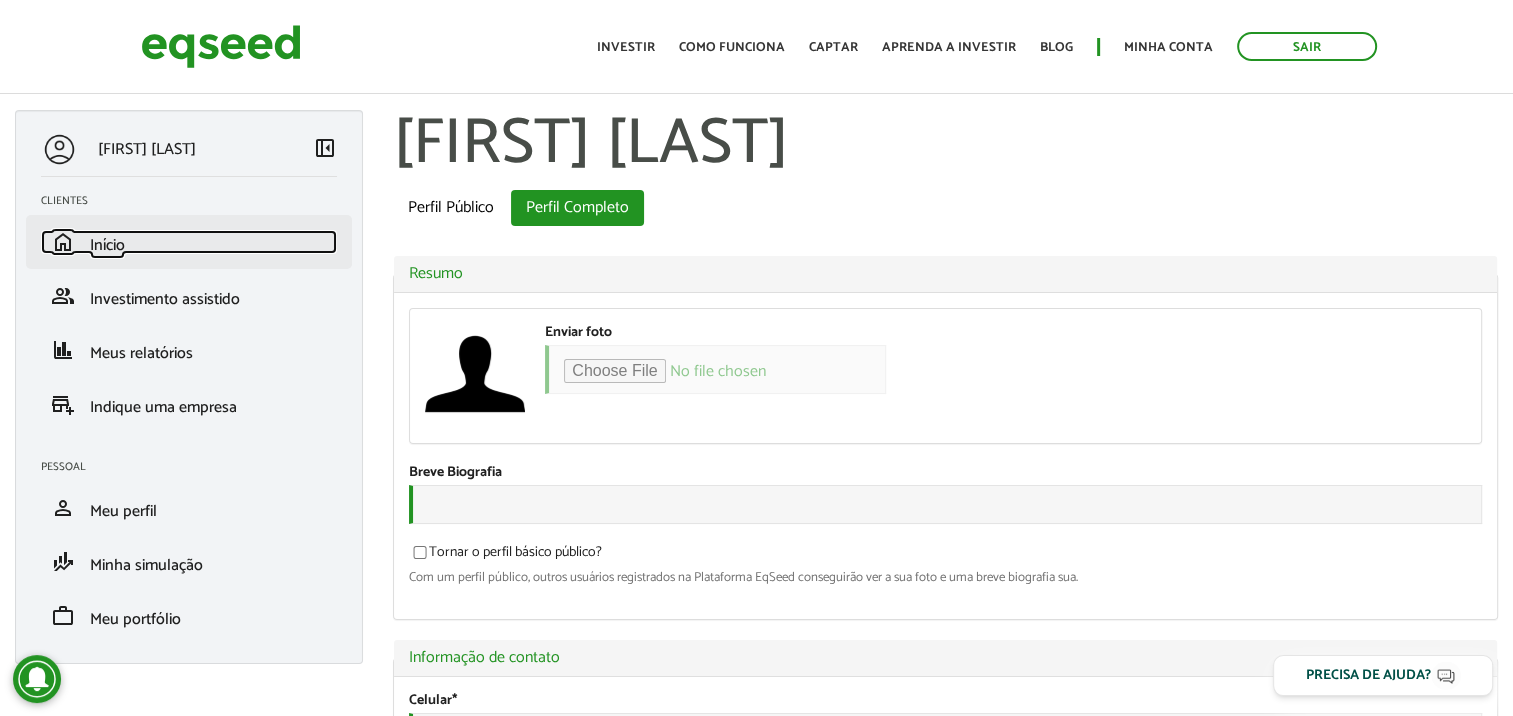 click on "home Início" at bounding box center [189, 242] 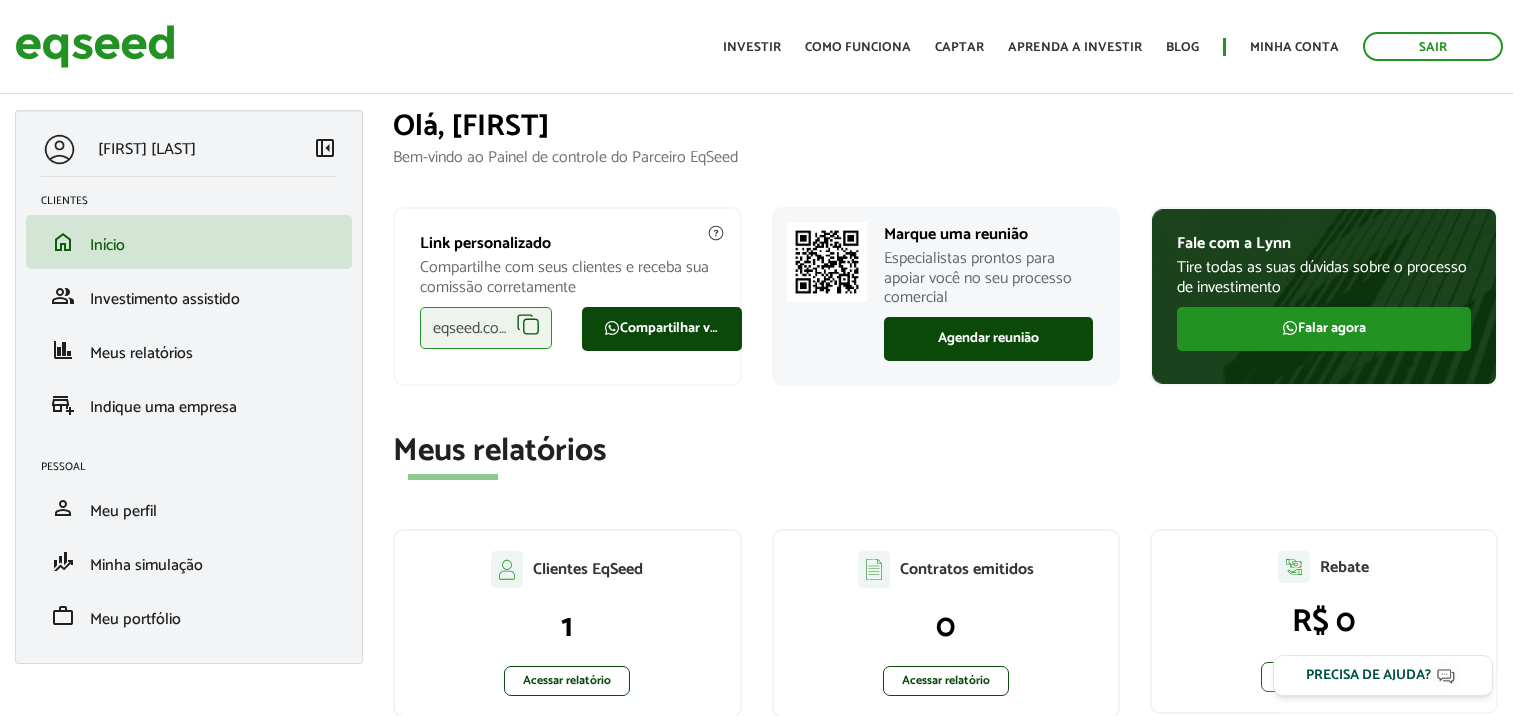scroll, scrollTop: 0, scrollLeft: 0, axis: both 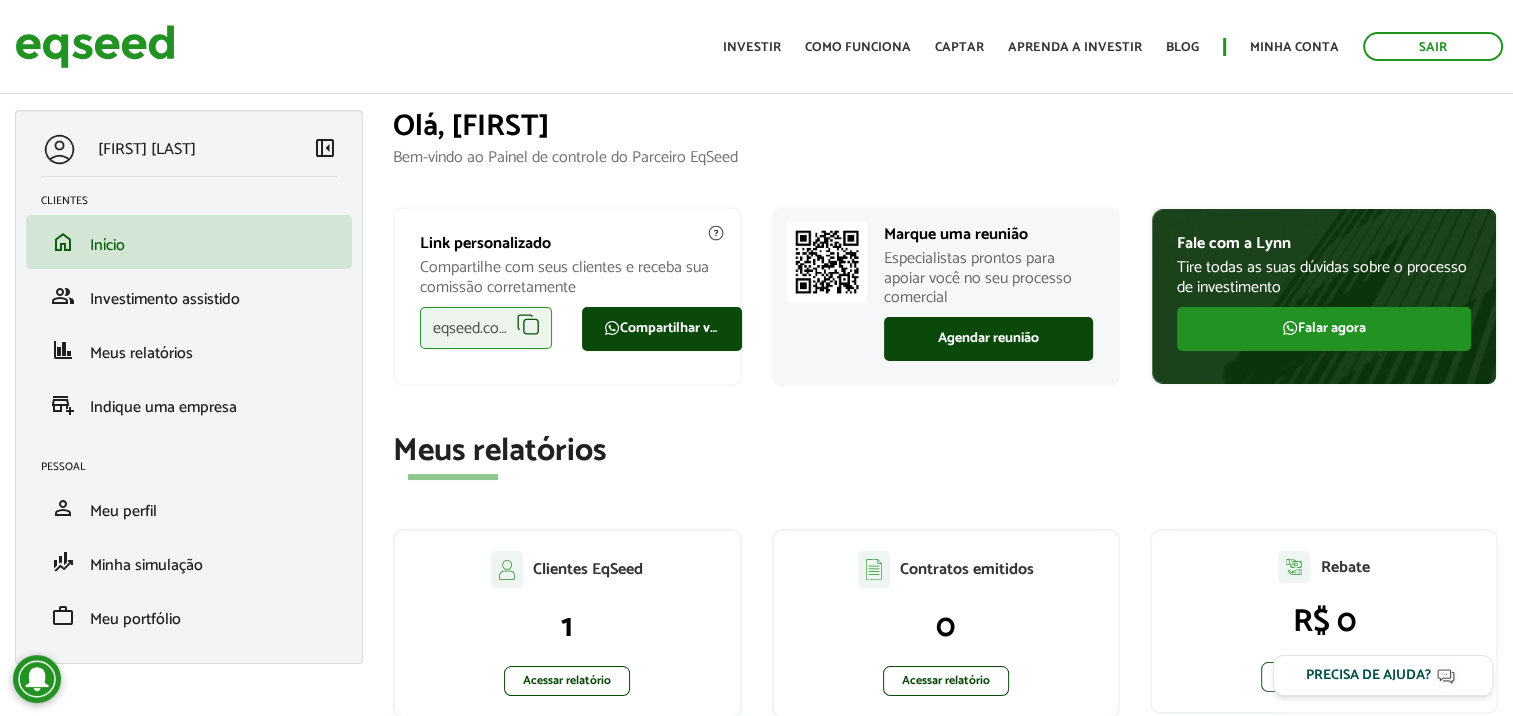 click on "Olá, [FIRST]
Bem-vindo ao Painel de controle do Parceiro EqSeed
Link personalizado
Compartilhe com seus clientes e receba sua comissão corretamente
eqseed.com/a/is/[PERSONAL_URL]
Compartilhar via WhatsApp
Link copiado
Marque uma reunião
Especialistas prontos para apoiar você no seu processo comercial
Agendar reunião
Fale com a Lynn
Tire todas as suas dúvidas sobre o processo de investimento
Falar agora
Meus relatórios" at bounding box center [945, 1151] 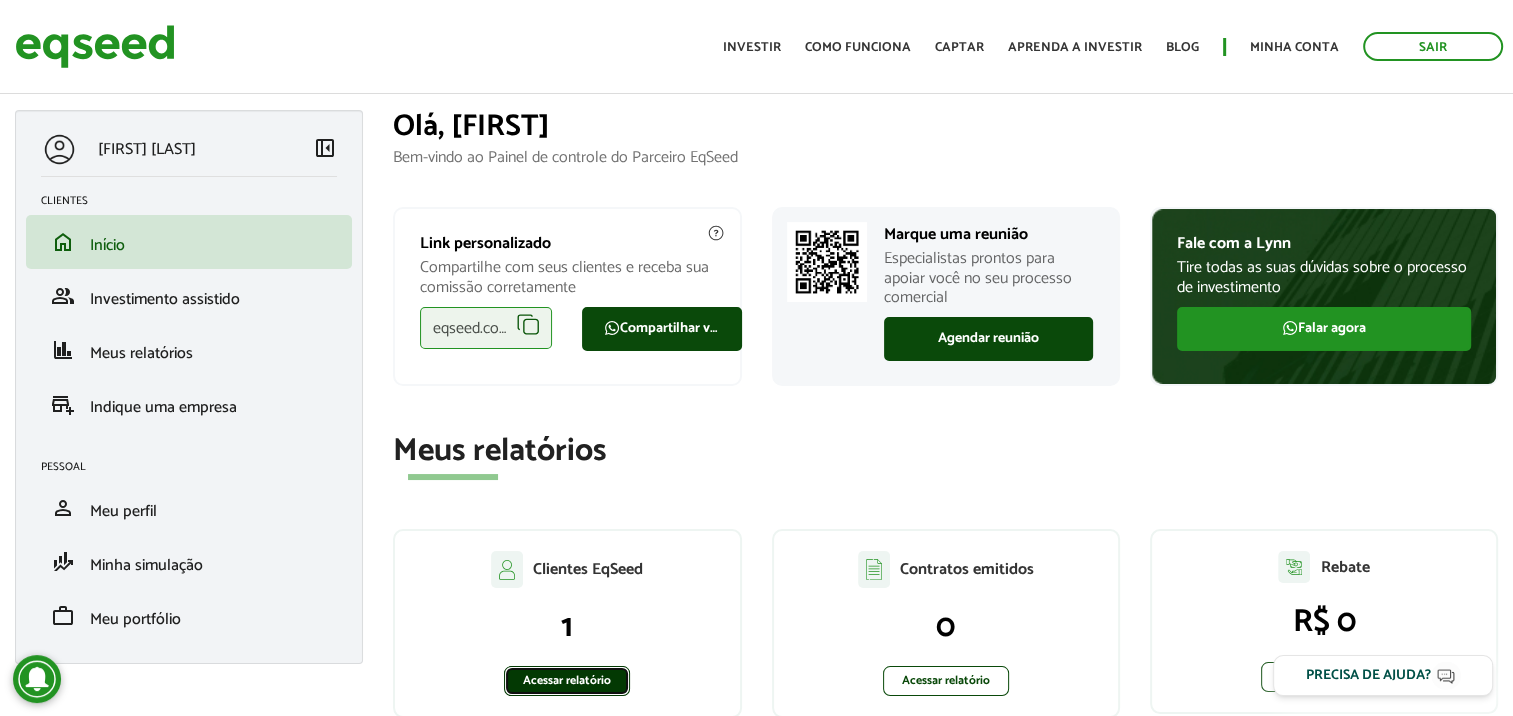click on "Acessar relatório" at bounding box center (567, 681) 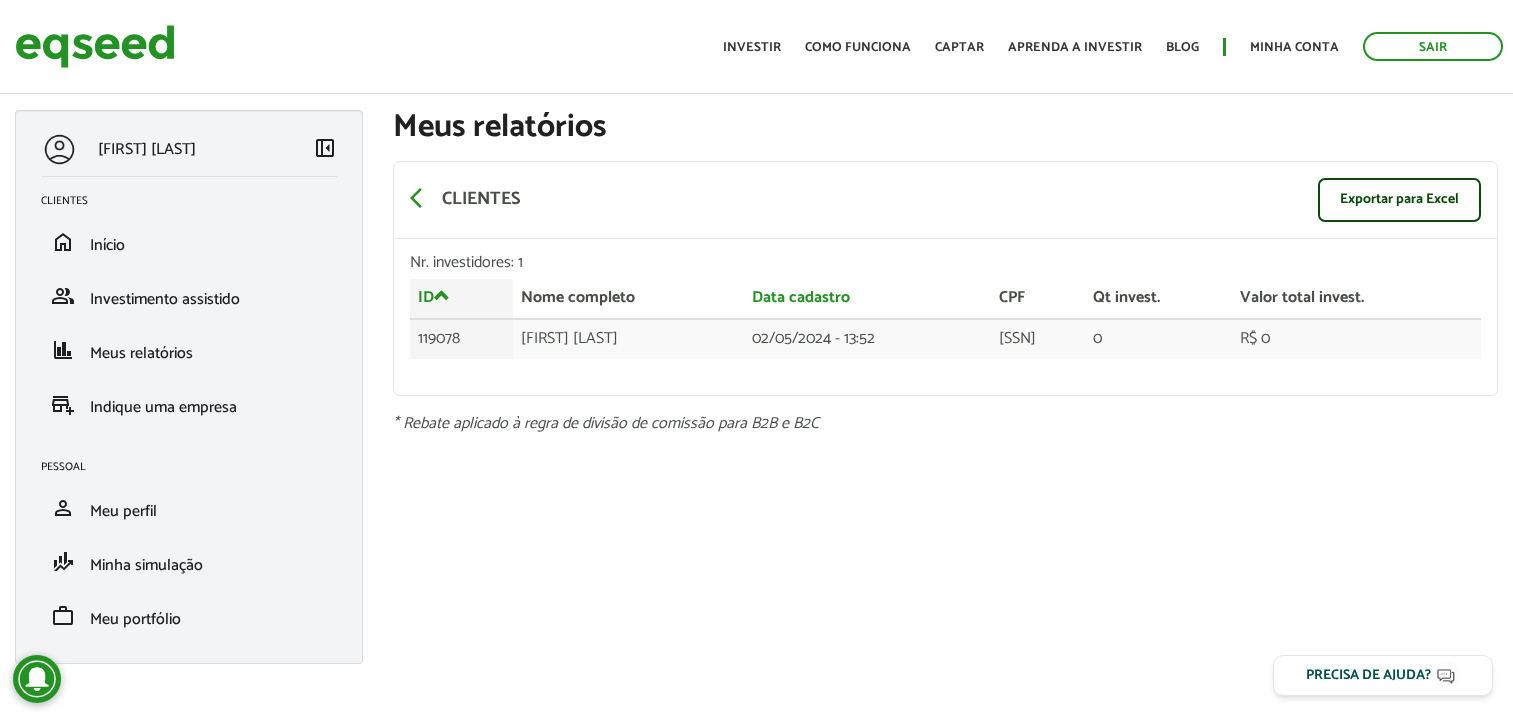 scroll, scrollTop: 0, scrollLeft: 0, axis: both 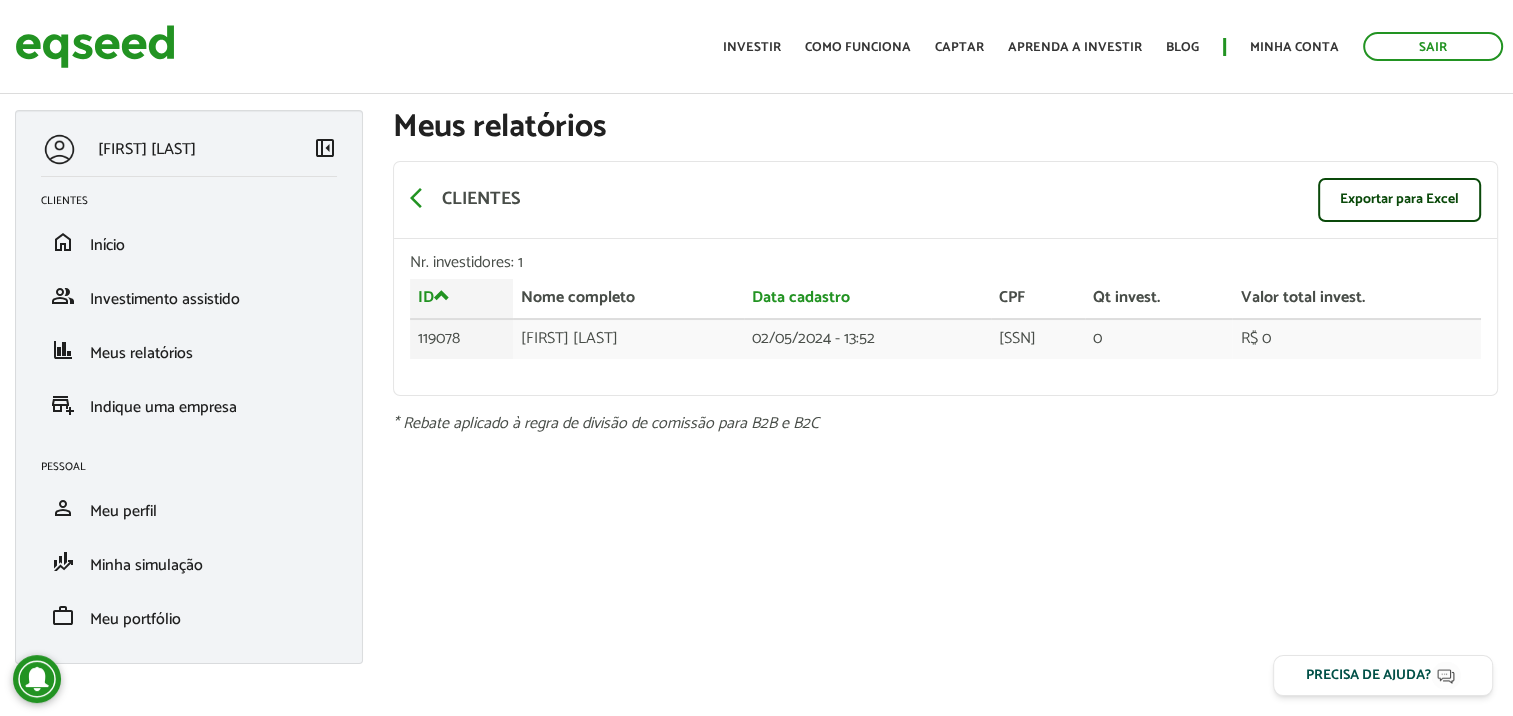 click on "Nr. investidores: 1" at bounding box center [945, 263] 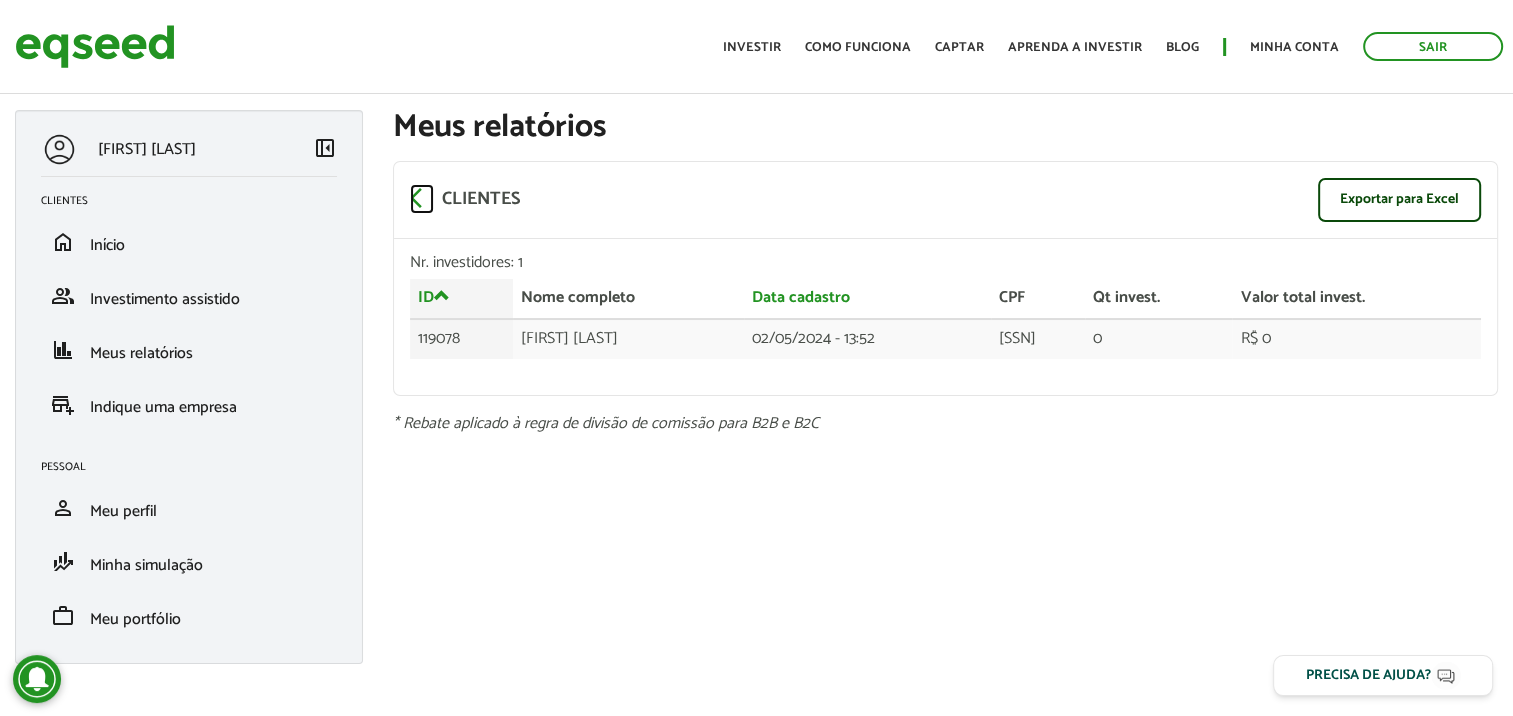 click on "arrow_back_ios" at bounding box center (422, 198) 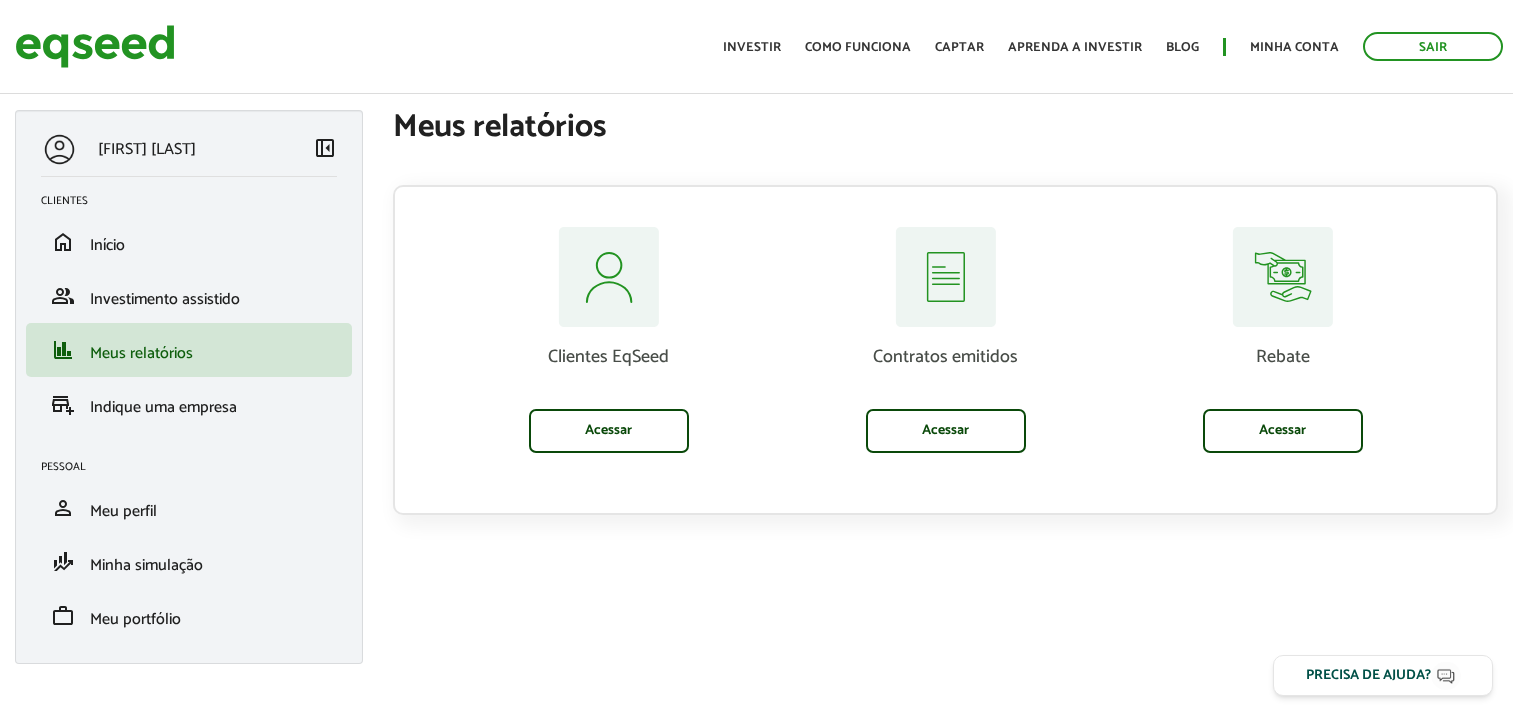 scroll, scrollTop: 0, scrollLeft: 0, axis: both 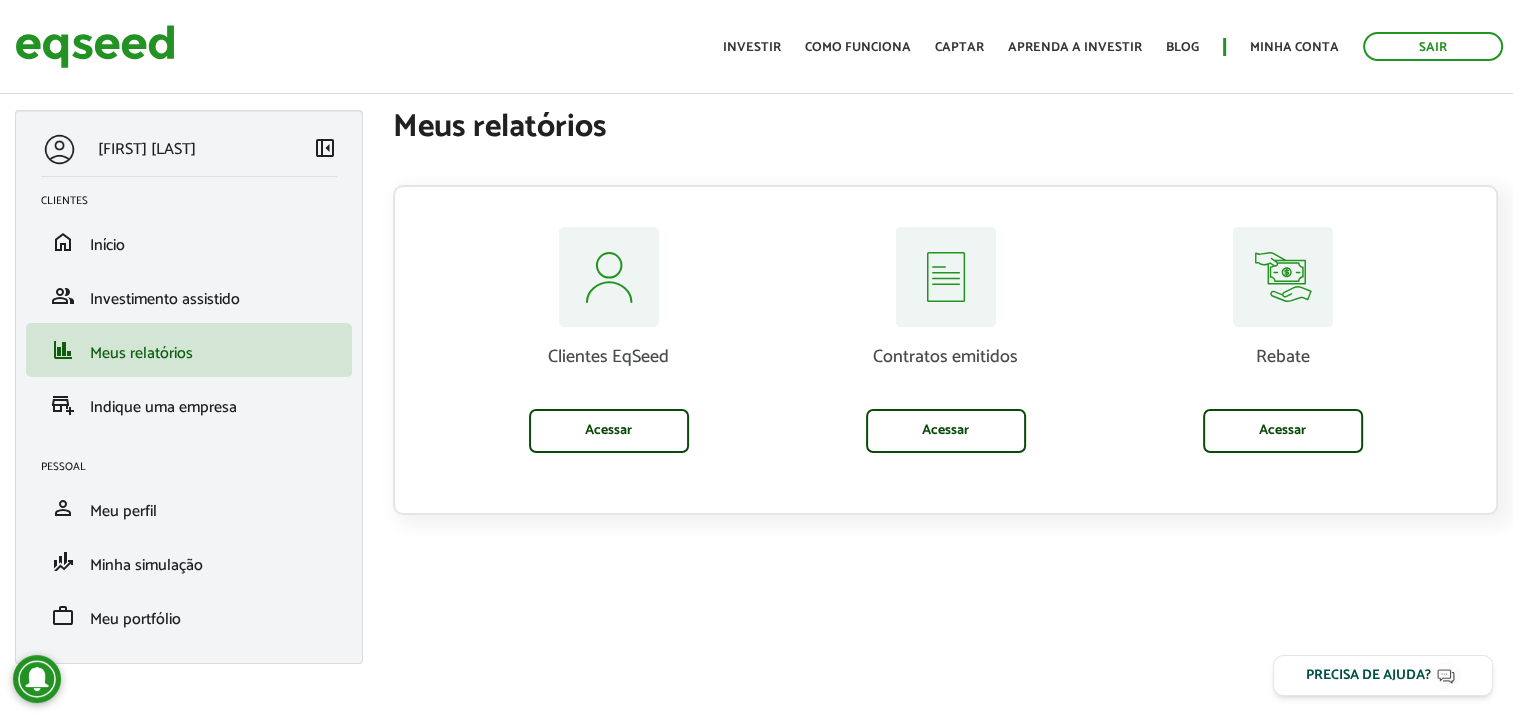 click on "[FIRST] [LAST]" at bounding box center (147, 149) 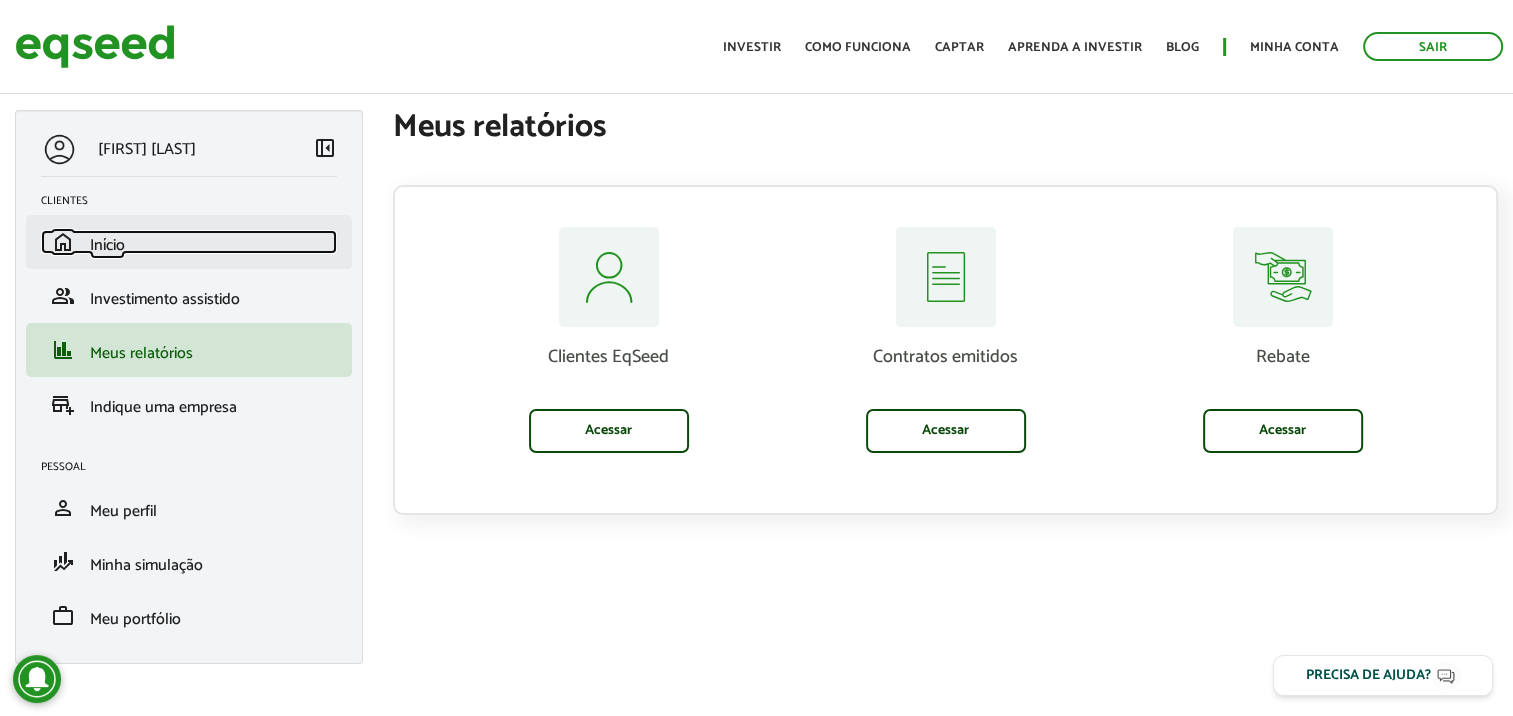 click on "home Início" at bounding box center [189, 242] 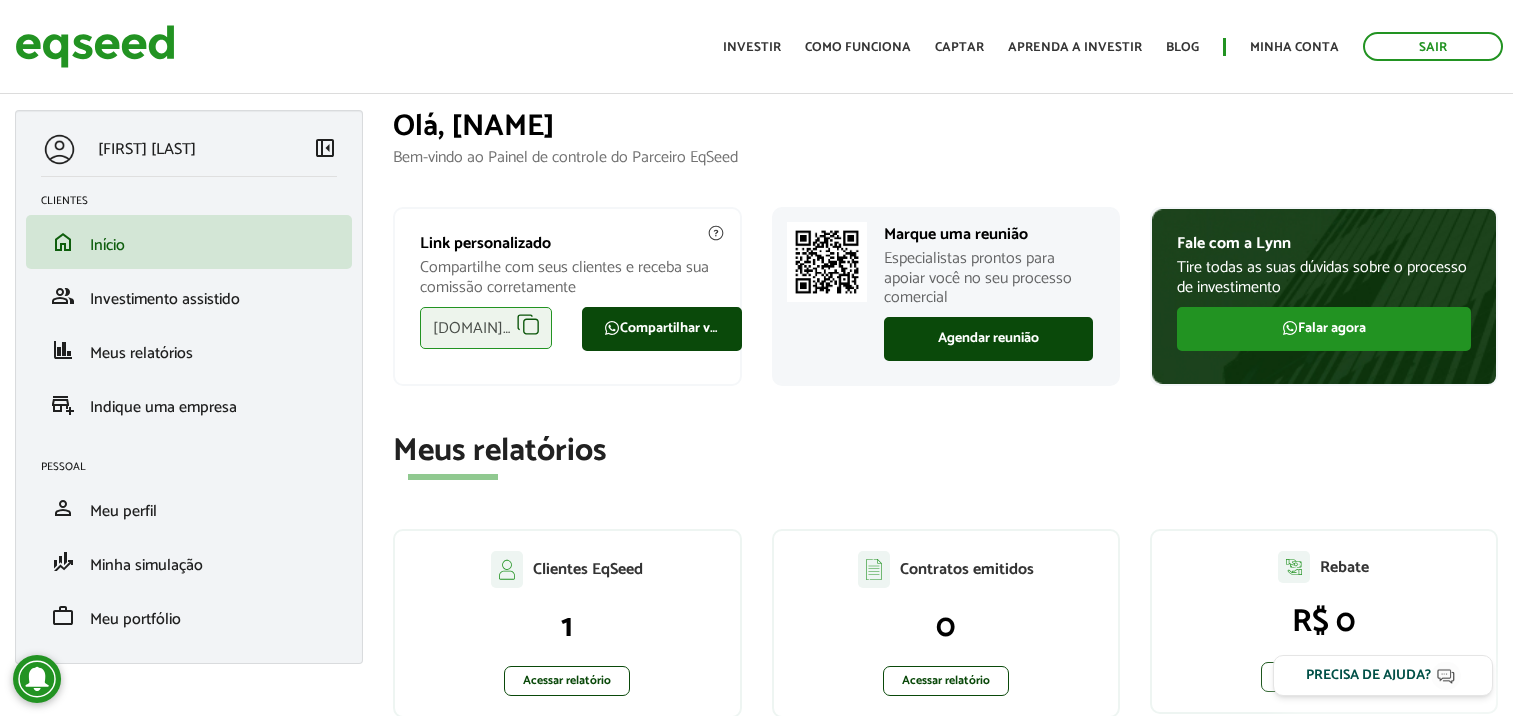 scroll, scrollTop: 0, scrollLeft: 0, axis: both 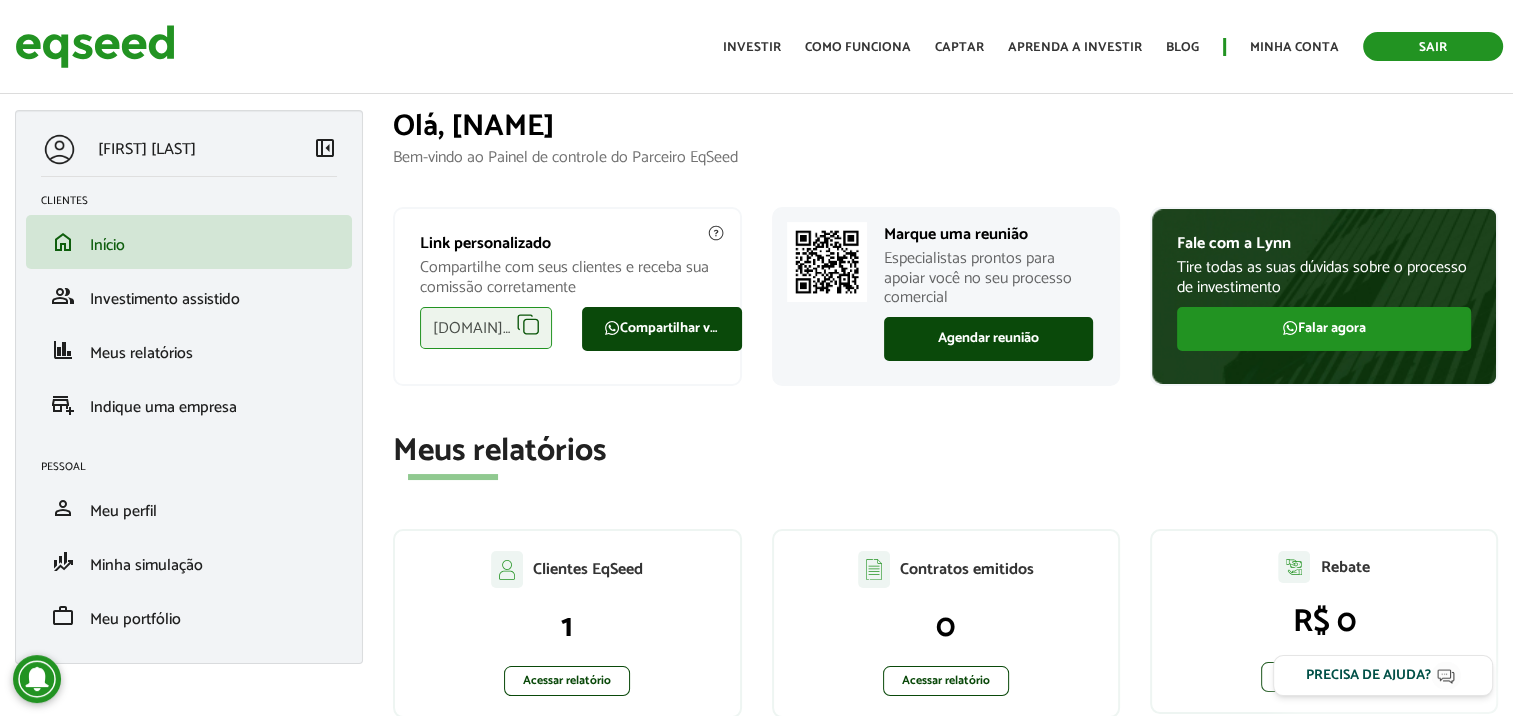 click on "Sair" at bounding box center [1433, 46] 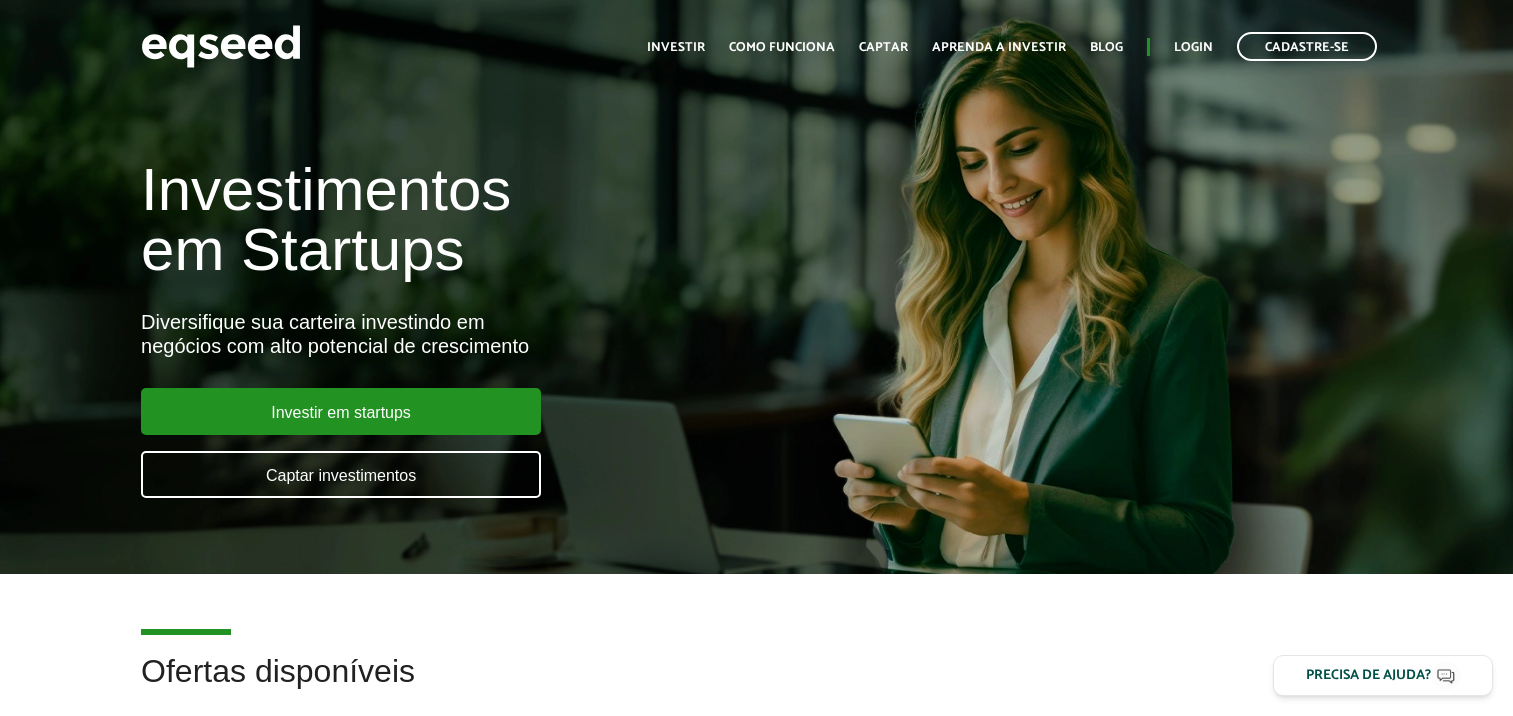 scroll, scrollTop: 0, scrollLeft: 0, axis: both 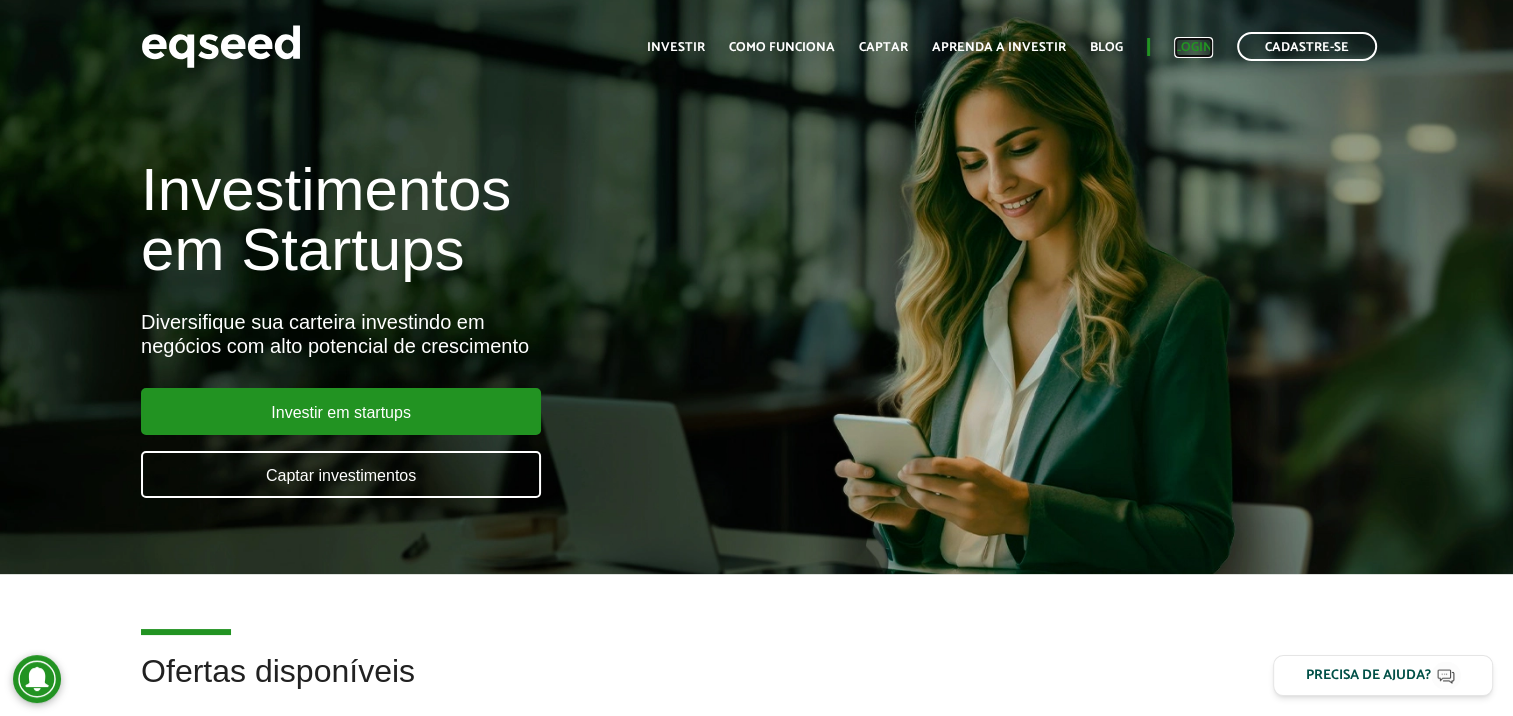 click on "Login" at bounding box center [1193, 47] 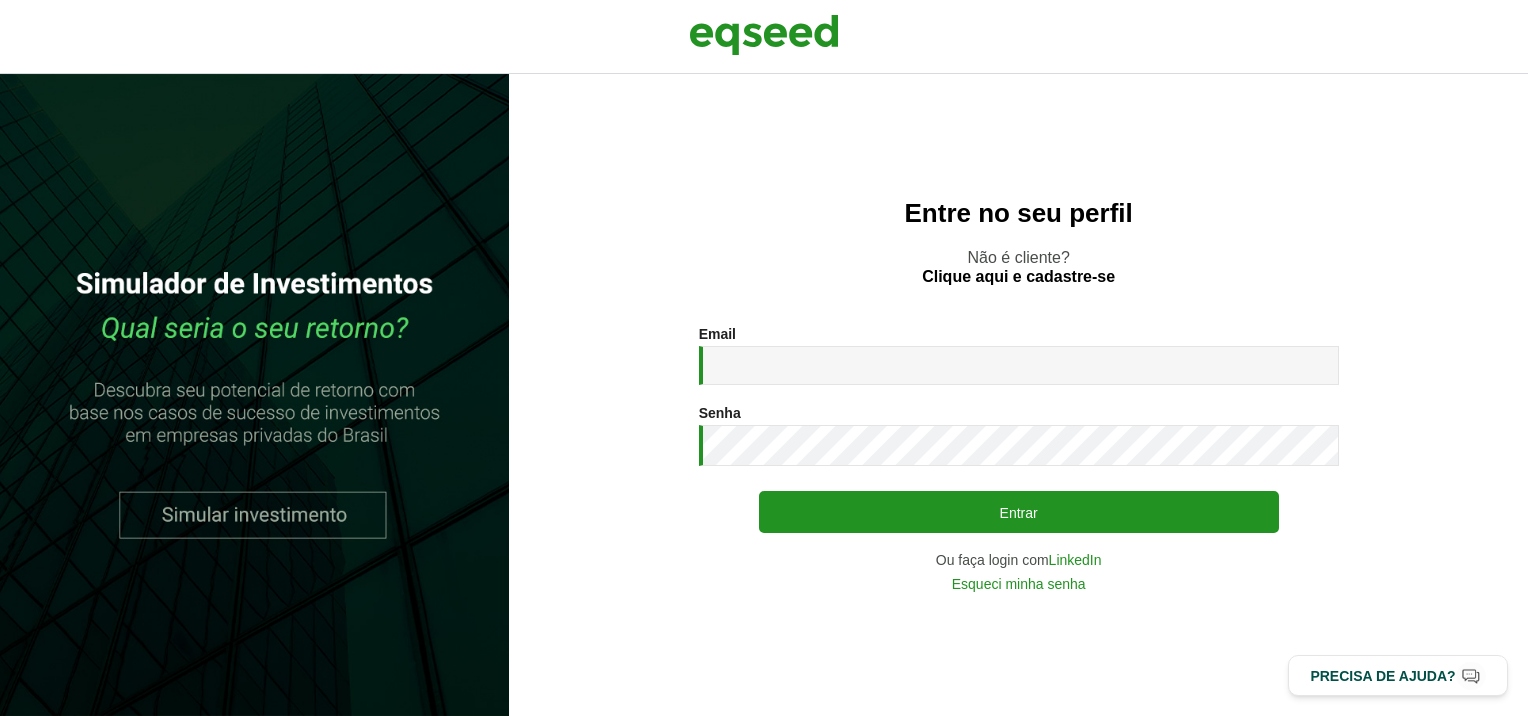 scroll, scrollTop: 0, scrollLeft: 0, axis: both 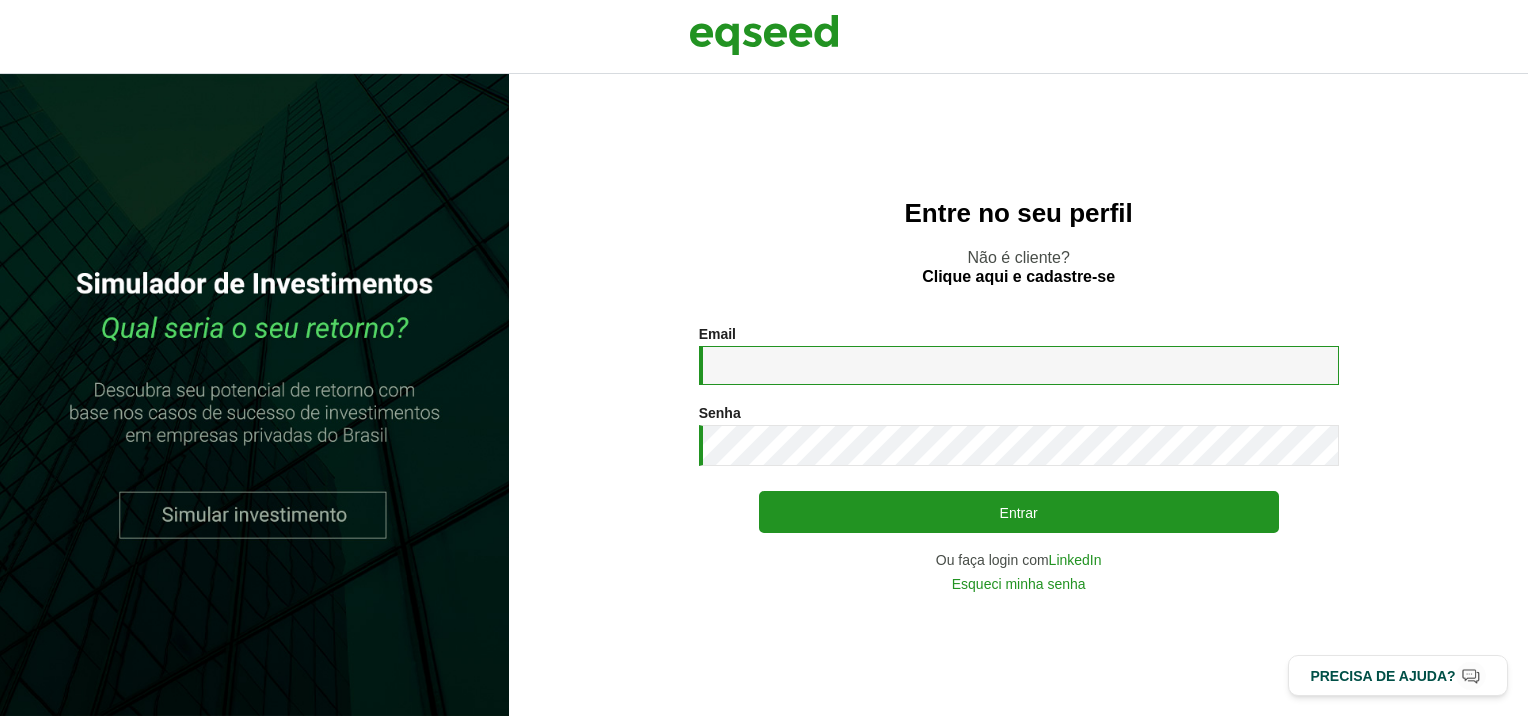 click on "Email  *" at bounding box center (1019, 365) 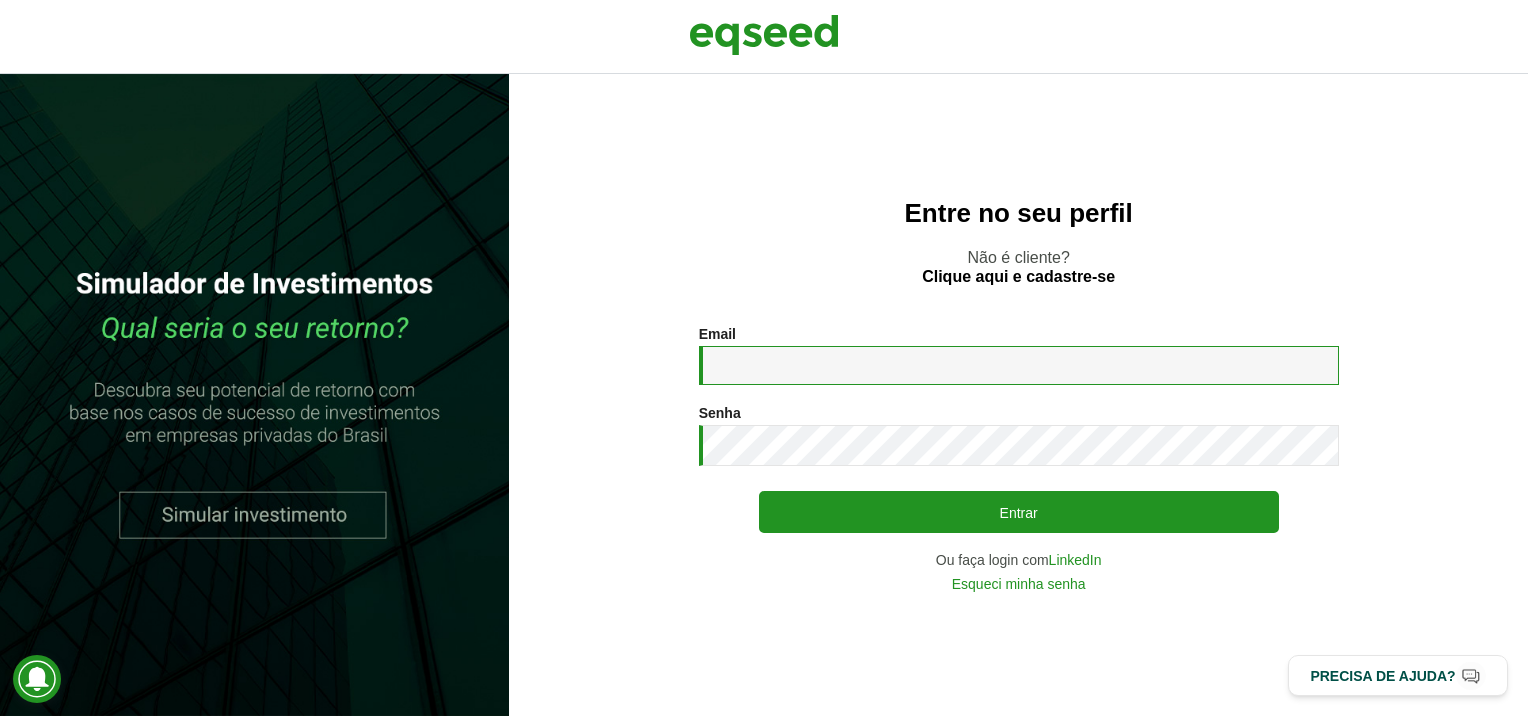 type on "**********" 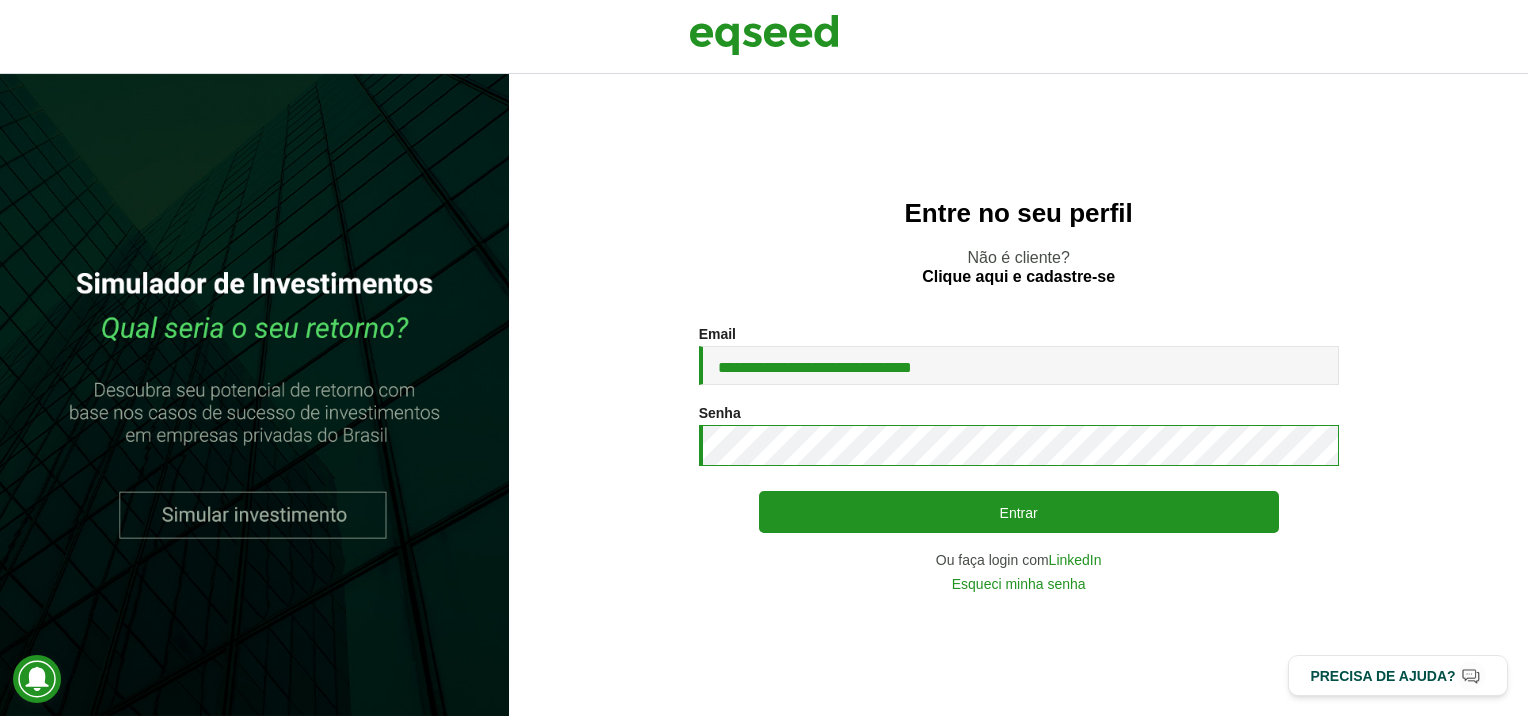 click on "Entrar" at bounding box center (1019, 512) 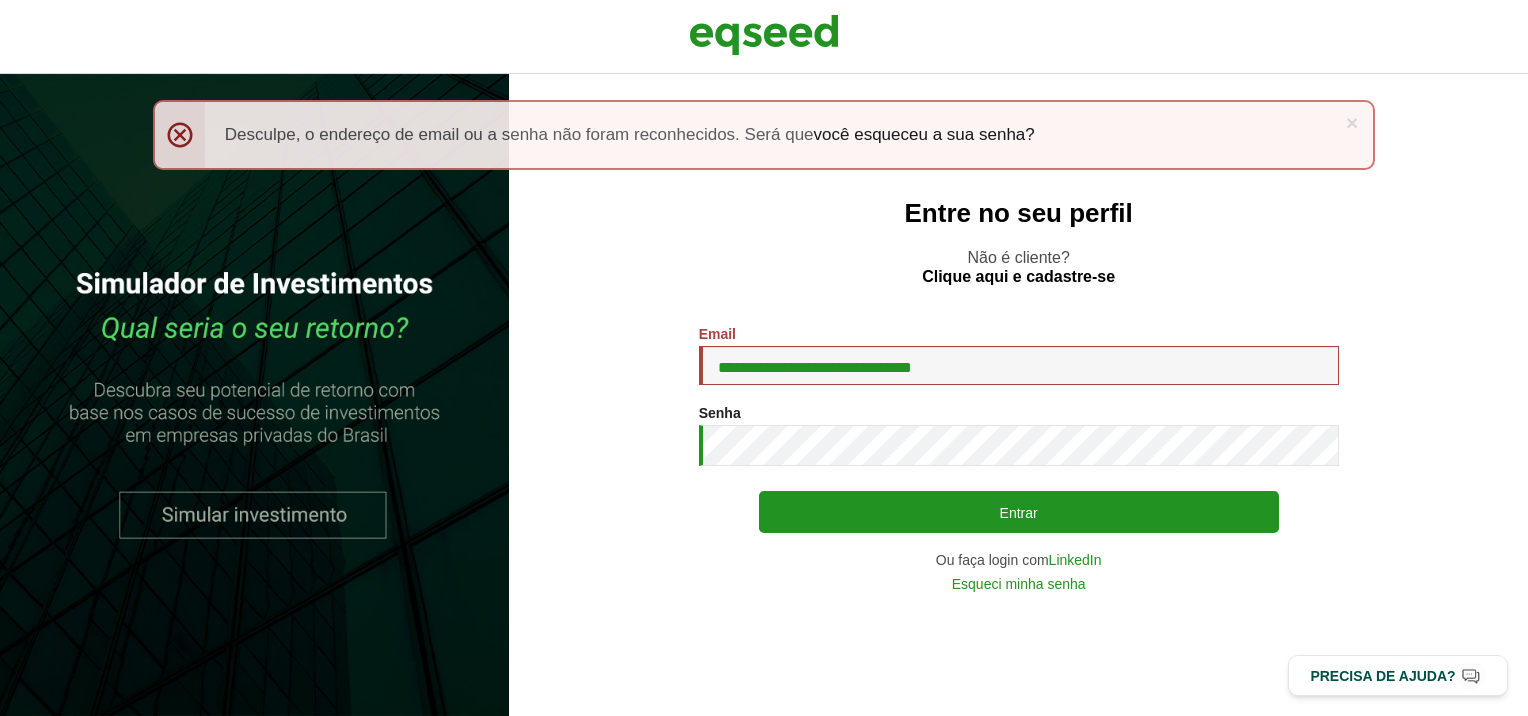 scroll, scrollTop: 0, scrollLeft: 0, axis: both 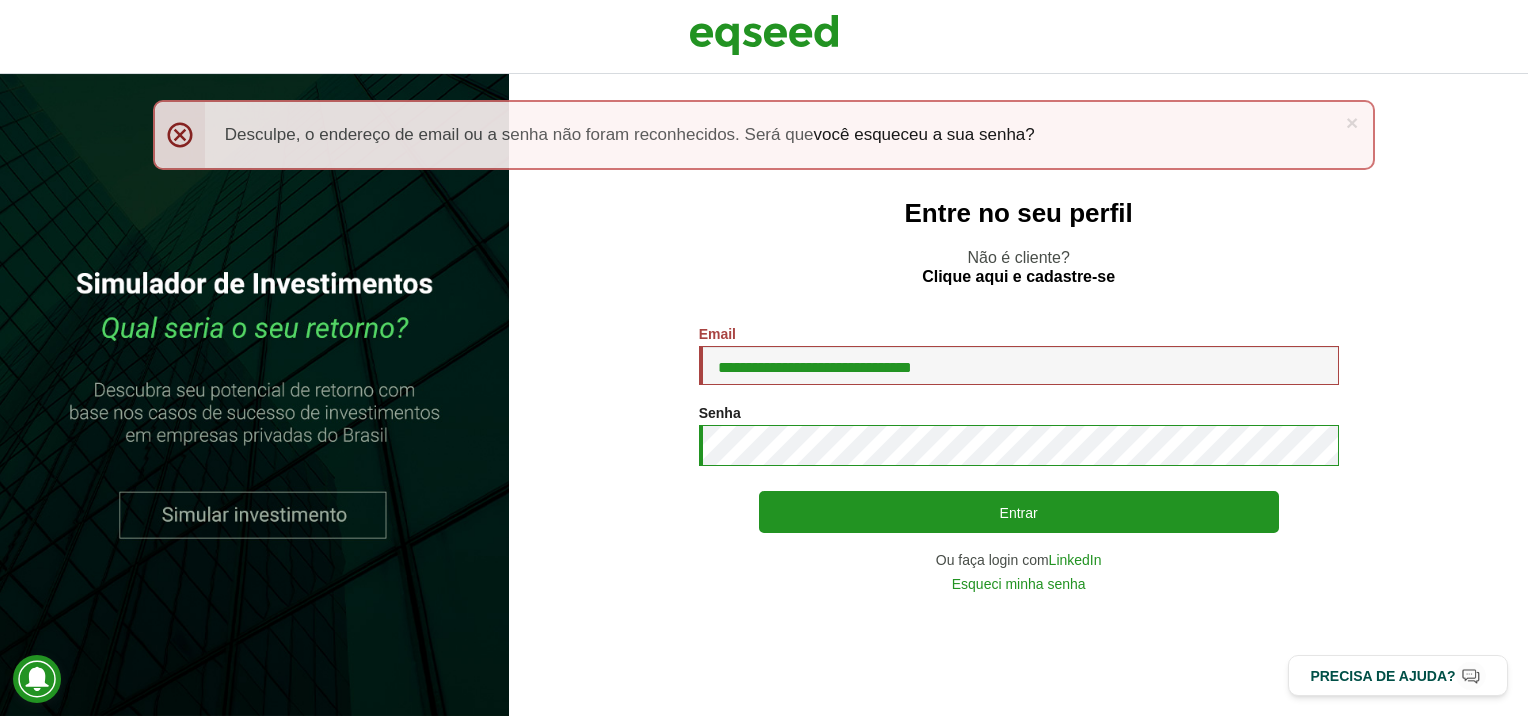 click on "Entrar" at bounding box center (1019, 512) 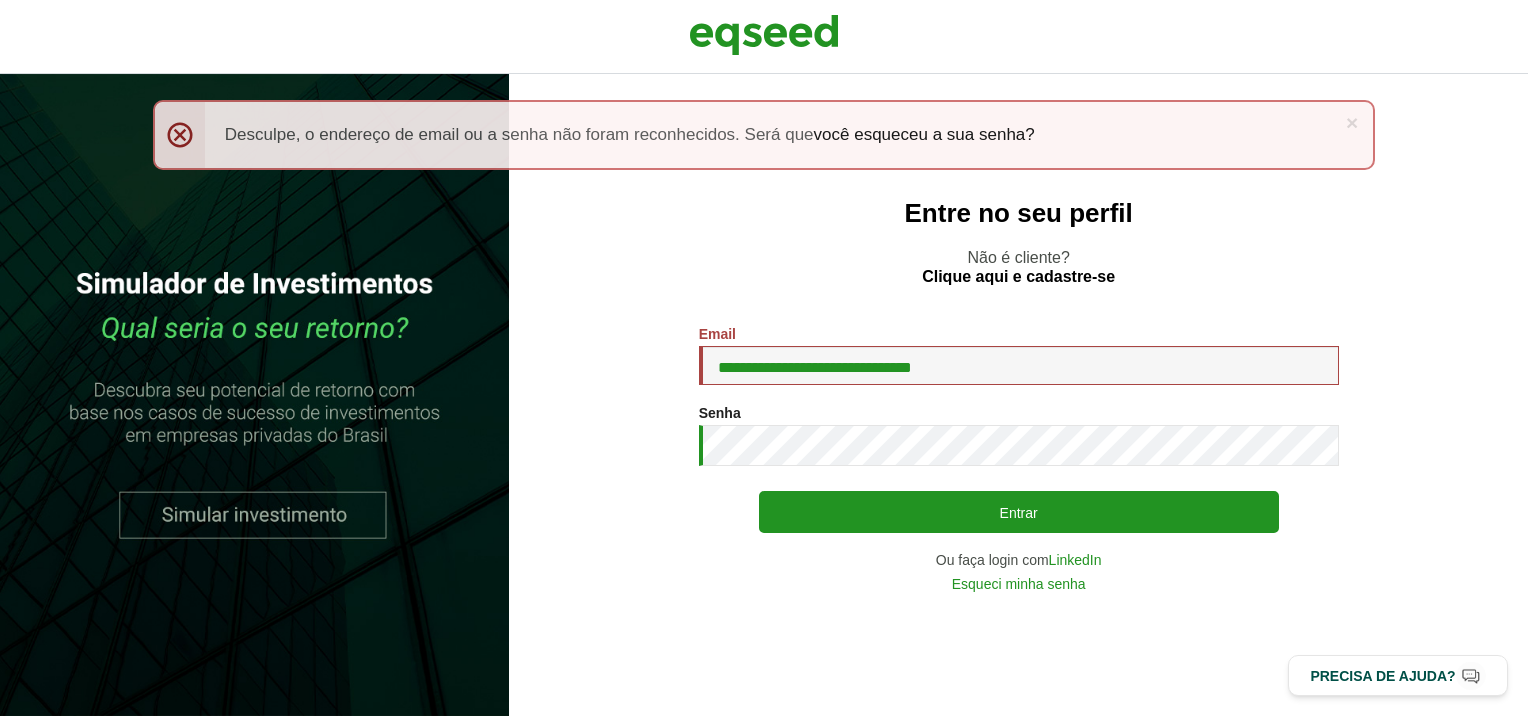 scroll, scrollTop: 0, scrollLeft: 0, axis: both 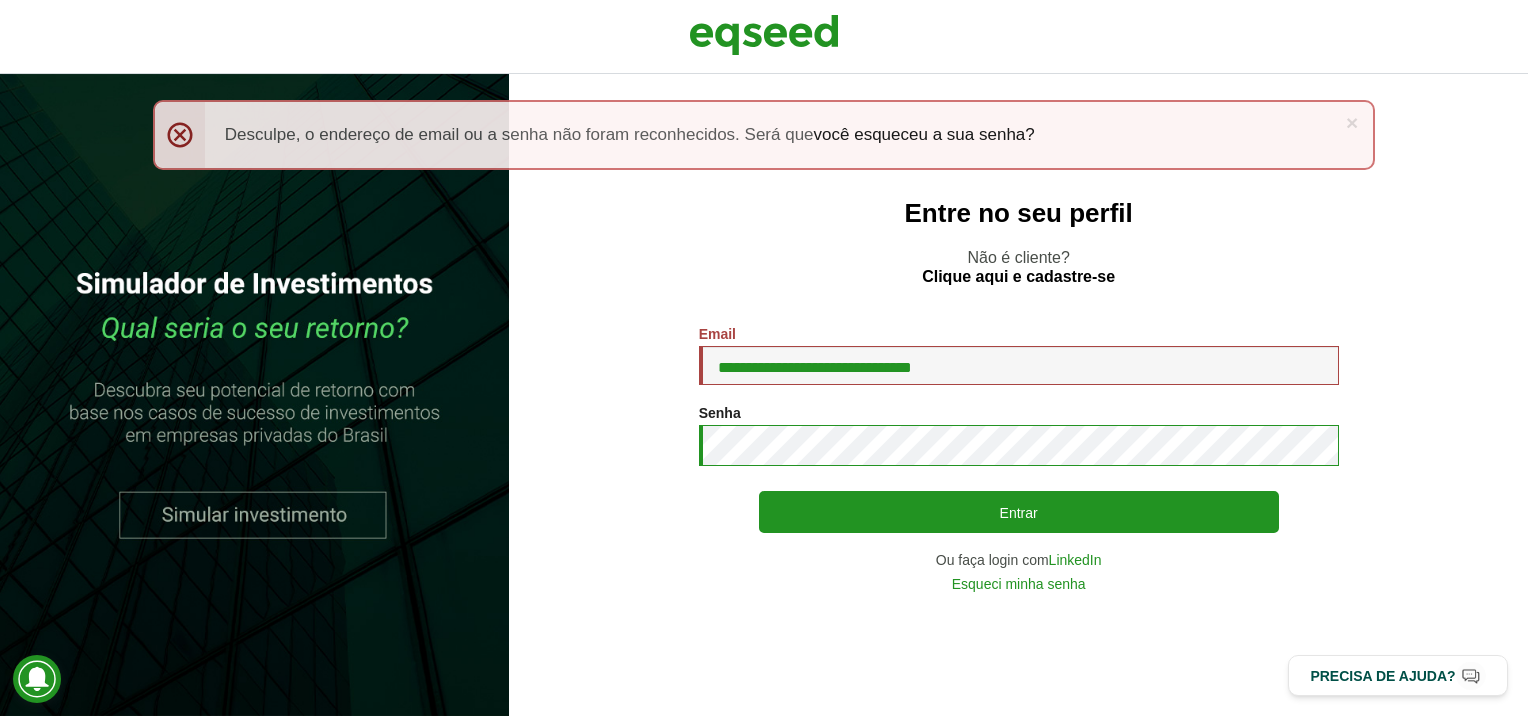 click on "Entrar" at bounding box center (1019, 512) 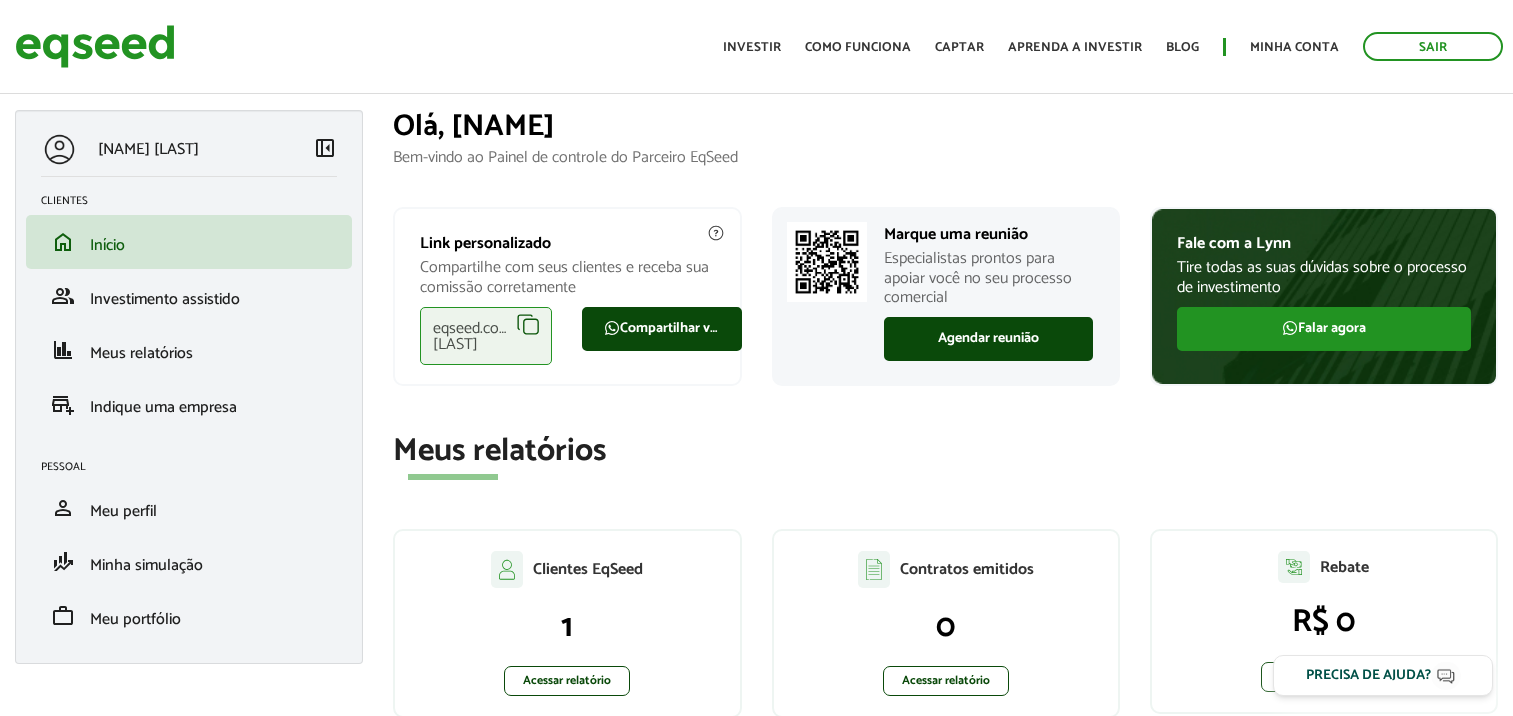 scroll, scrollTop: 0, scrollLeft: 0, axis: both 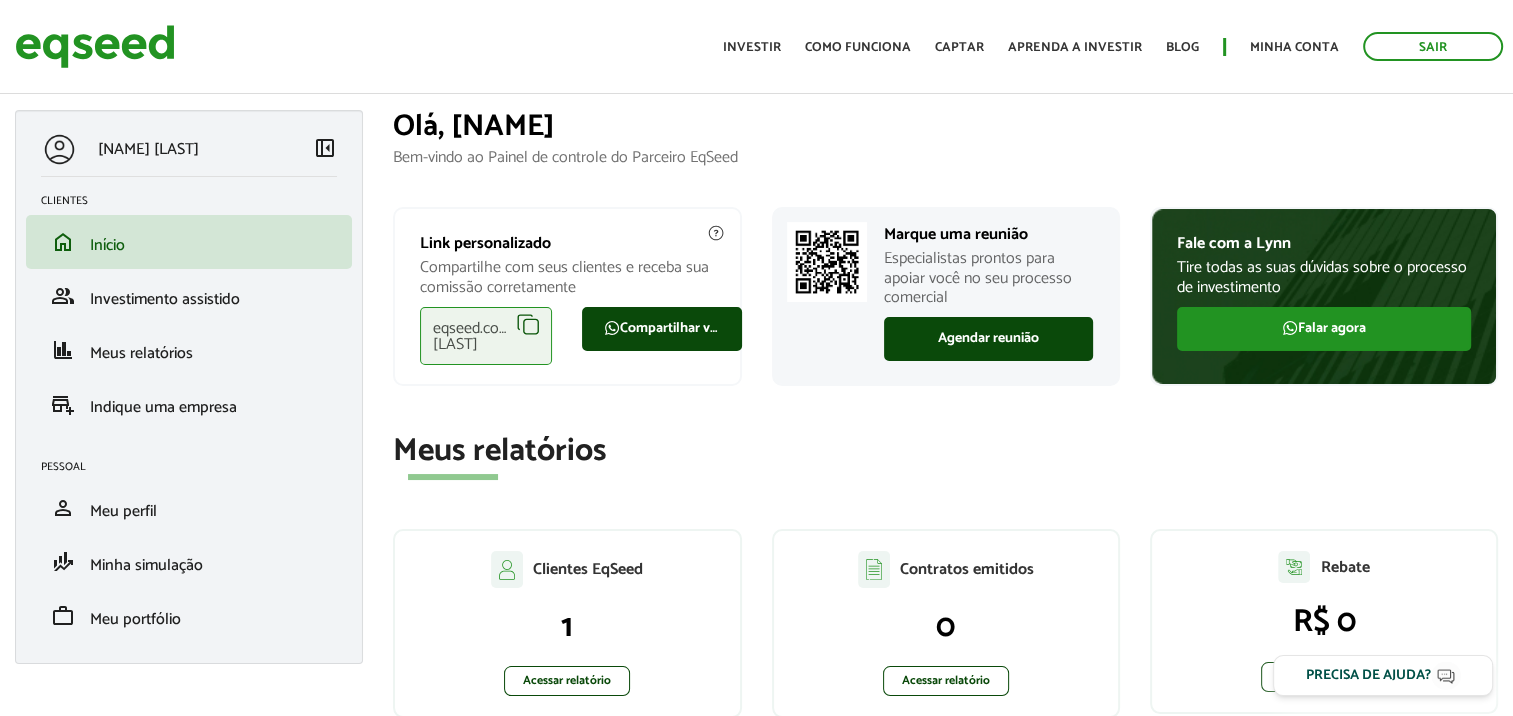 click on "Olá, [NAME]" at bounding box center [945, 126] 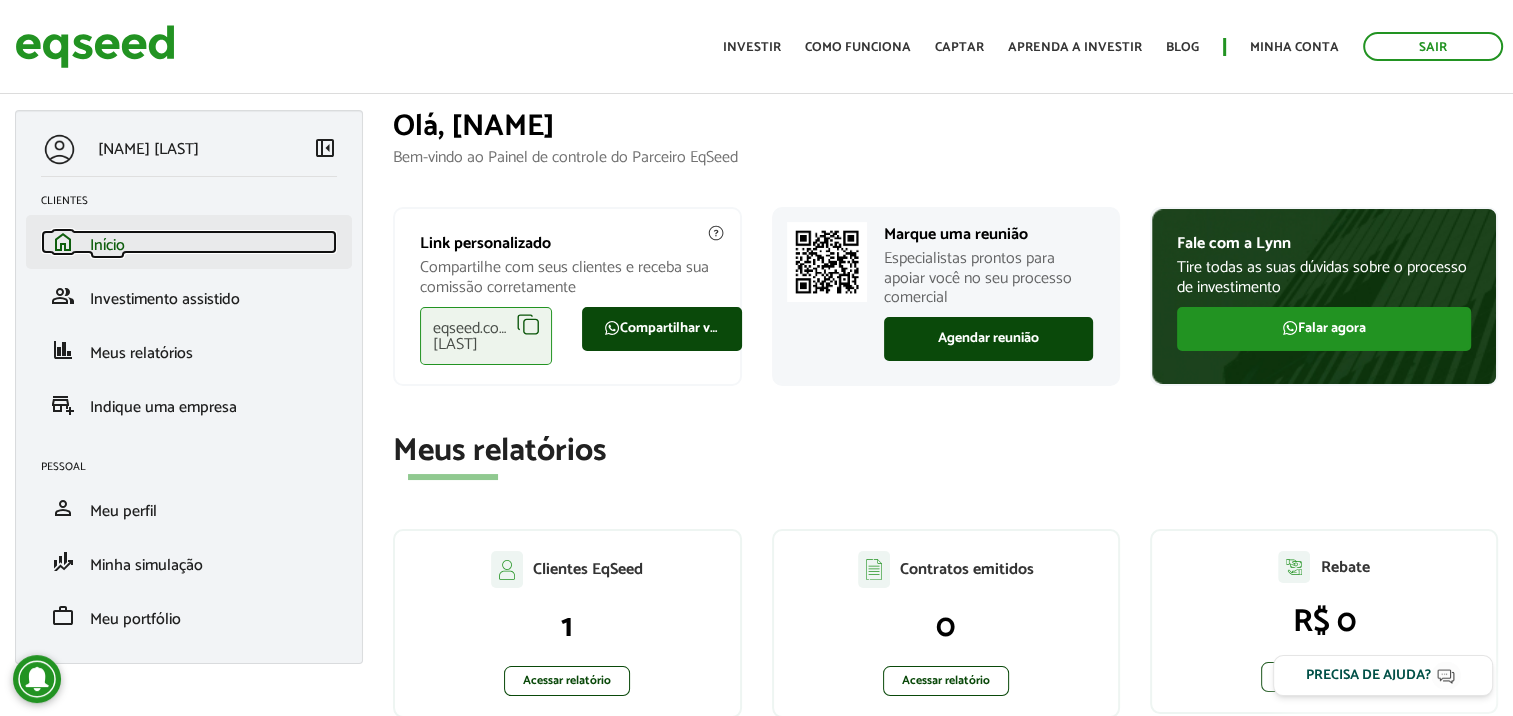 click on "home Início" at bounding box center [189, 242] 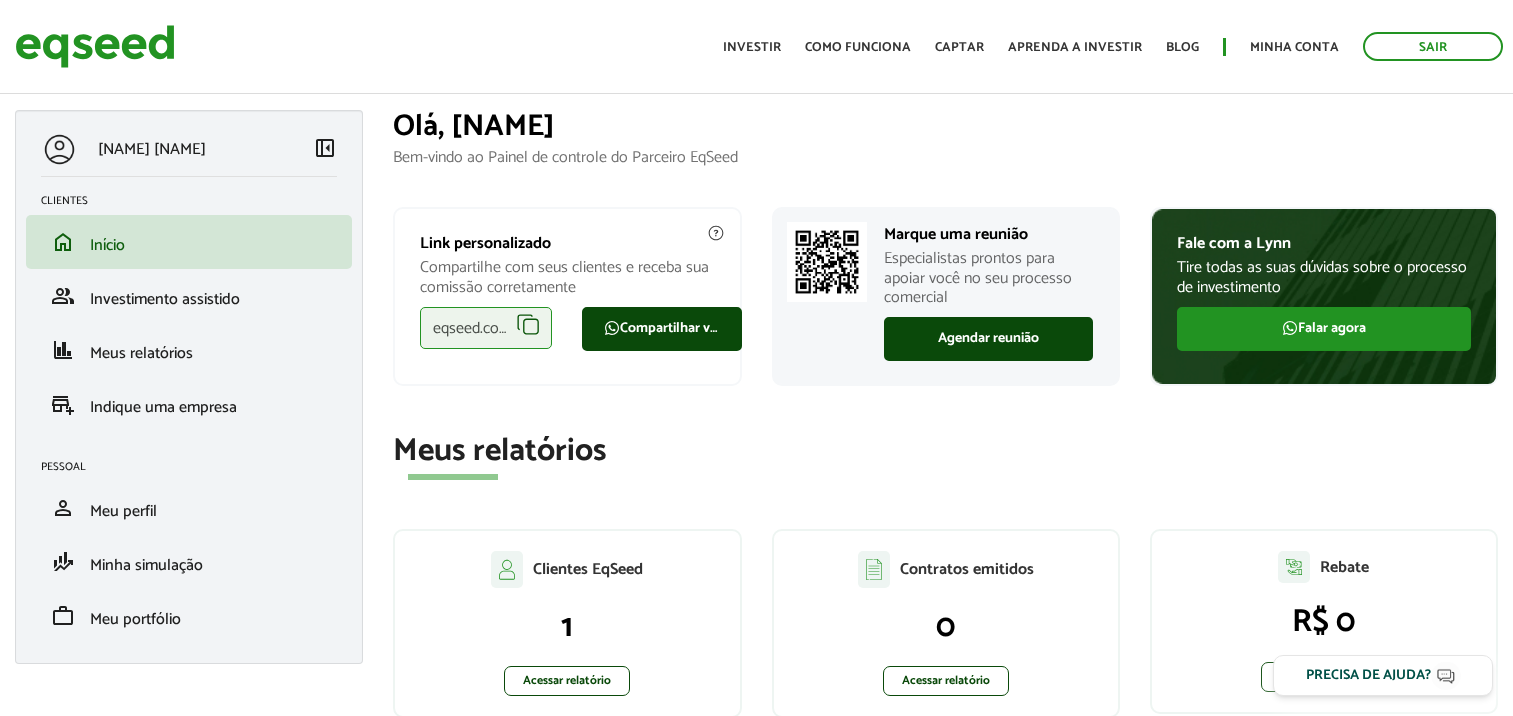 scroll, scrollTop: 0, scrollLeft: 0, axis: both 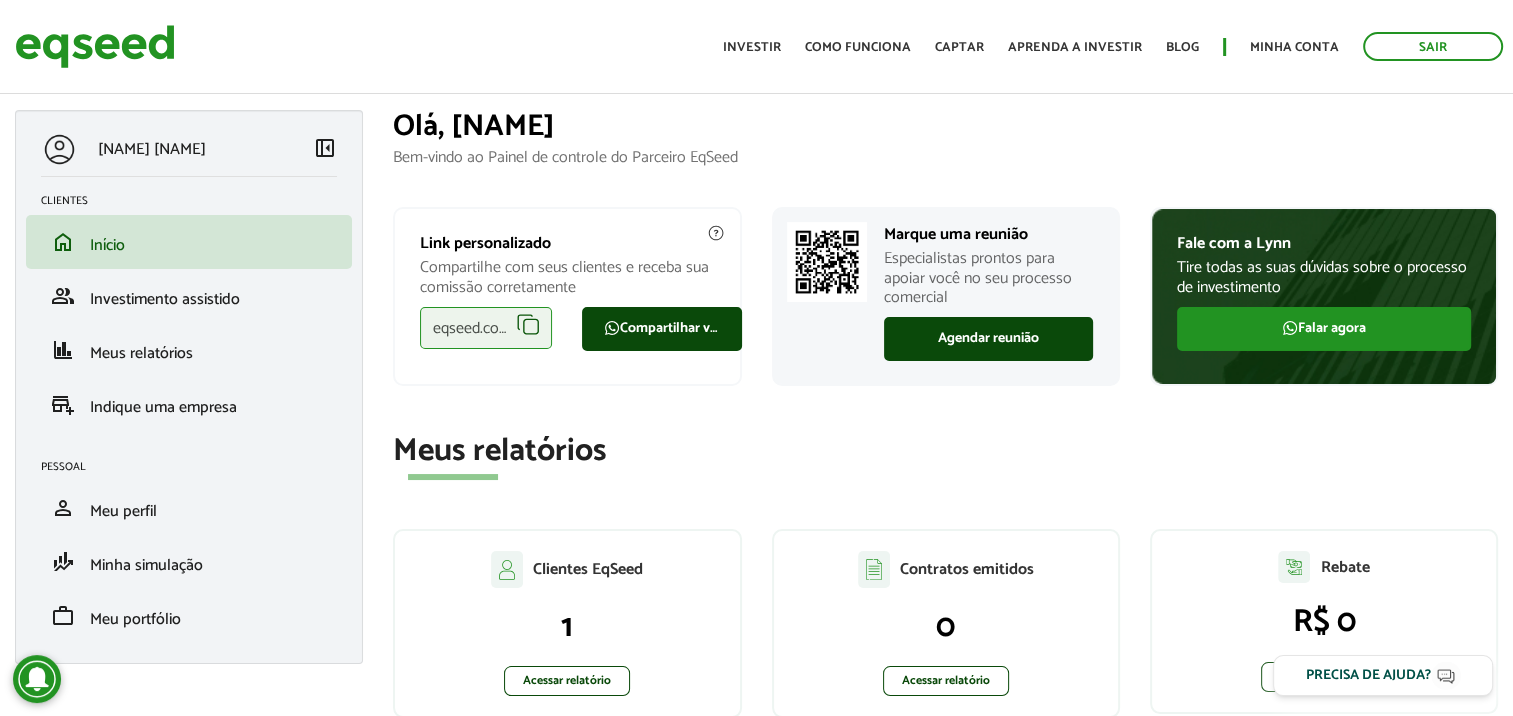 click on "eqseed.com/a/is/cleiton.menin" at bounding box center [486, 328] 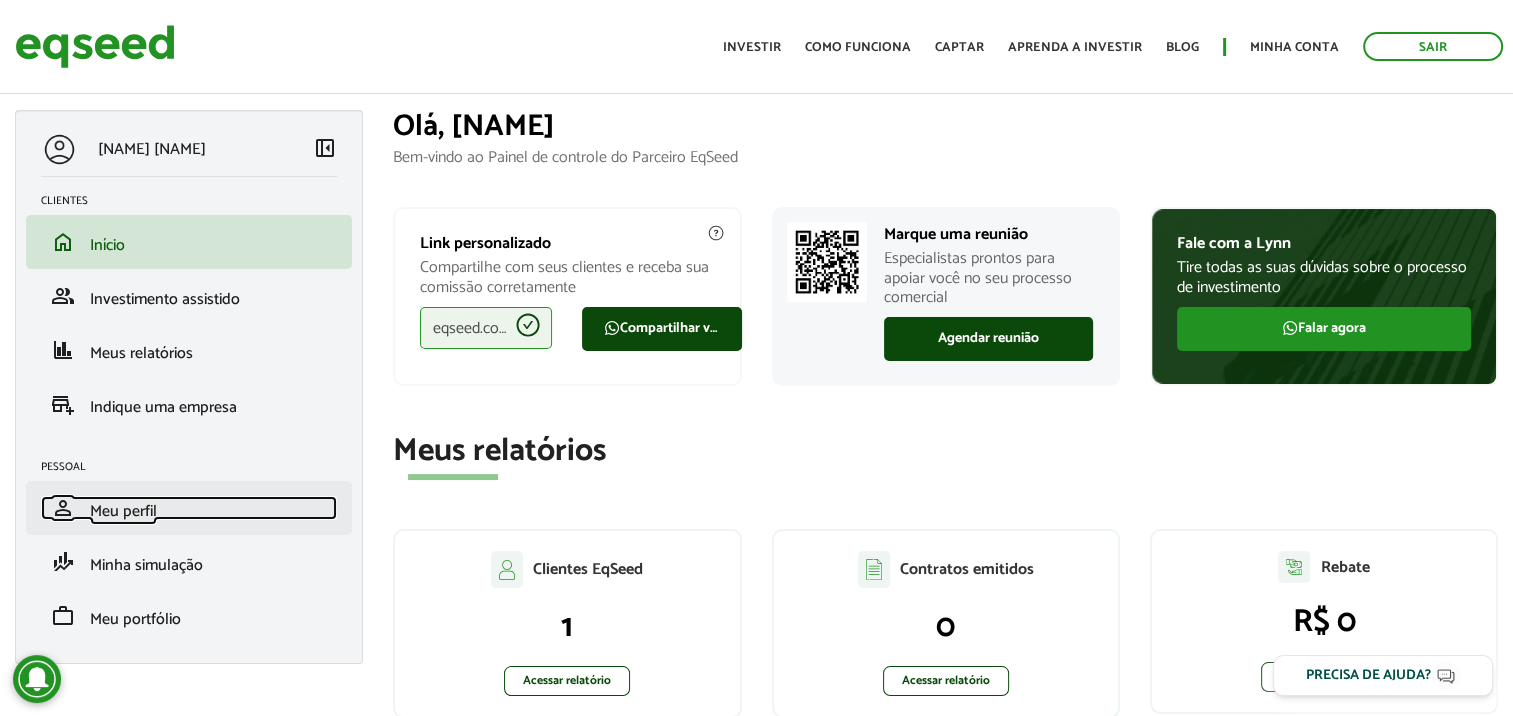 click on "Meu perfil" at bounding box center [123, 511] 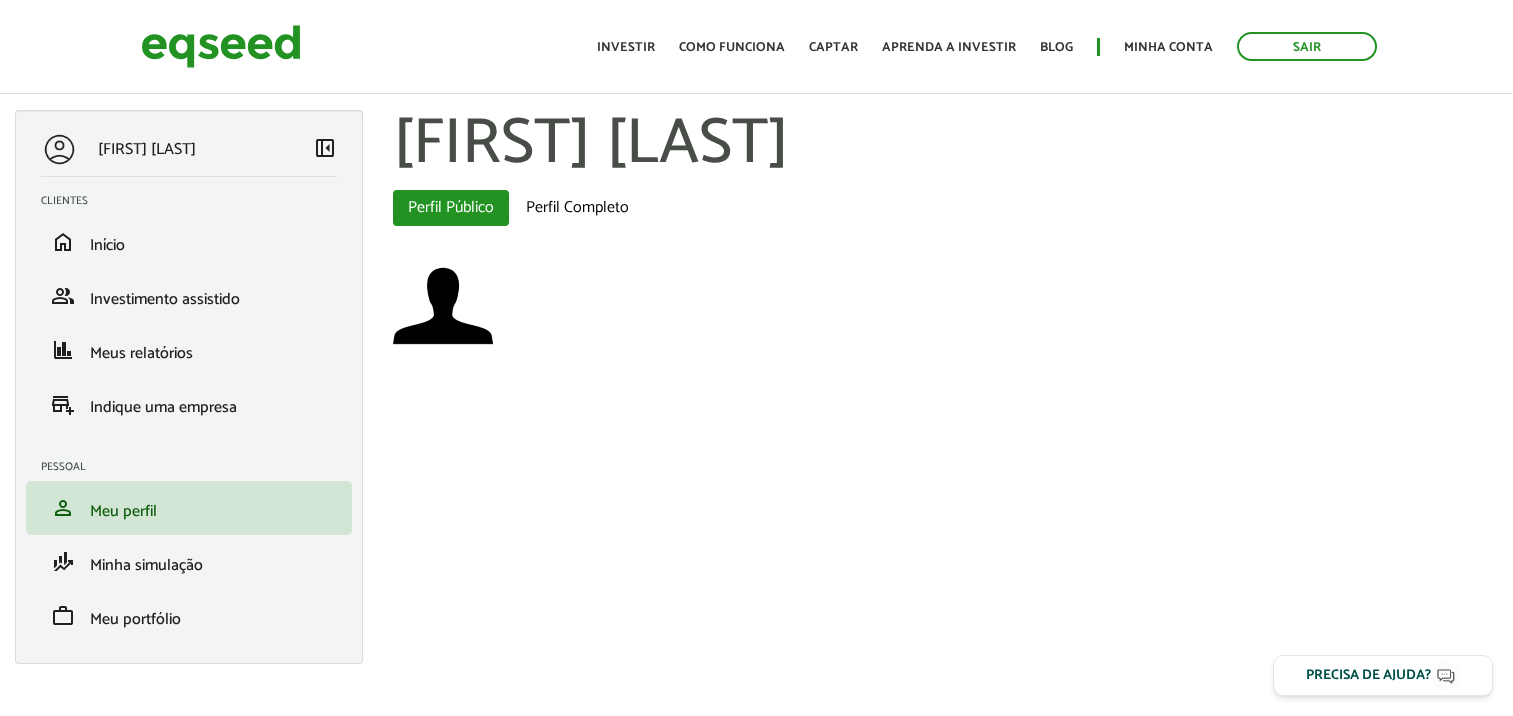 scroll, scrollTop: 0, scrollLeft: 0, axis: both 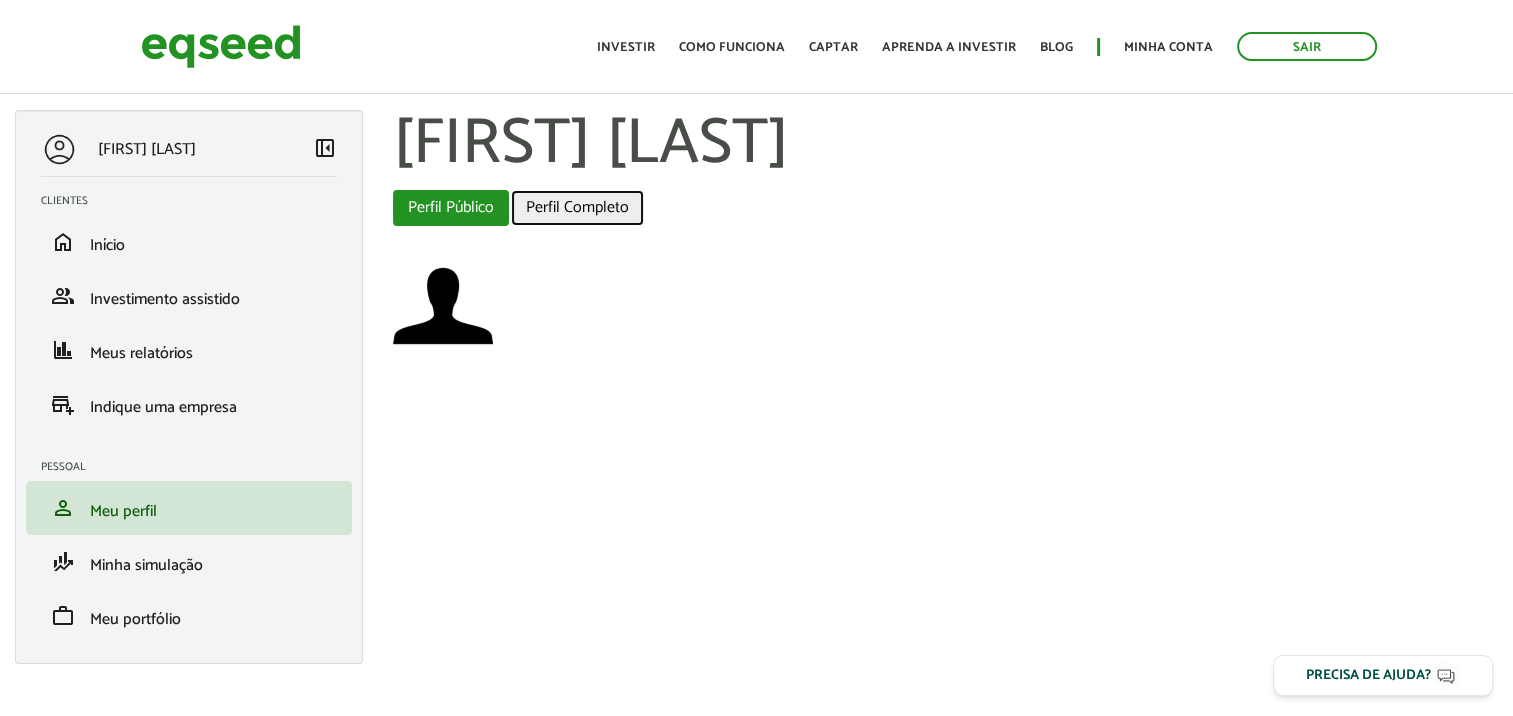 drag, startPoint x: 0, startPoint y: 0, endPoint x: 591, endPoint y: 209, distance: 626.8668 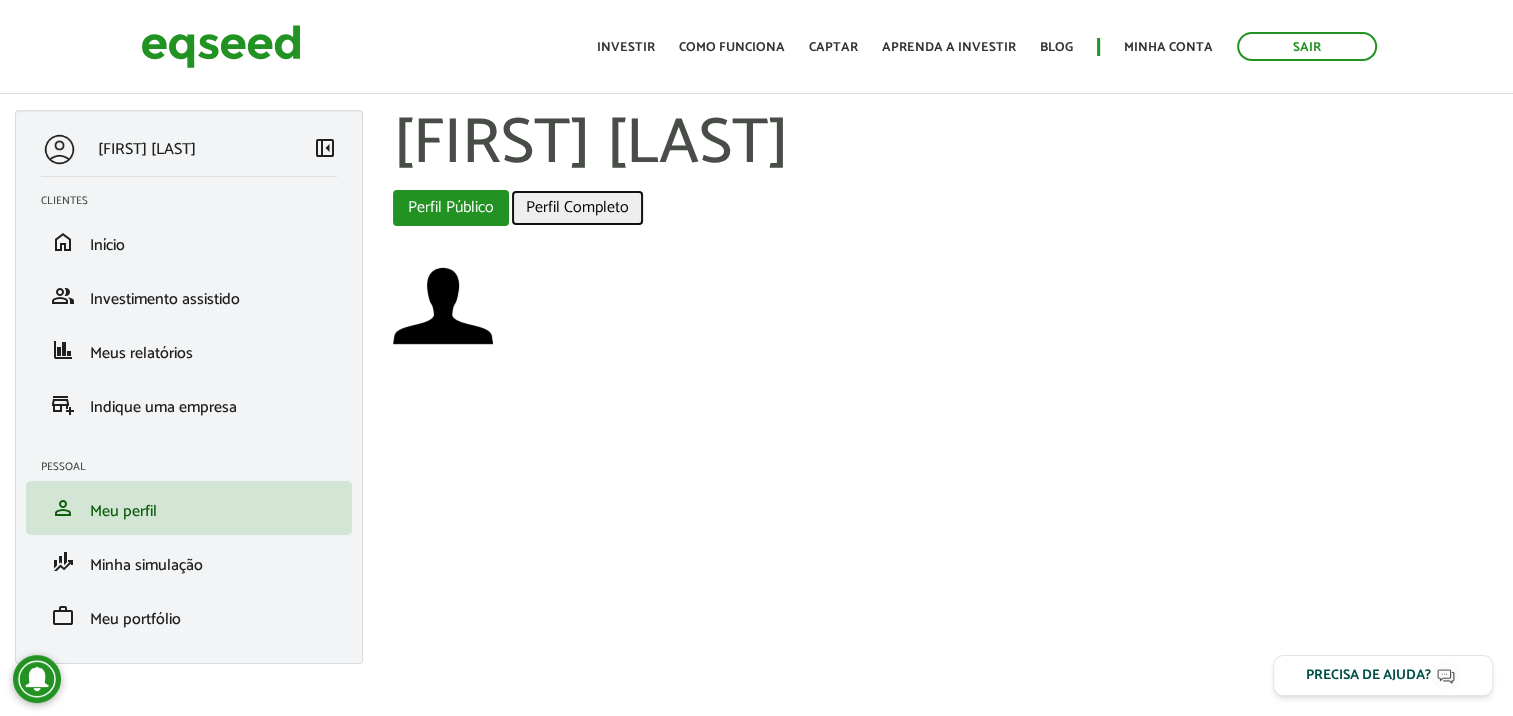 click on "Perfil Completo" at bounding box center (577, 208) 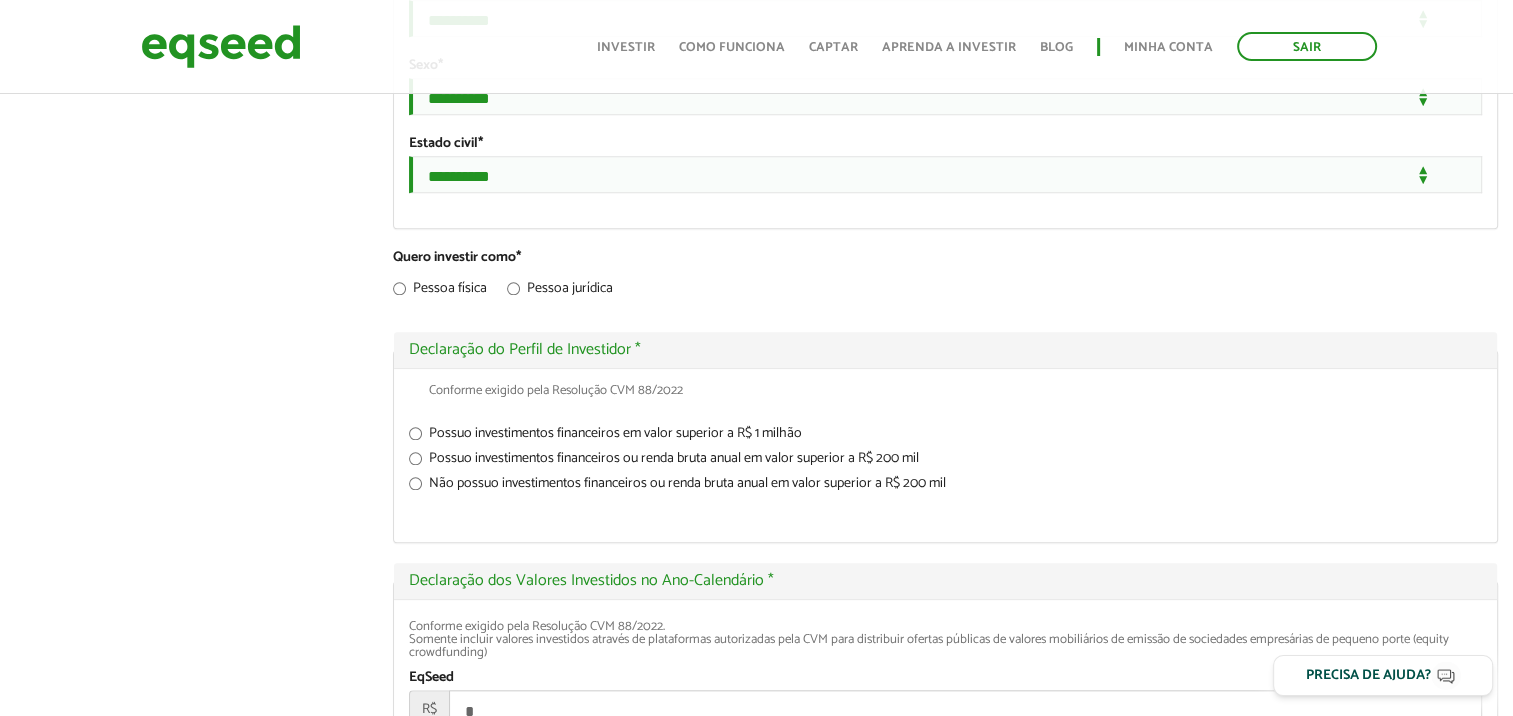 scroll, scrollTop: 0, scrollLeft: 0, axis: both 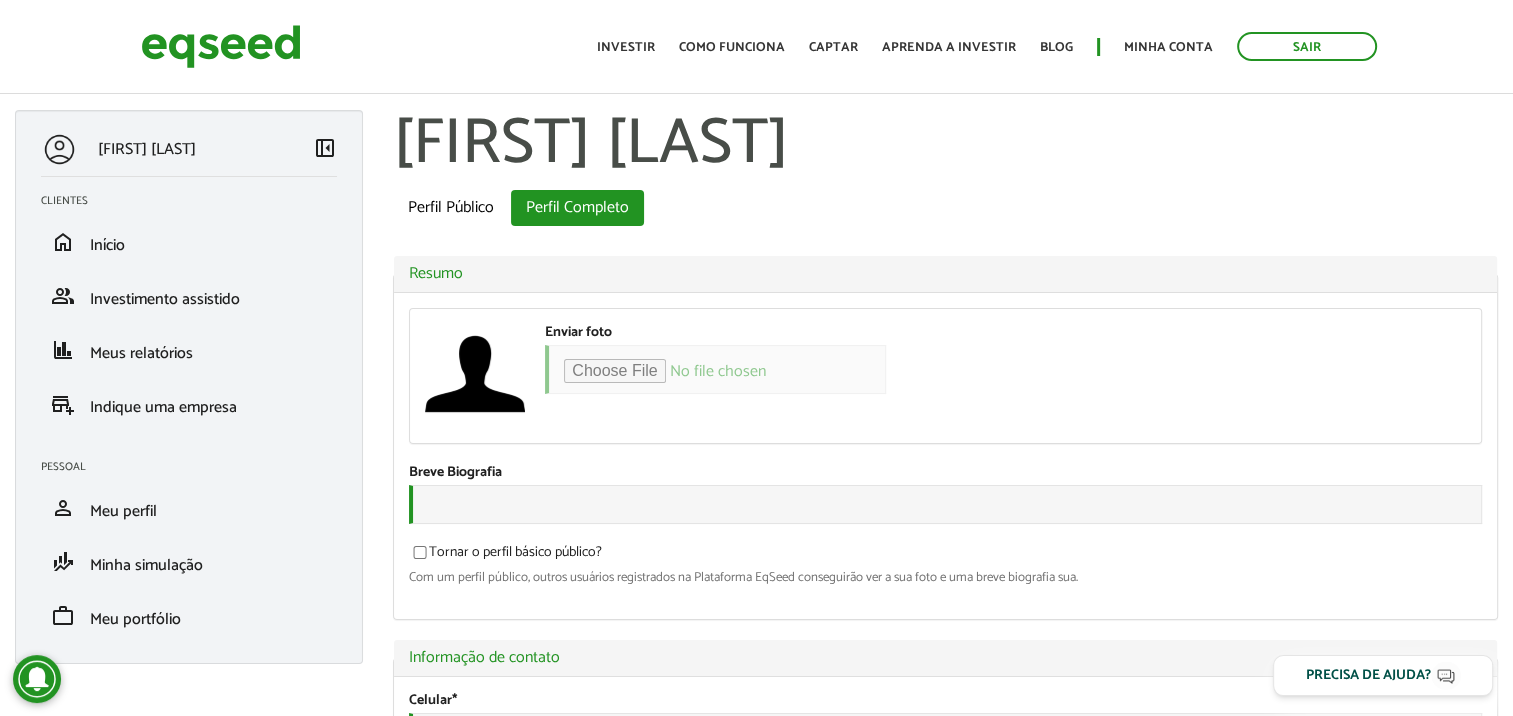 click on "[FIRST] [LAST]" at bounding box center [147, 149] 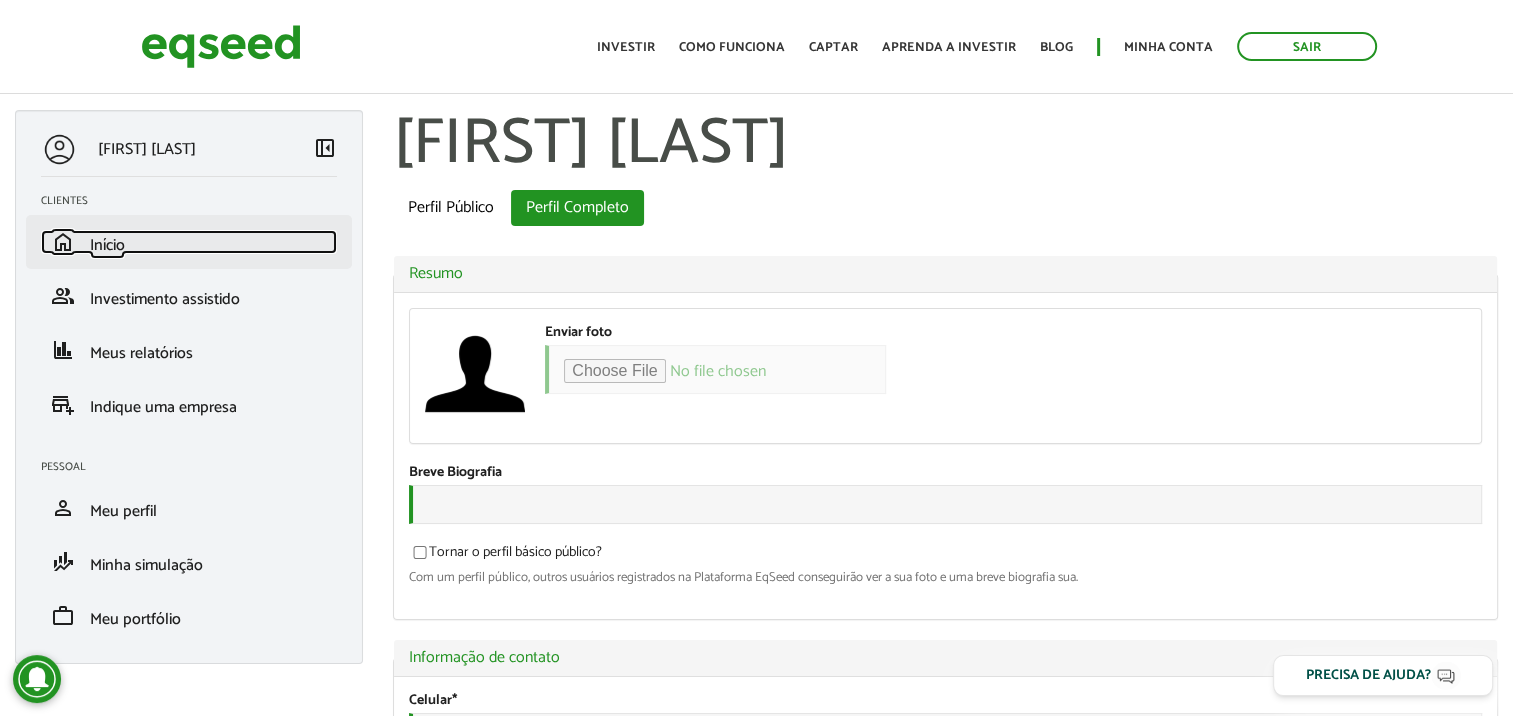 click on "Início" at bounding box center [107, 245] 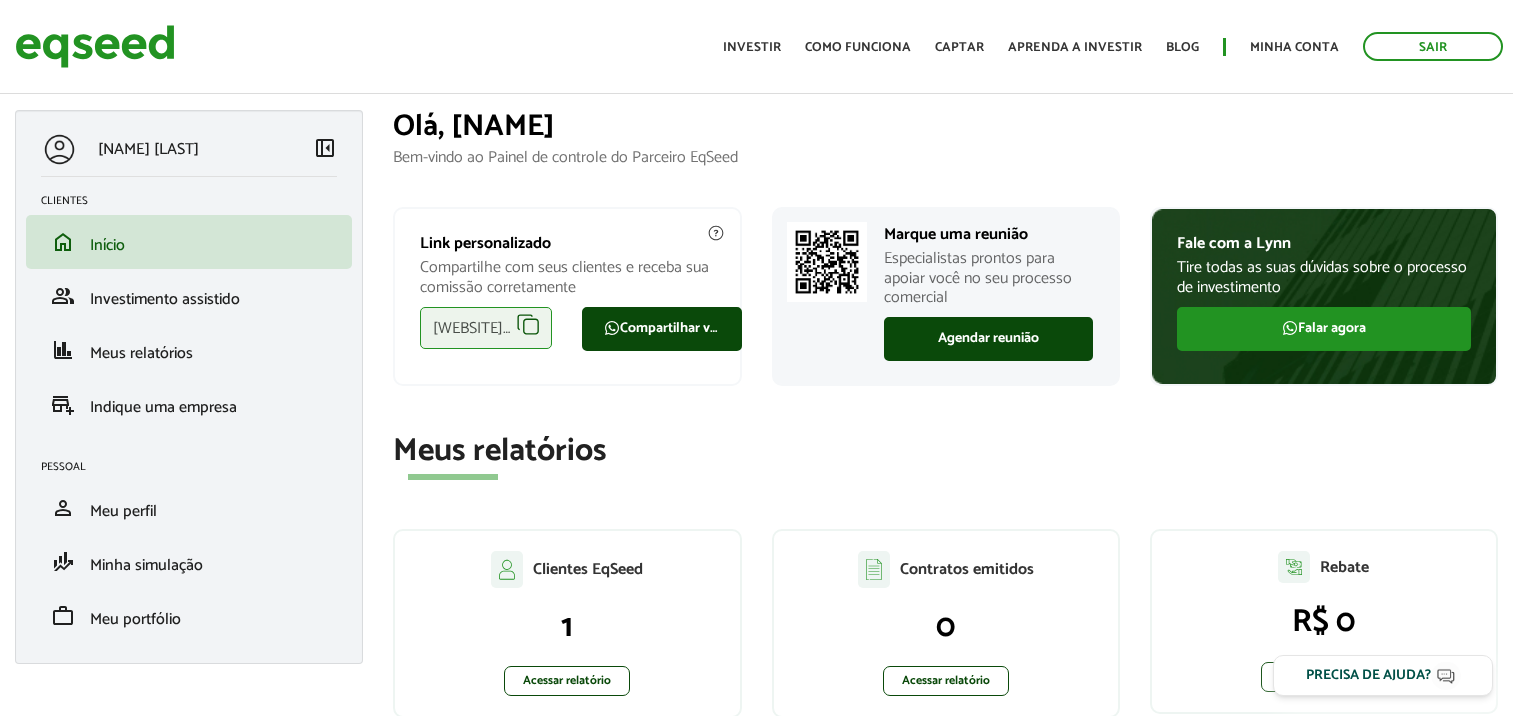 scroll, scrollTop: 0, scrollLeft: 0, axis: both 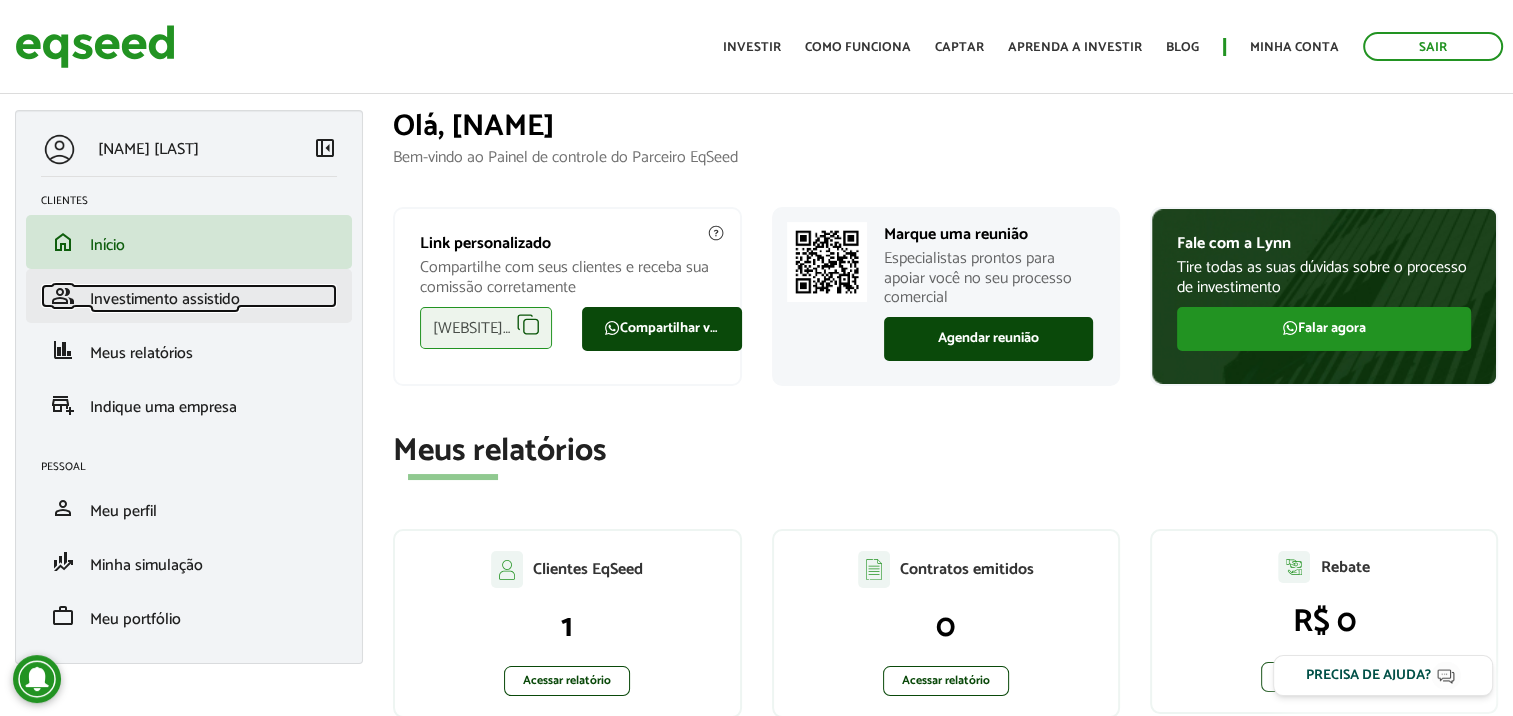 click on "Investimento assistido" at bounding box center (165, 299) 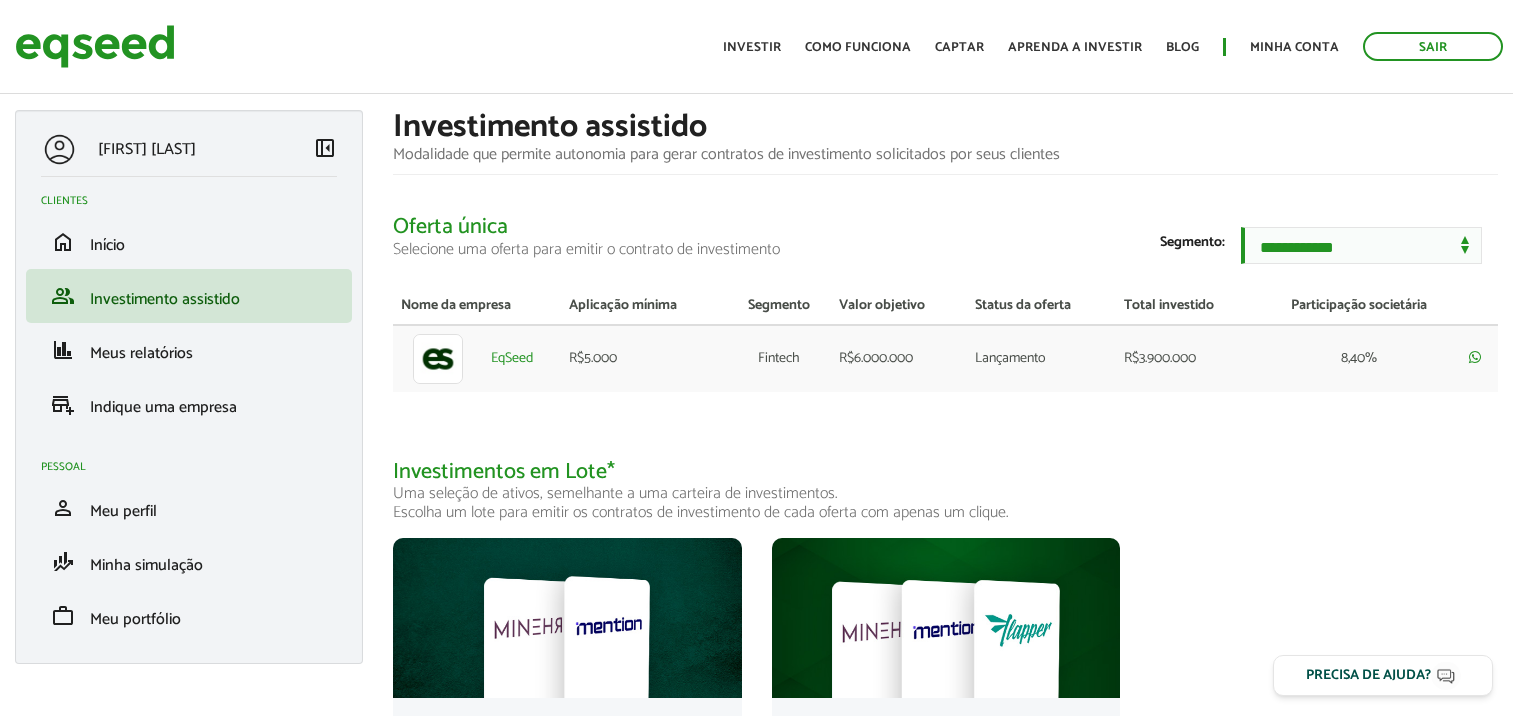 scroll, scrollTop: 0, scrollLeft: 0, axis: both 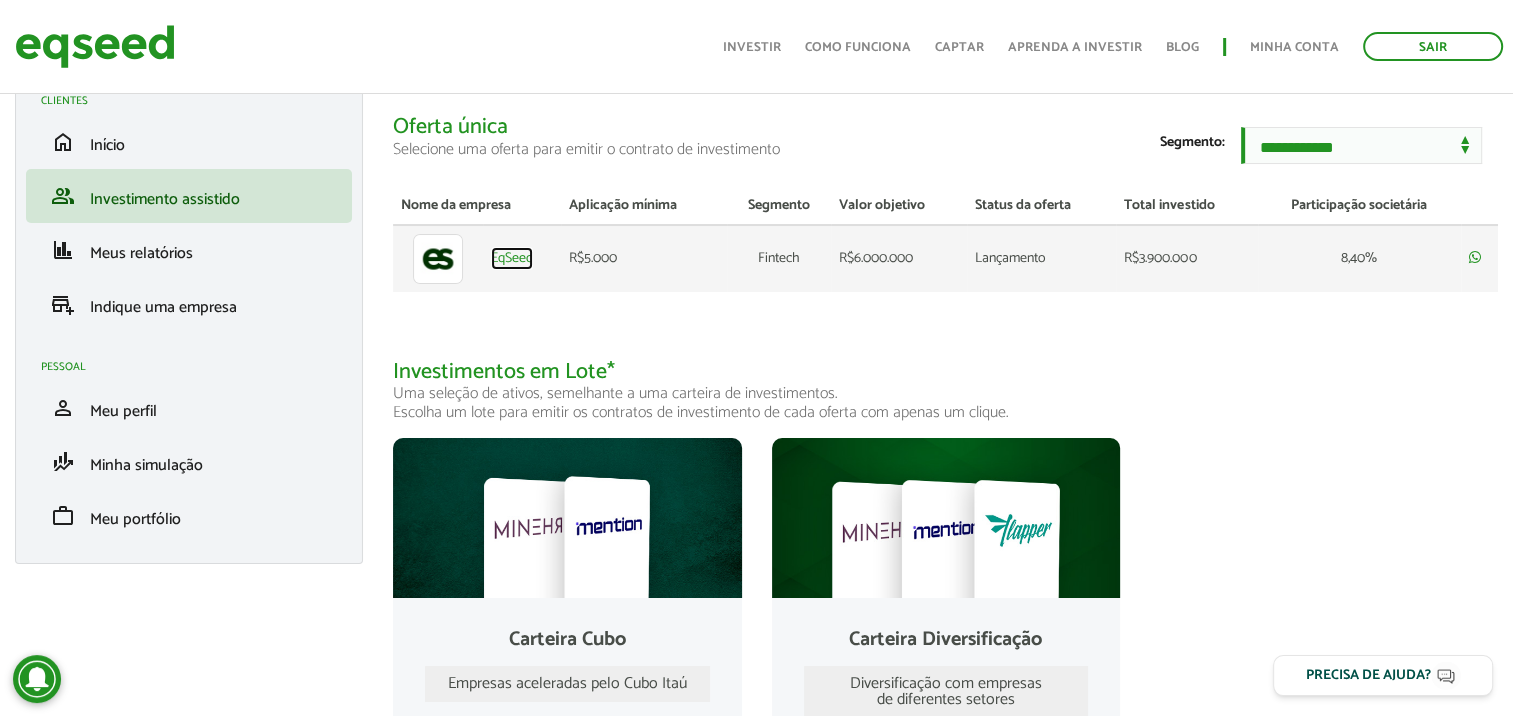 click on "EqSeed" at bounding box center [512, 259] 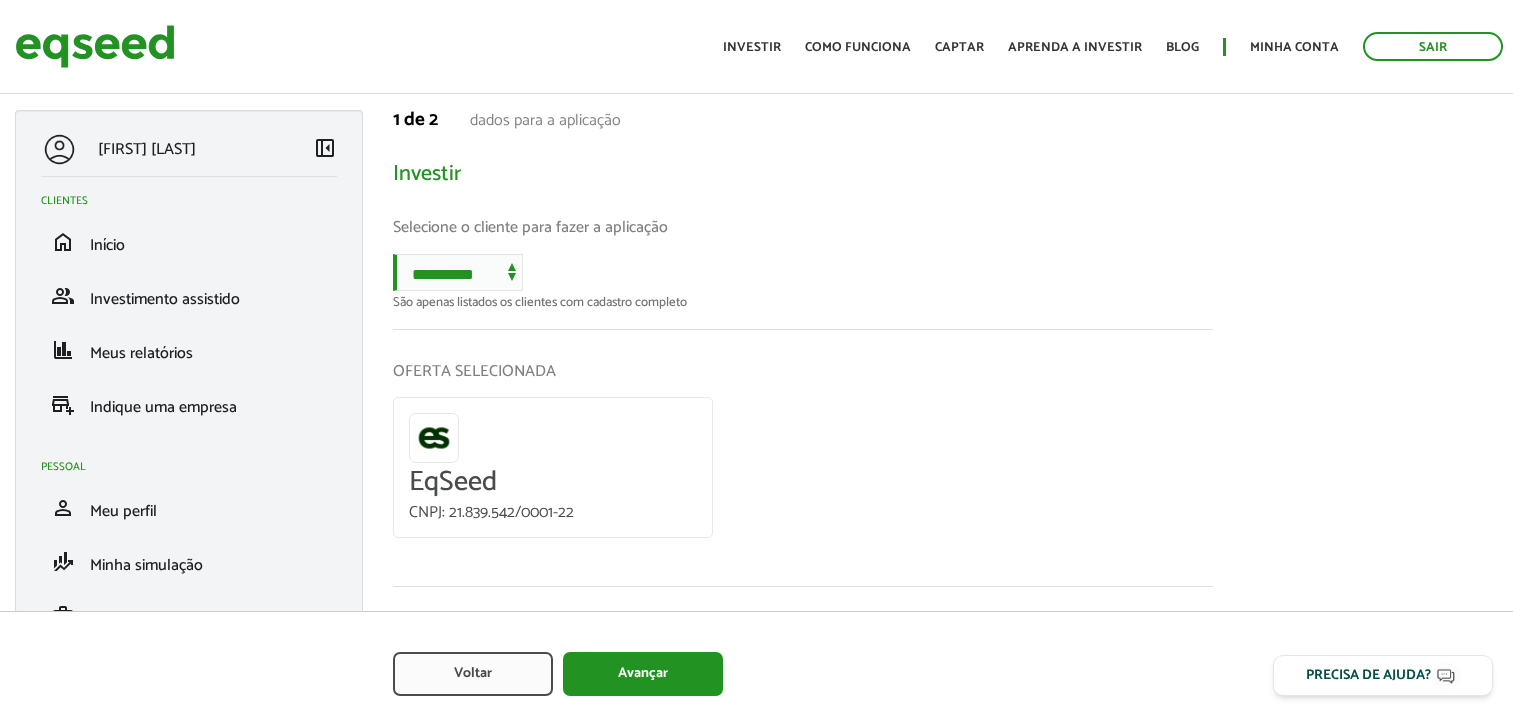 scroll, scrollTop: 0, scrollLeft: 0, axis: both 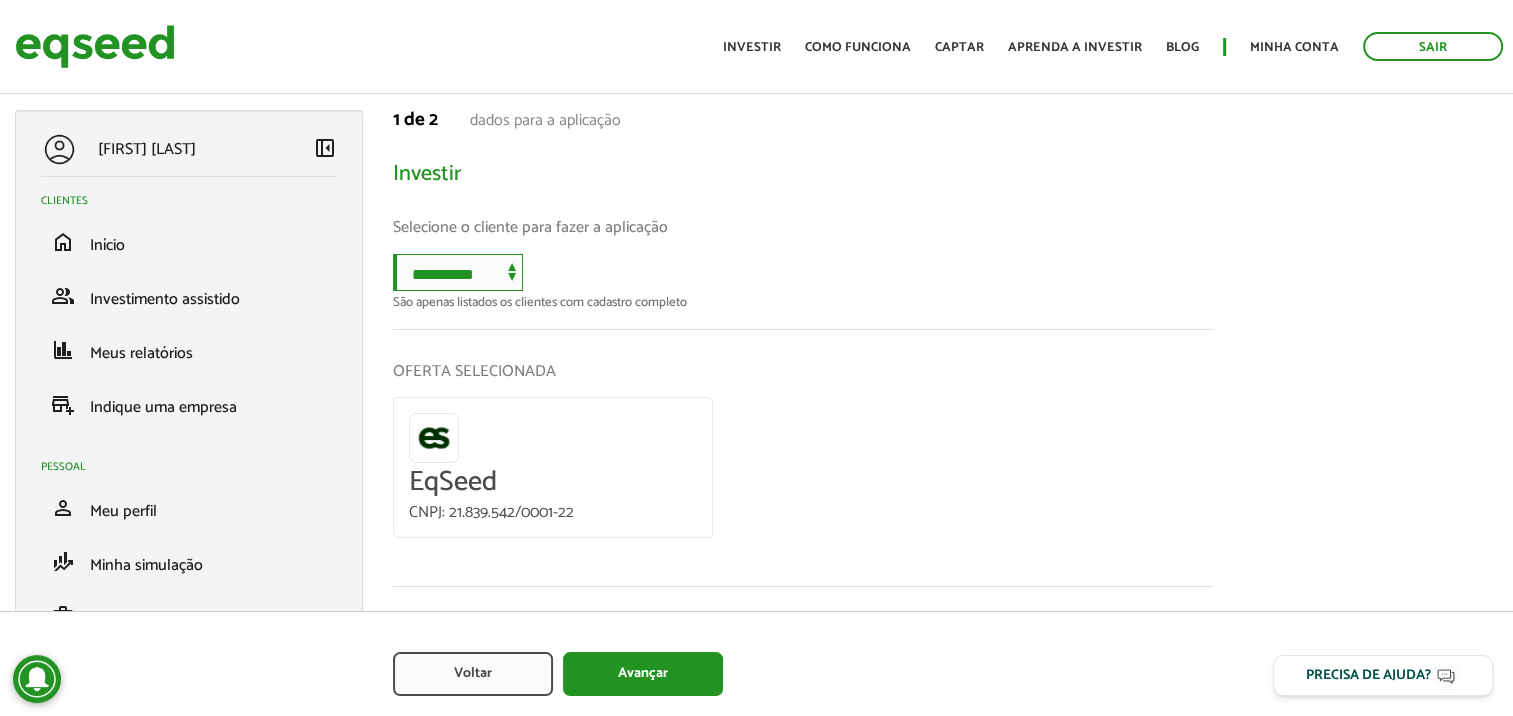 click on "**********" at bounding box center (458, 272) 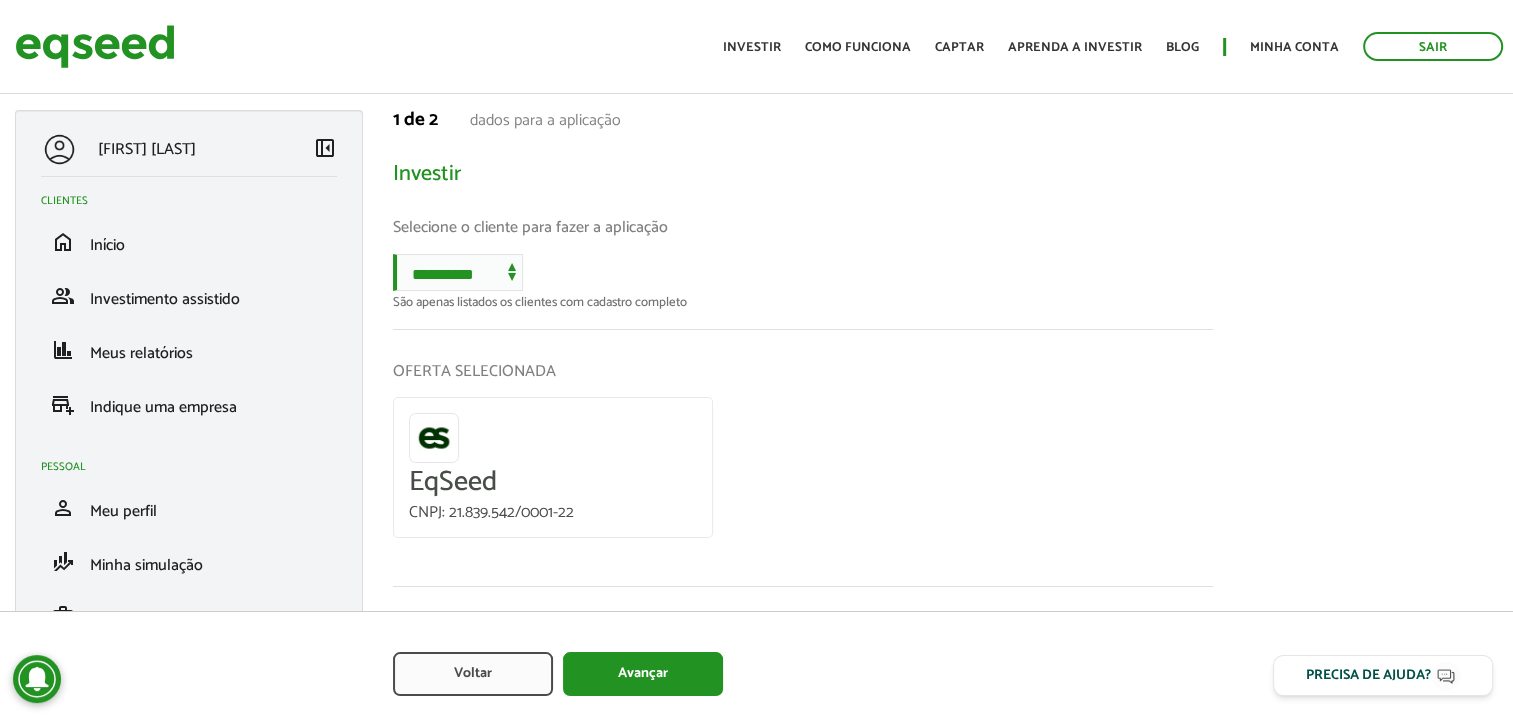 drag, startPoint x: 706, startPoint y: 276, endPoint x: 641, endPoint y: 345, distance: 94.79452 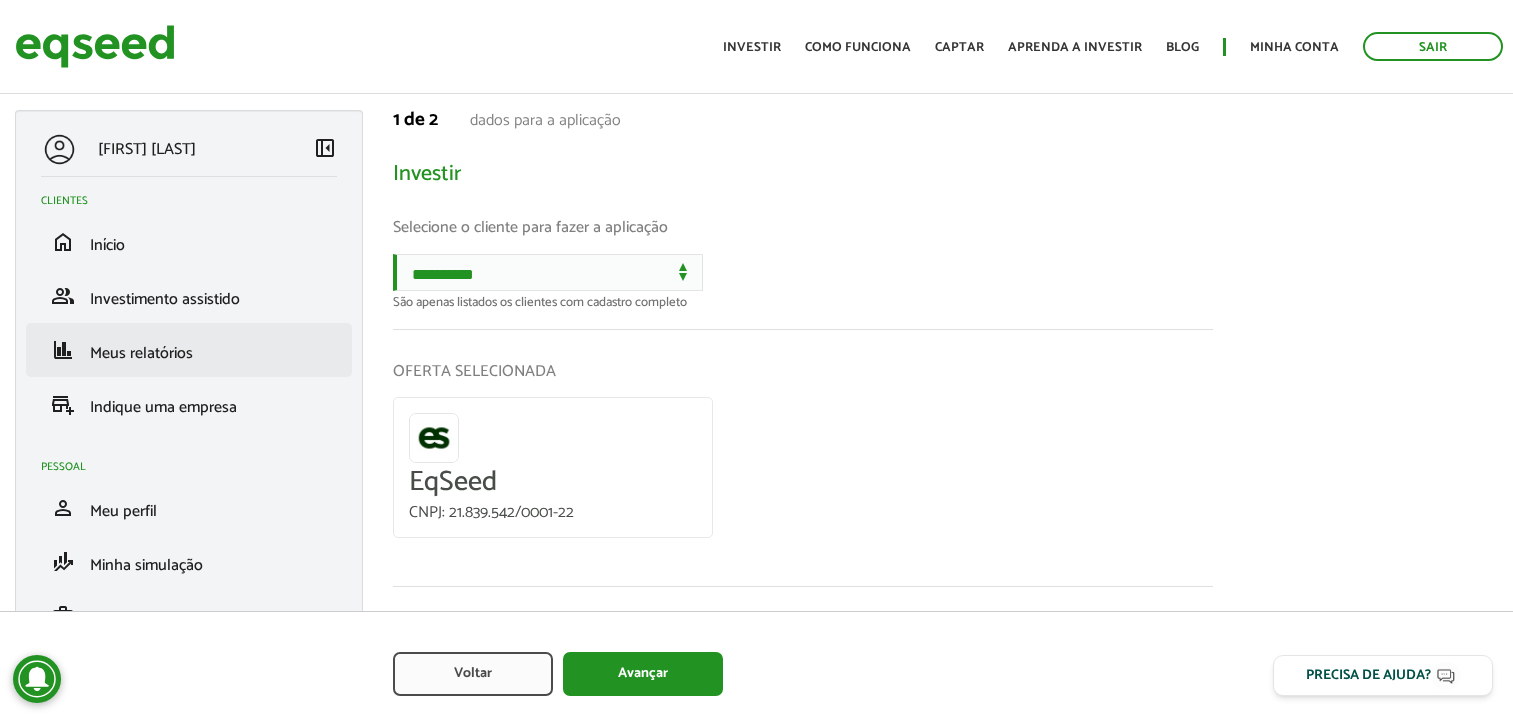 scroll, scrollTop: 0, scrollLeft: 0, axis: both 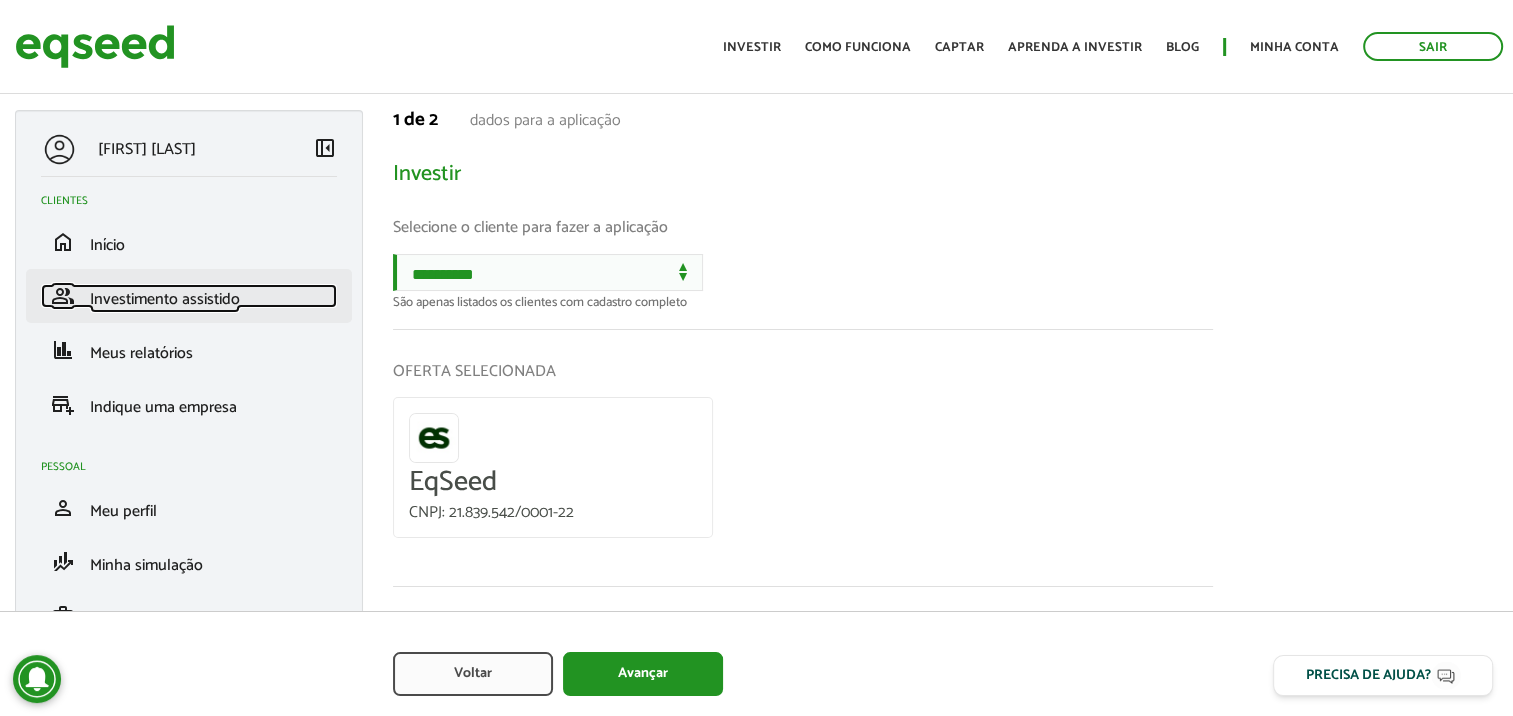 click on "Investimento assistido" at bounding box center [165, 299] 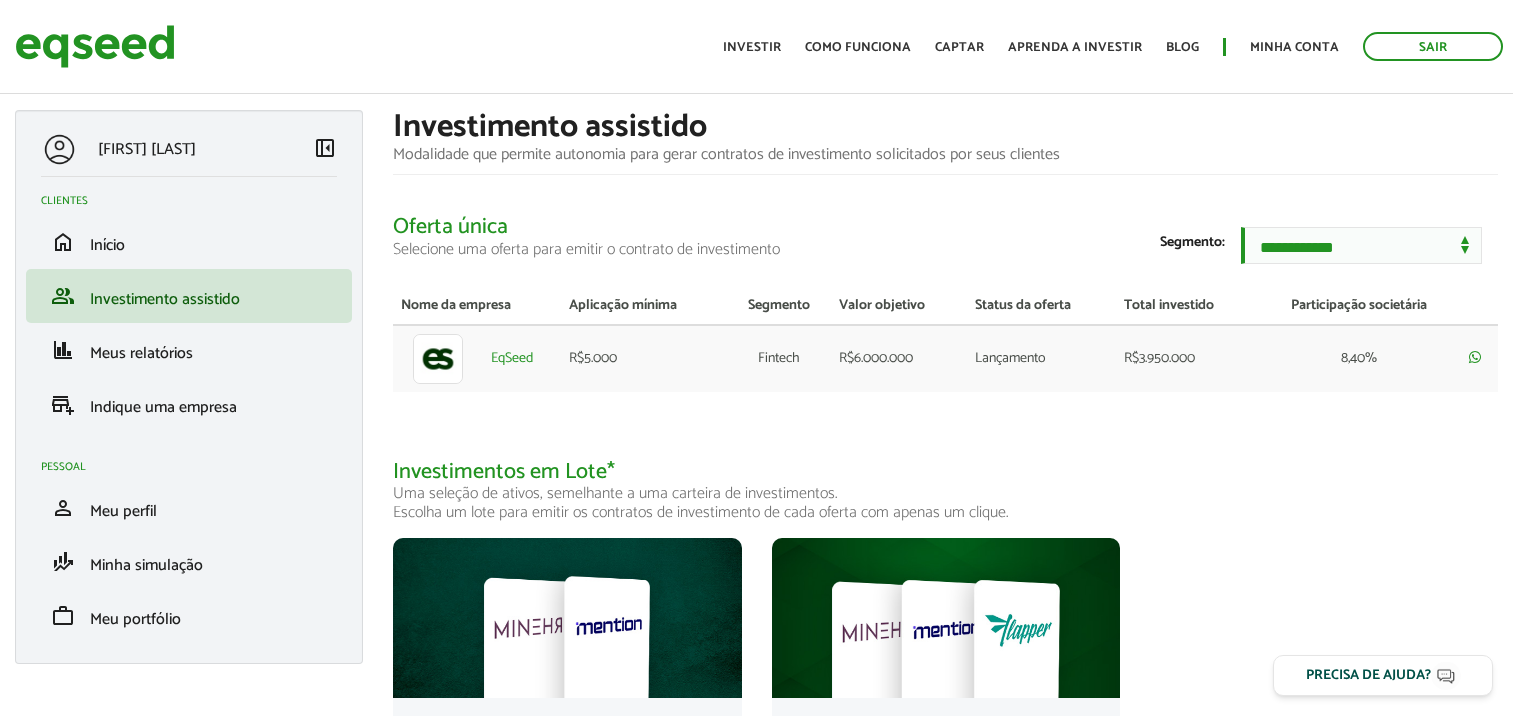 scroll, scrollTop: 0, scrollLeft: 0, axis: both 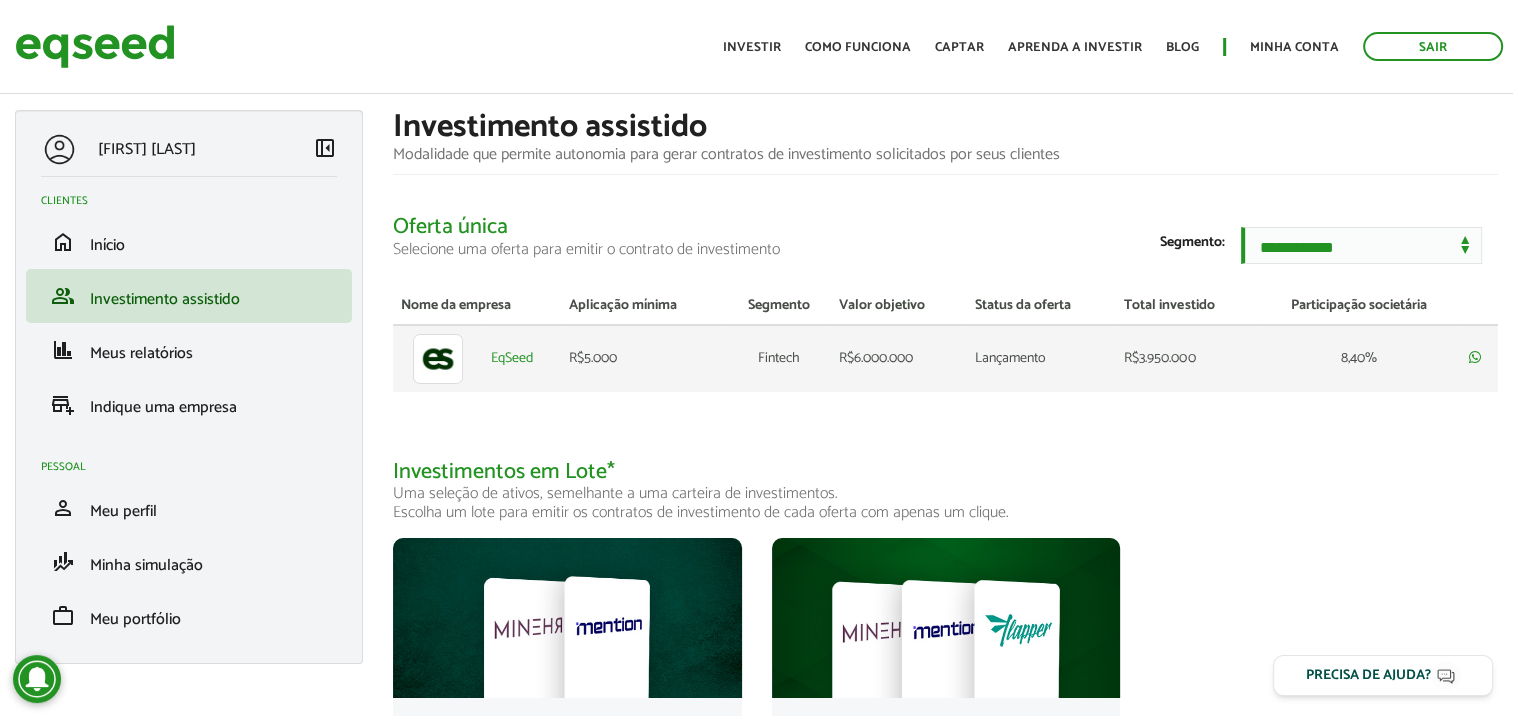 click on "EqSeed" at bounding box center [522, 358] 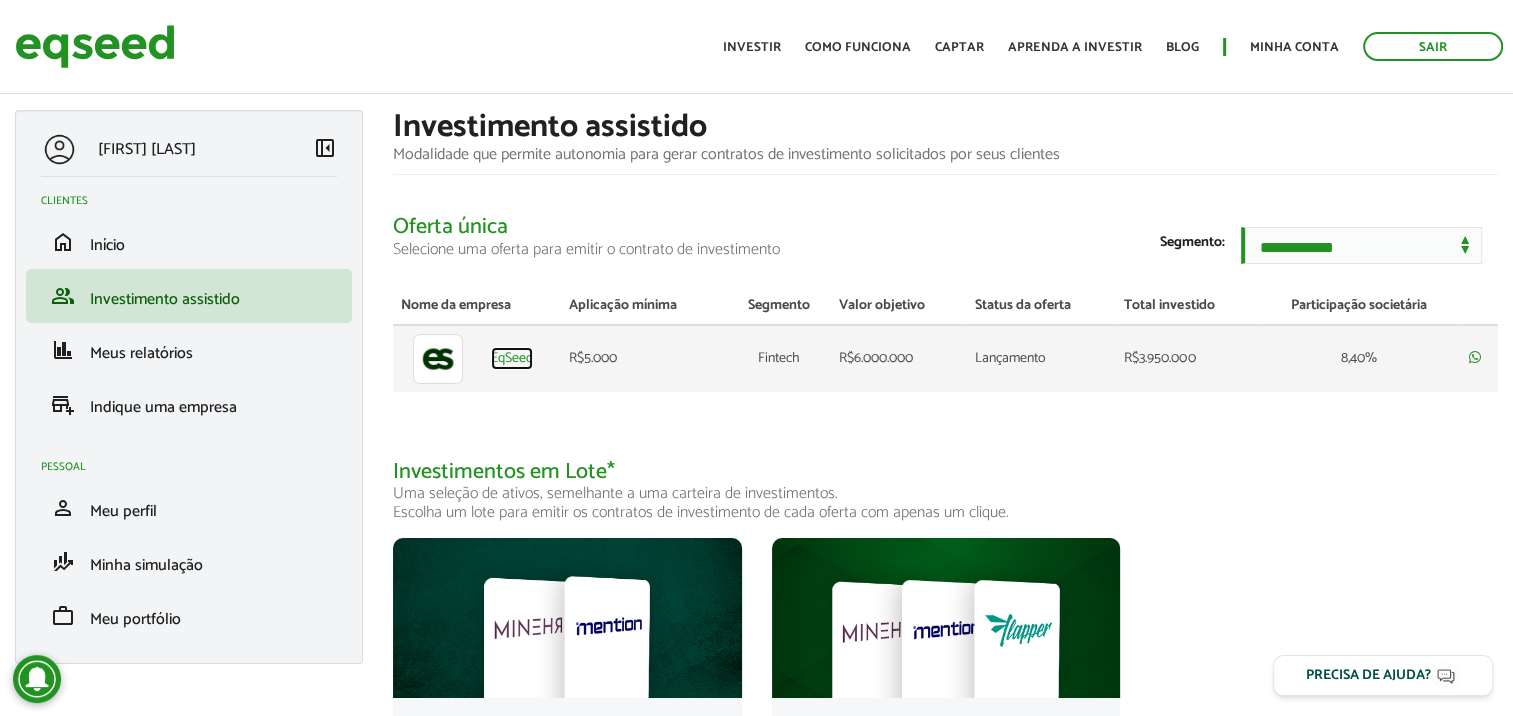 click on "EqSeed" at bounding box center (512, 359) 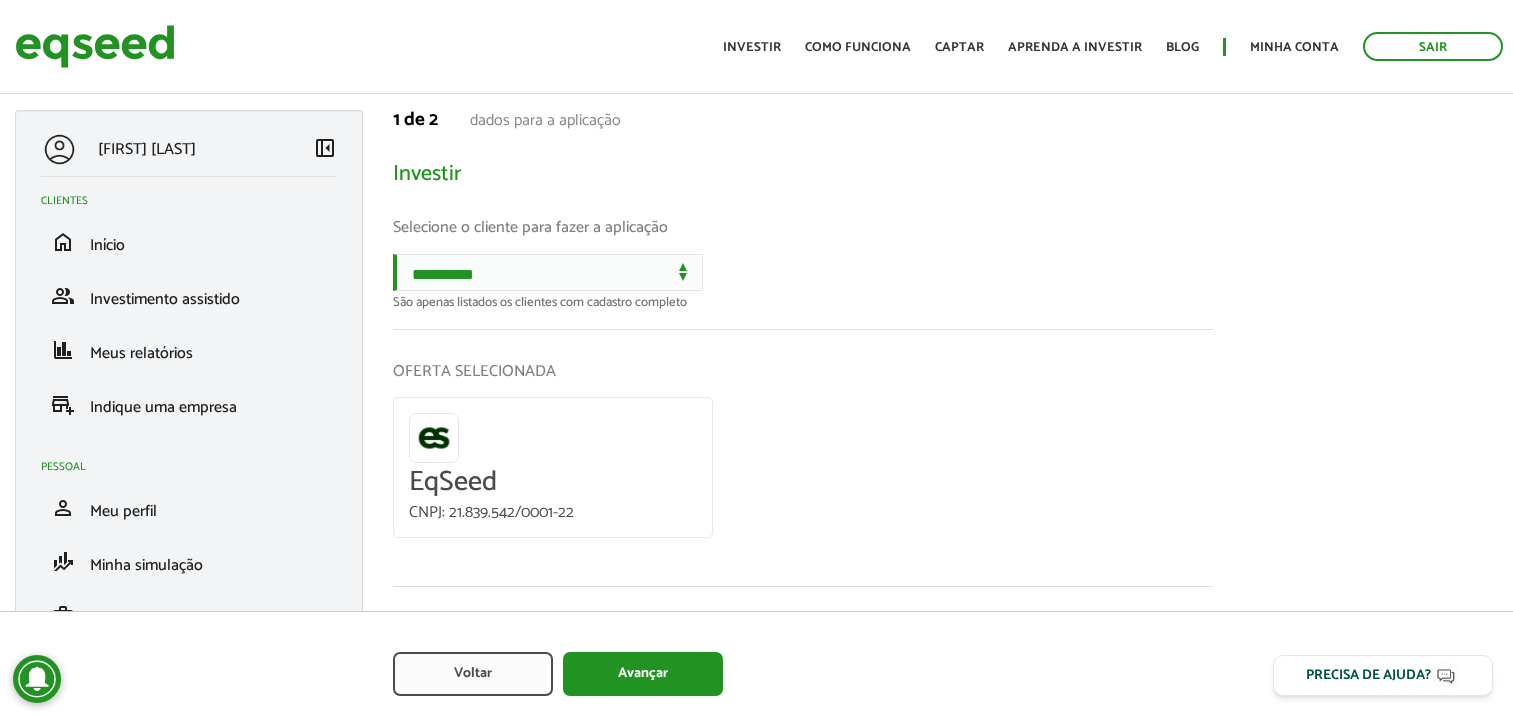 scroll, scrollTop: 0, scrollLeft: 0, axis: both 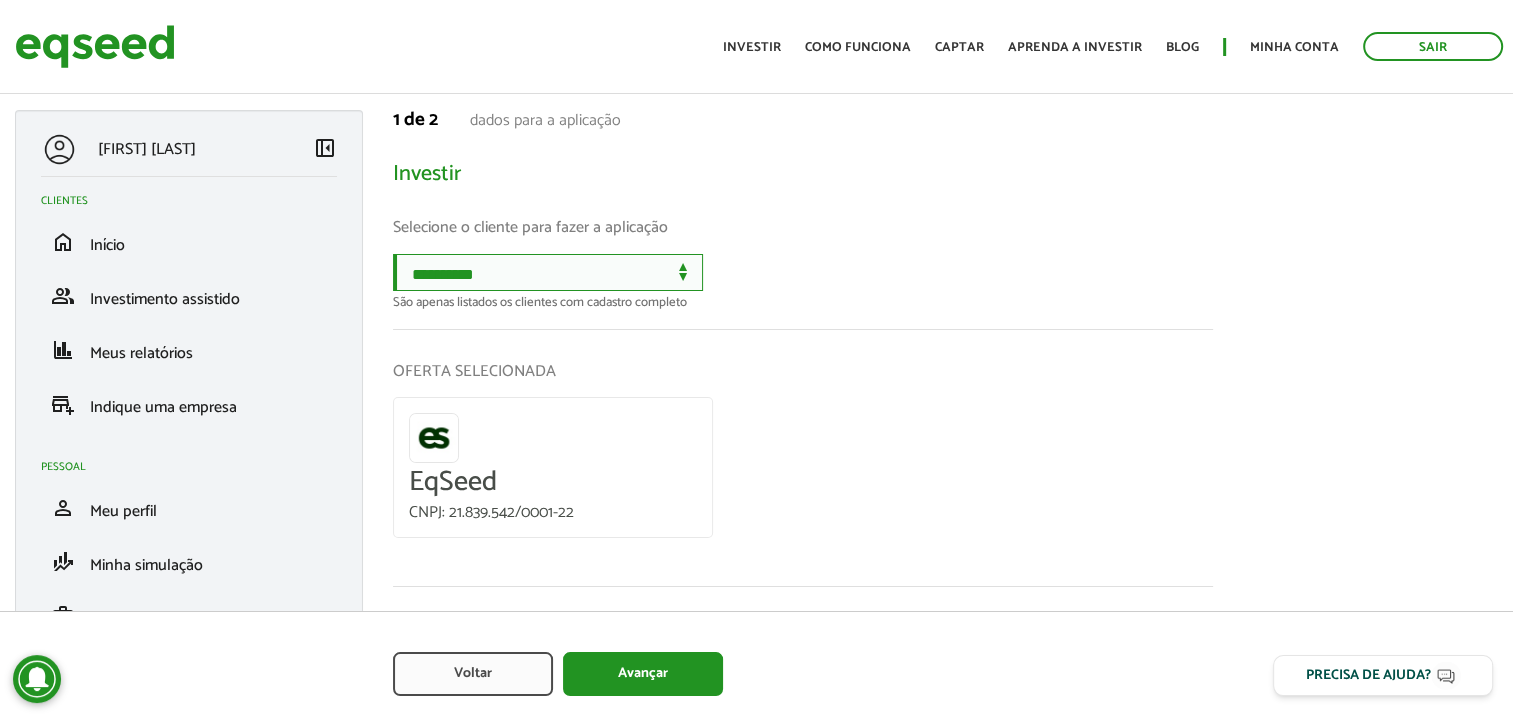 click on "**********" at bounding box center (548, 272) 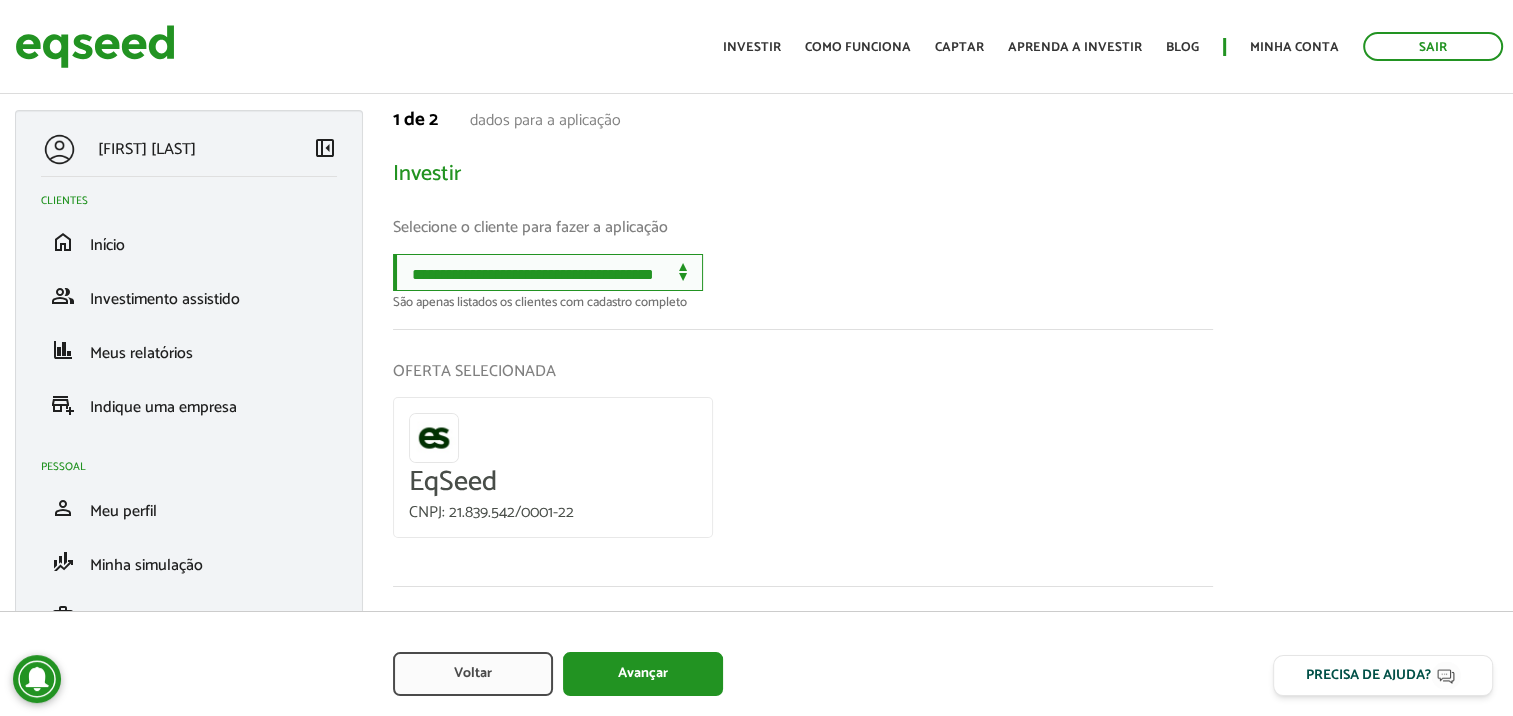 click on "**********" at bounding box center [548, 272] 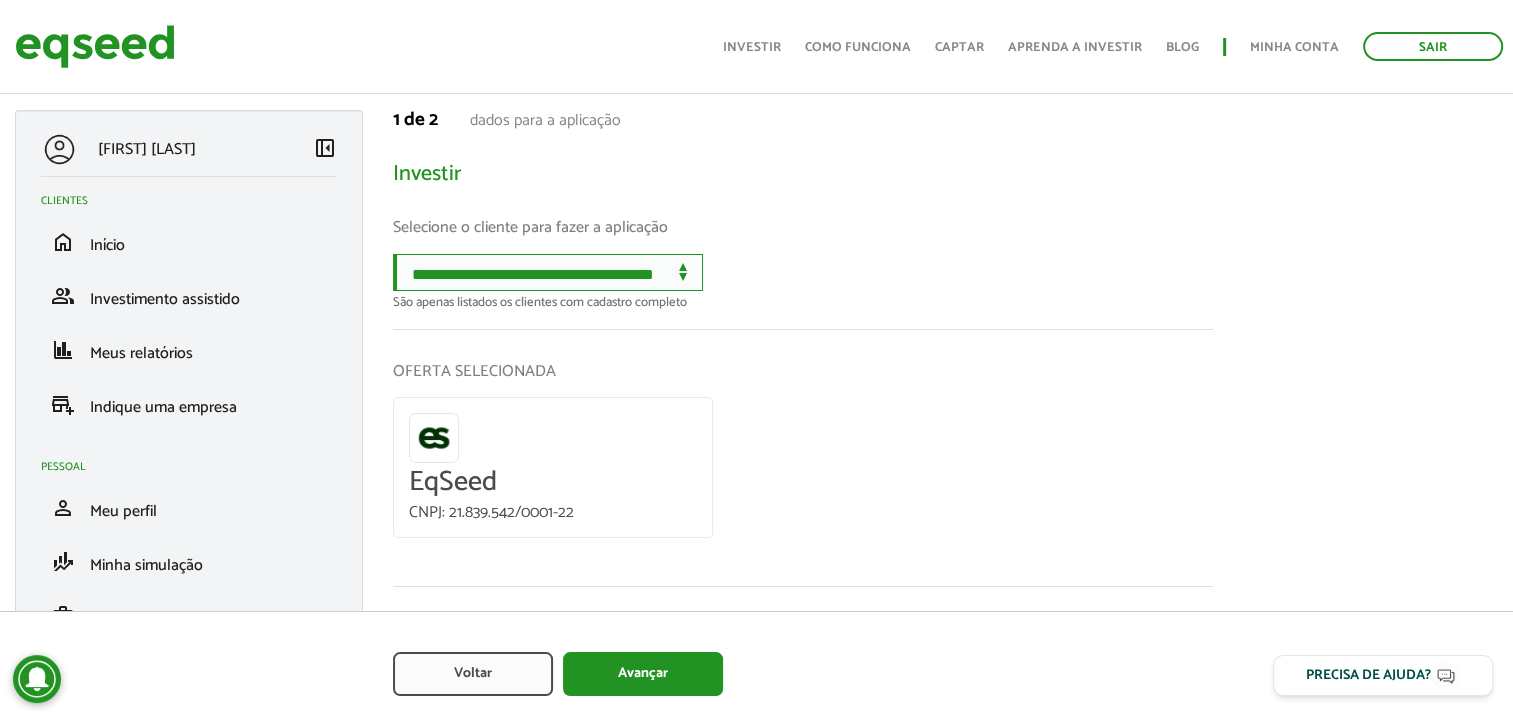 scroll, scrollTop: 100, scrollLeft: 0, axis: vertical 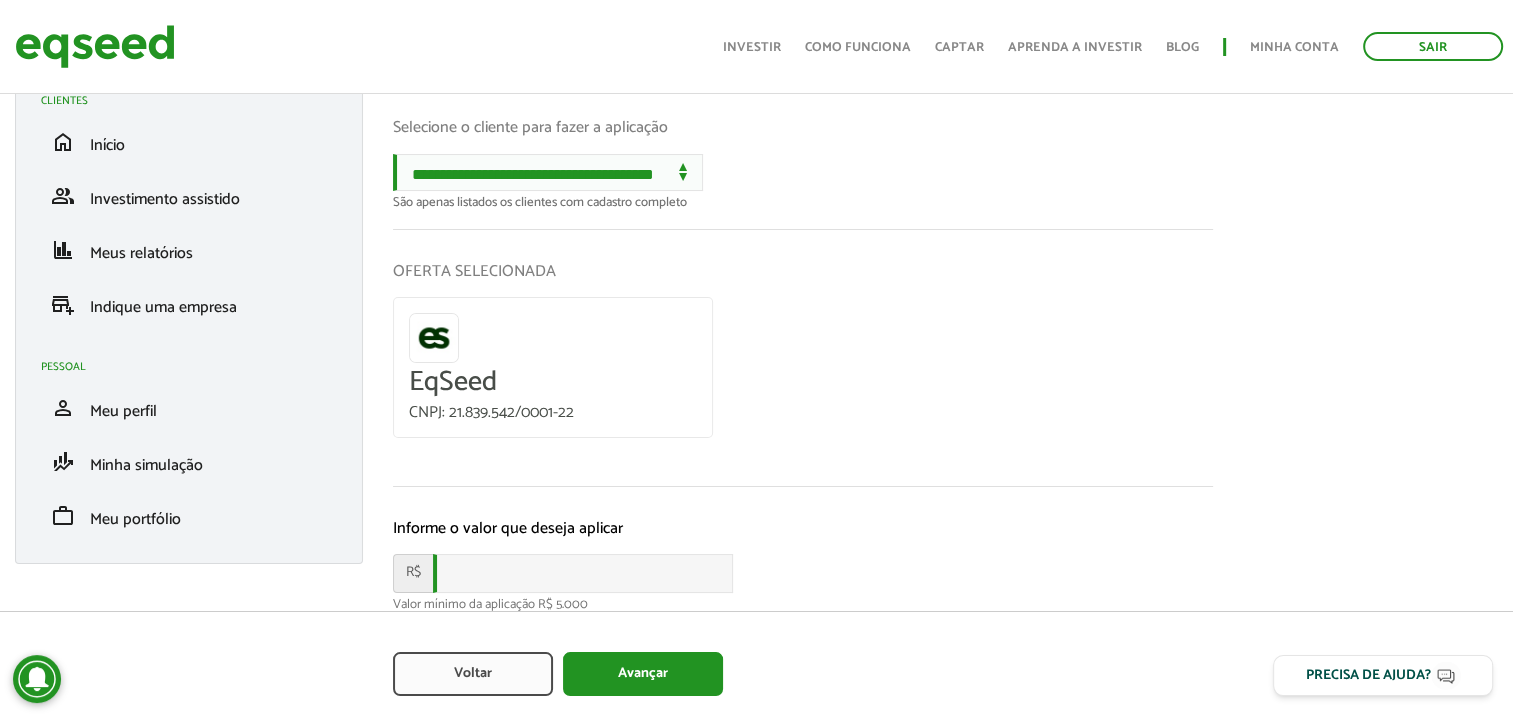 click on "OFERTA SELECIONADA" at bounding box center [803, 271] 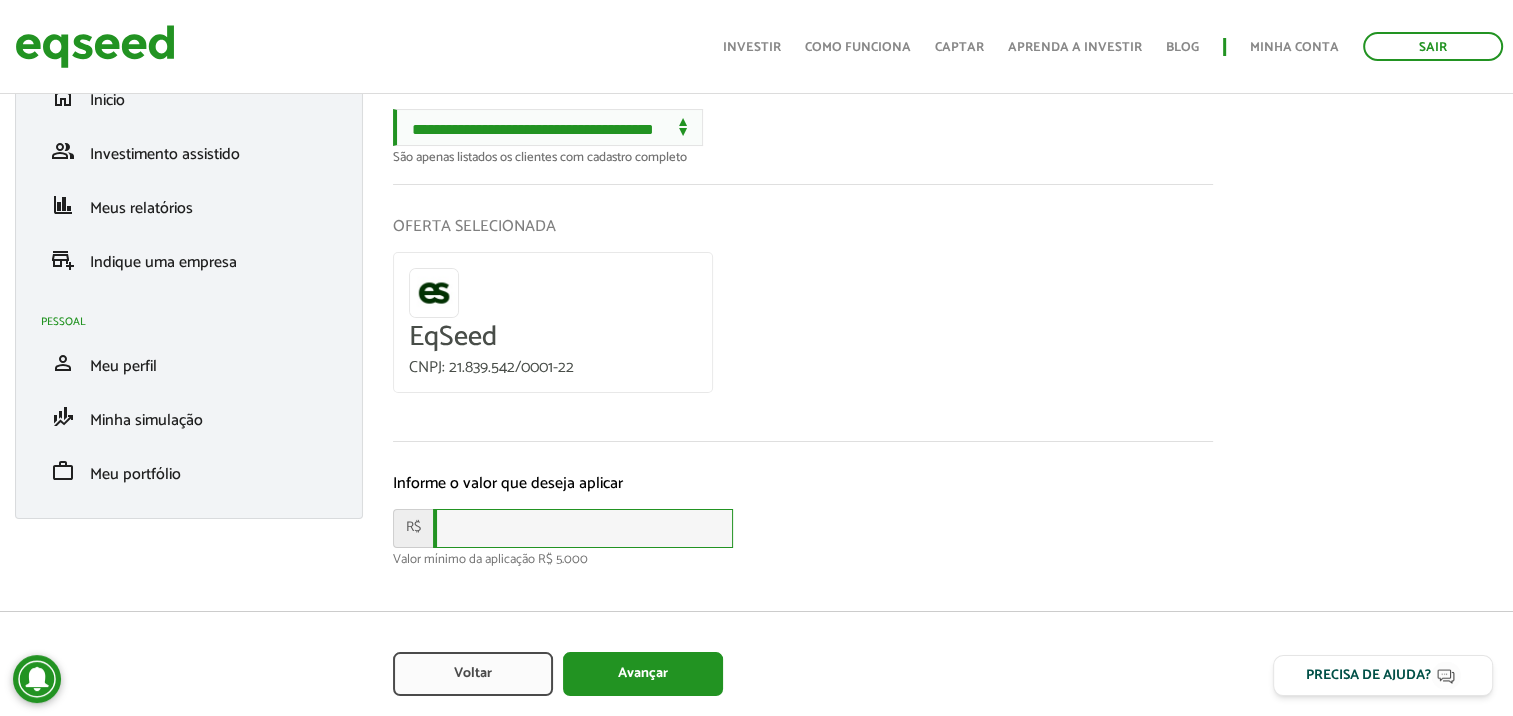 click at bounding box center [583, 528] 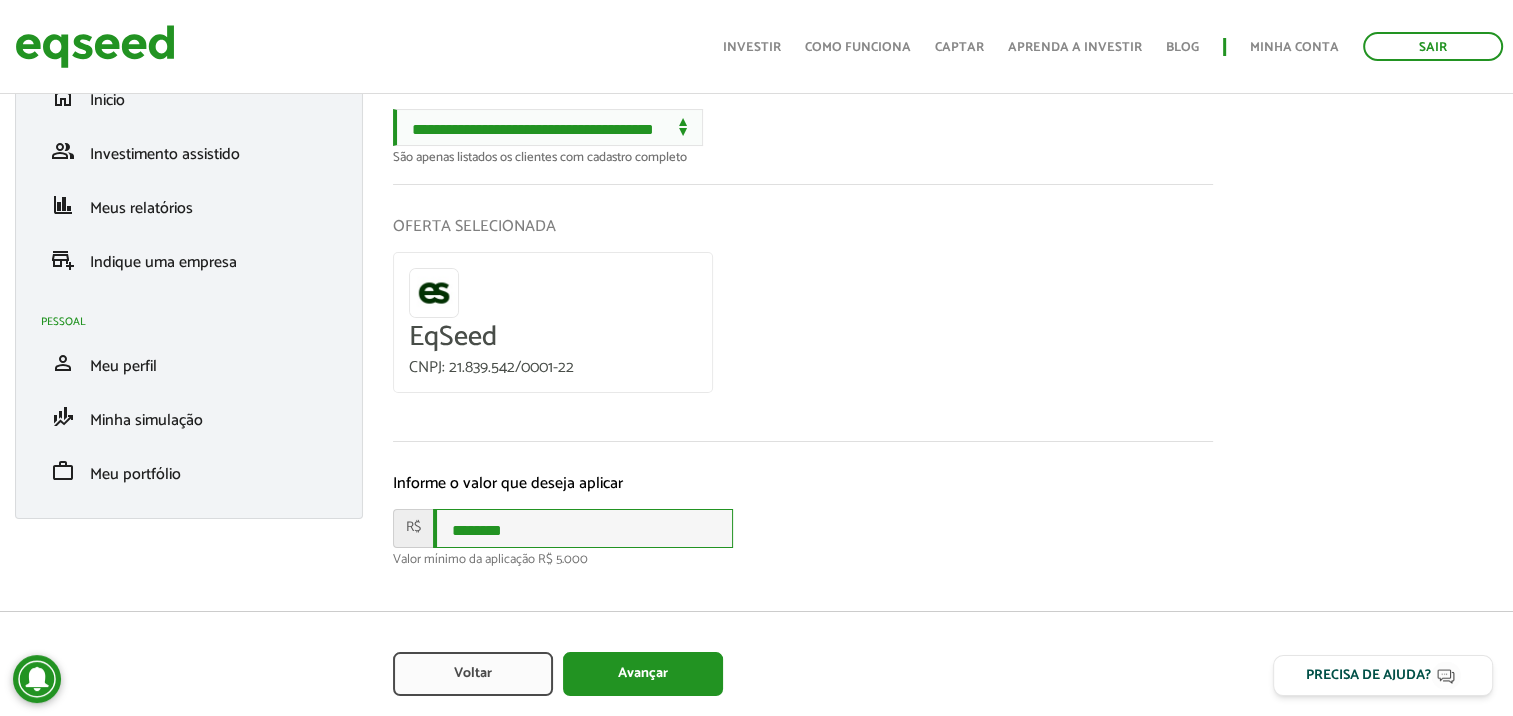 type on "********" 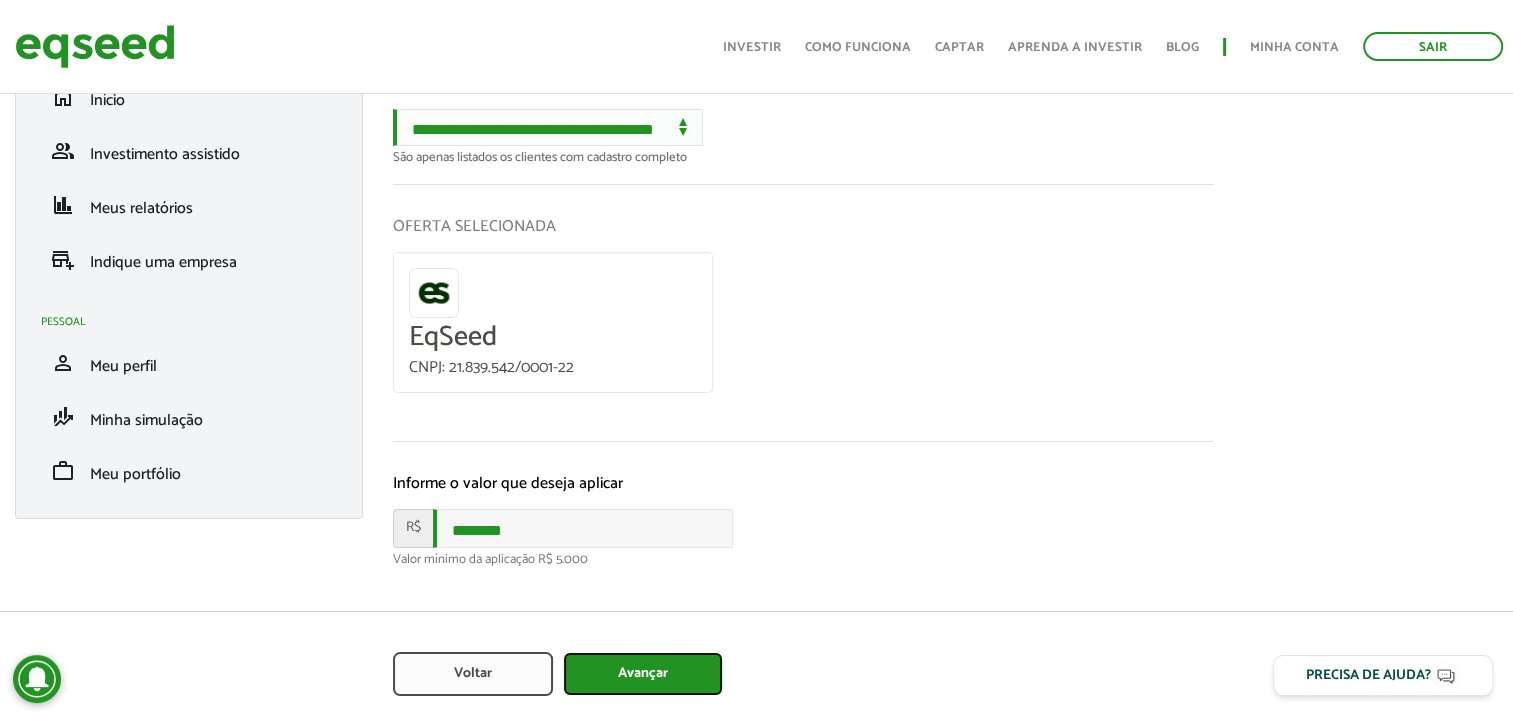 type on "Avançar" 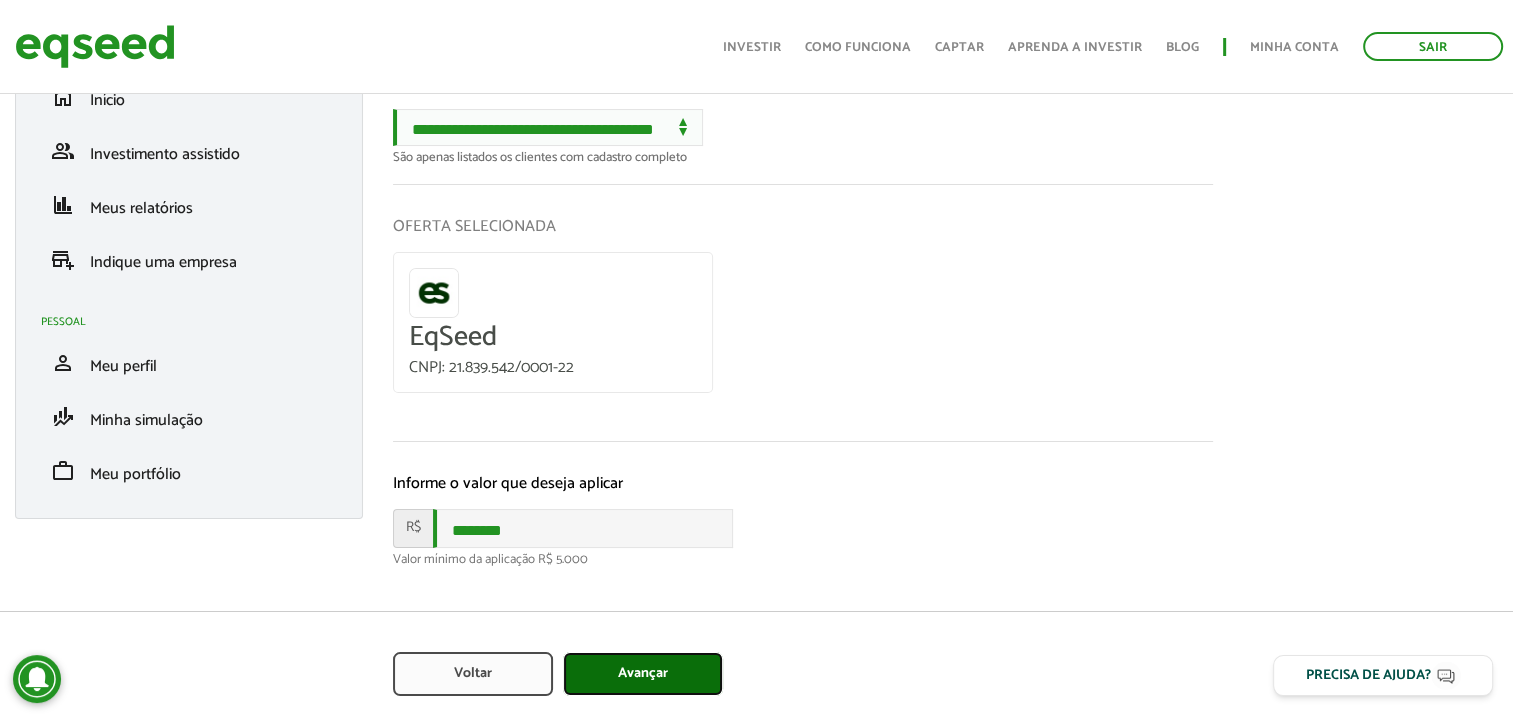 click on "Avançar" at bounding box center (643, 674) 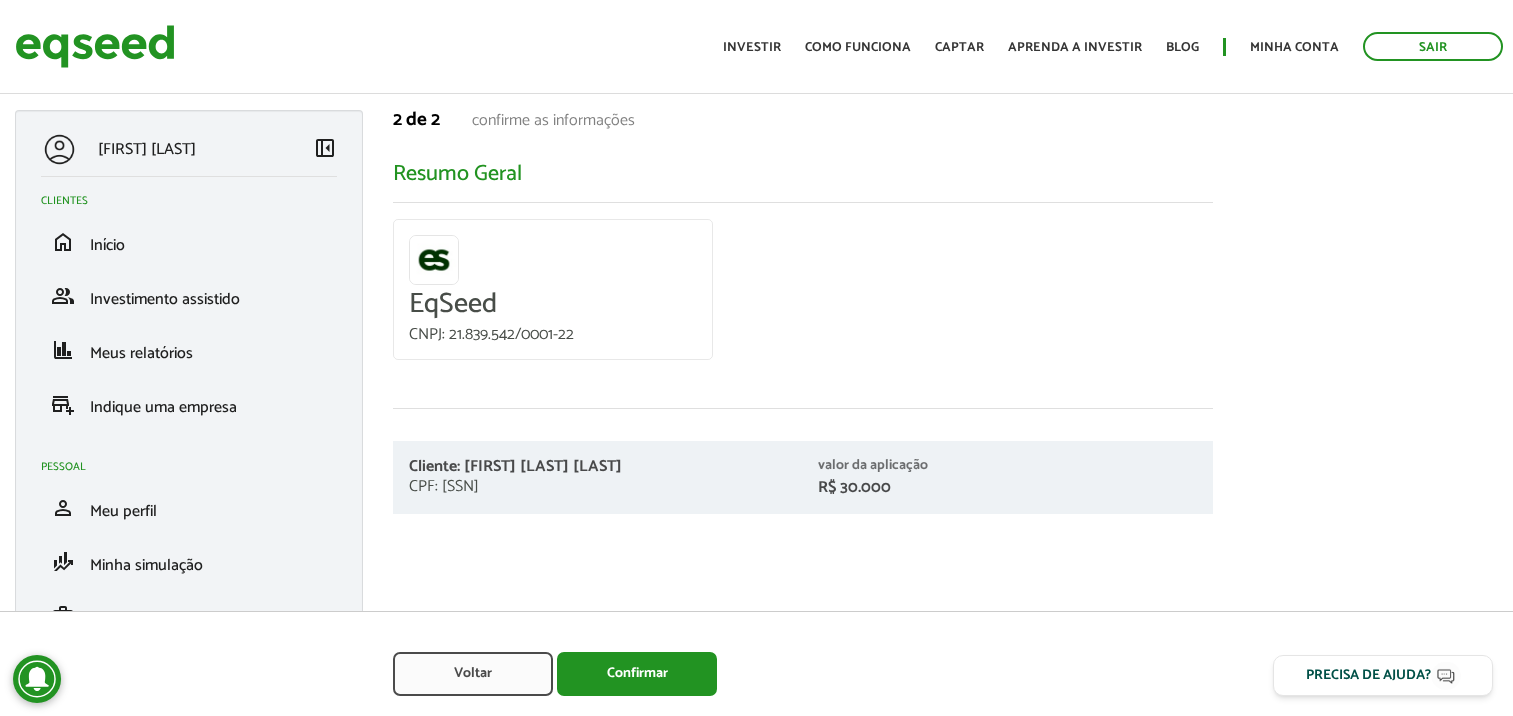 scroll, scrollTop: 0, scrollLeft: 0, axis: both 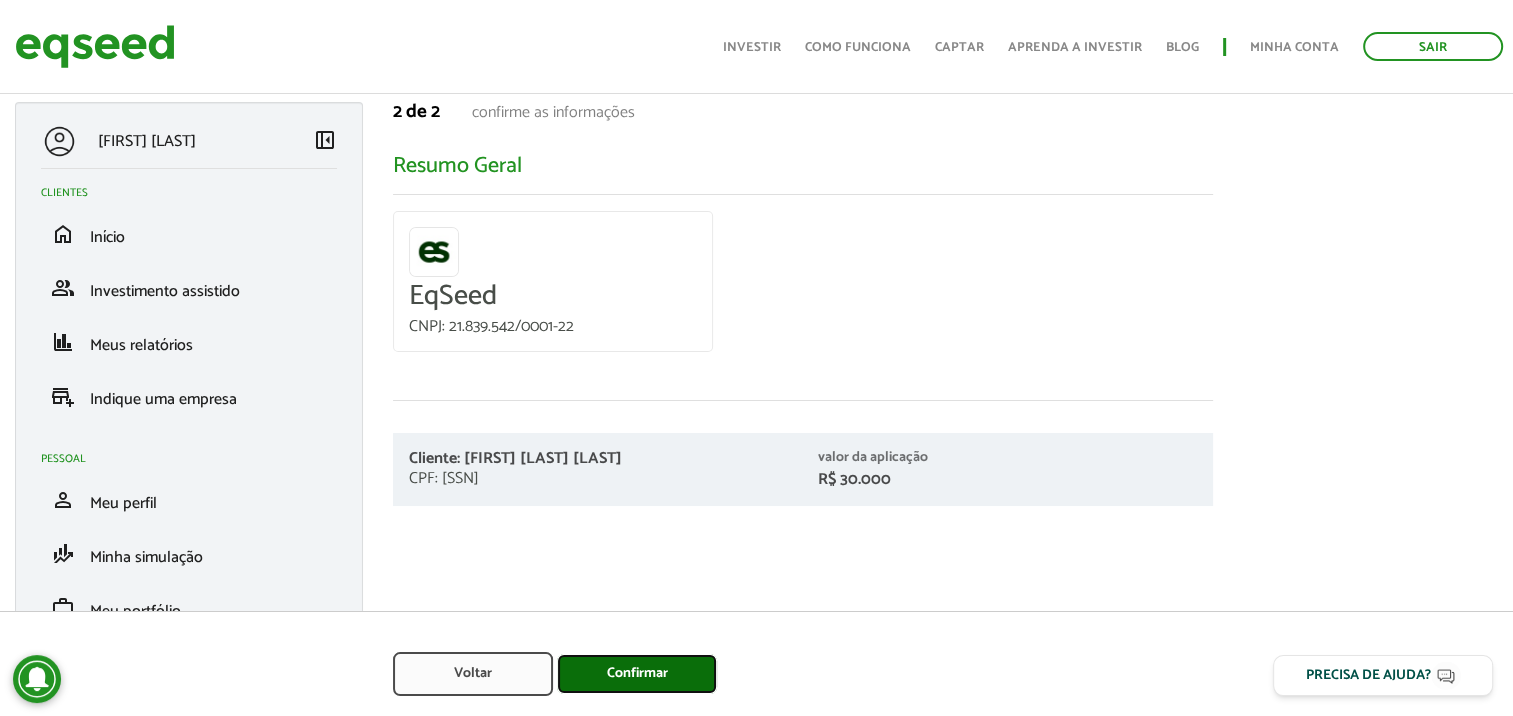 click on "Confirmar" at bounding box center [637, 674] 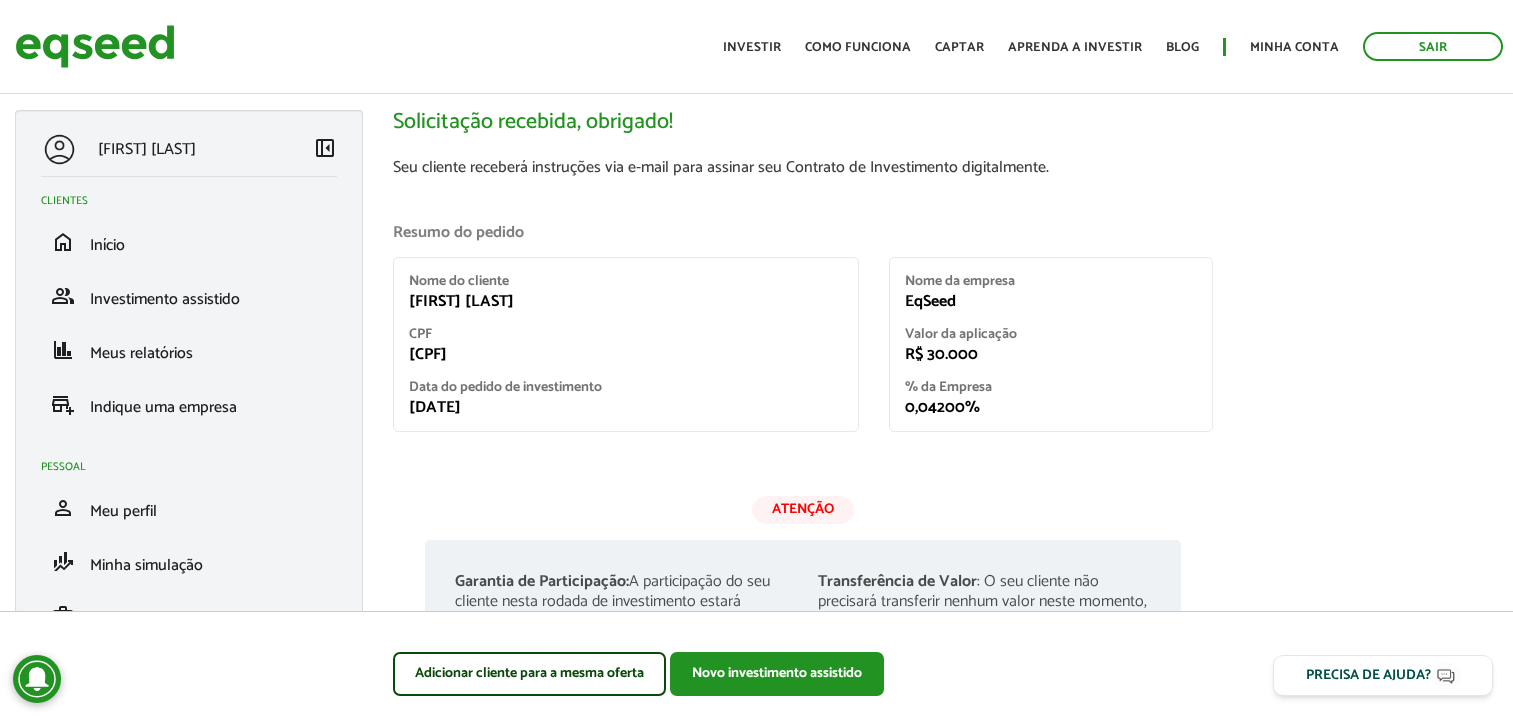 scroll, scrollTop: 0, scrollLeft: 0, axis: both 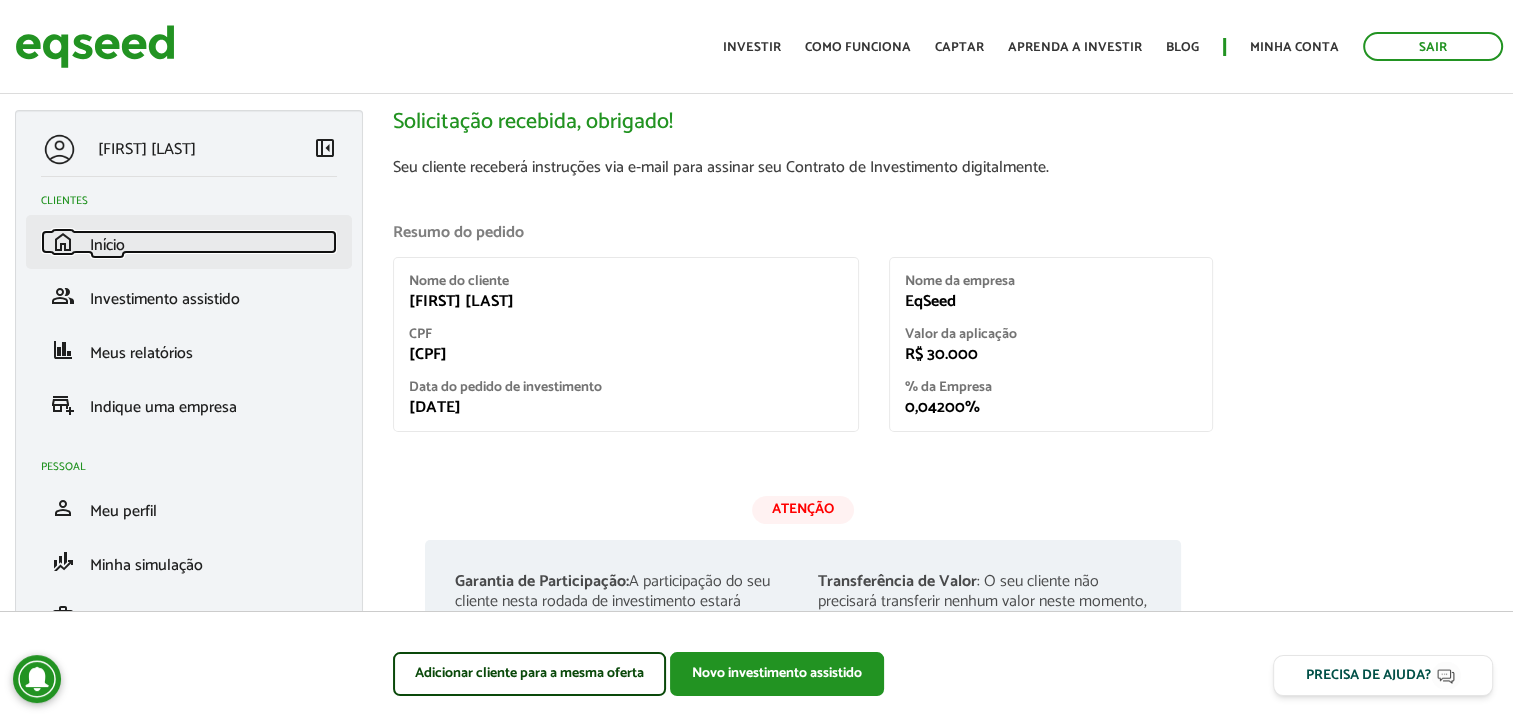 click on "home Início" at bounding box center (189, 242) 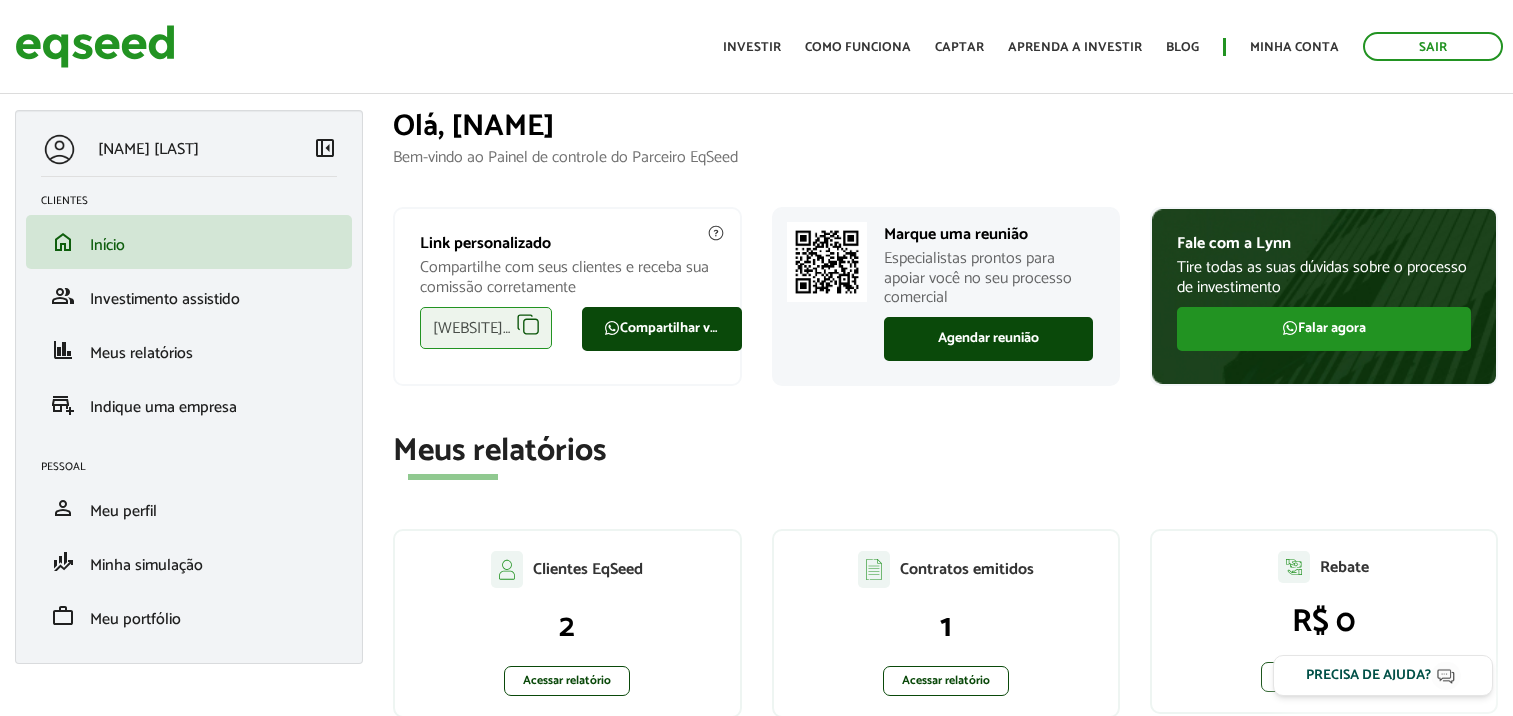 scroll, scrollTop: 0, scrollLeft: 0, axis: both 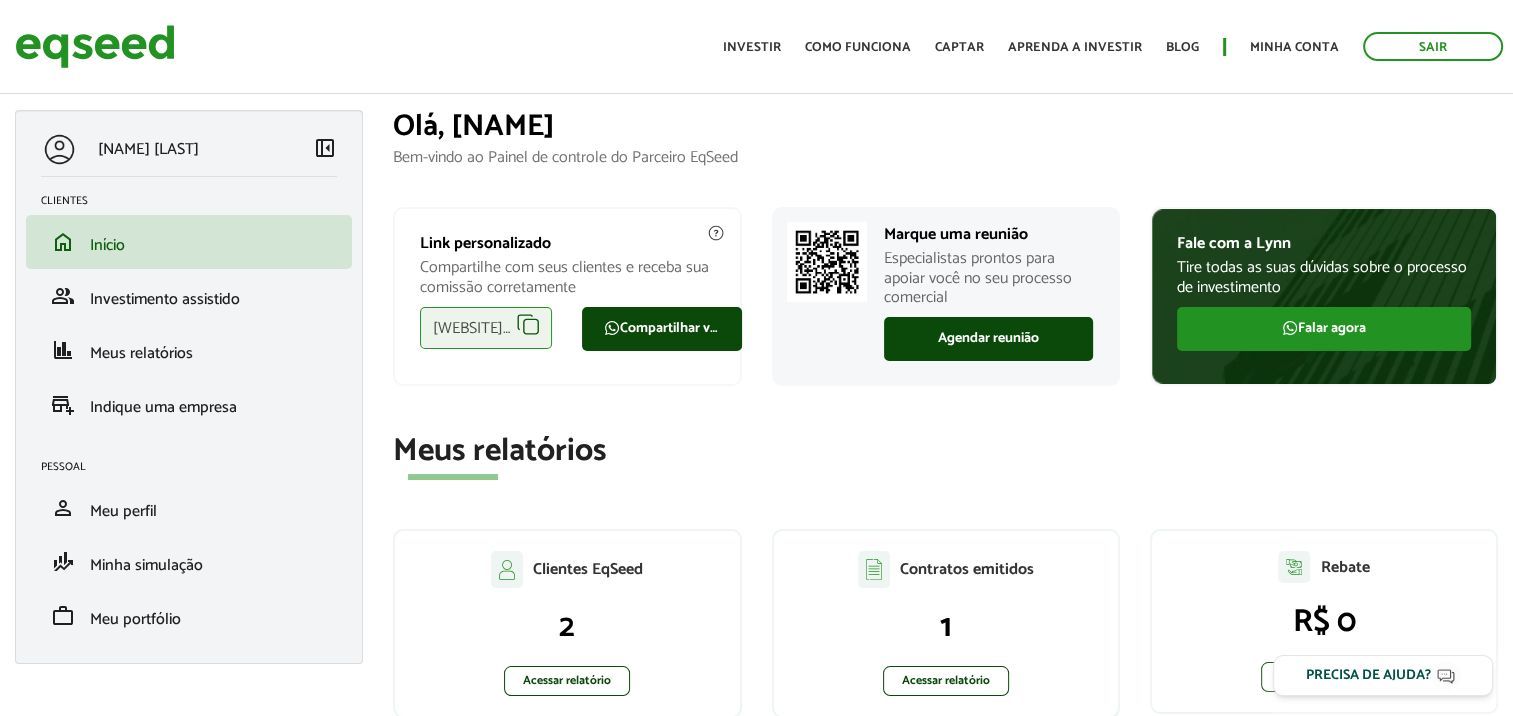 click on "[WEBSITE]/a/is/[NAME]" at bounding box center [486, 328] 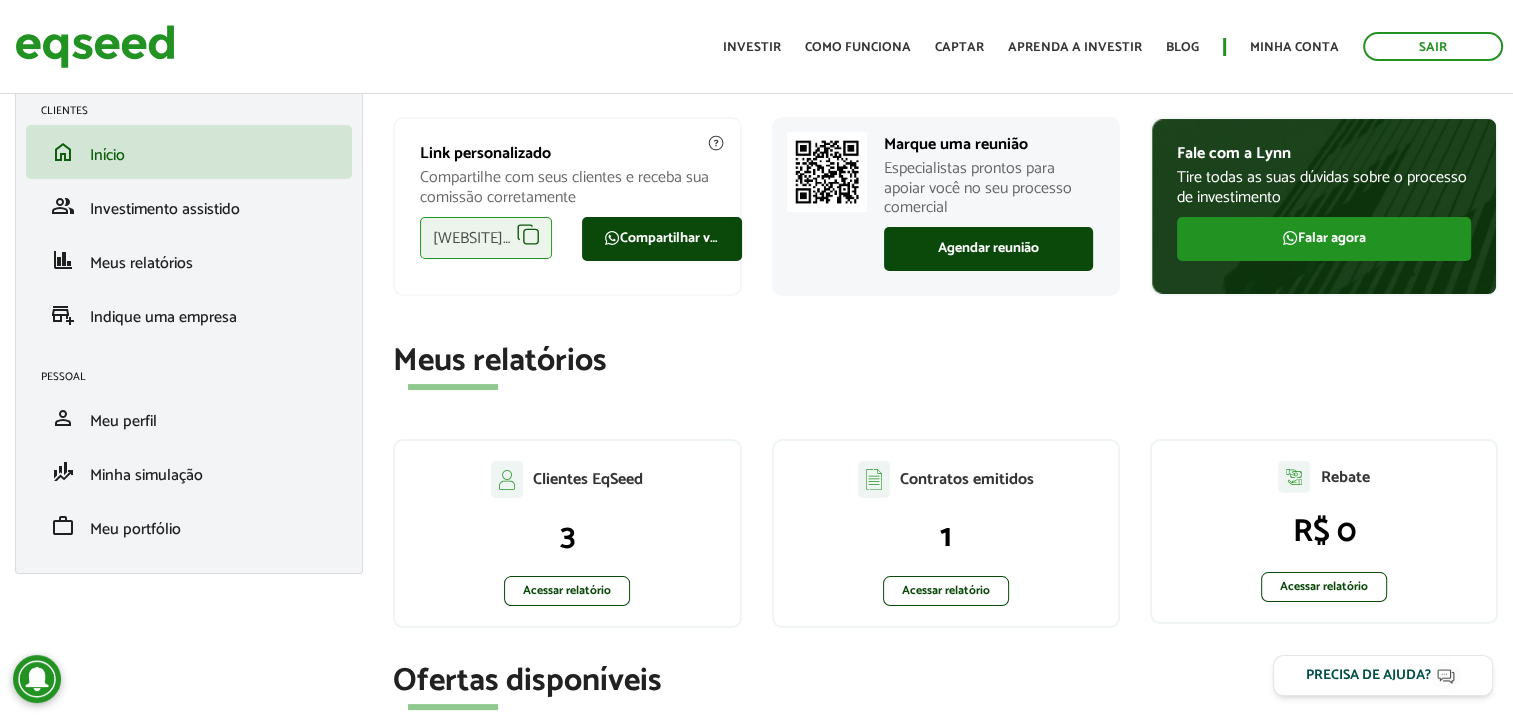 scroll, scrollTop: 0, scrollLeft: 0, axis: both 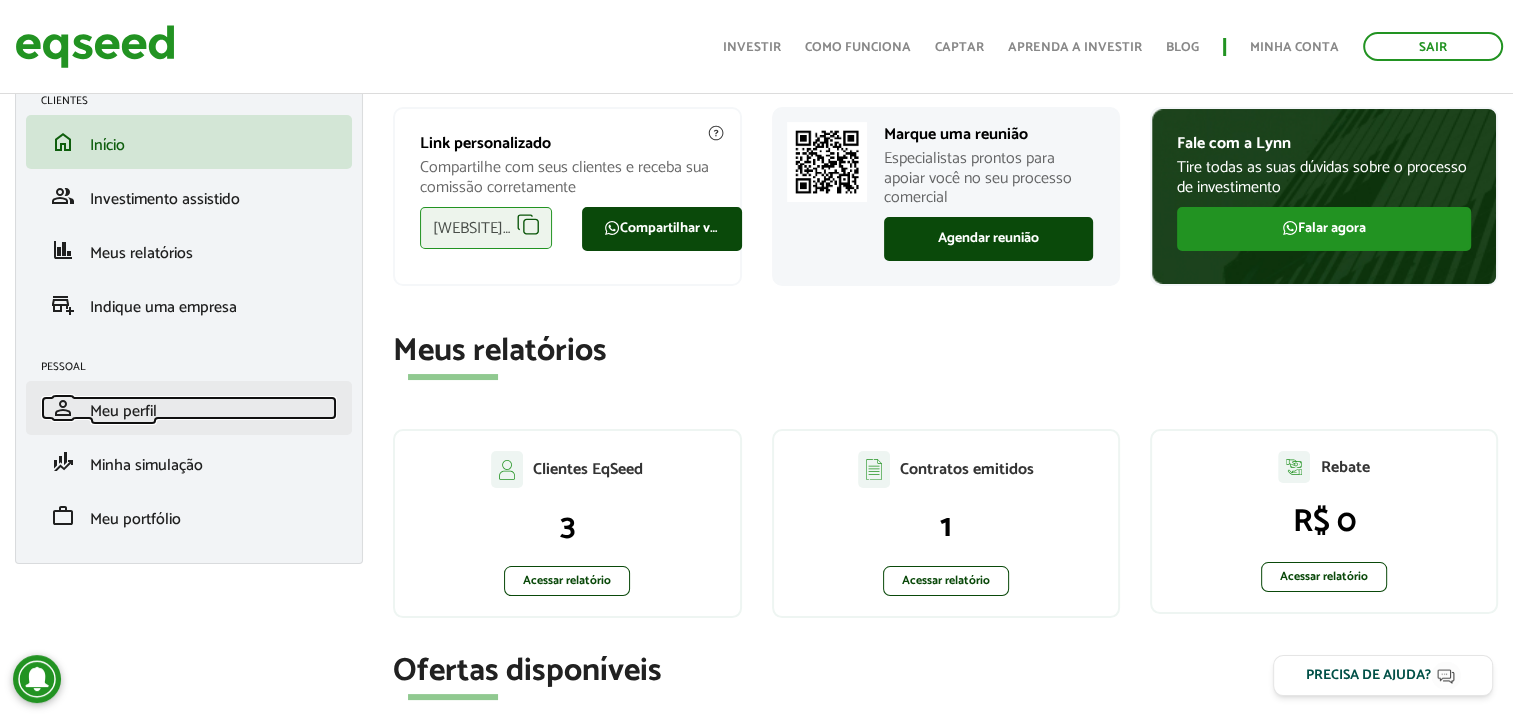 click on "Meu perfil" at bounding box center (123, 411) 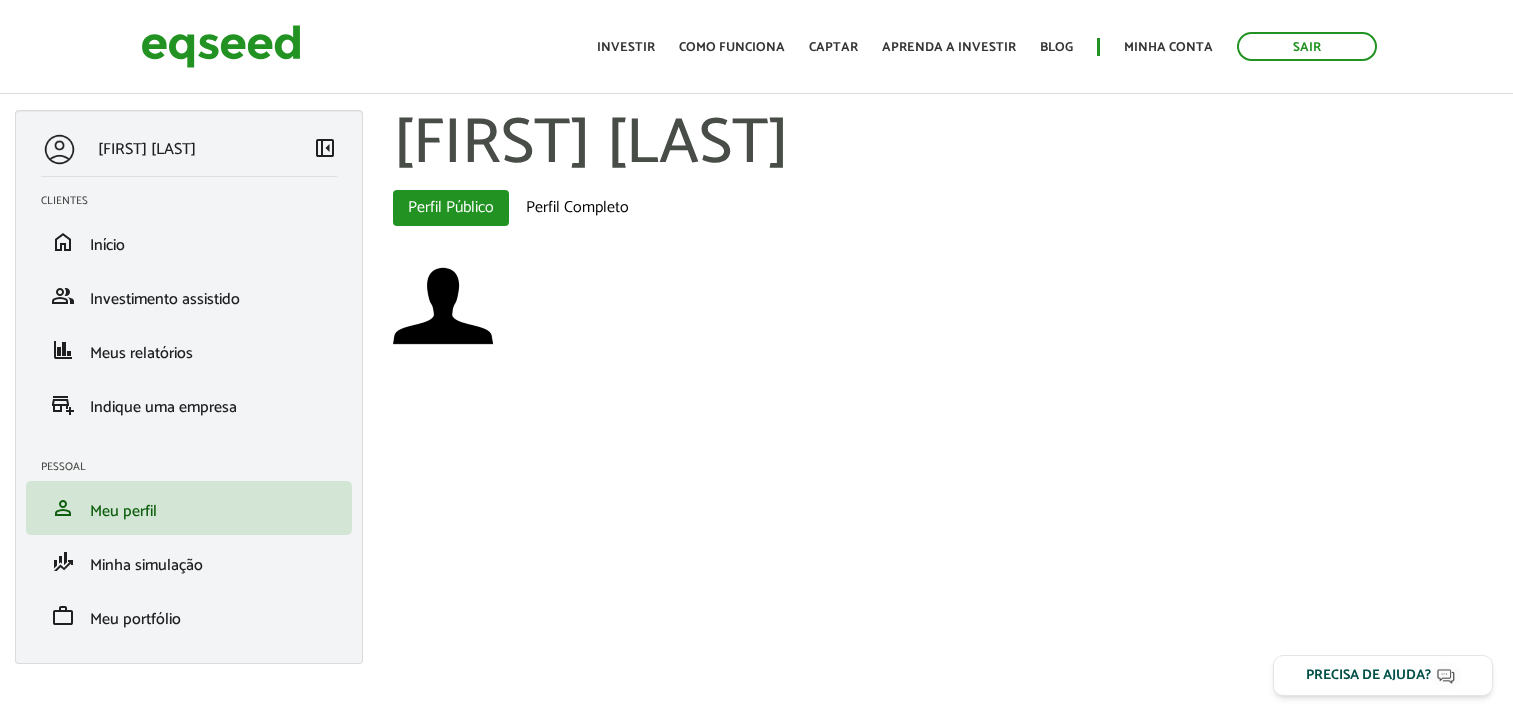 scroll, scrollTop: 0, scrollLeft: 0, axis: both 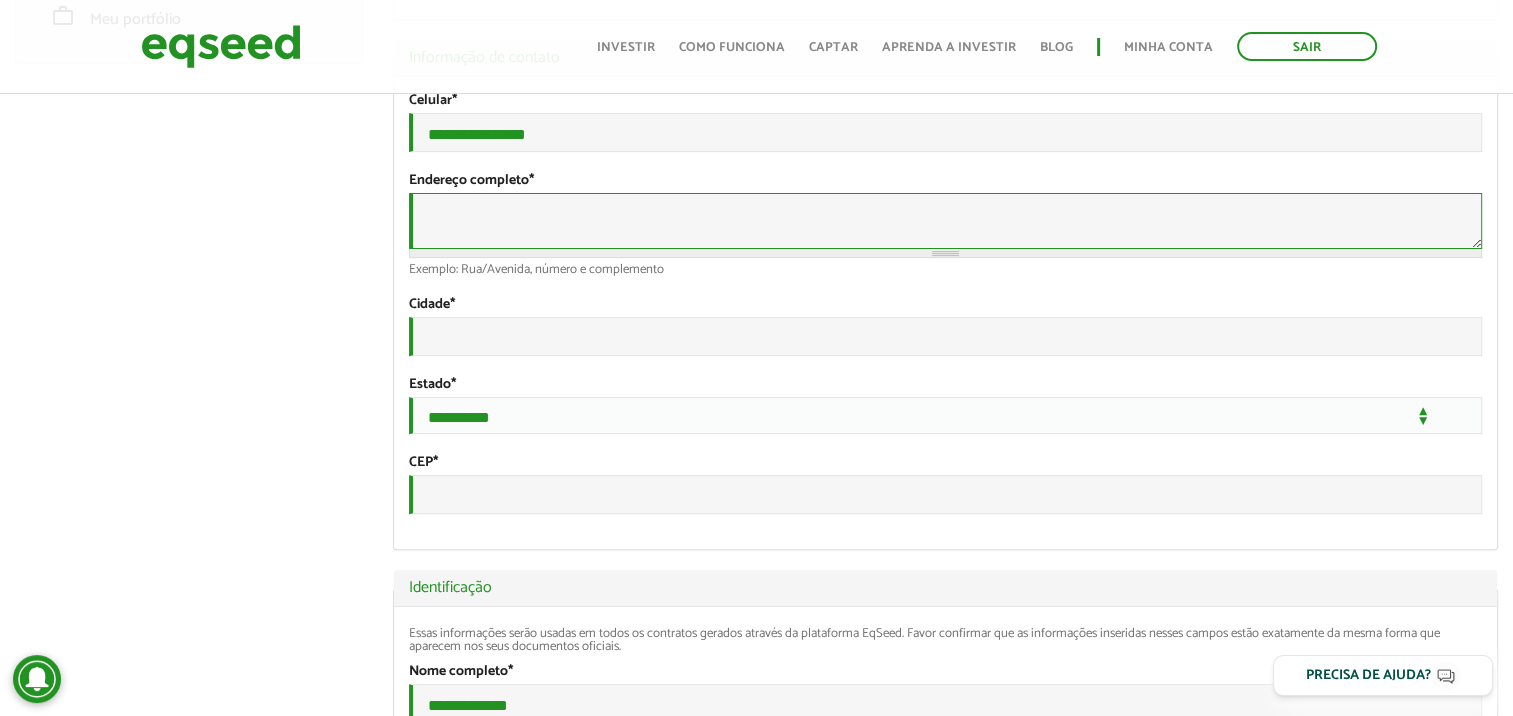 click on "Endereço completo  *" at bounding box center [945, 221] 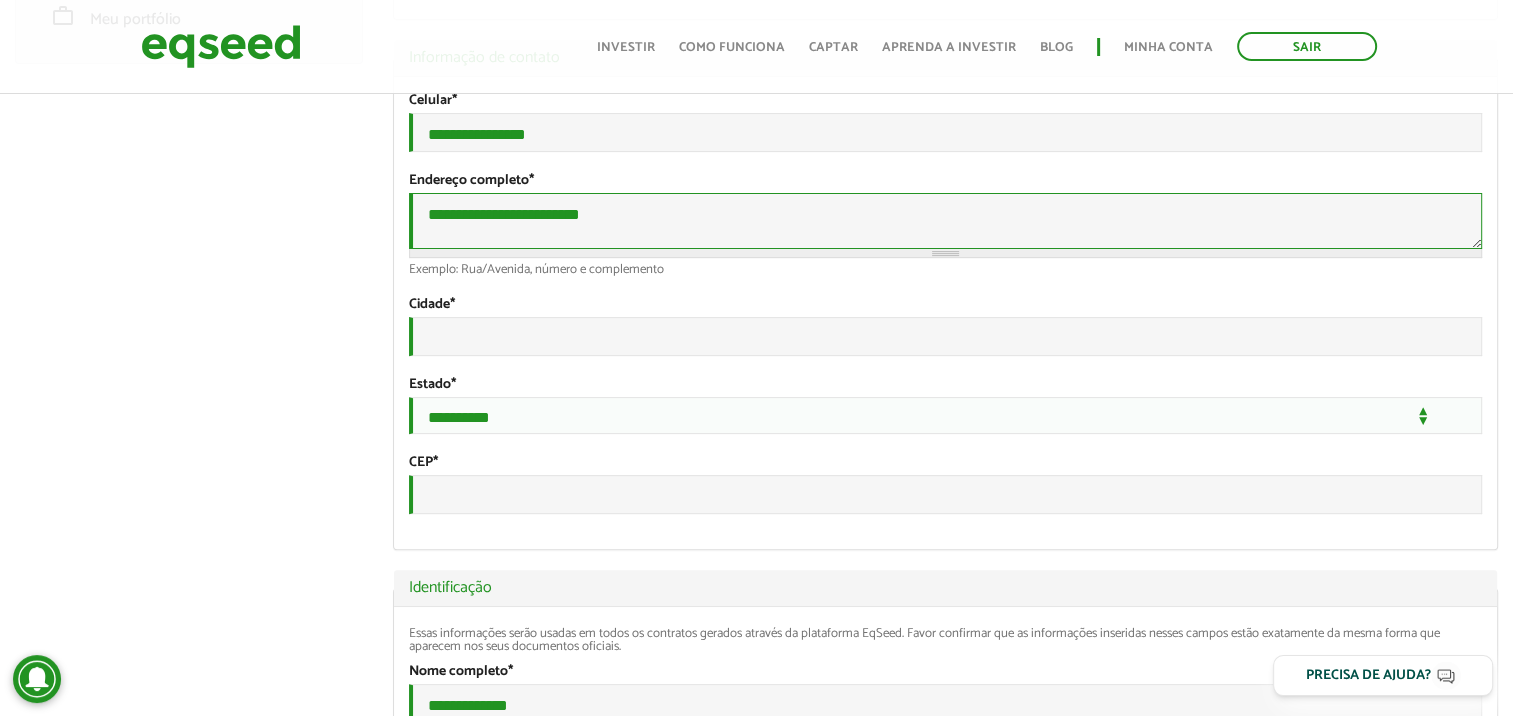 type on "**********" 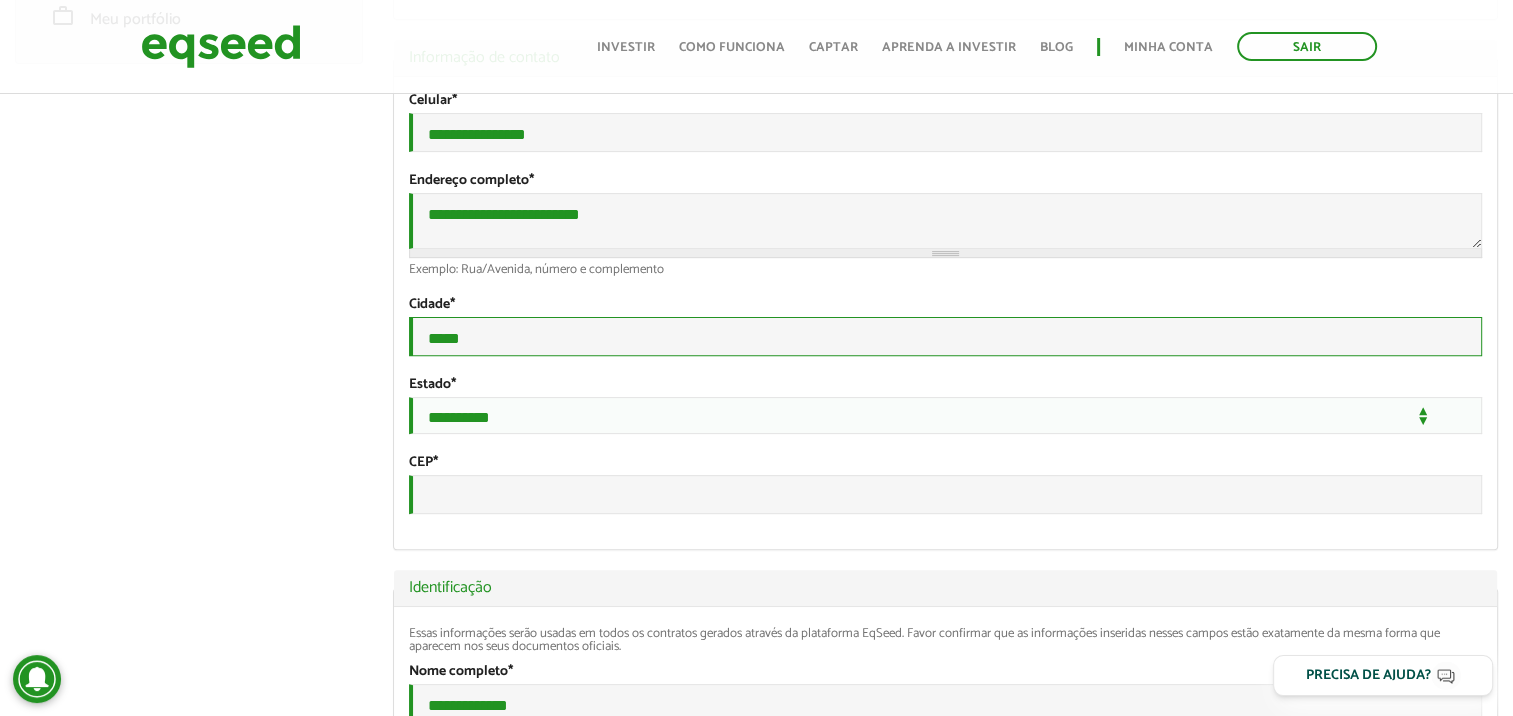 type on "*****" 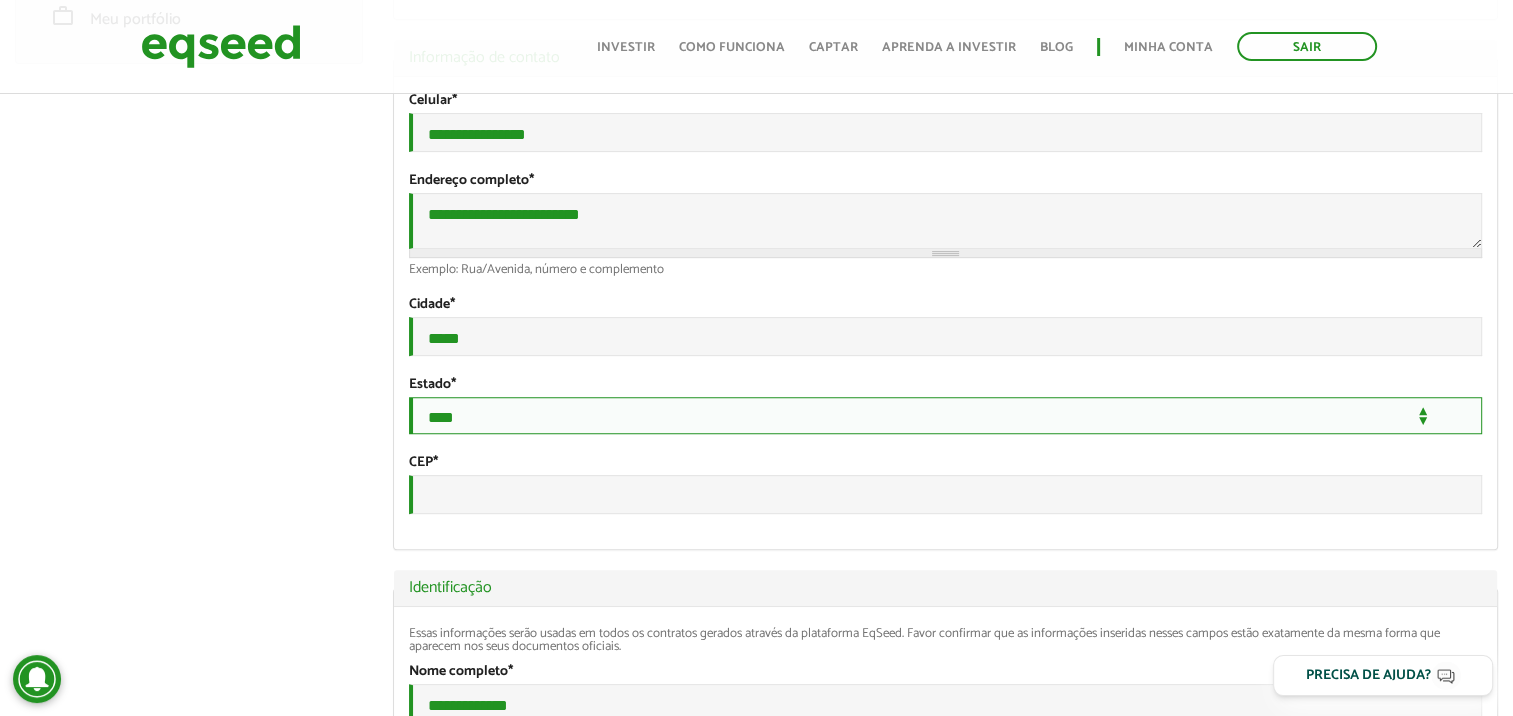 select on "**" 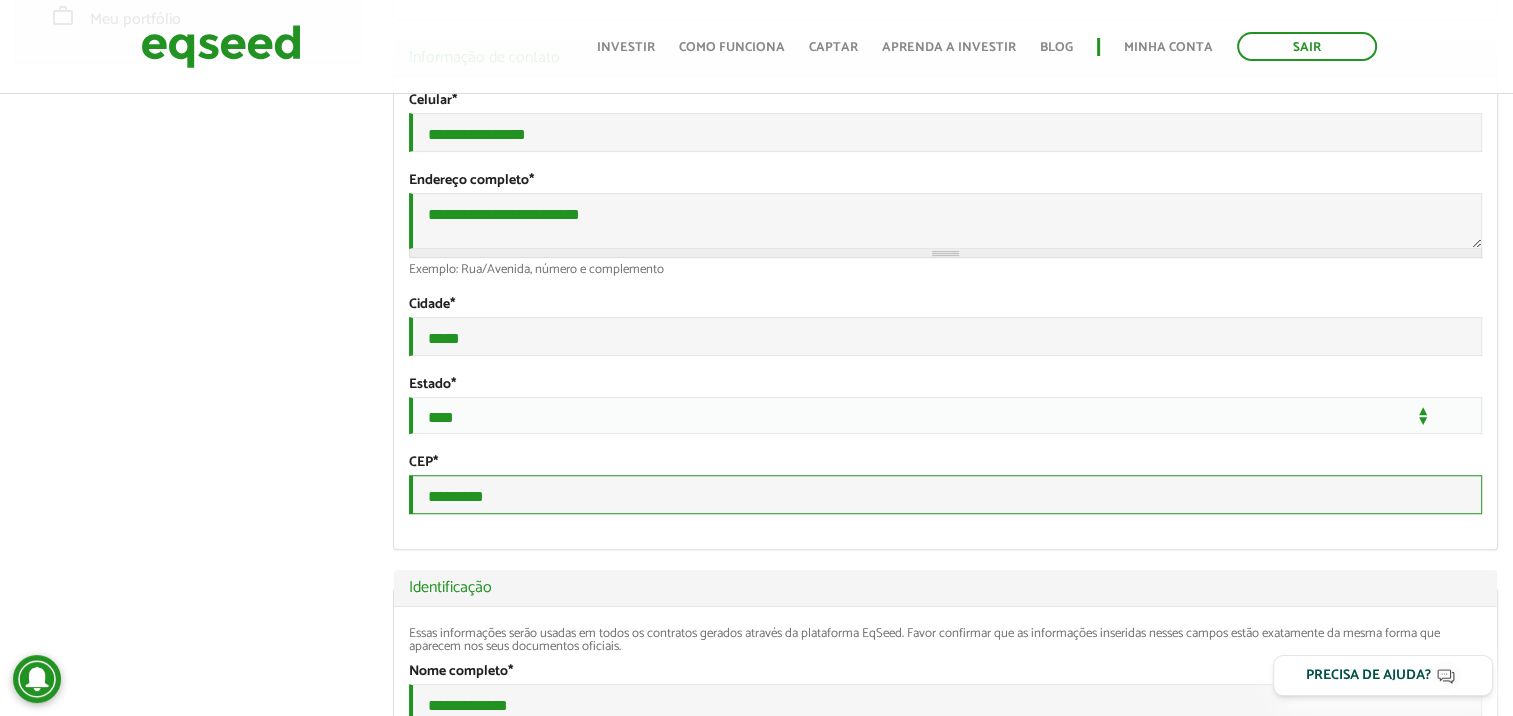 type on "*********" 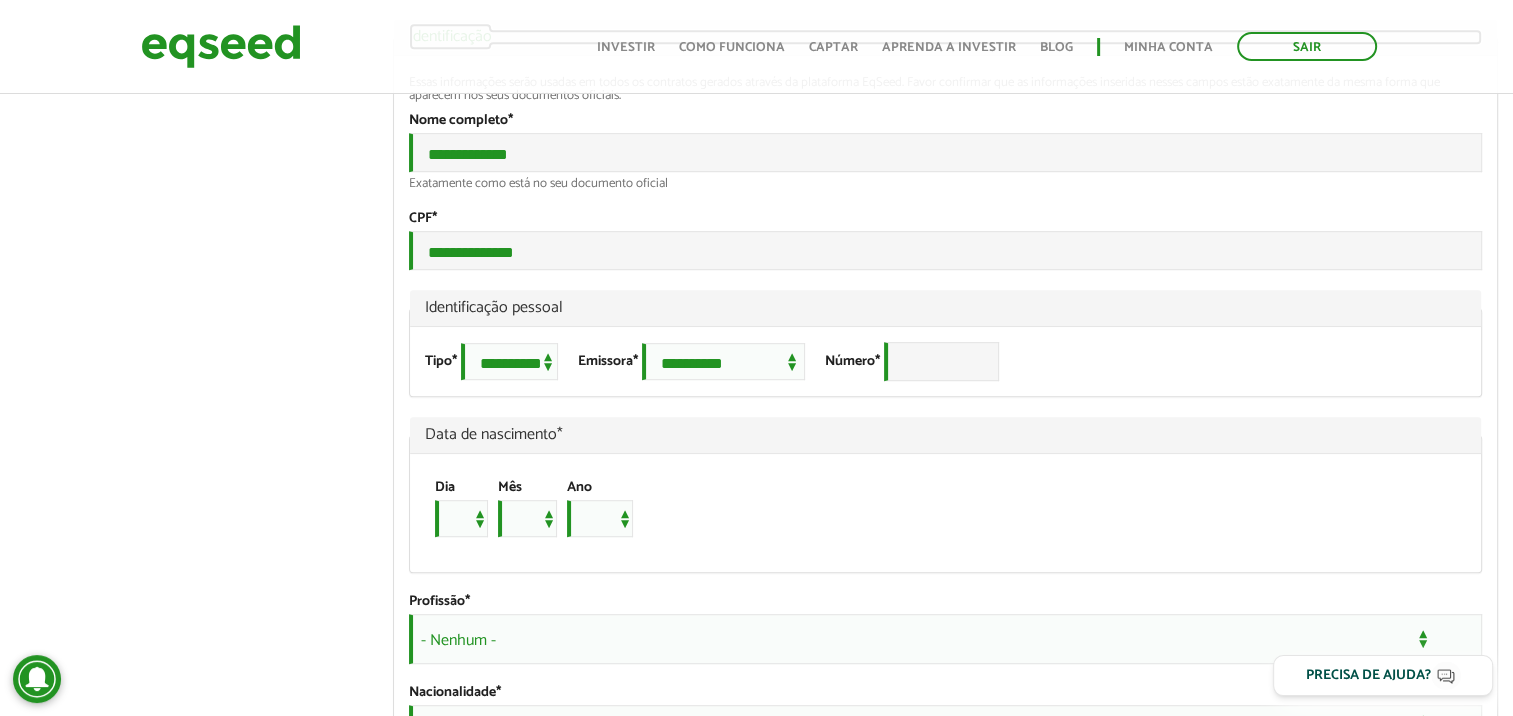 scroll, scrollTop: 1200, scrollLeft: 0, axis: vertical 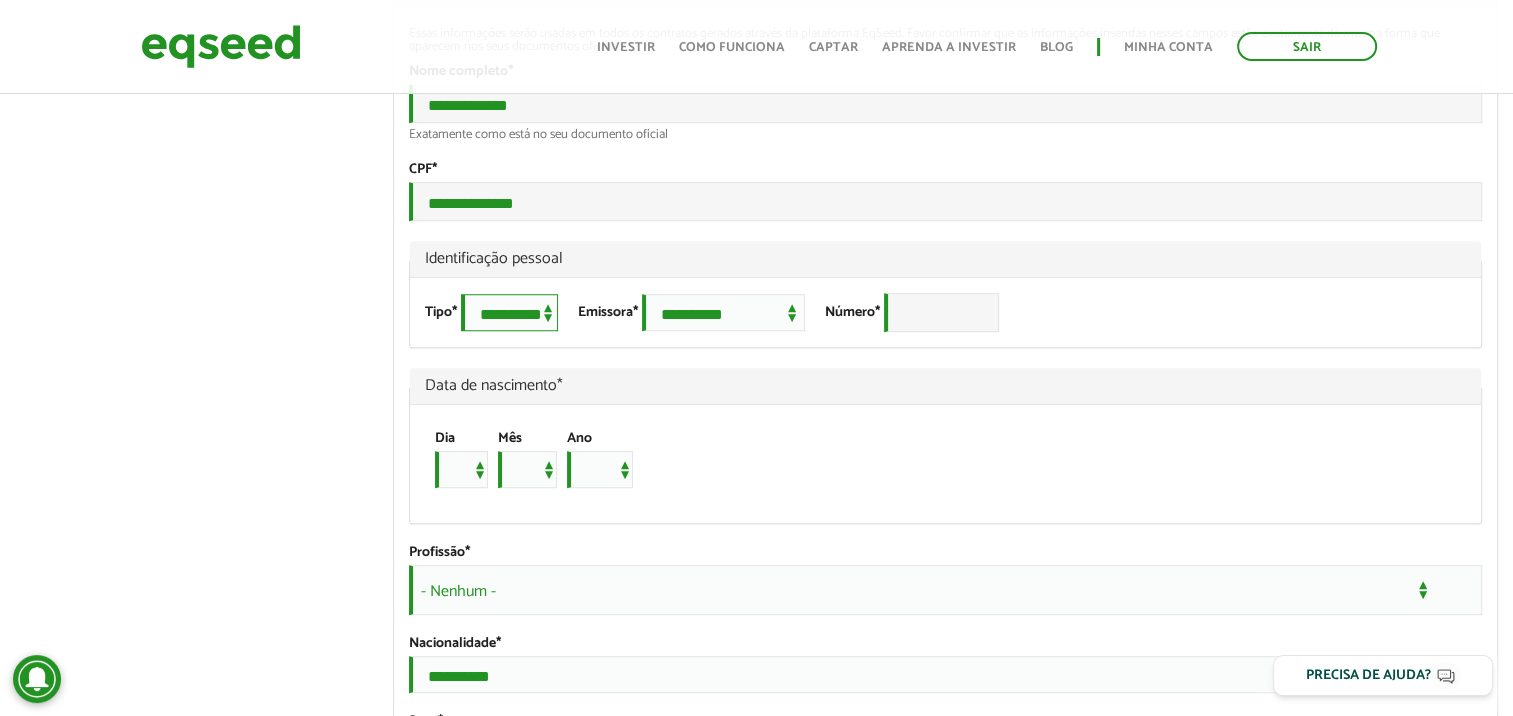click on "**********" at bounding box center (509, 312) 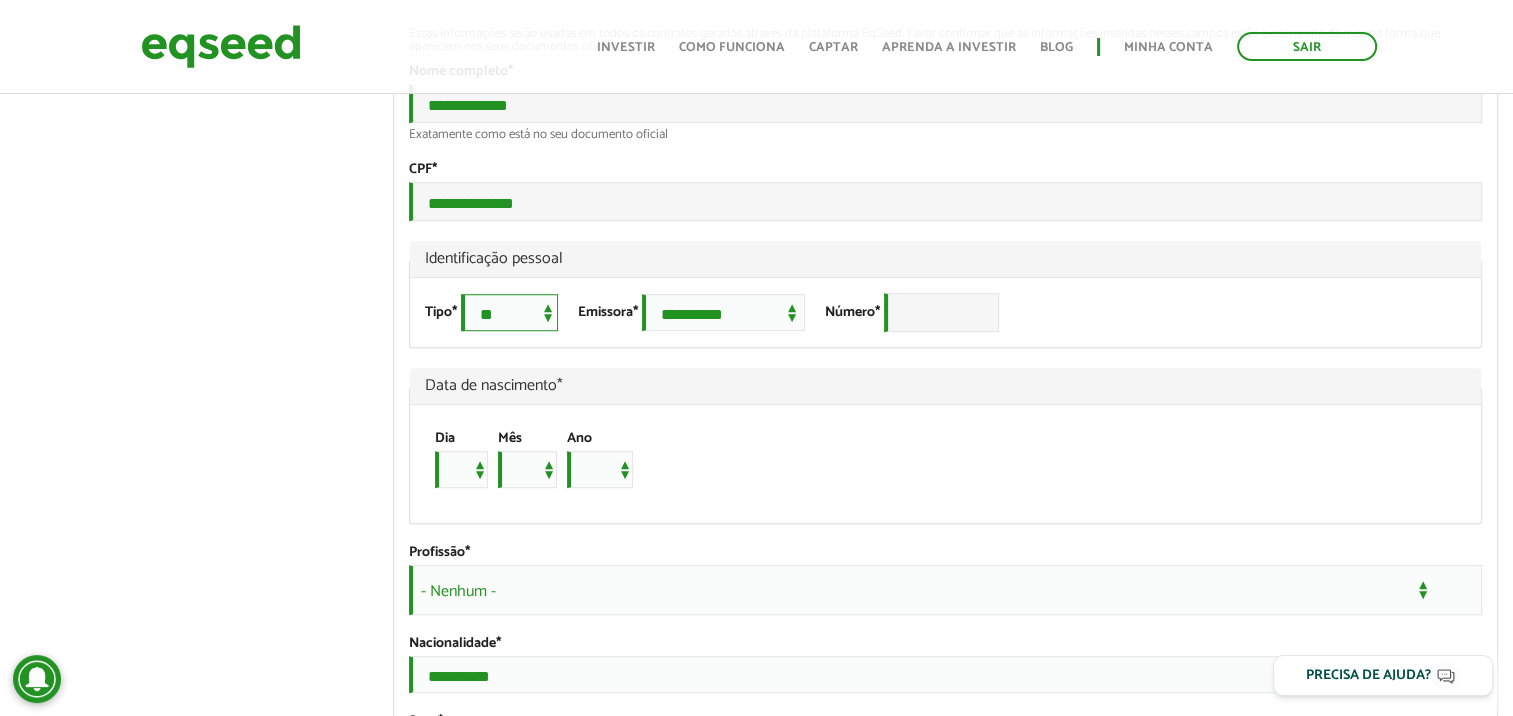 click on "**********" at bounding box center (509, 312) 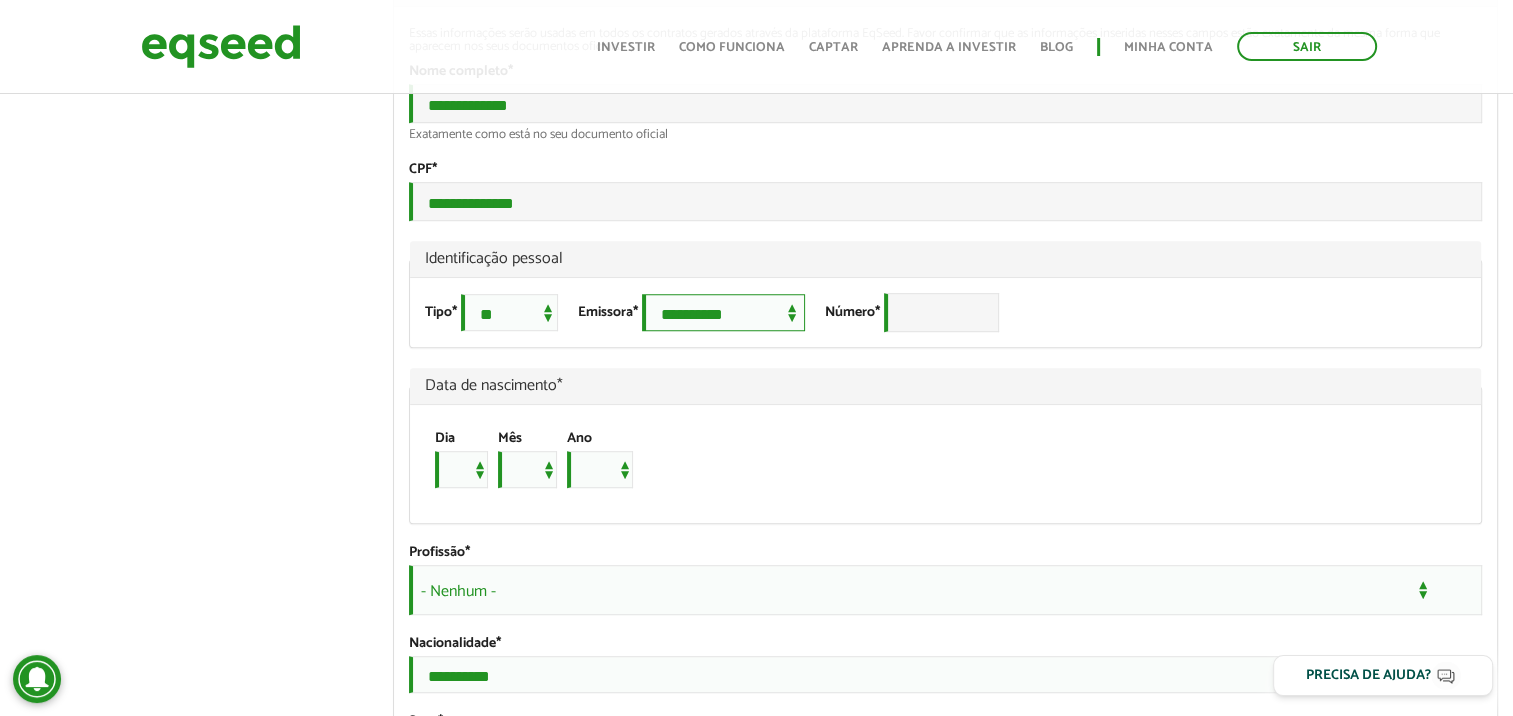 click on "**********" at bounding box center [723, 312] 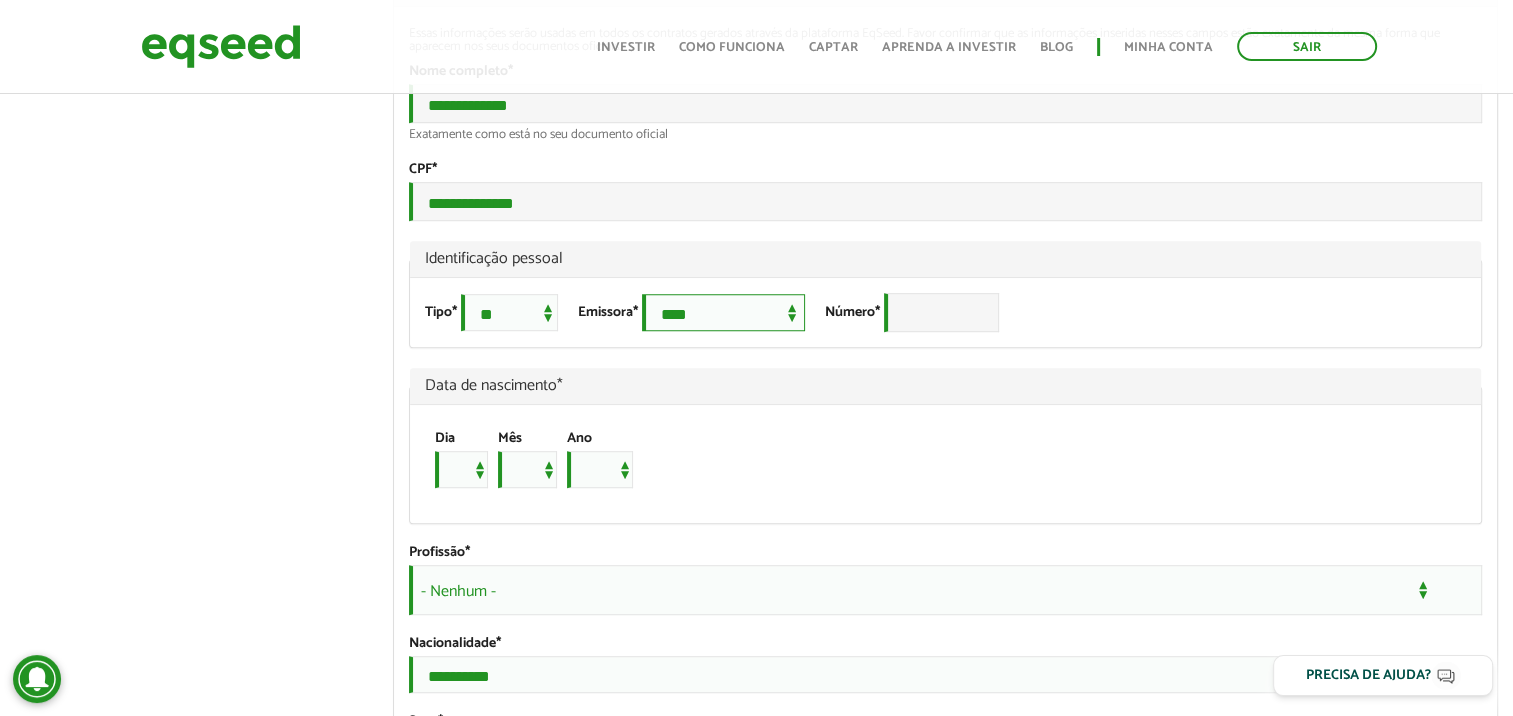 click on "**********" at bounding box center [723, 312] 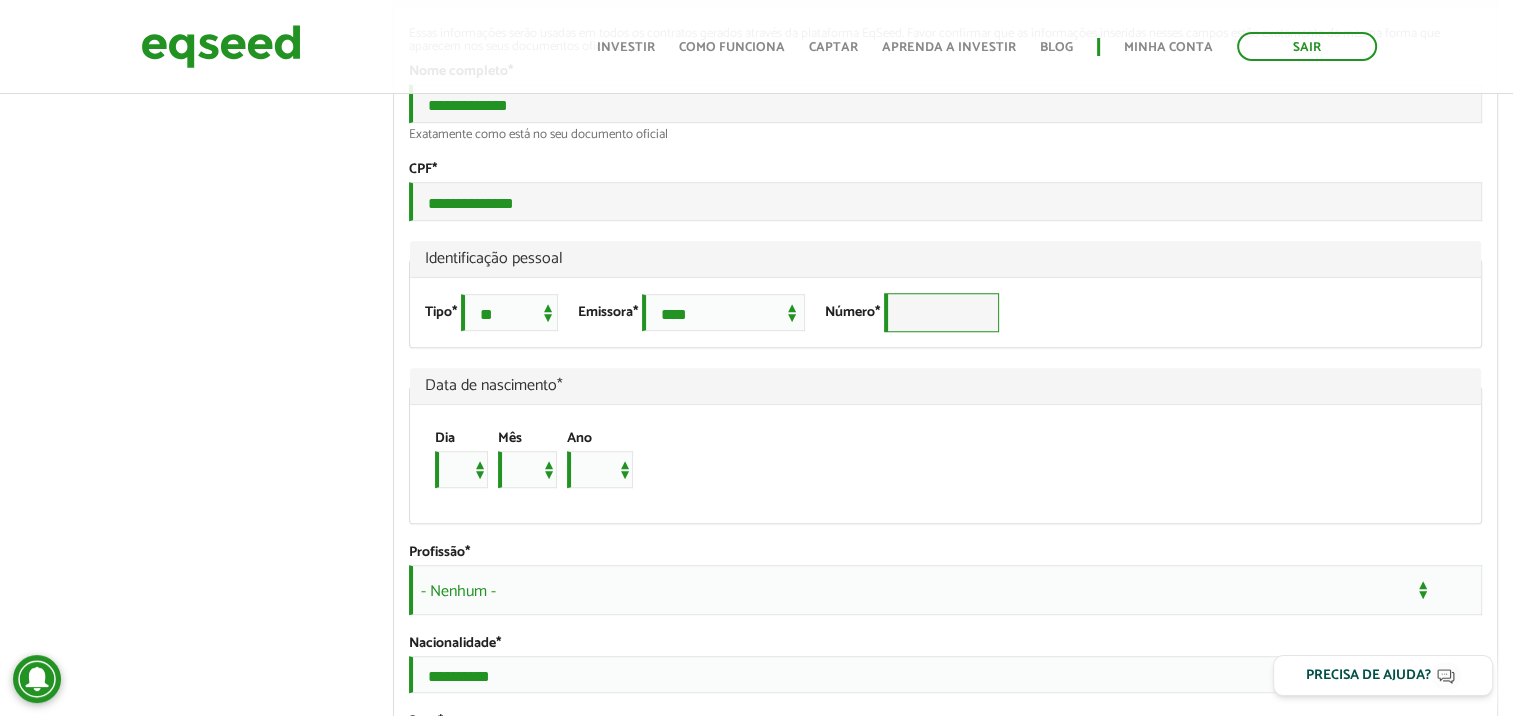 click on "Número  *" at bounding box center [941, 312] 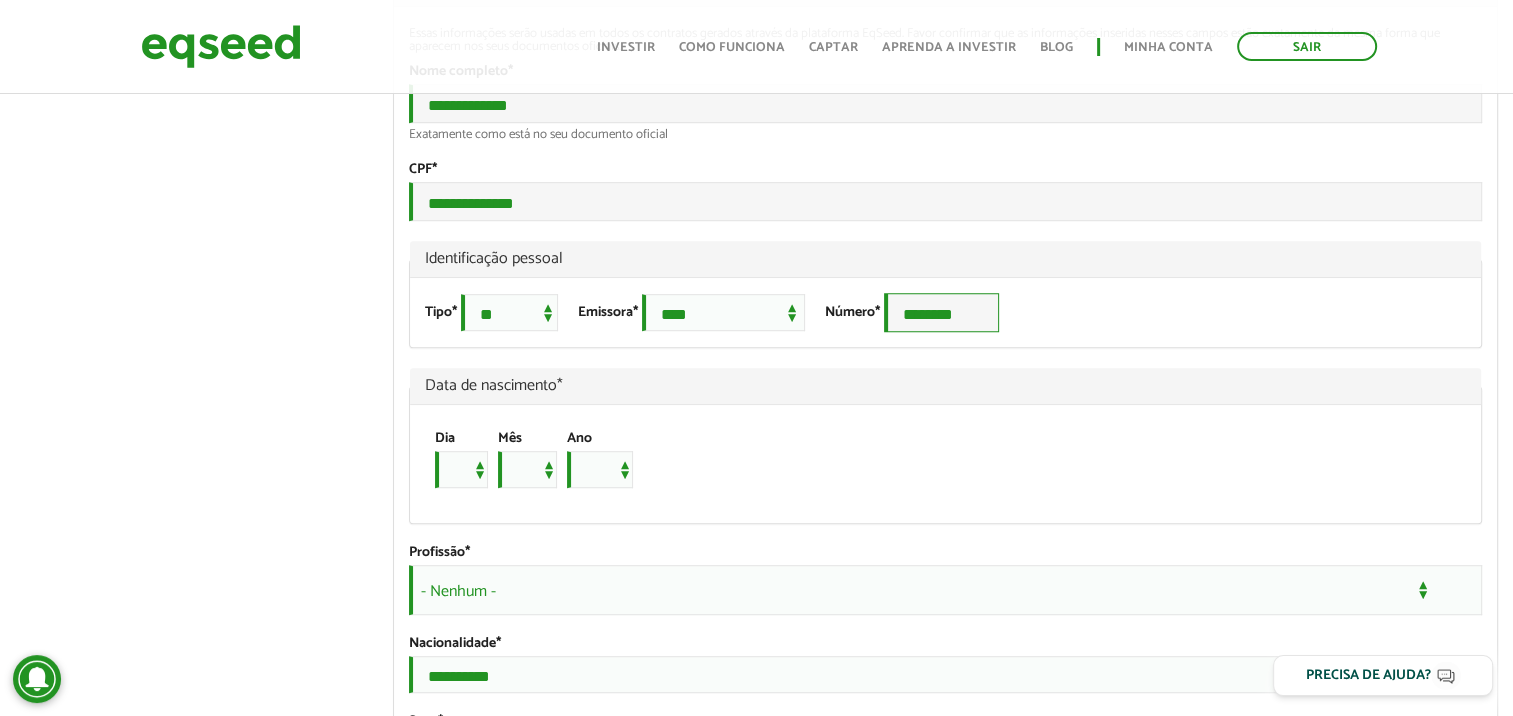 scroll, scrollTop: 1400, scrollLeft: 0, axis: vertical 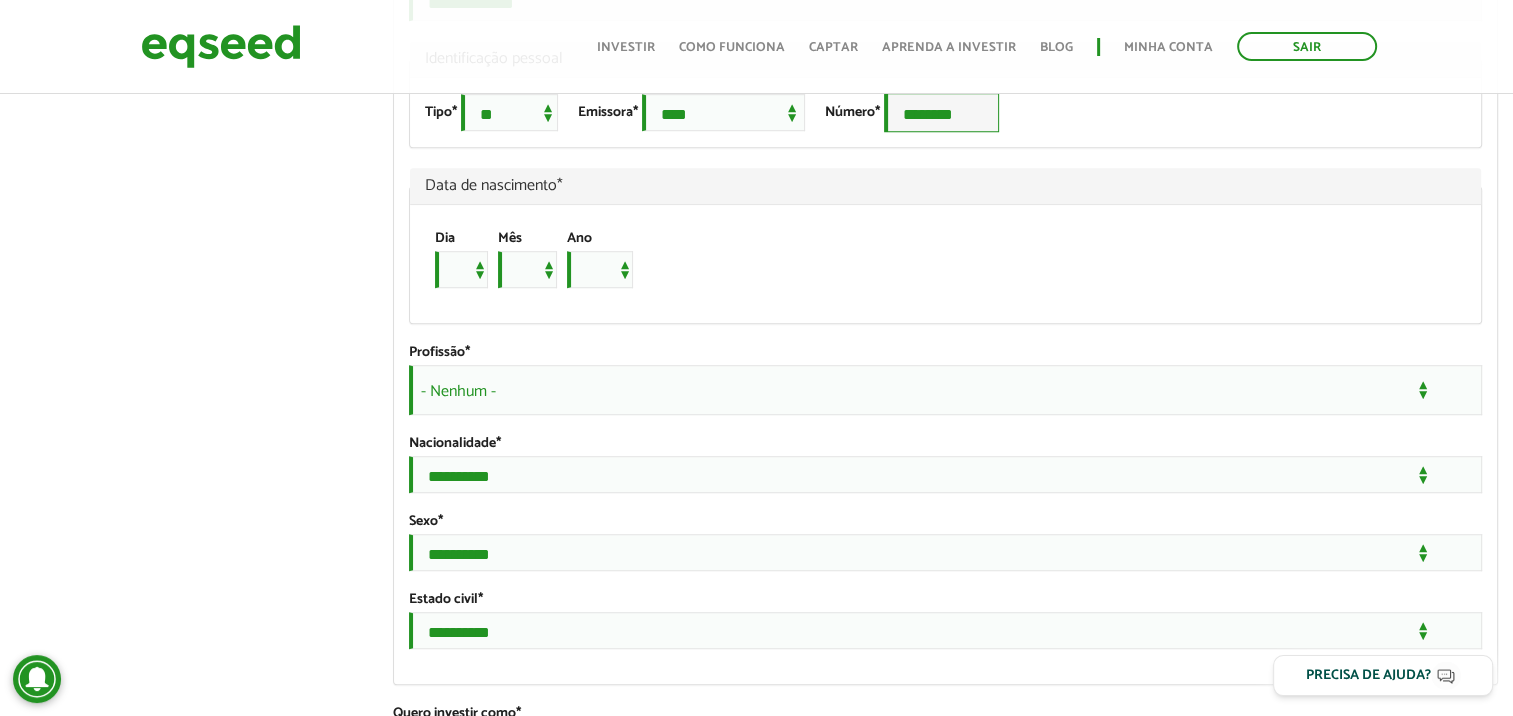 type on "********" 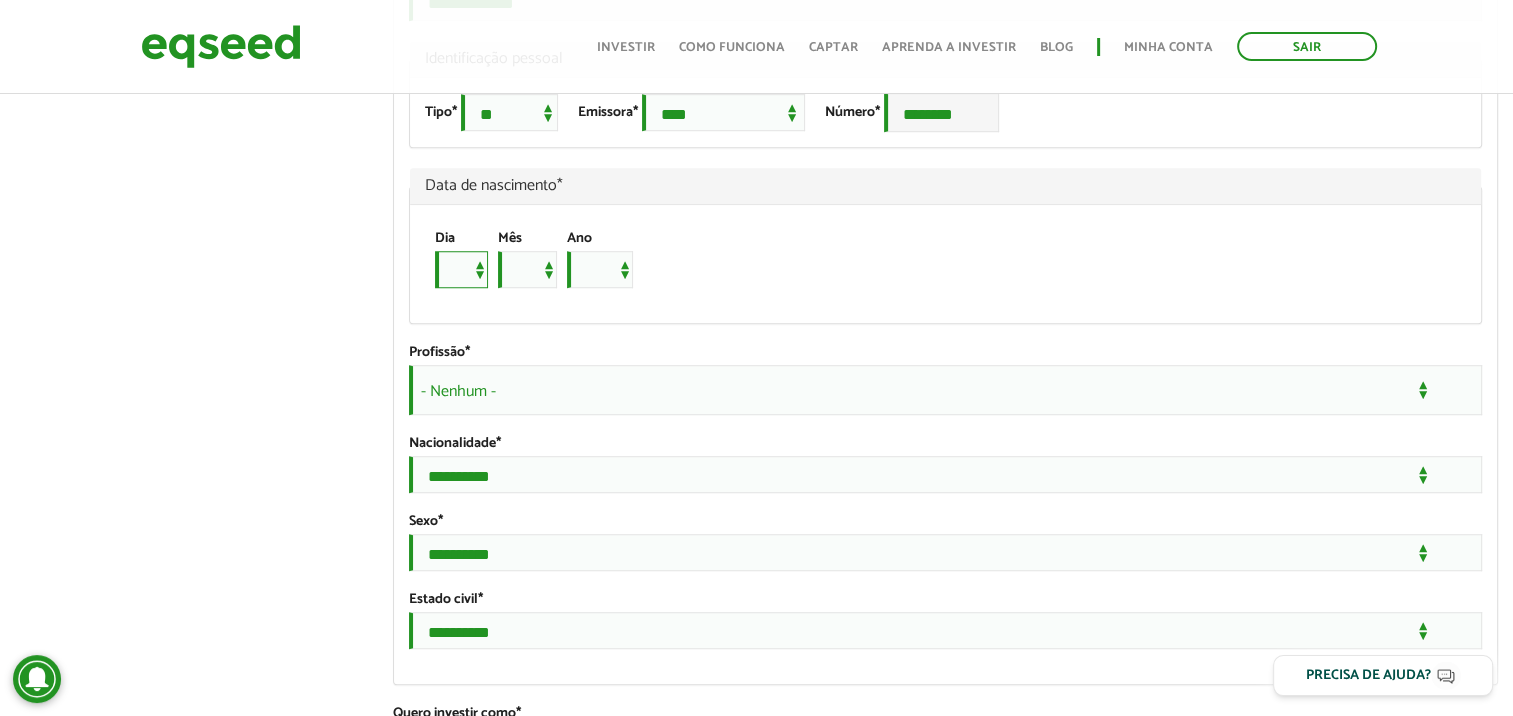 click on "* * * * * * * * * ** ** ** ** ** ** ** ** ** ** ** ** ** ** ** ** ** ** ** ** ** **" at bounding box center [461, 269] 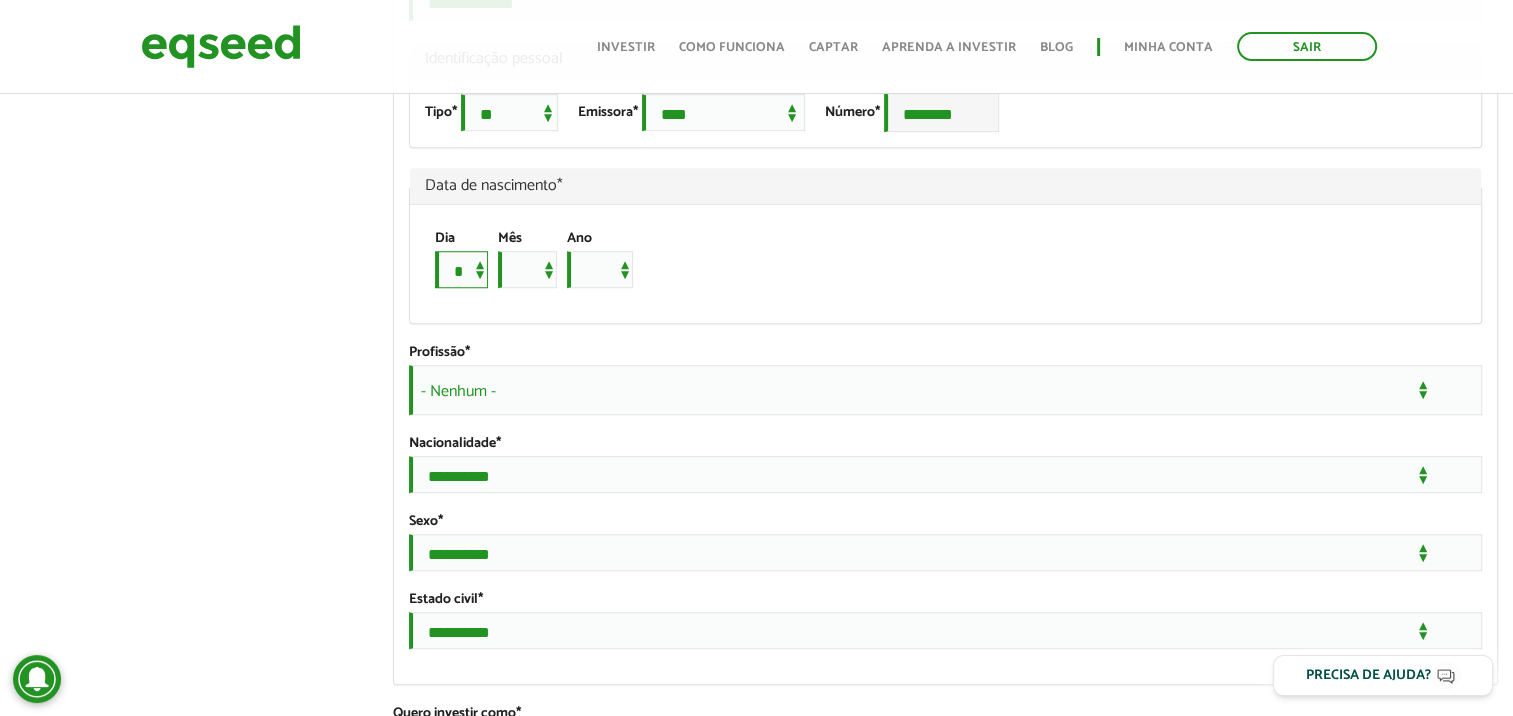 click on "* * * * * * * * * ** ** ** ** ** ** ** ** ** ** ** ** ** ** ** ** ** ** ** ** ** **" at bounding box center [461, 269] 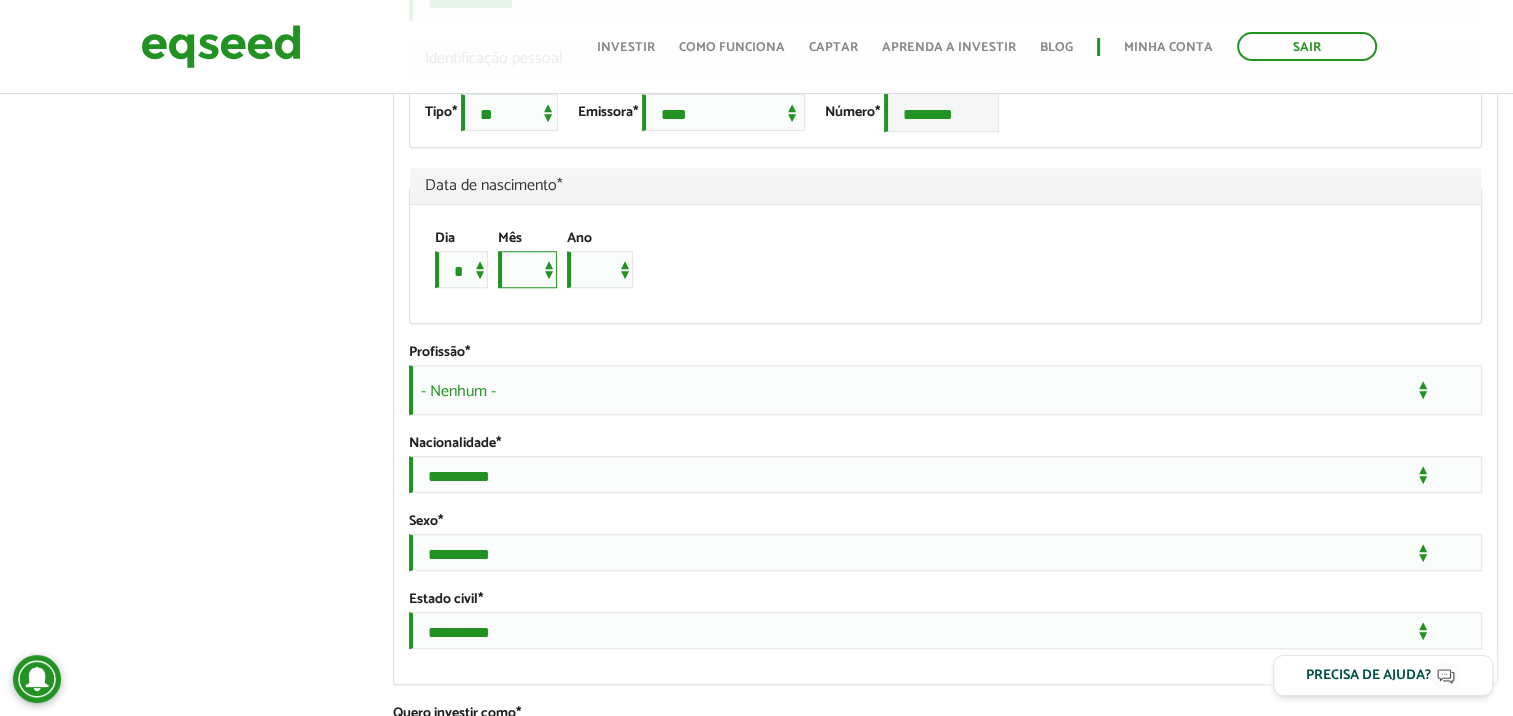 click on "*** *** *** *** *** *** *** *** *** *** *** ***" at bounding box center (527, 269) 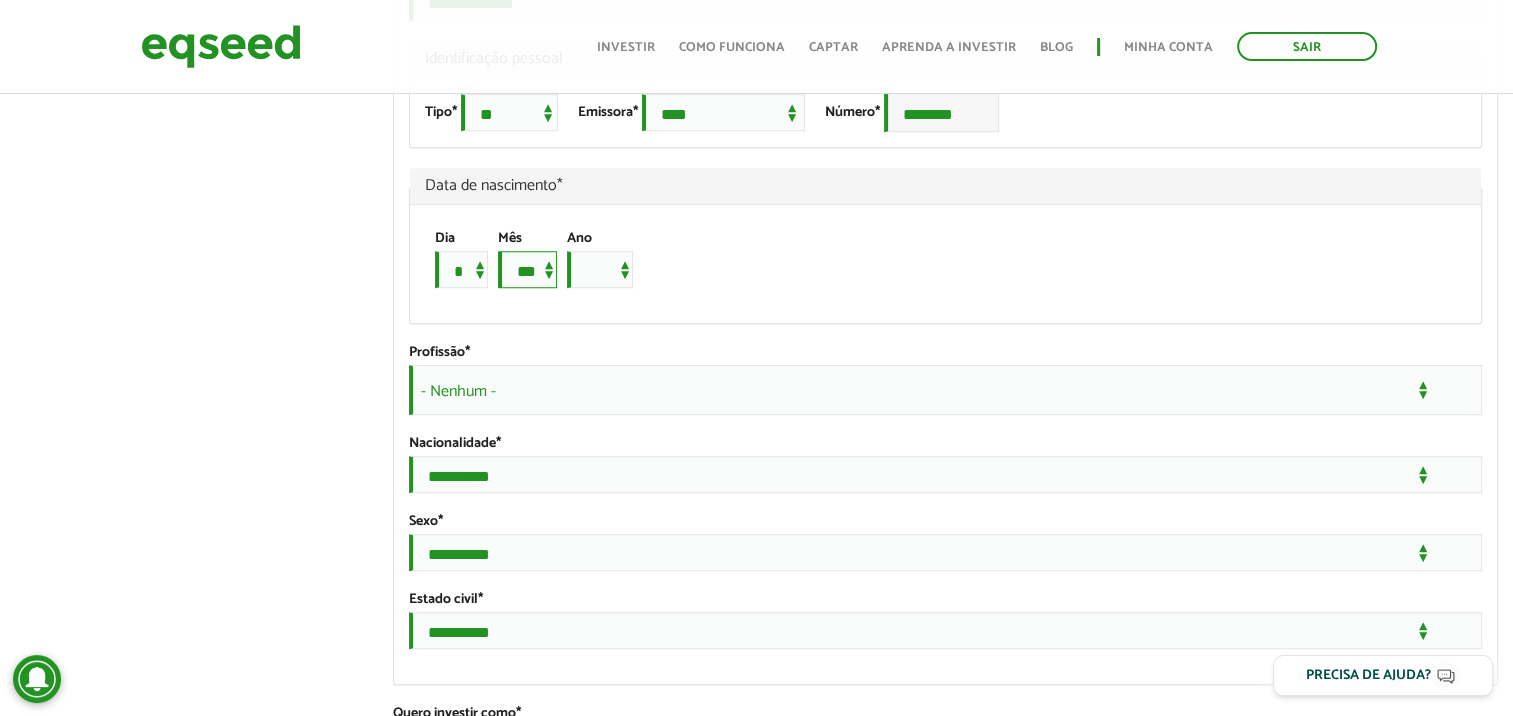 click on "*** *** *** *** *** *** *** *** *** *** *** ***" at bounding box center (527, 269) 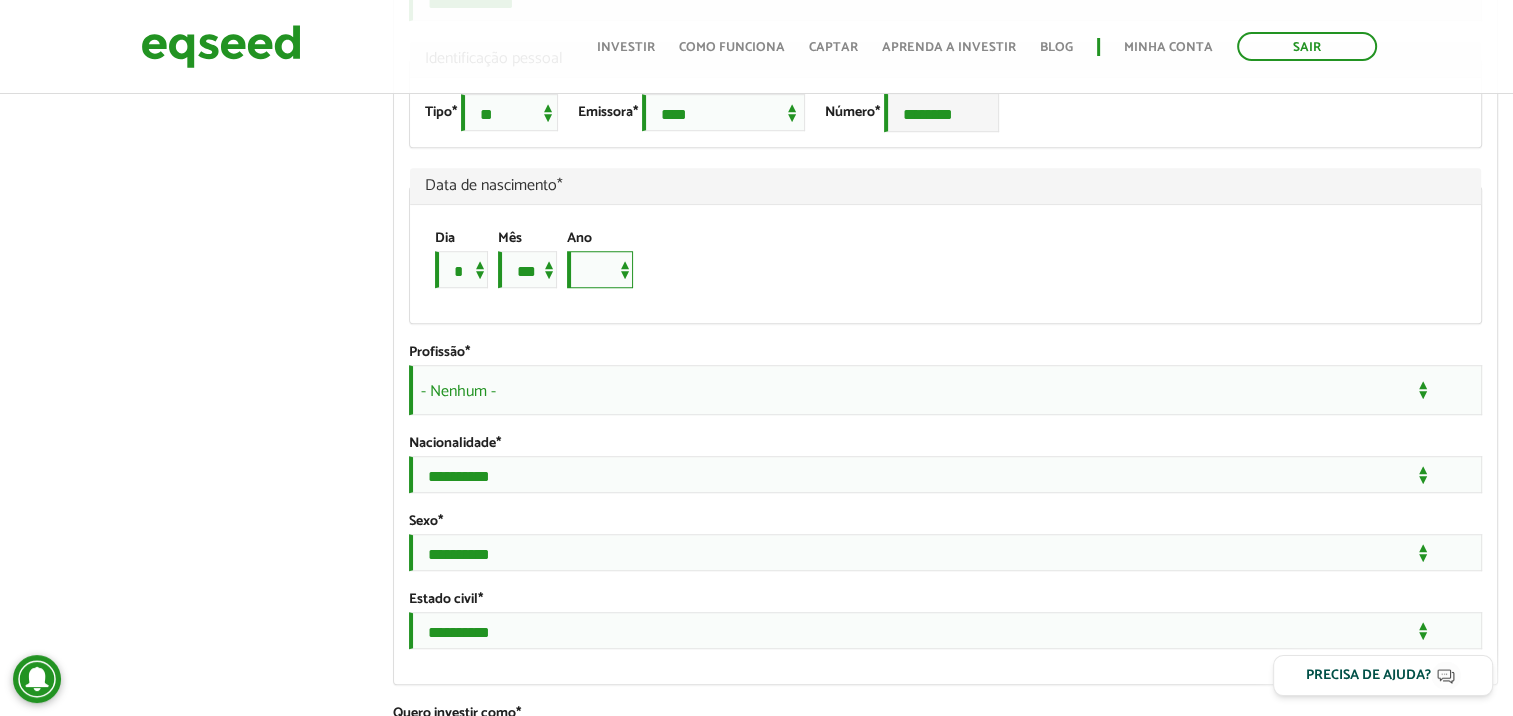 click on "**** **** **** **** **** **** **** **** **** **** **** **** **** **** **** **** **** **** **** **** **** **** **** **** **** **** **** **** **** **** **** **** **** **** **** **** **** **** **** **** **** **** **** **** **** **** **** **** **** **** **** **** **** **** **** **** **** **** **** **** **** **** **** **** **** **** **** **** **** **** **** **** **** **** **** **** **** **** **** **** **** **** **** **** **** **** **** **** **** **** **** **** **** **** **** **** **** **** **** **** **** **** **** **** **** **** **** **** **** **** **** **** **** **** **** **** **** **** **** **** **** **** **** **** **** ****" at bounding box center [600, 269] 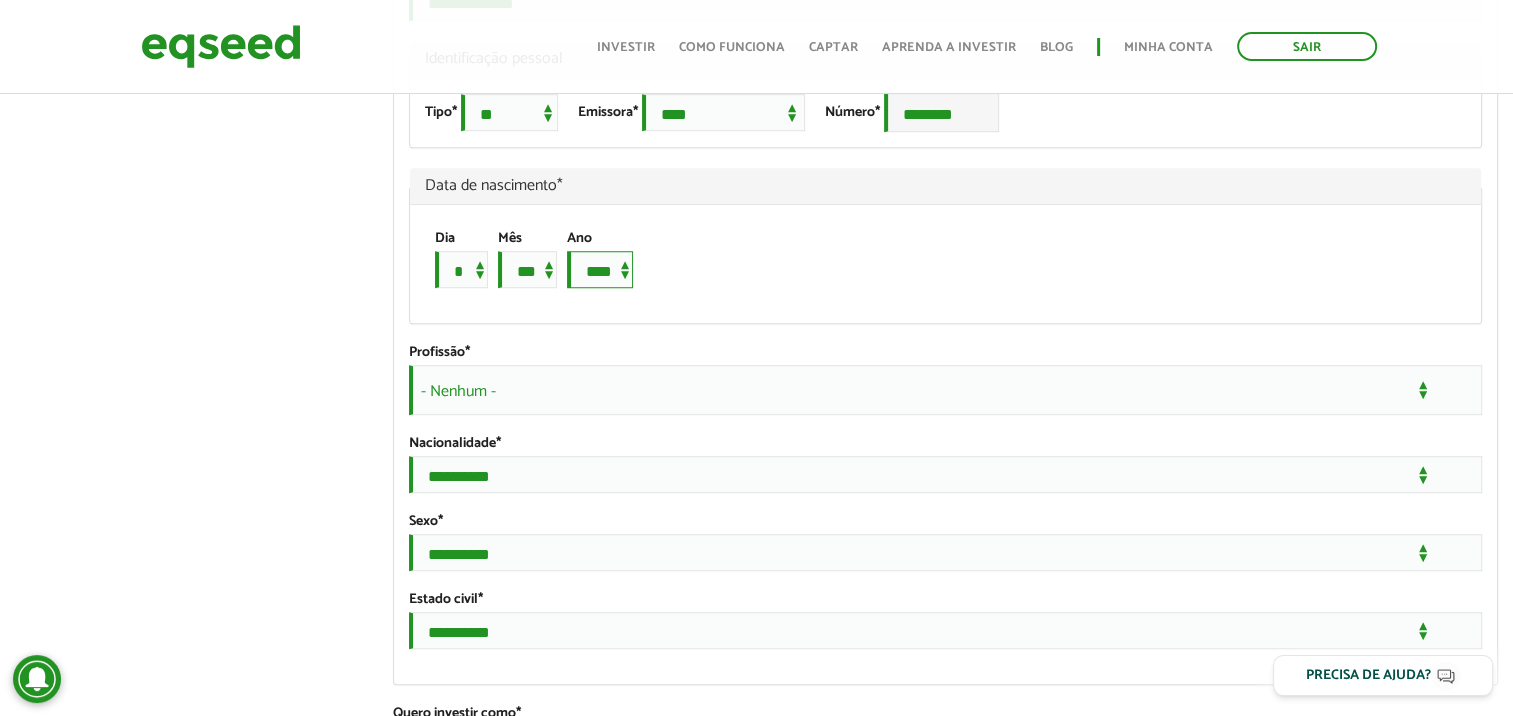 click on "**** **** **** **** **** **** **** **** **** **** **** **** **** **** **** **** **** **** **** **** **** **** **** **** **** **** **** **** **** **** **** **** **** **** **** **** **** **** **** **** **** **** **** **** **** **** **** **** **** **** **** **** **** **** **** **** **** **** **** **** **** **** **** **** **** **** **** **** **** **** **** **** **** **** **** **** **** **** **** **** **** **** **** **** **** **** **** **** **** **** **** **** **** **** **** **** **** **** **** **** **** **** **** **** **** **** **** **** **** **** **** **** **** **** **** **** **** **** **** **** **** **** **** **** **** ****" at bounding box center [600, 269] 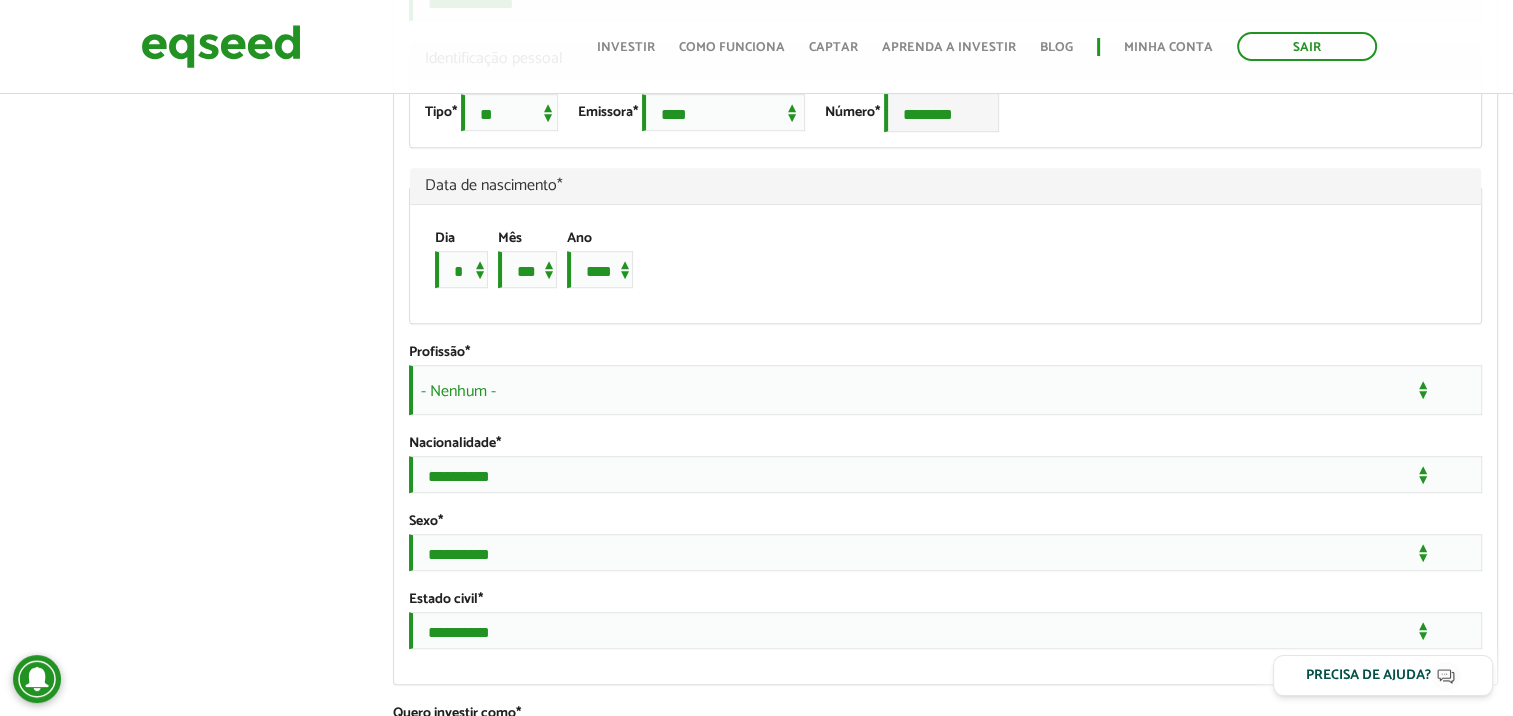 click on "- Nenhum -" at bounding box center [945, 390] 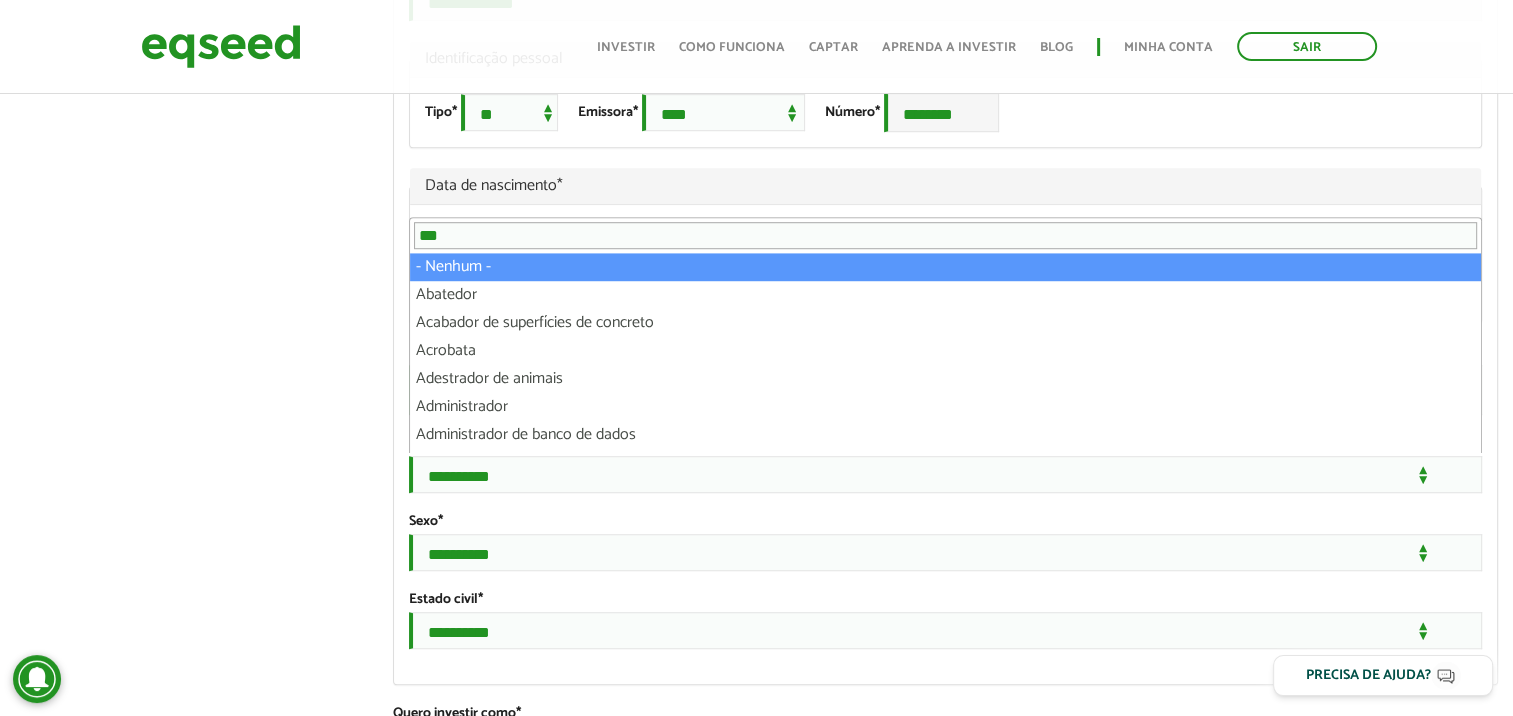 type on "****" 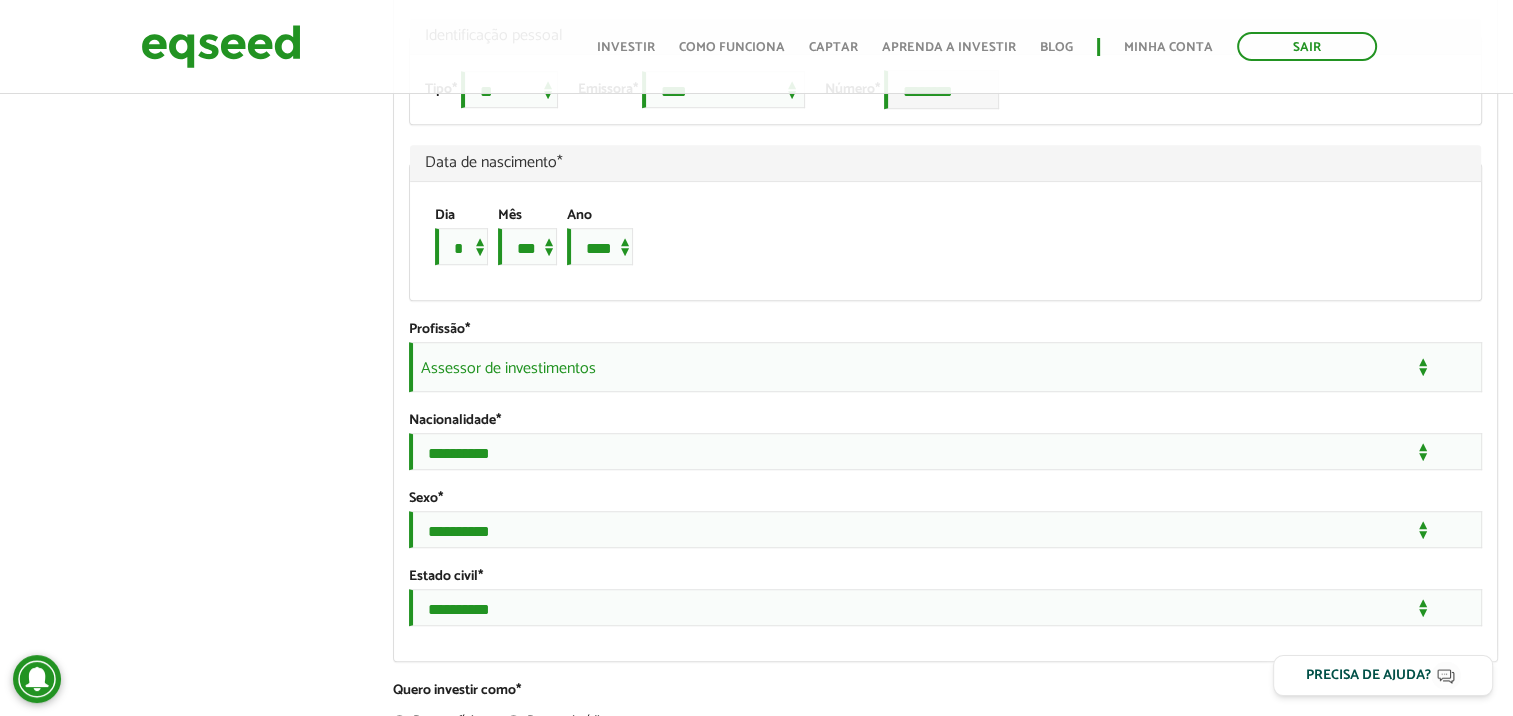 scroll, scrollTop: 1700, scrollLeft: 0, axis: vertical 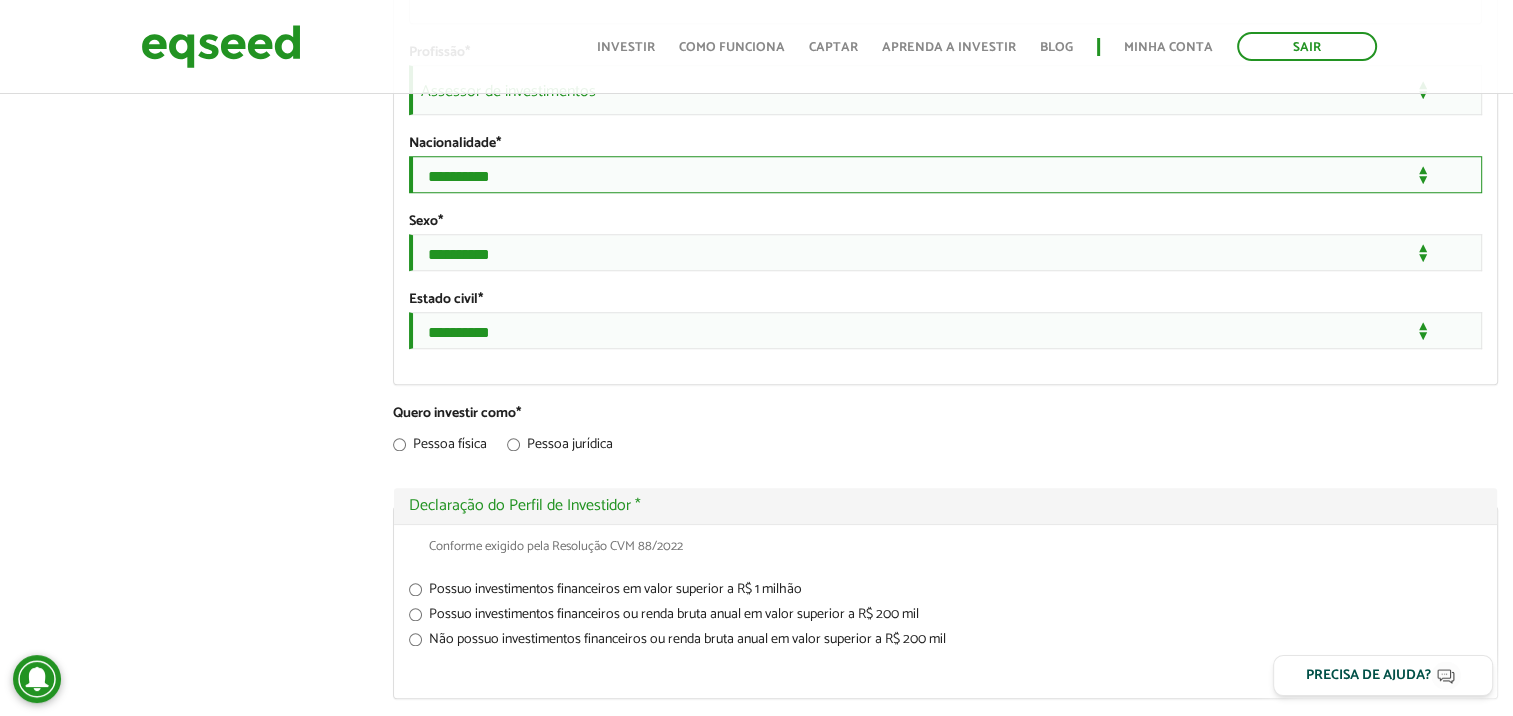 click on "**********" at bounding box center (945, 174) 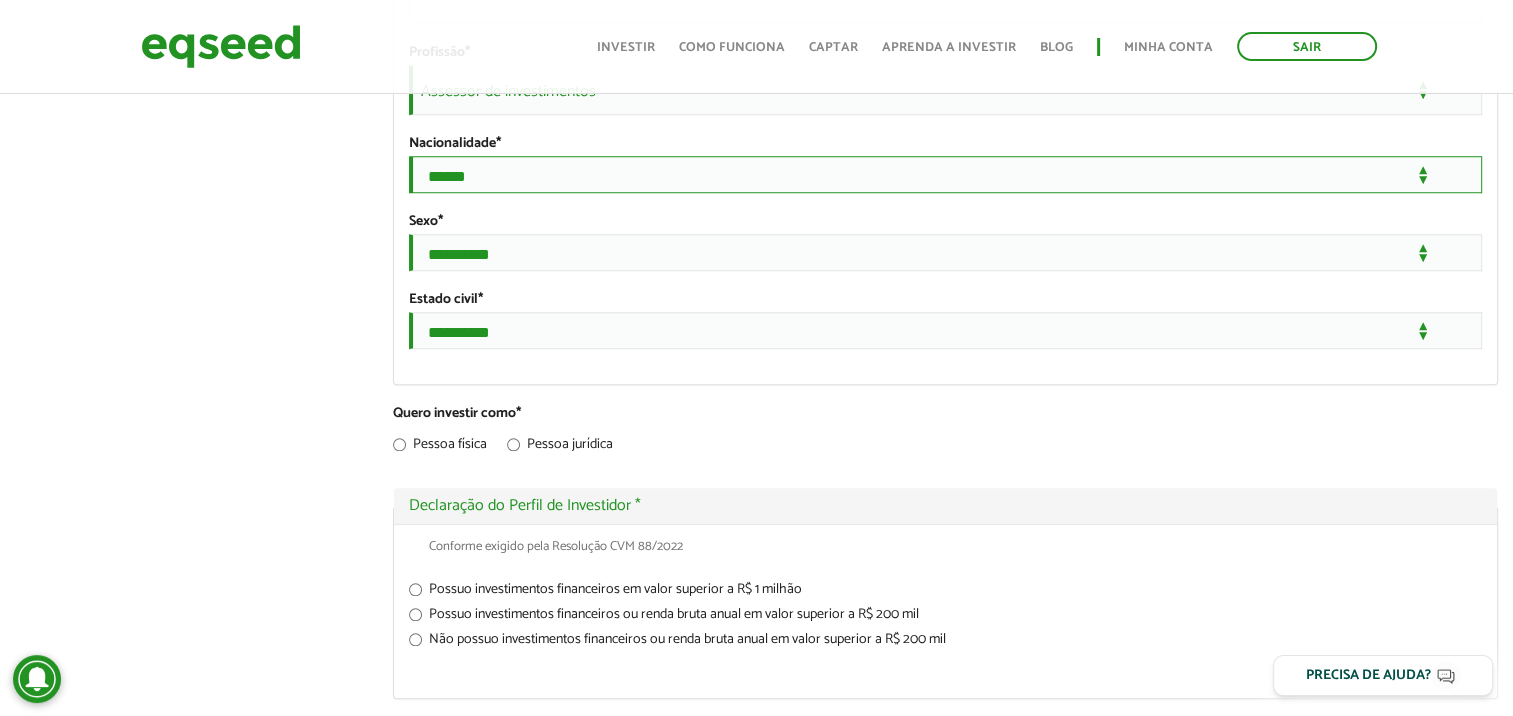 click on "**********" at bounding box center [945, 174] 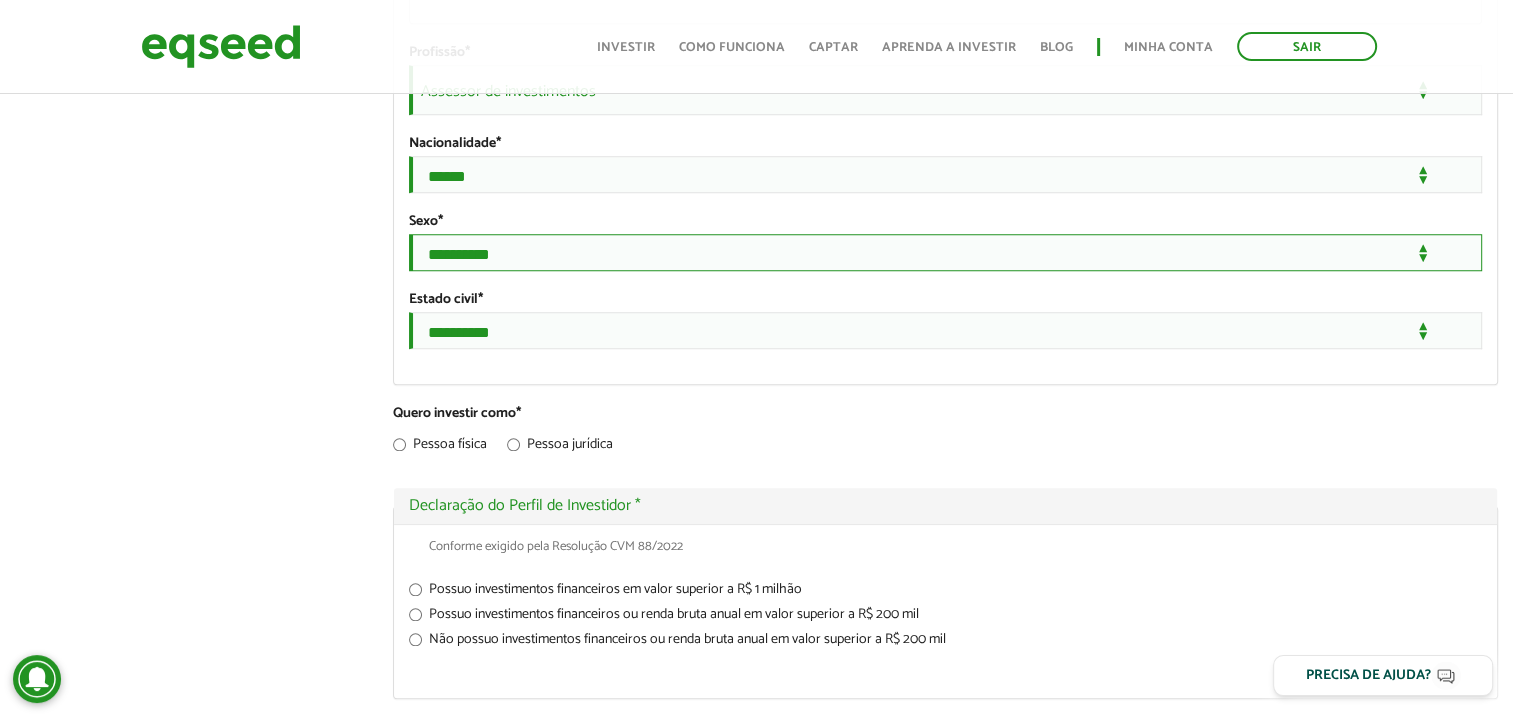 click on "**********" at bounding box center [945, 252] 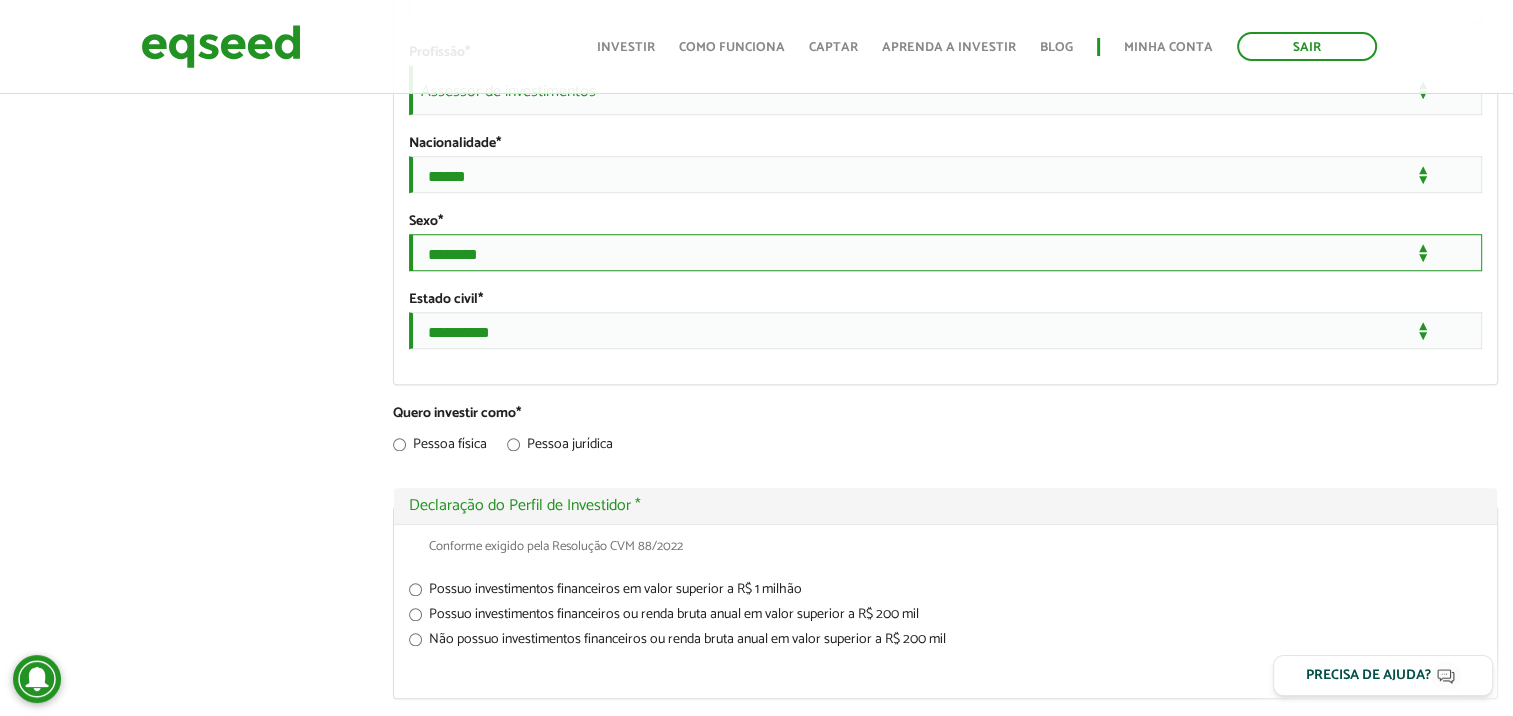 click on "**********" at bounding box center (945, 252) 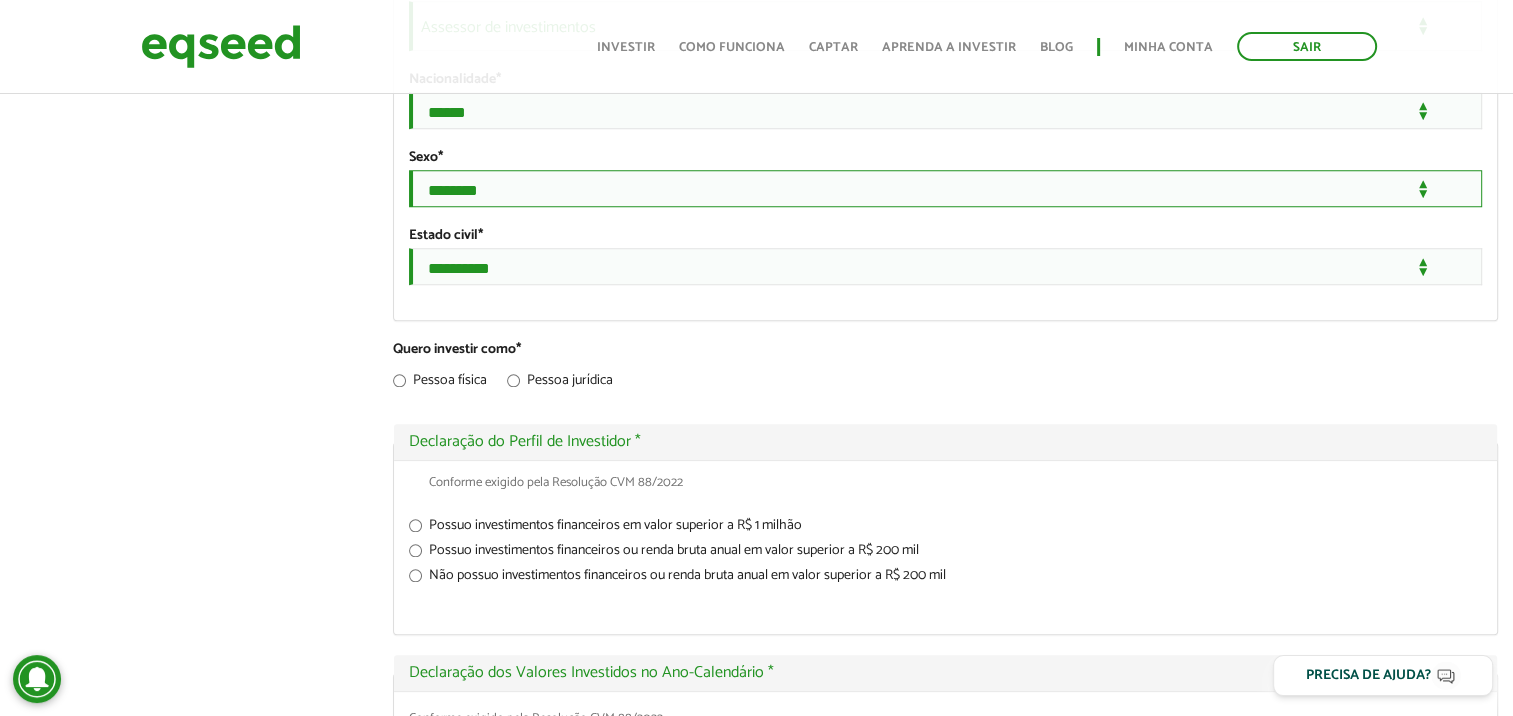 scroll, scrollTop: 1800, scrollLeft: 0, axis: vertical 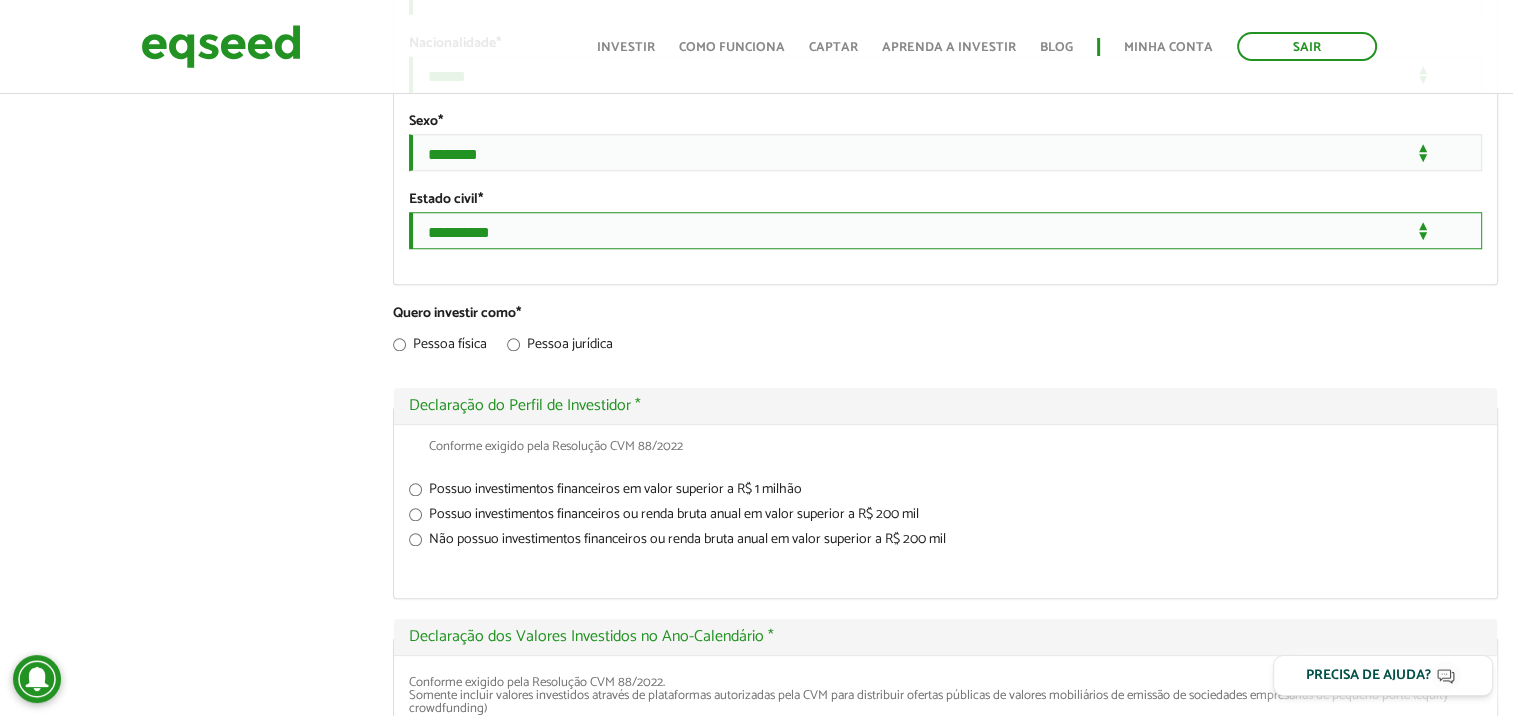 click on "**********" at bounding box center [945, 230] 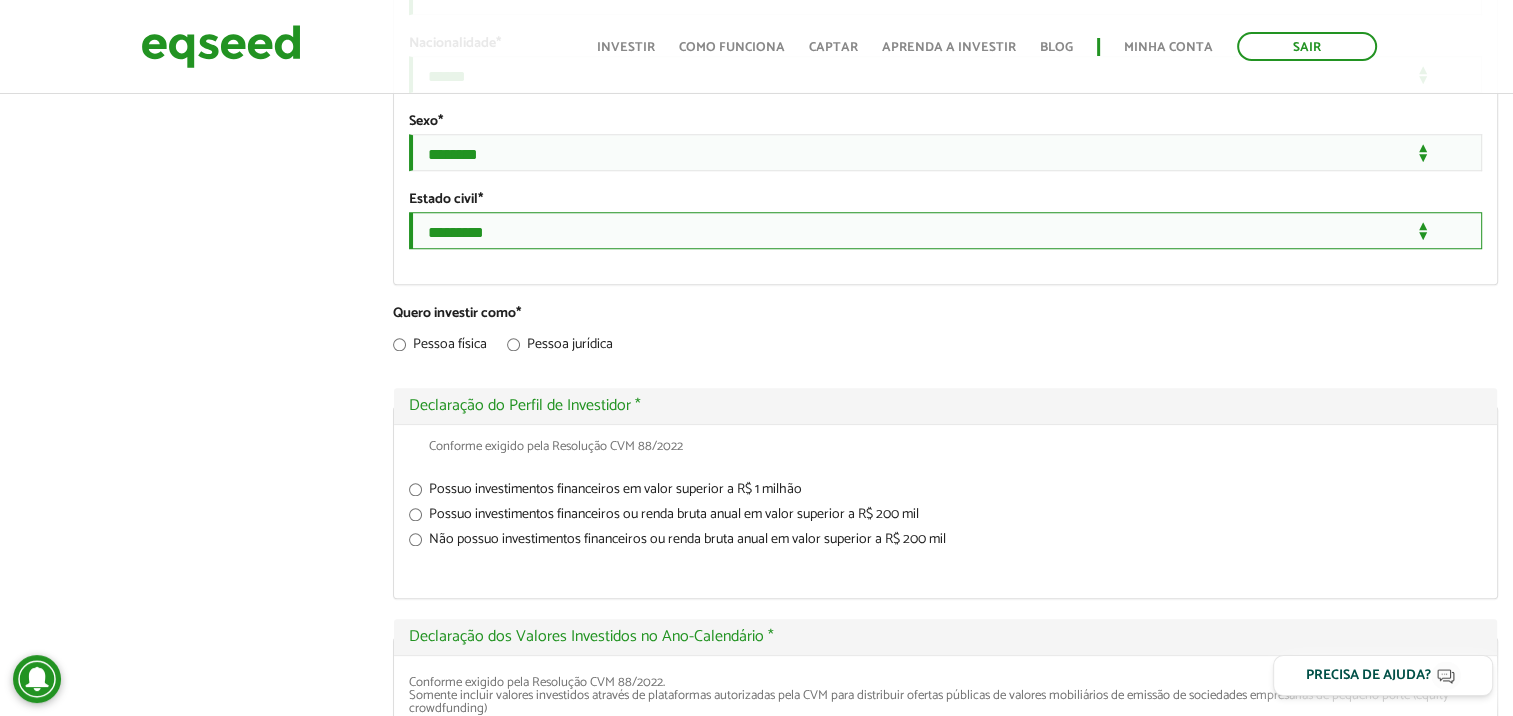 click on "**********" at bounding box center (945, 230) 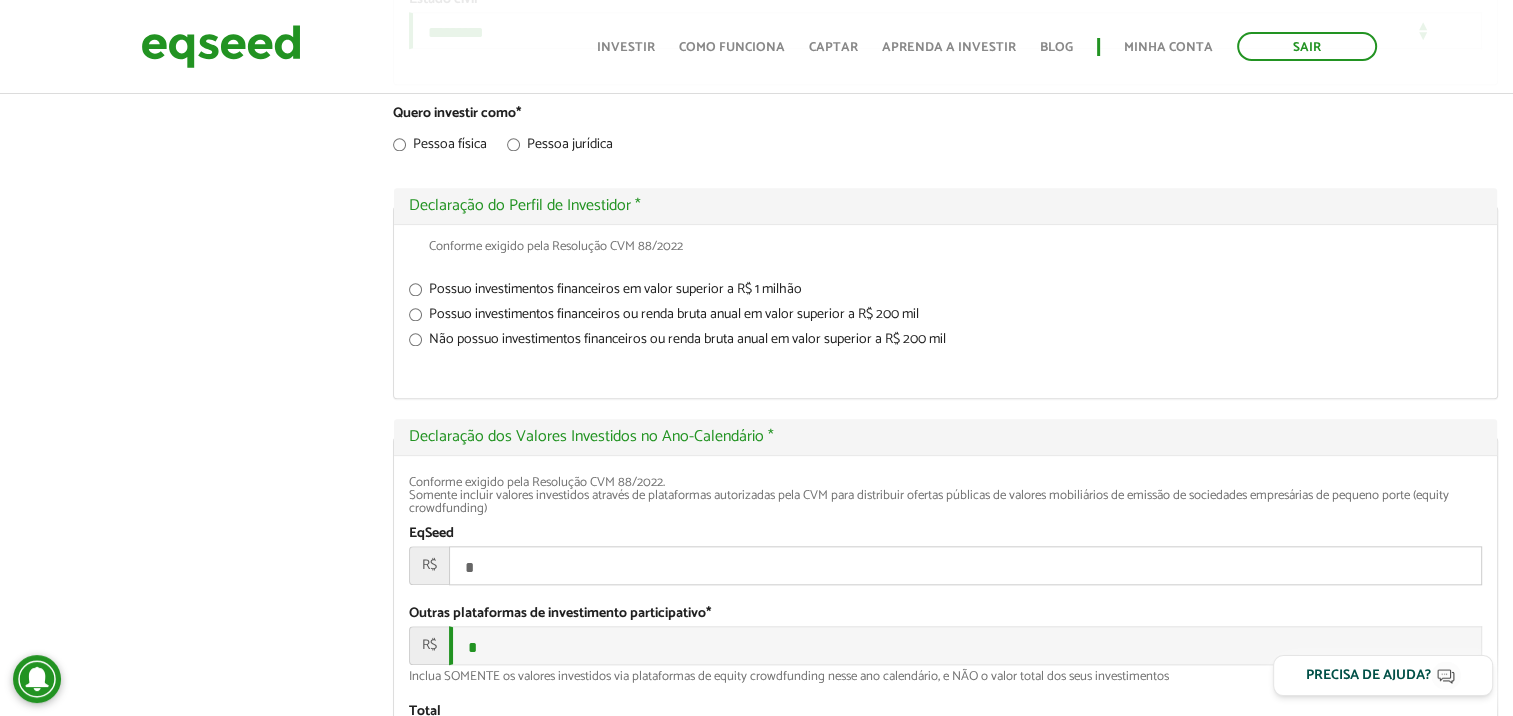 click on "Possuo investimentos financeiros em valor superior a R$ 1 milhão" at bounding box center (945, 293) 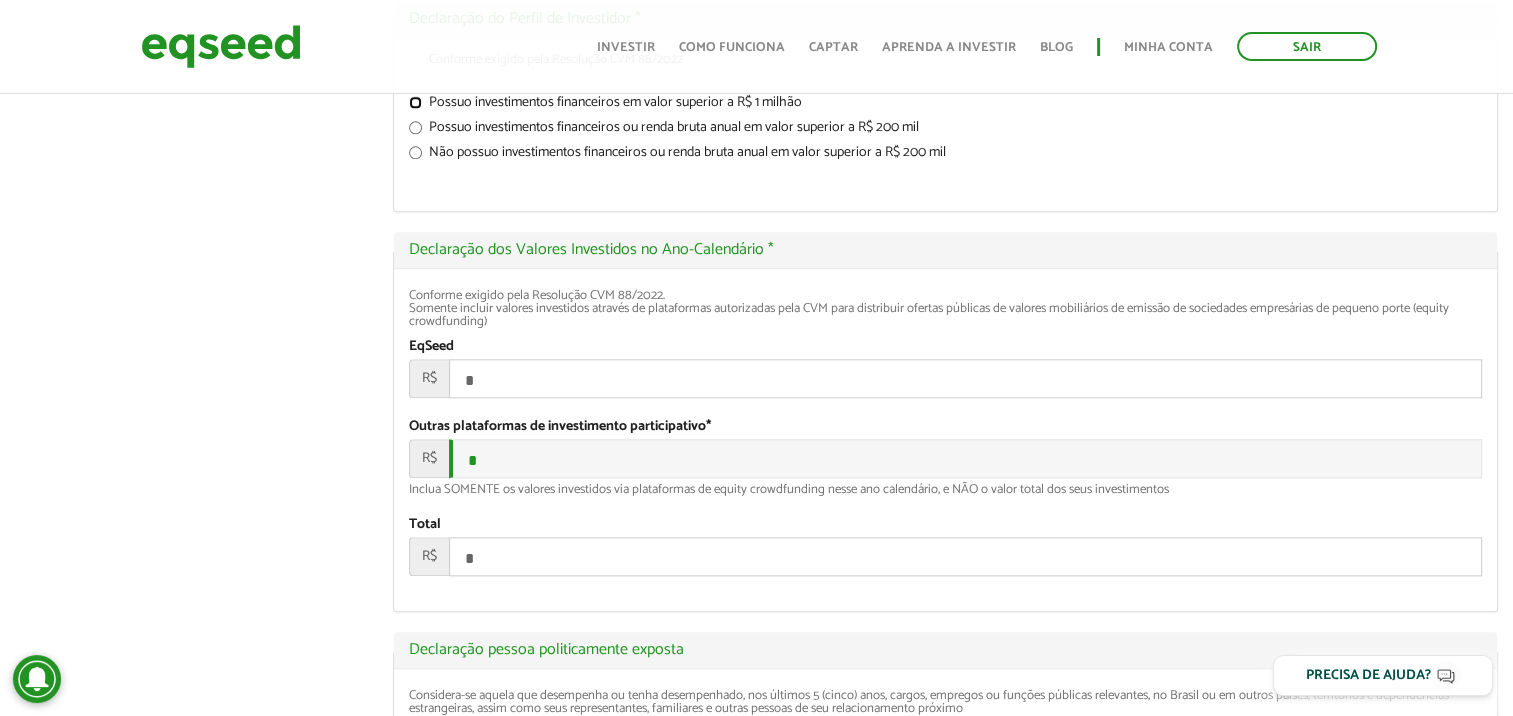 scroll, scrollTop: 2200, scrollLeft: 0, axis: vertical 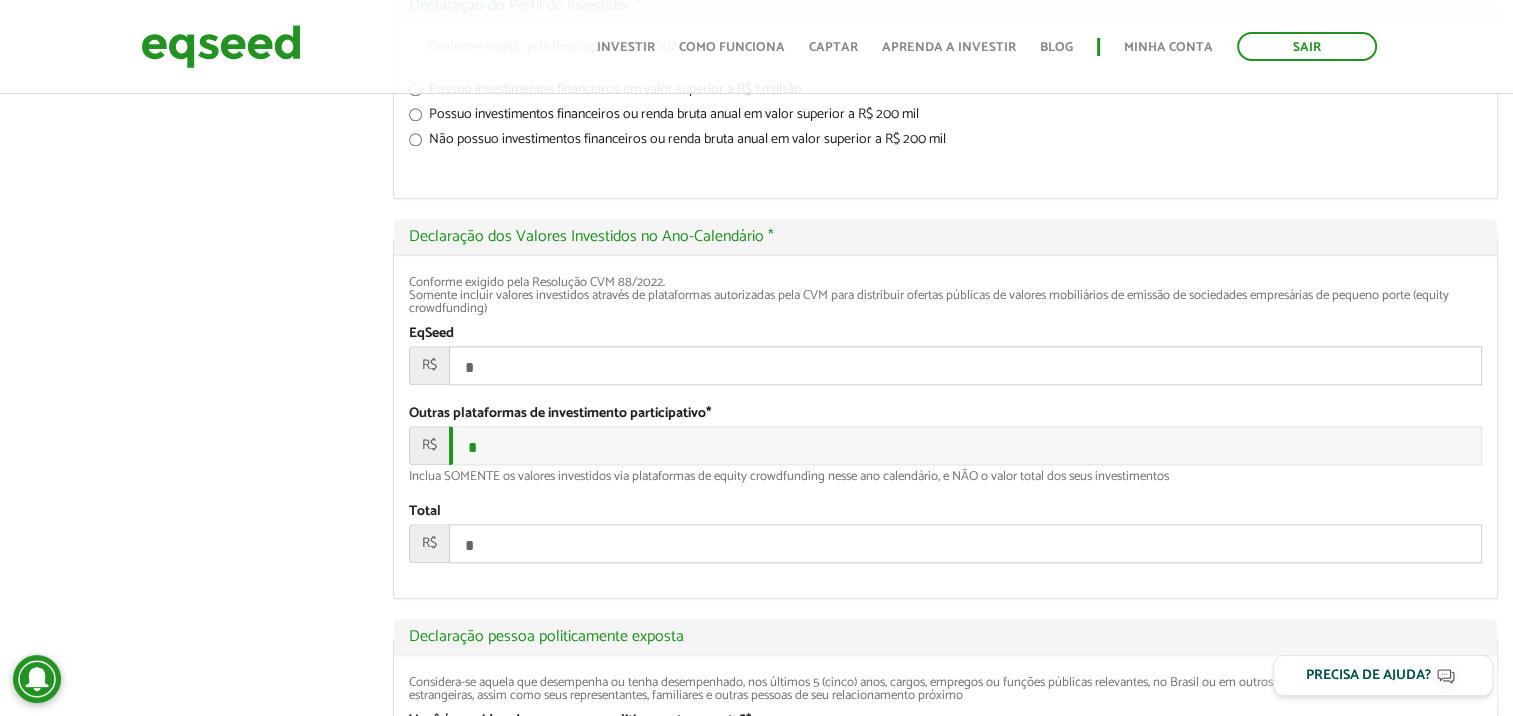 click on "Possuo investimentos financeiros ou renda bruta anual em valor superior a R$ 200 mil" at bounding box center [945, 118] 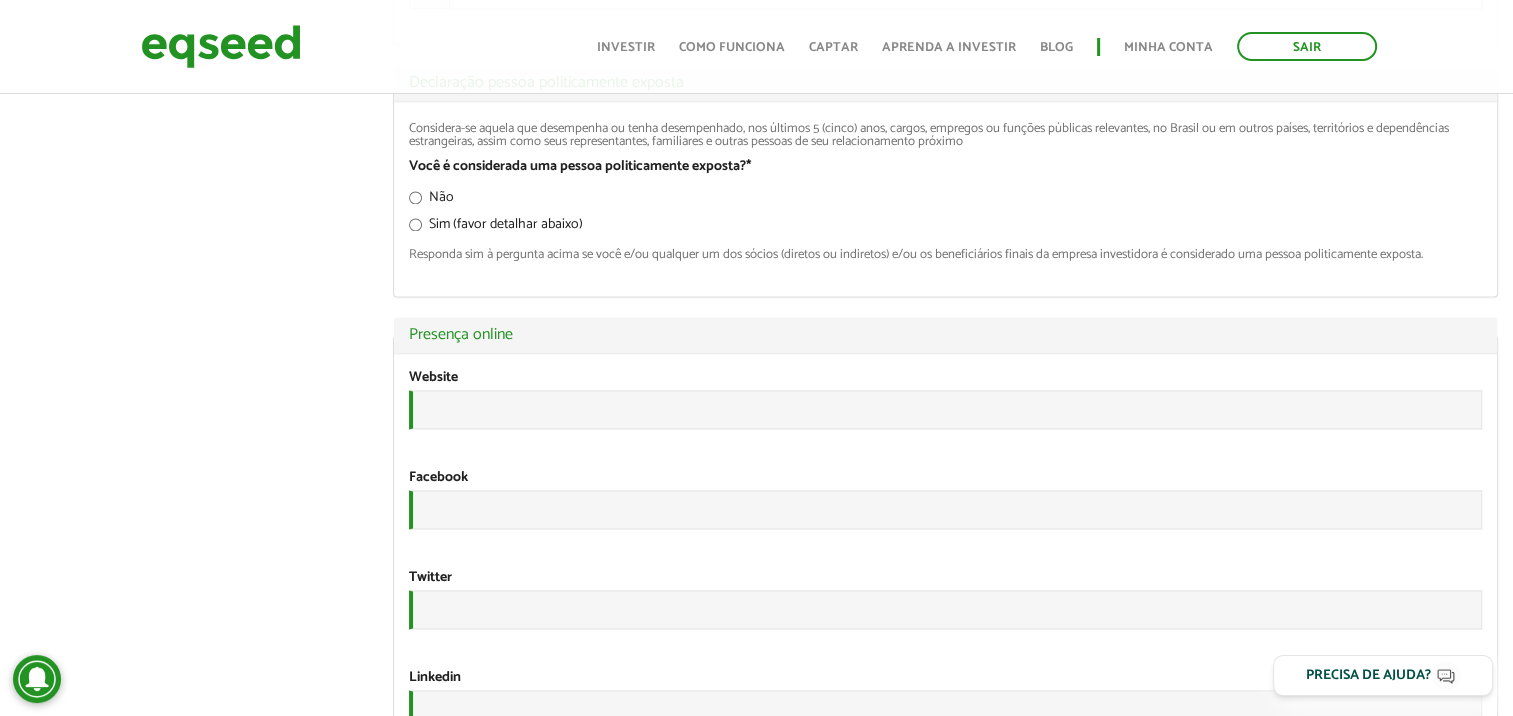 scroll, scrollTop: 2800, scrollLeft: 0, axis: vertical 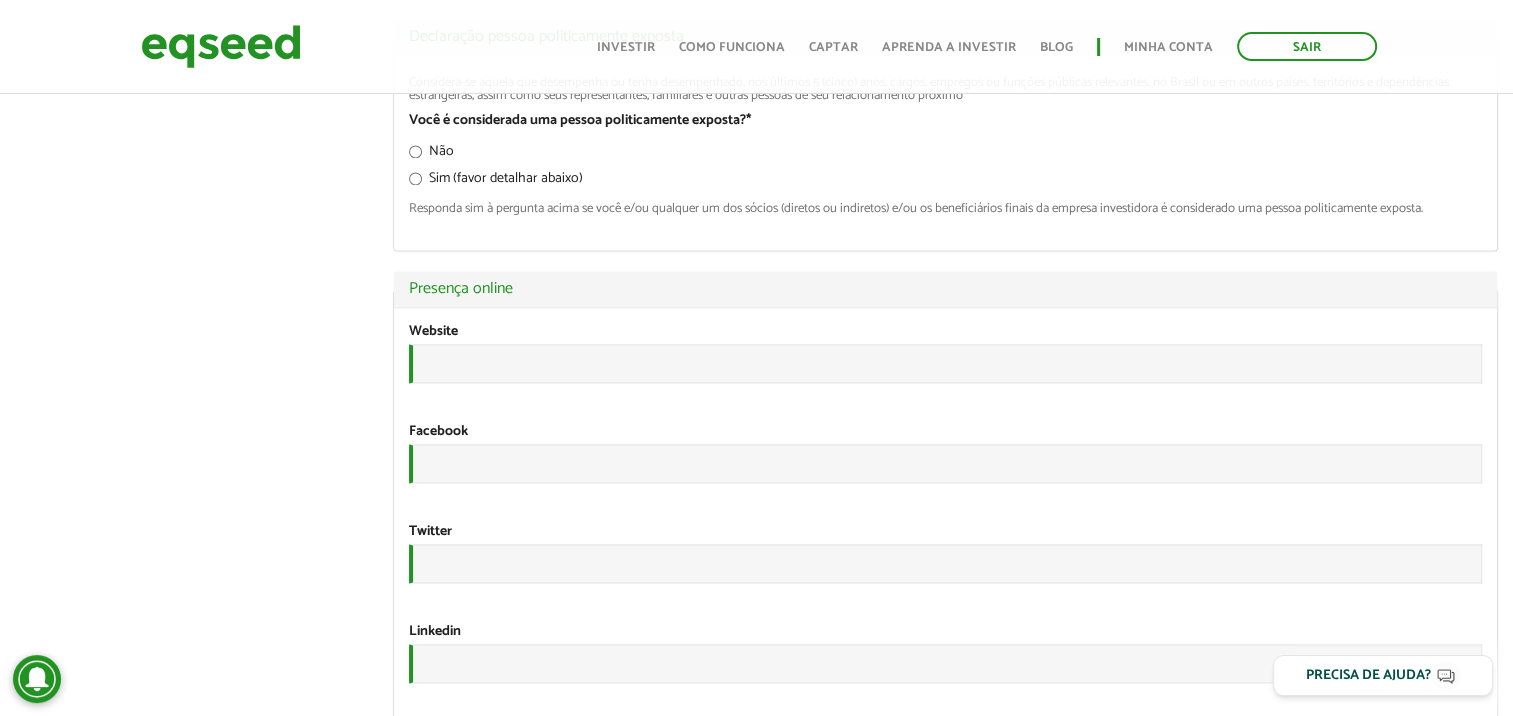 click on "Não" at bounding box center (945, 154) 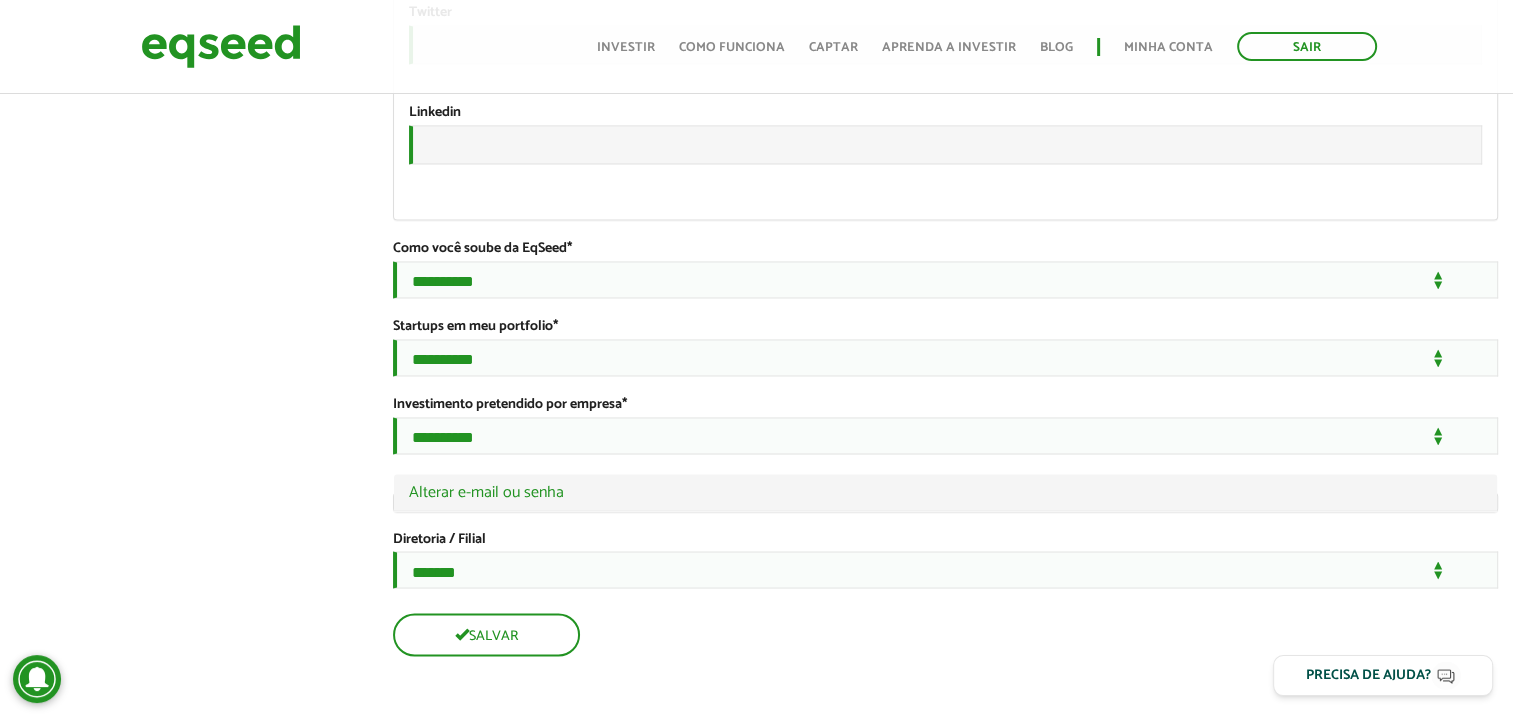 scroll, scrollTop: 3500, scrollLeft: 0, axis: vertical 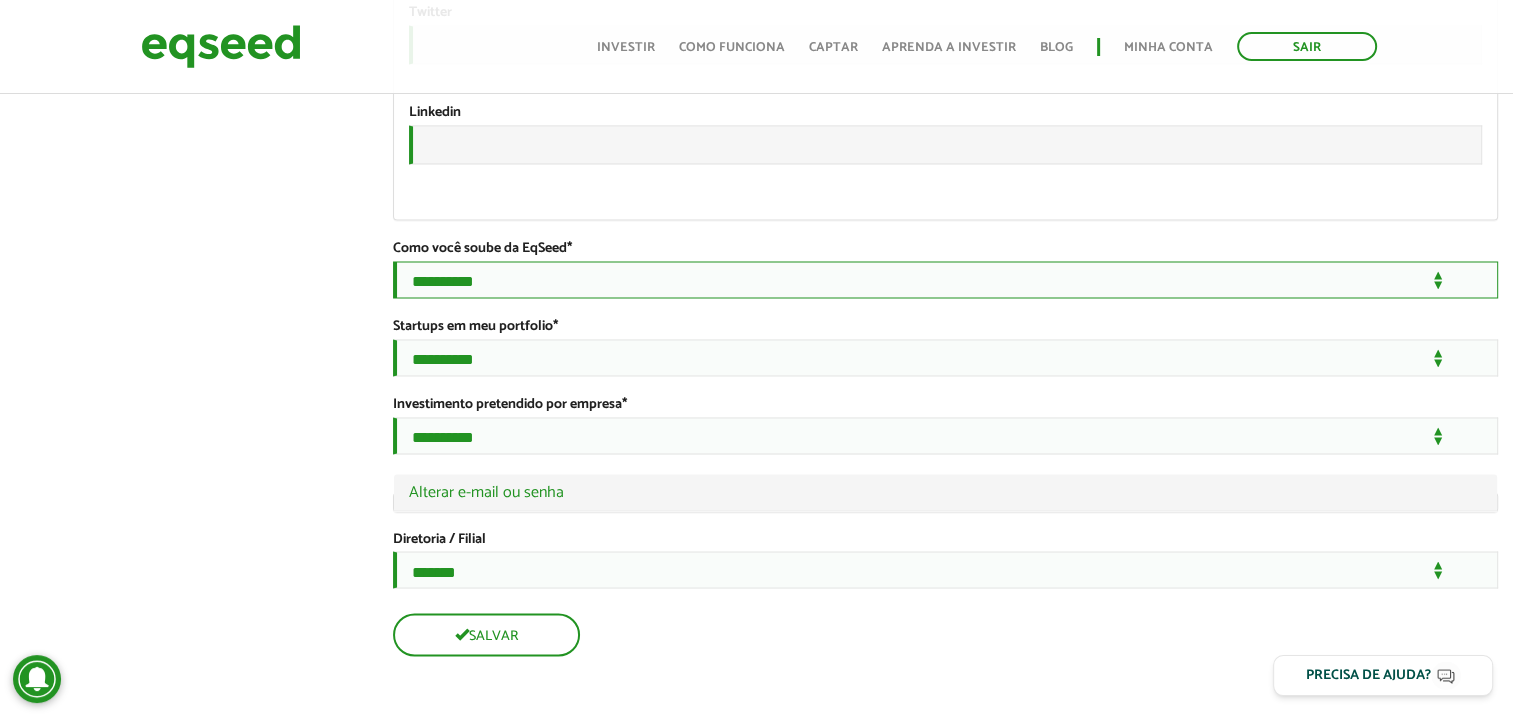 click on "**********" at bounding box center (945, 279) 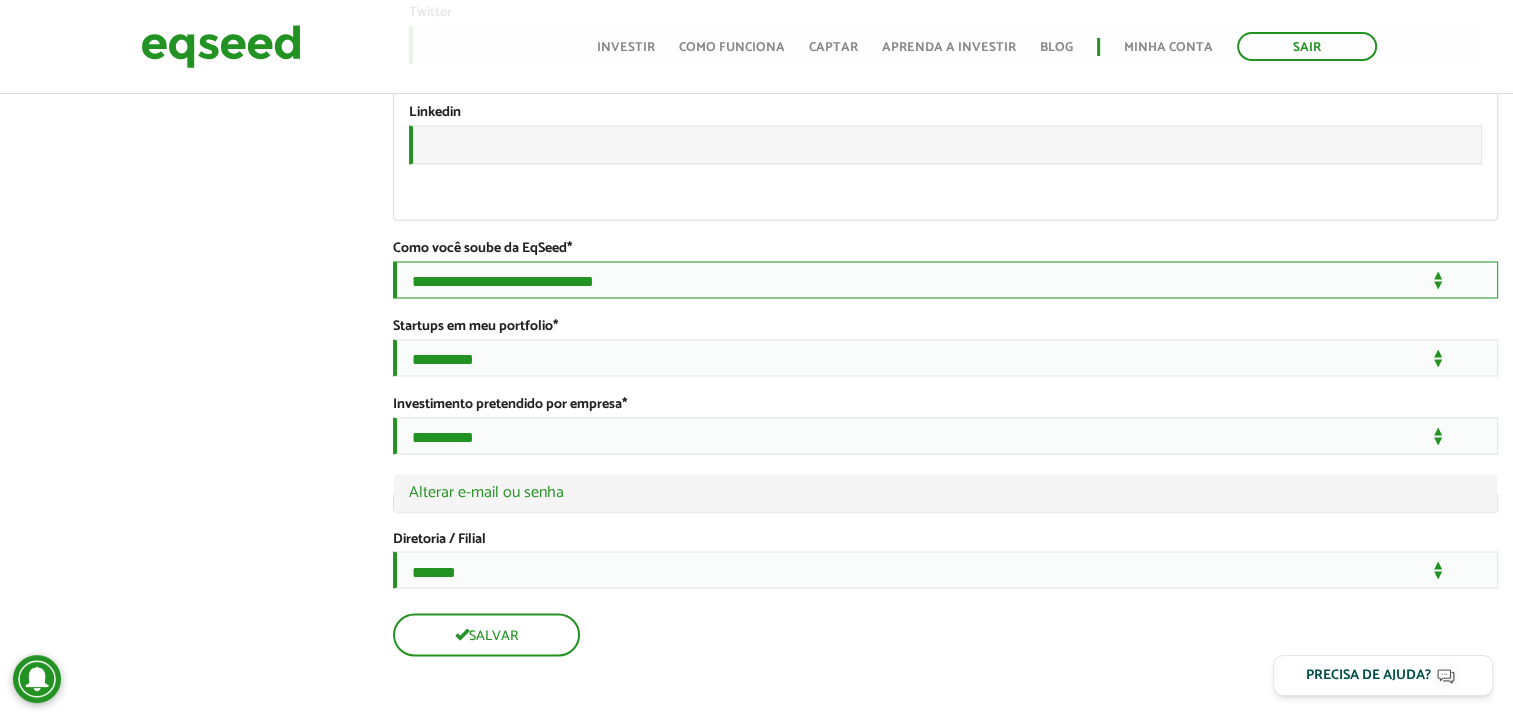 click on "**********" at bounding box center (945, 279) 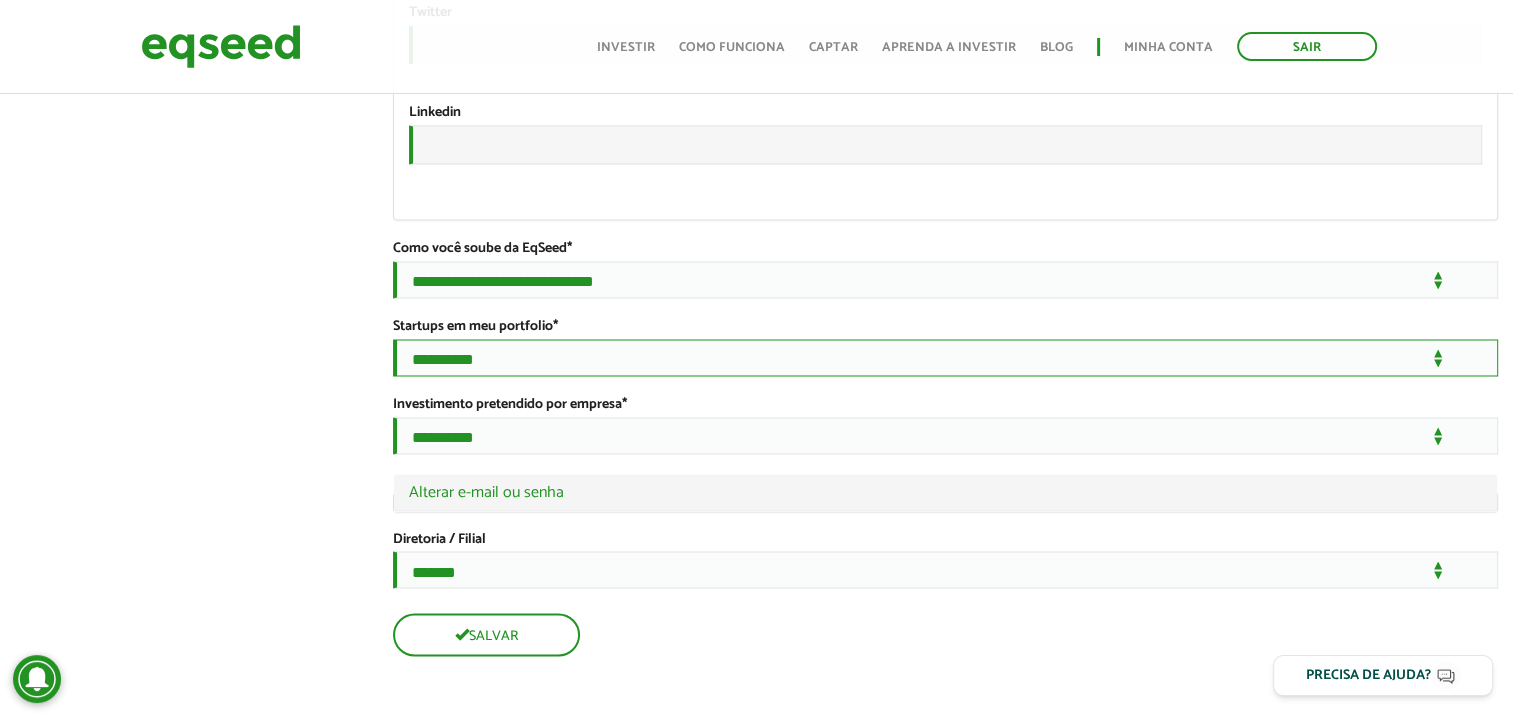 click on "**********" at bounding box center (945, 357) 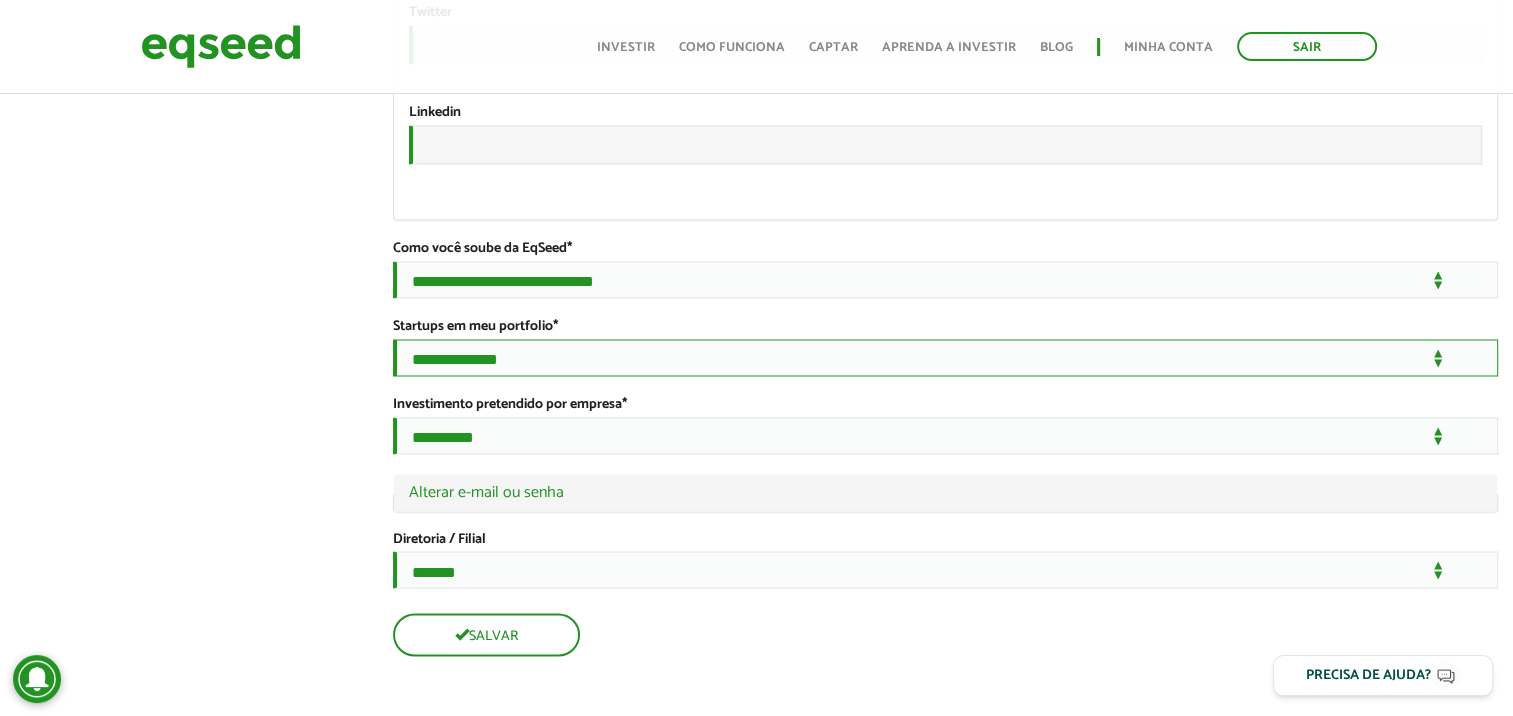 click on "**********" at bounding box center [945, 357] 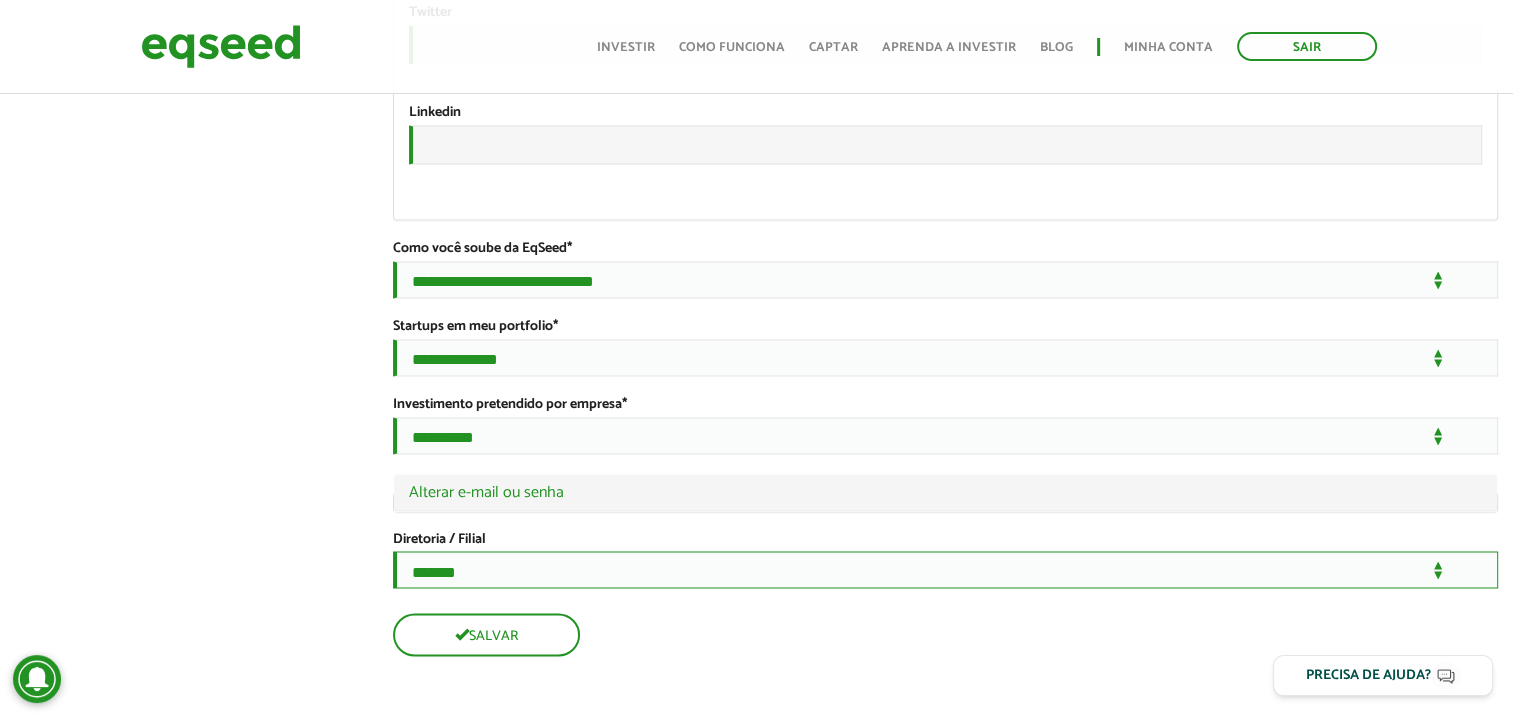 click on "**********" at bounding box center [945, 569] 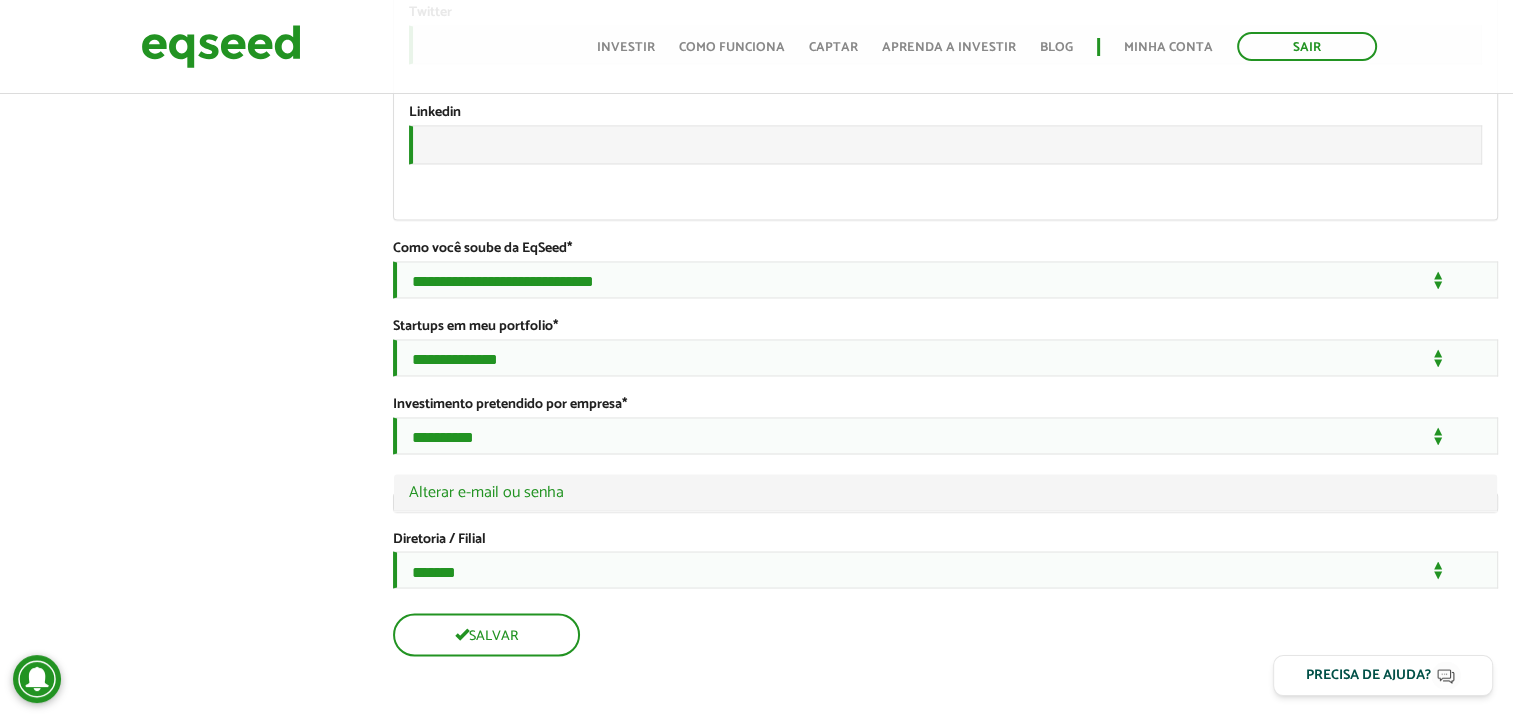 click on "Cleiton Menin
left_panel_close
Clientes
home Início
group Investimento assistido
finance Meus relatórios
add_business Indique uma empresa
Pessoal
person Meu perfil
finance_mode Minha simulação
work Meu portfólio
Cleiton Menin
Abas primárias Perfil Público
Perfil Completo (aba ativa)
Ocultar Resumo
Foto
Enviar foto
Seu rosto virtual ou imagem. Imagens maiores que 1024x1024 pixels serão reduzidas.
Breve Biografia" at bounding box center [756, -1267] 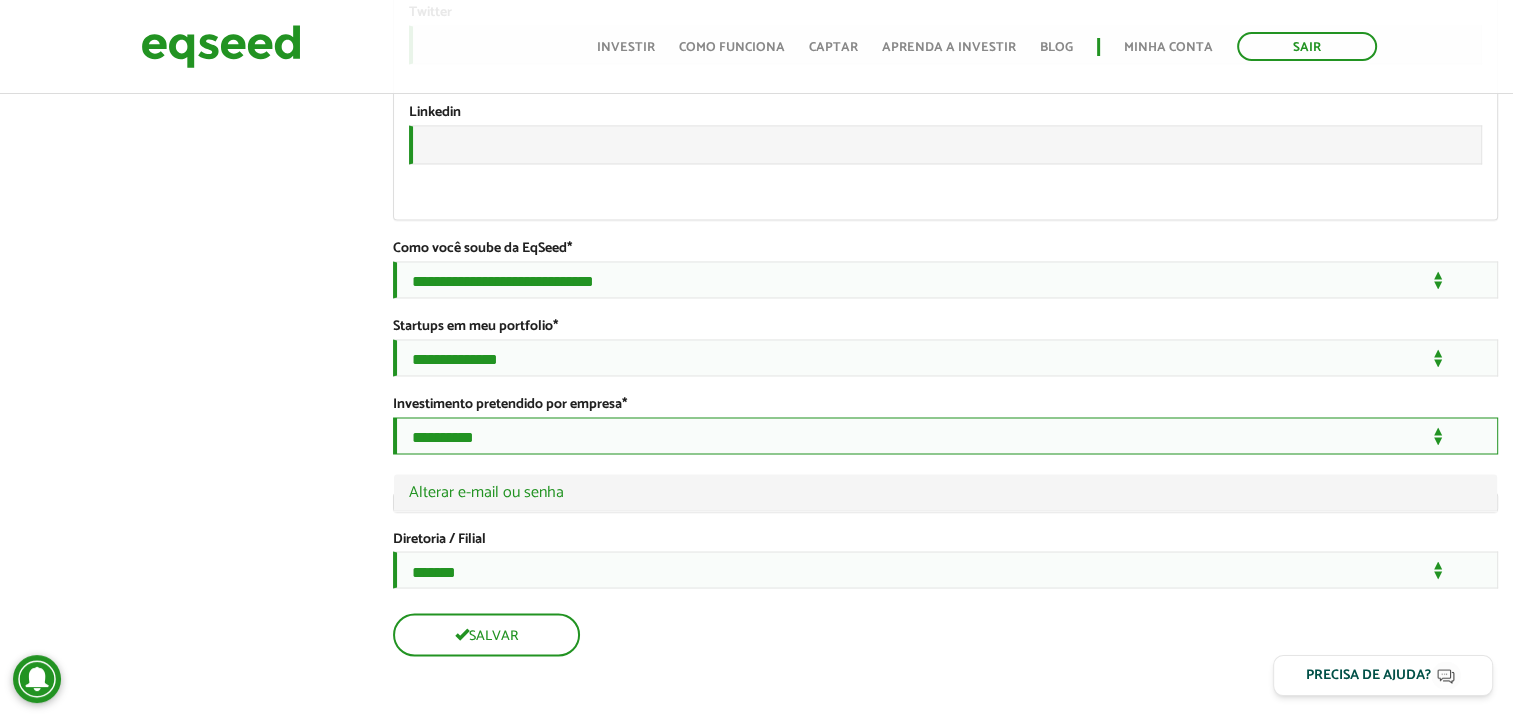 click on "**********" at bounding box center [945, 435] 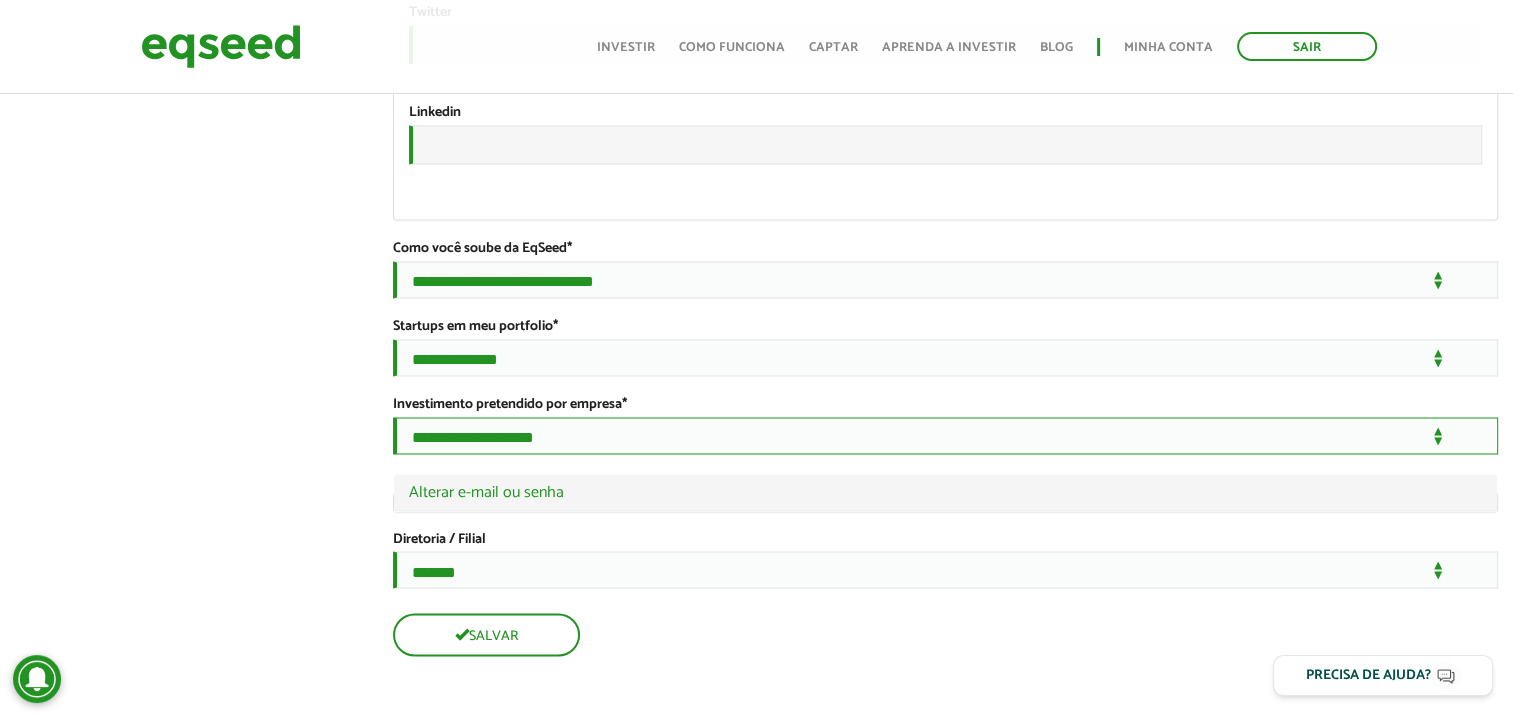 click on "**********" at bounding box center (945, 435) 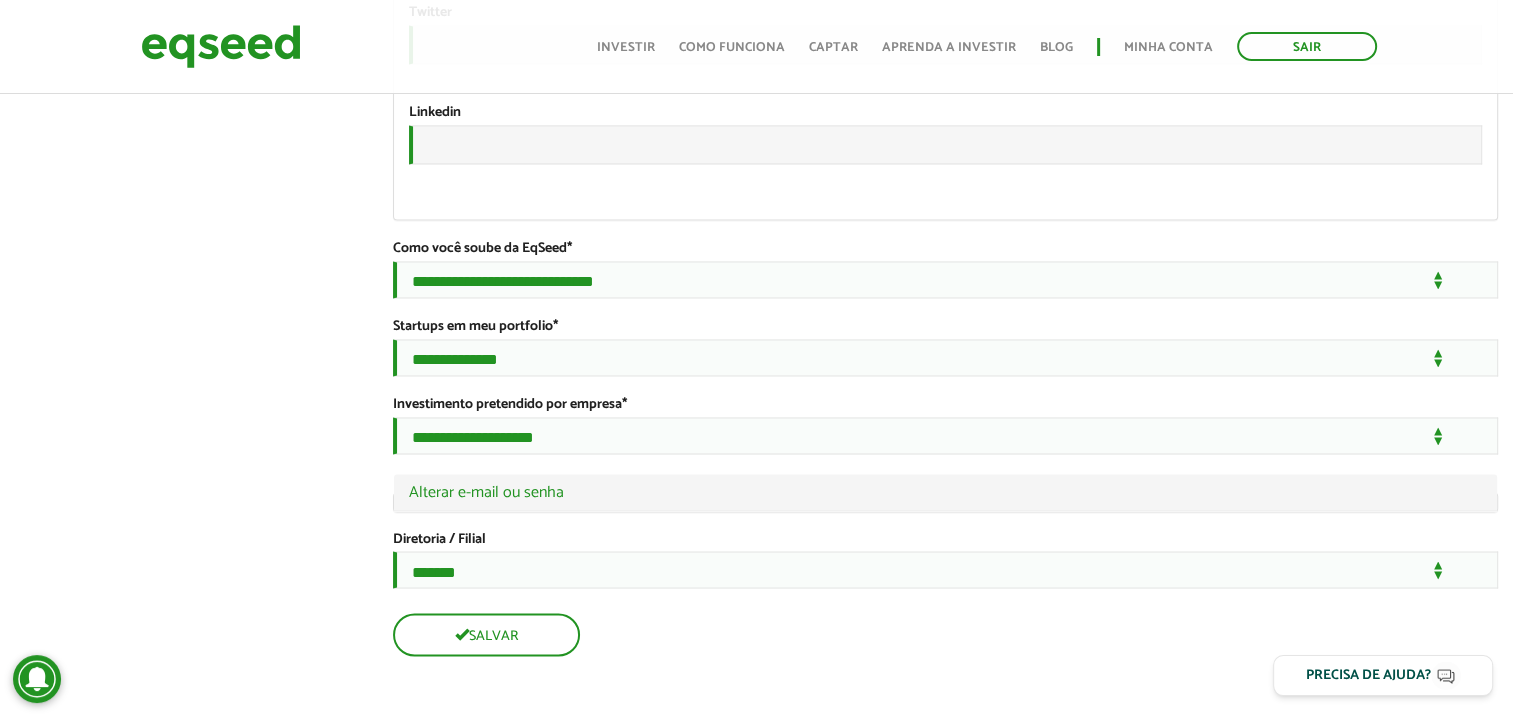 click on "Cleiton Menin
left_panel_close
Clientes
home Início
group Investimento assistido
finance Meus relatórios
add_business Indique uma empresa
Pessoal
person Meu perfil
finance_mode Minha simulação
work Meu portfólio
Cleiton Menin
Abas primárias Perfil Público
Perfil Completo (aba ativa)
Ocultar Resumo
Foto
Enviar foto
Seu rosto virtual ou imagem. Imagens maiores que 1024x1024 pixels serão reduzidas.
Breve Biografia" at bounding box center (756, -1267) 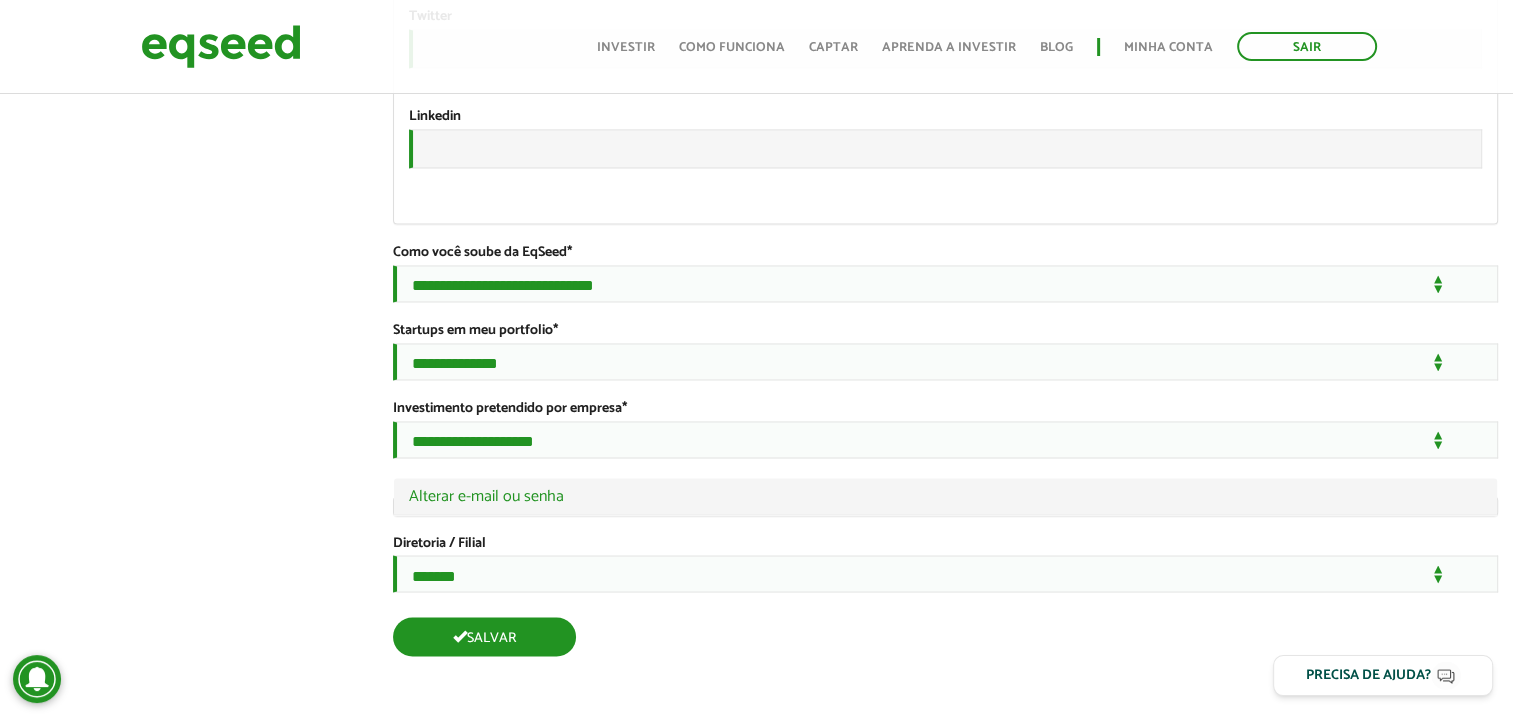 click on "Salvar" at bounding box center (484, 636) 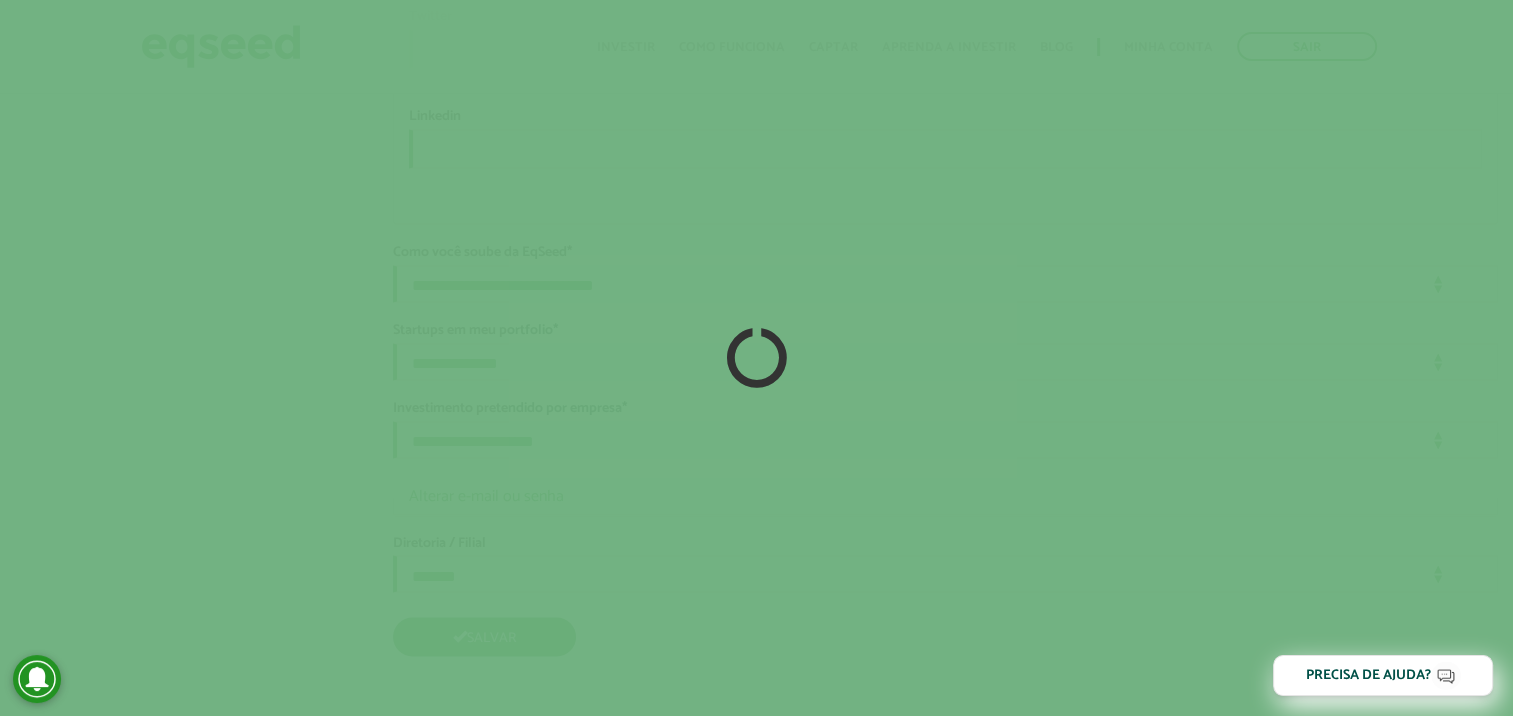scroll, scrollTop: 3541, scrollLeft: 0, axis: vertical 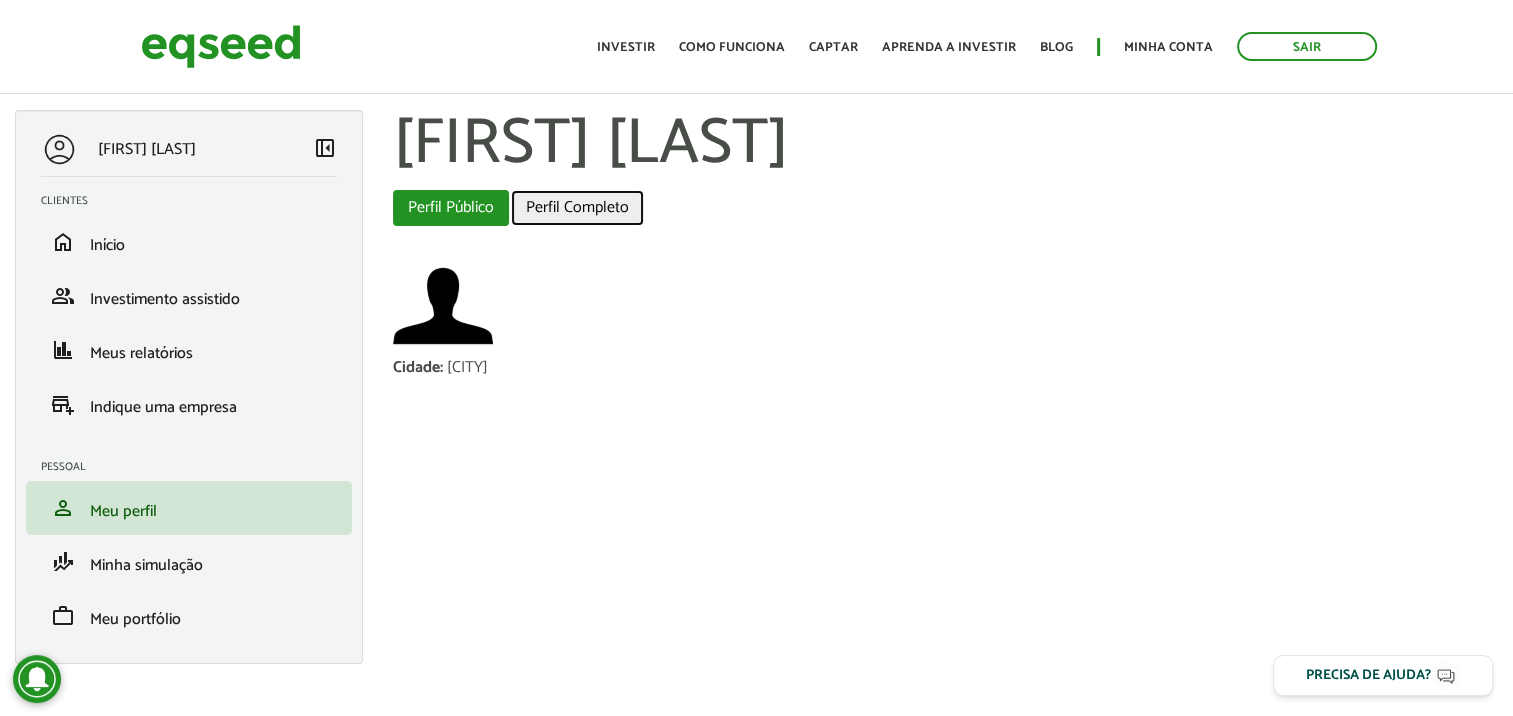 click on "Perfil Completo" at bounding box center (577, 208) 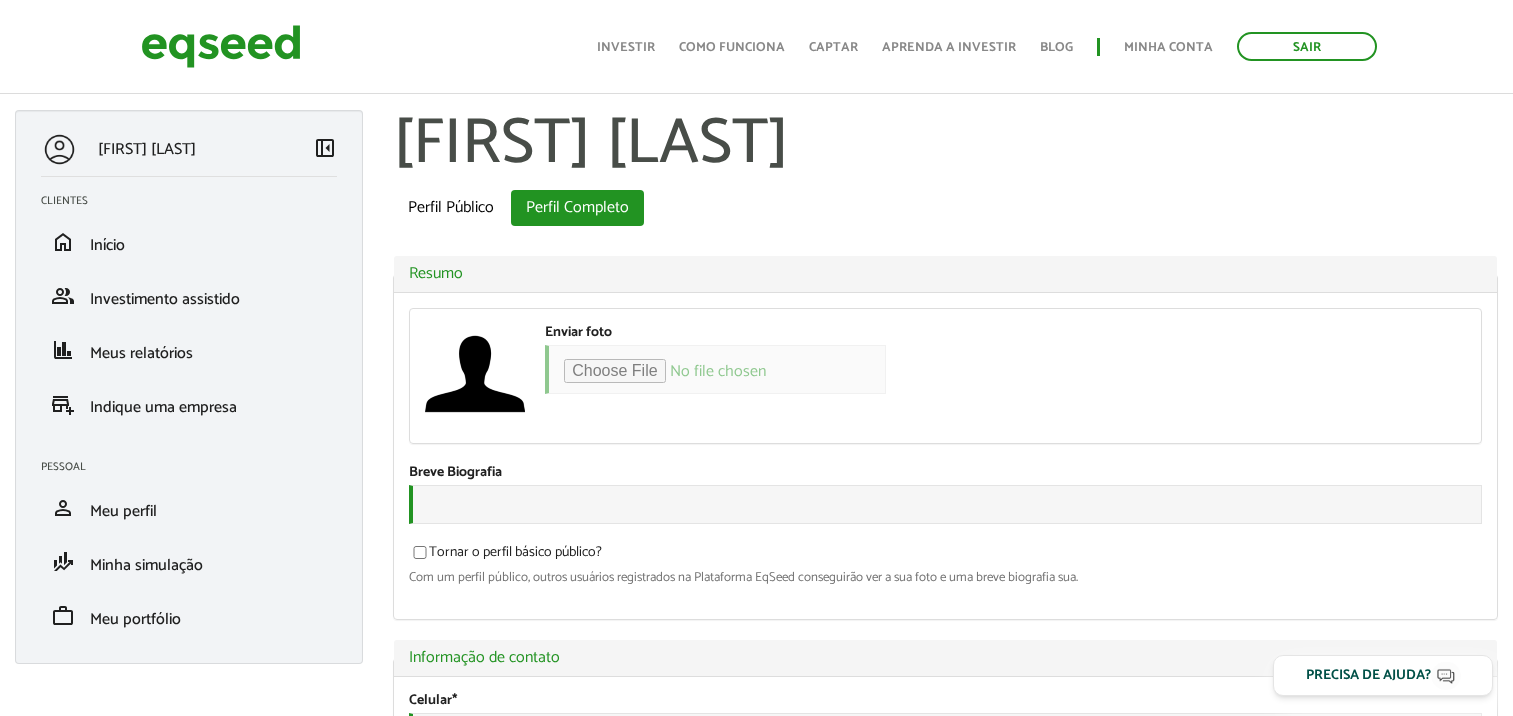 scroll, scrollTop: 620, scrollLeft: 0, axis: vertical 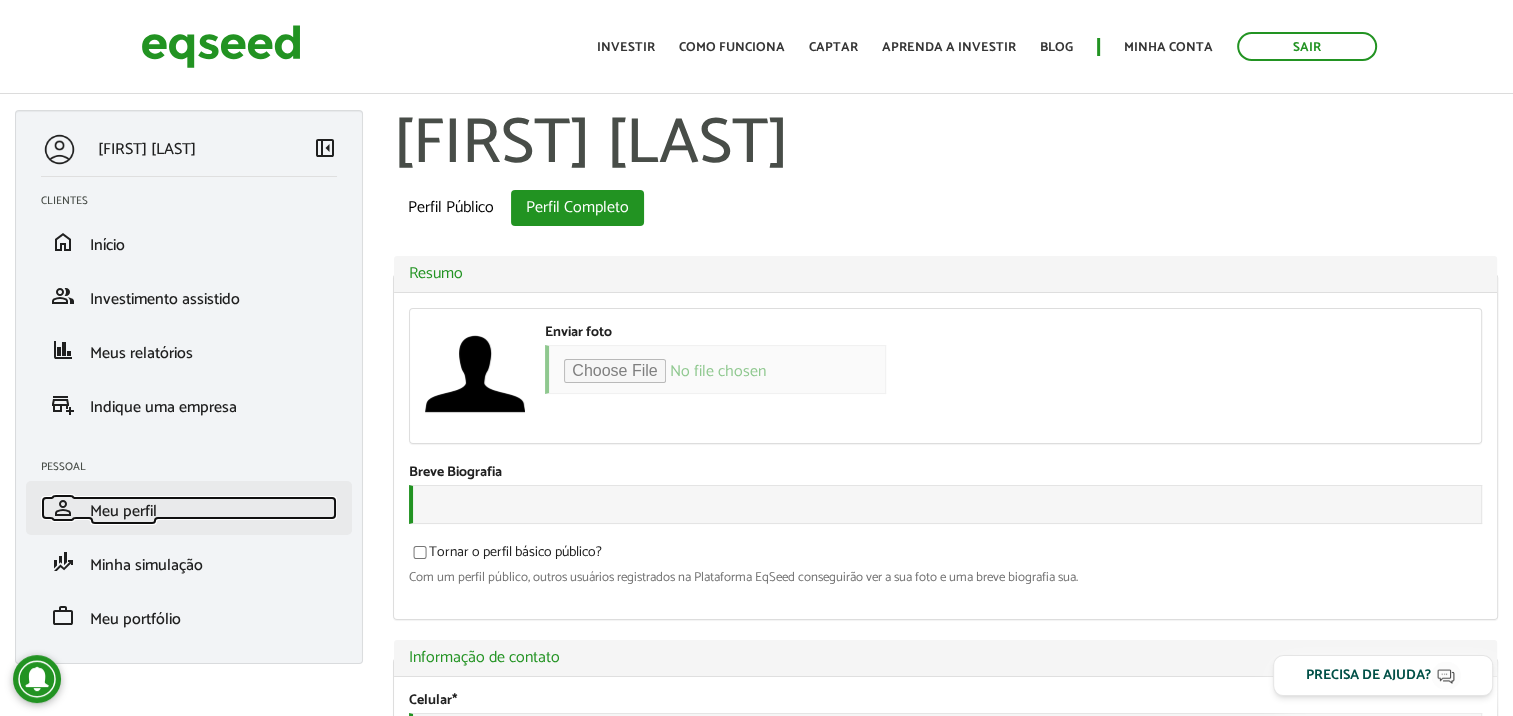 click on "Meu perfil" at bounding box center (123, 511) 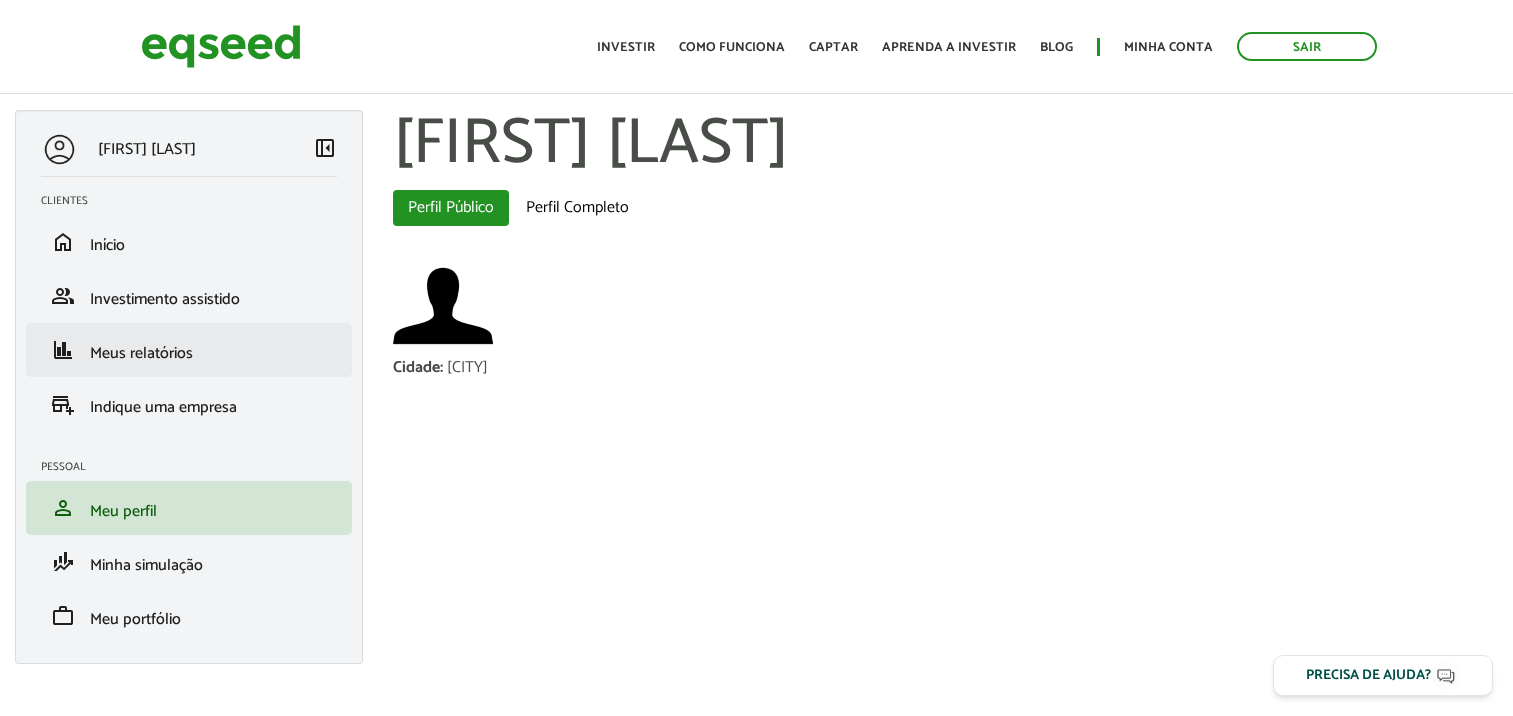 scroll, scrollTop: 0, scrollLeft: 0, axis: both 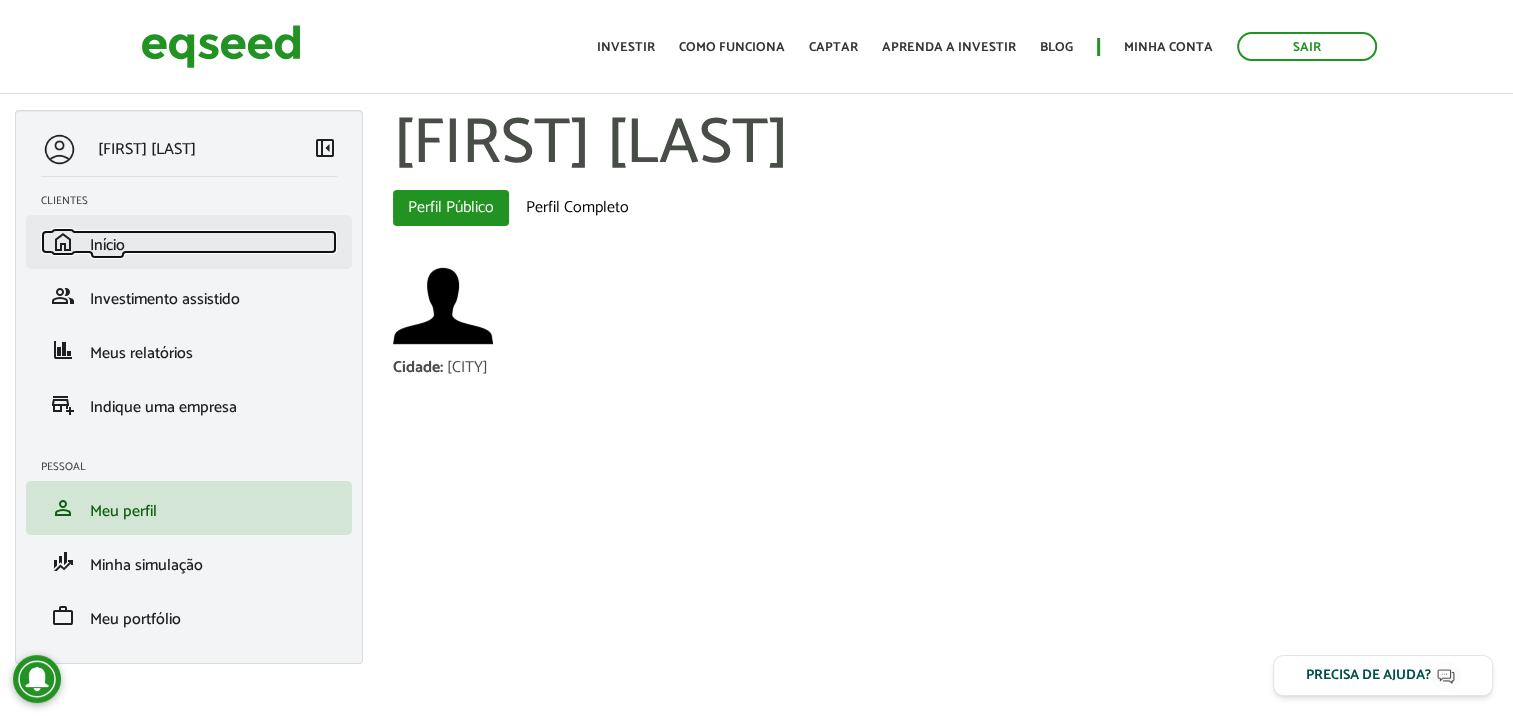click on "home Início" at bounding box center (189, 242) 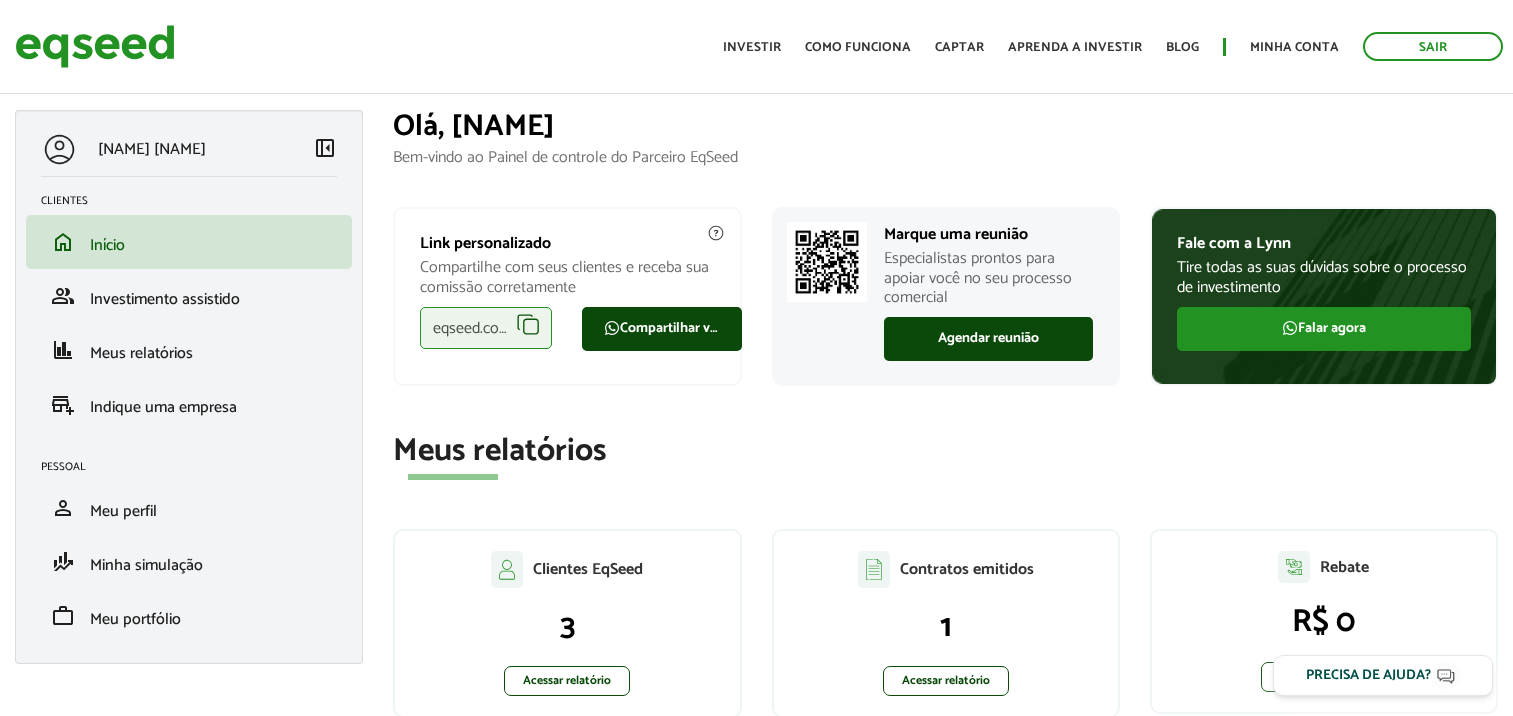 scroll, scrollTop: 0, scrollLeft: 0, axis: both 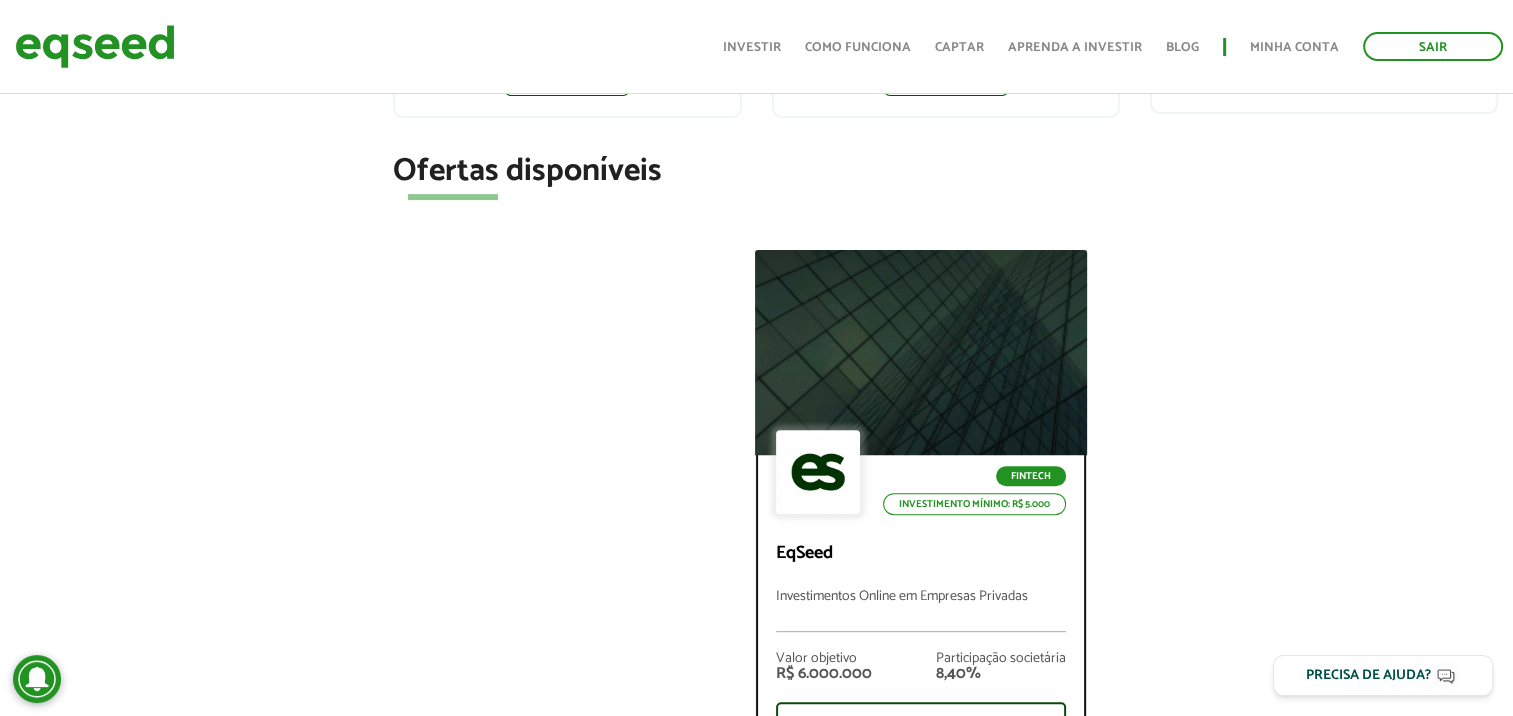 click at bounding box center (920, 352) 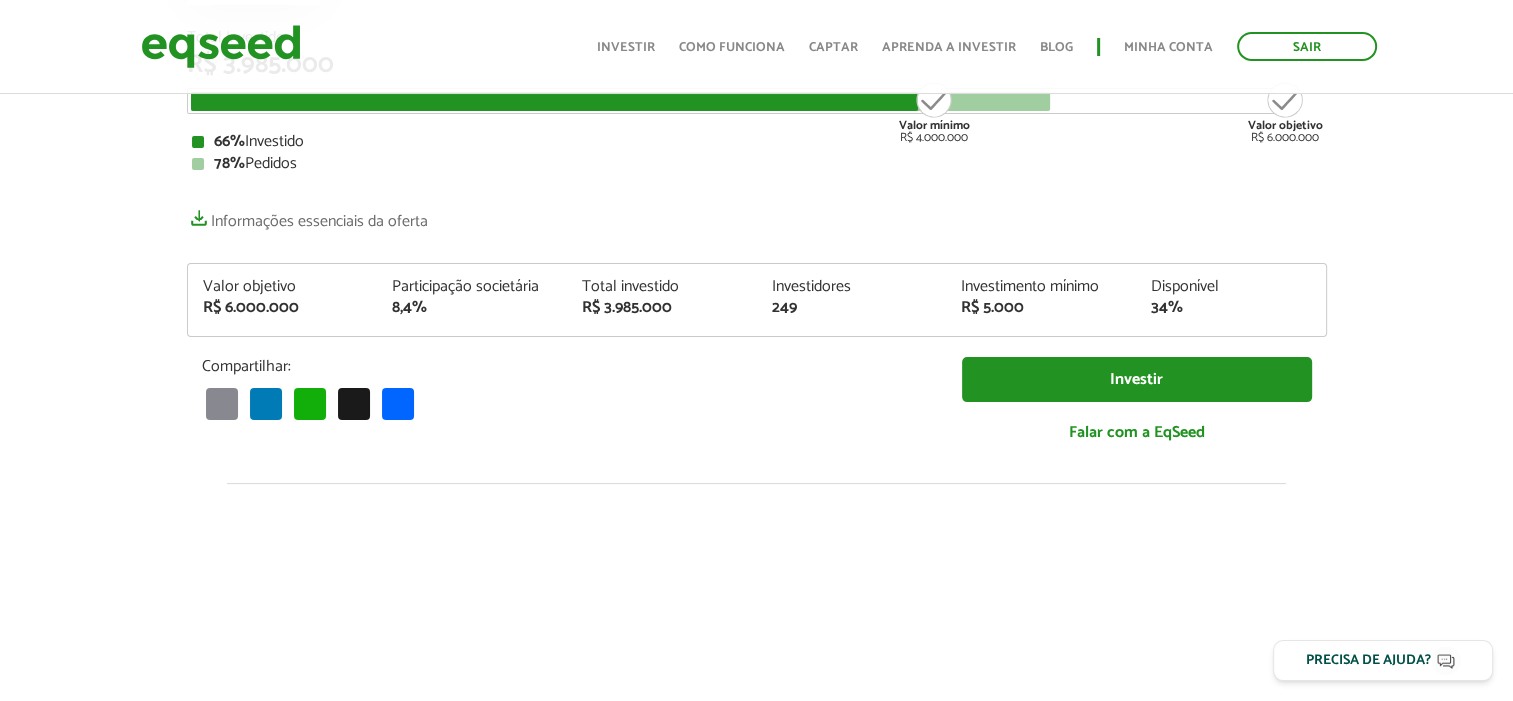 scroll, scrollTop: 300, scrollLeft: 0, axis: vertical 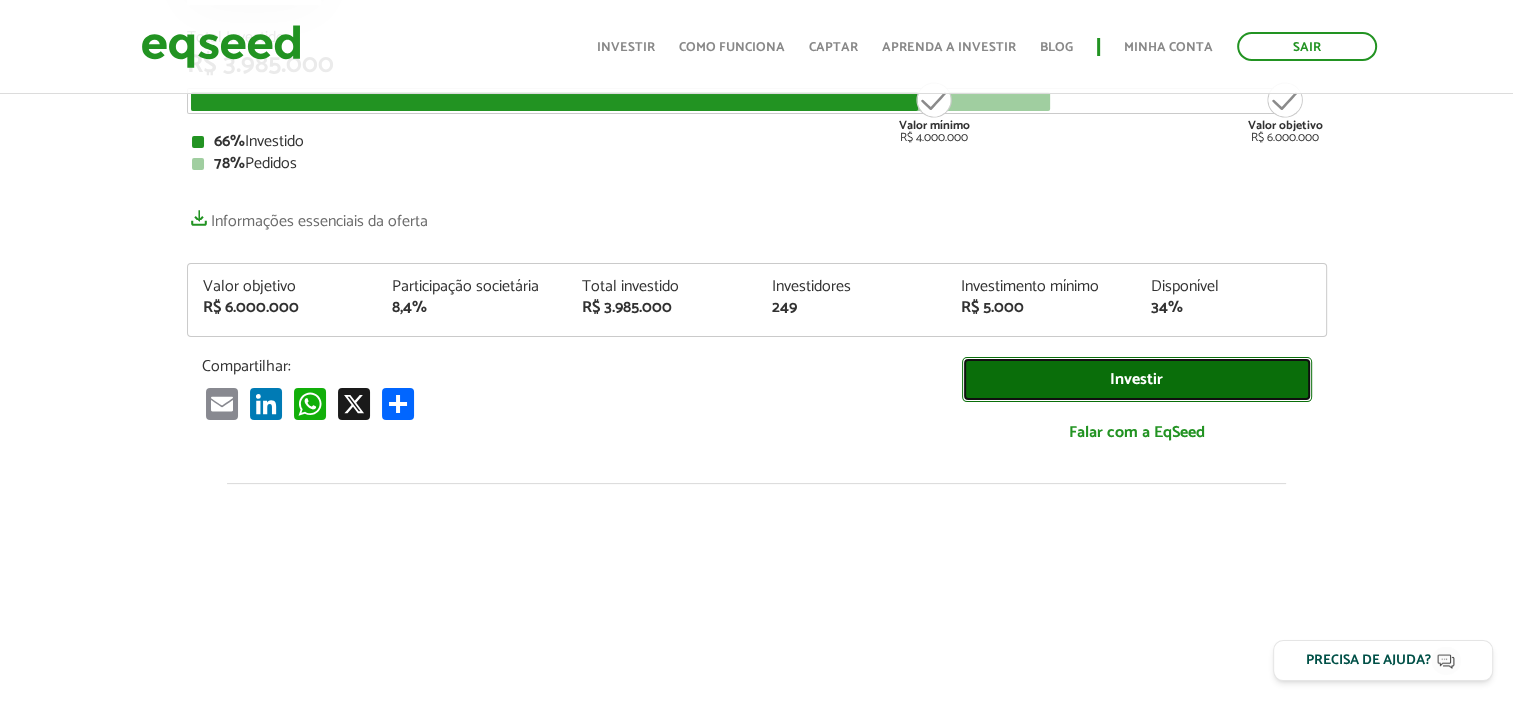 click on "Investir" at bounding box center (1137, 379) 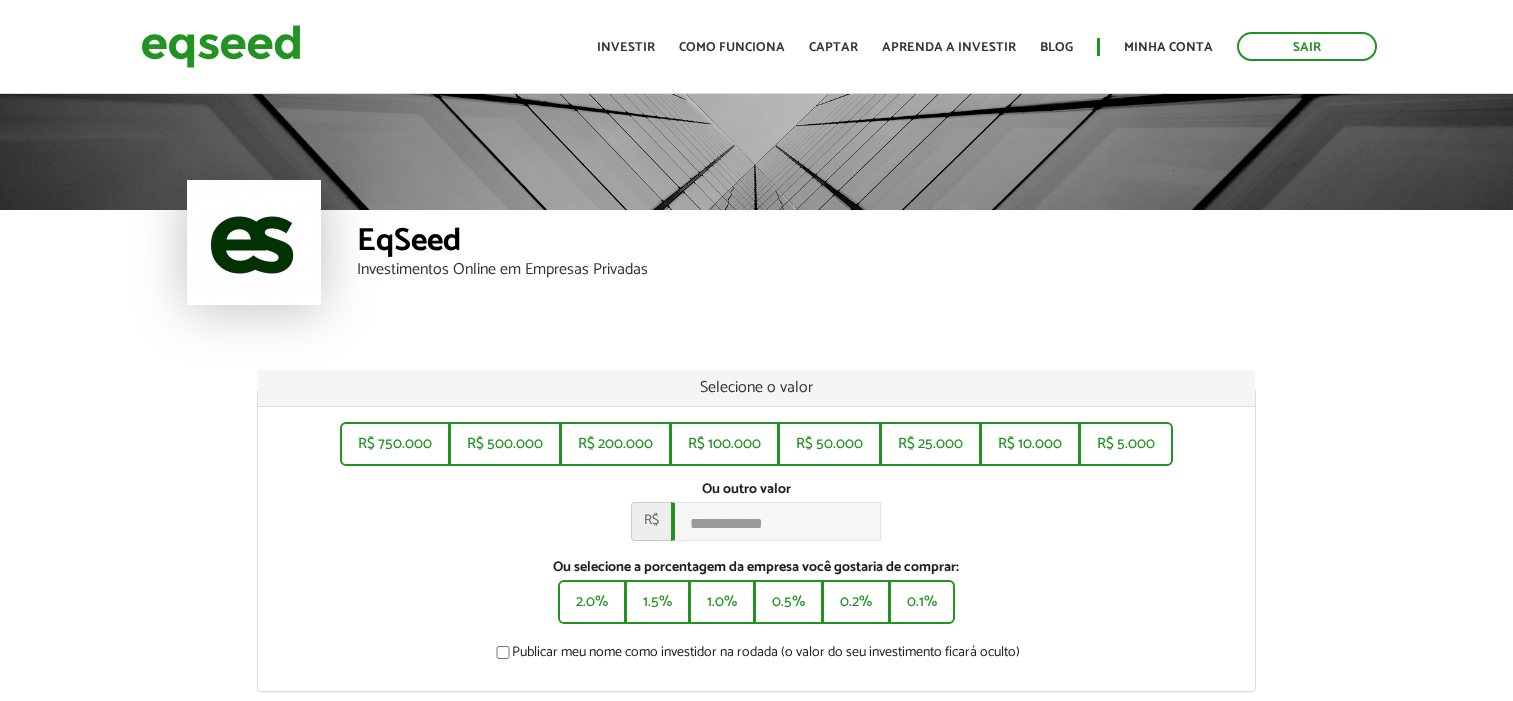 scroll, scrollTop: 0, scrollLeft: 0, axis: both 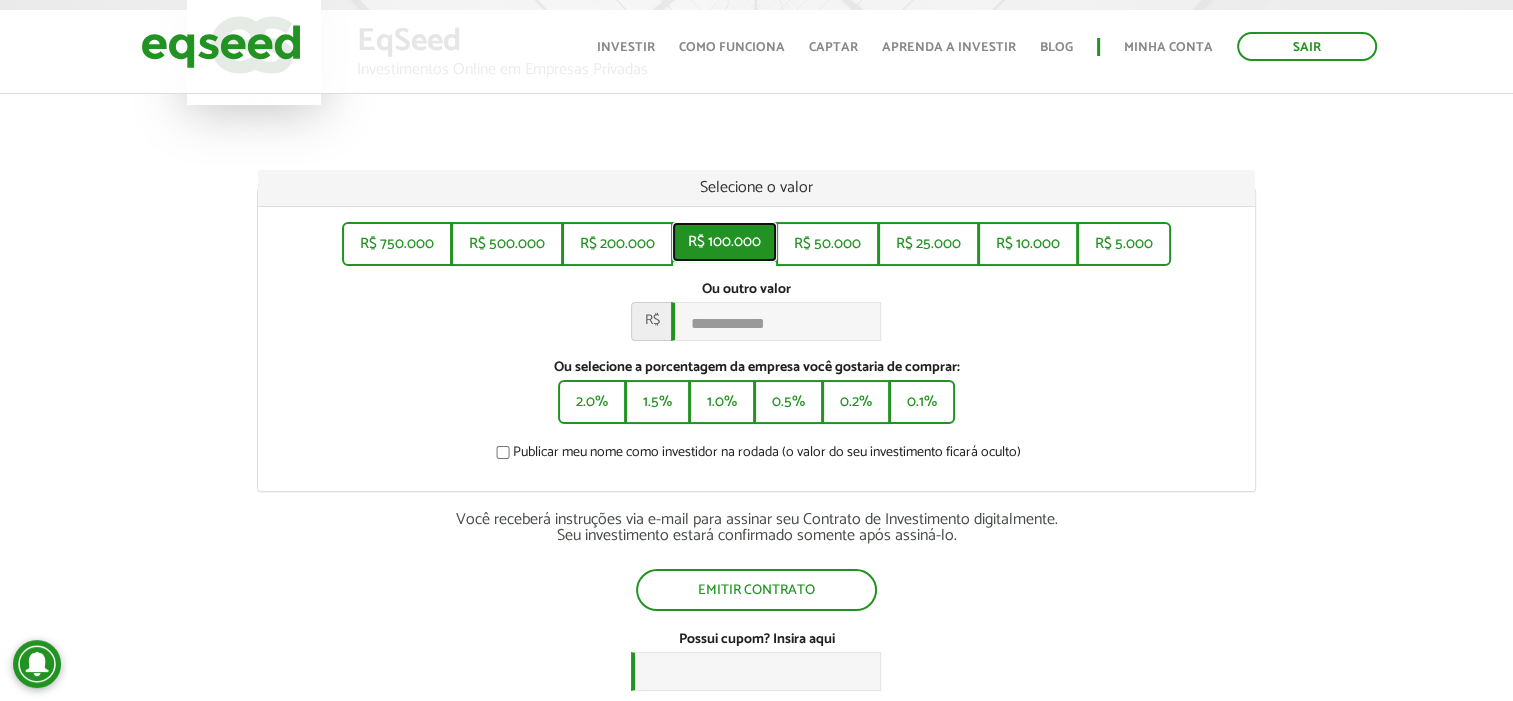 click on "R$ 100.000" at bounding box center [724, 242] 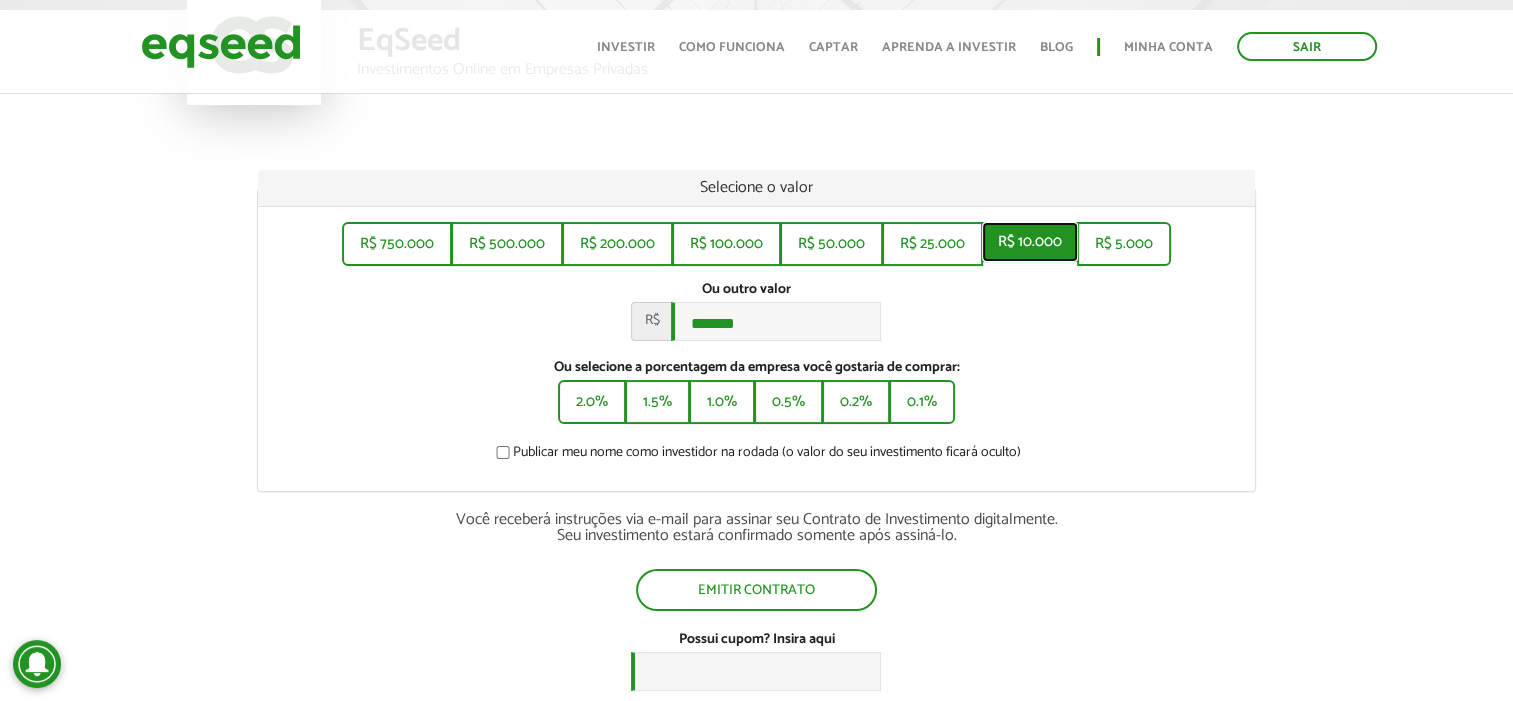 click on "R$ 10.000" at bounding box center (1030, 242) 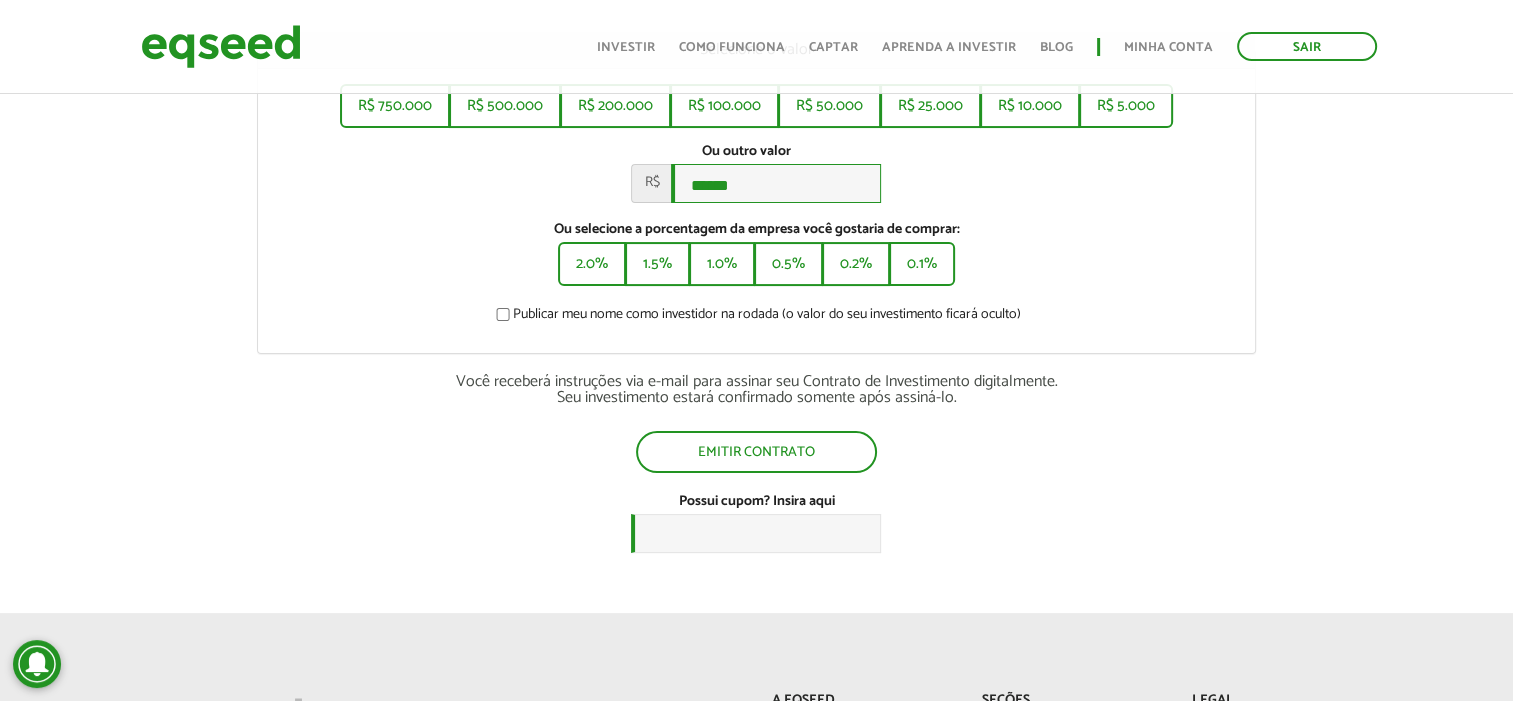 scroll, scrollTop: 400, scrollLeft: 0, axis: vertical 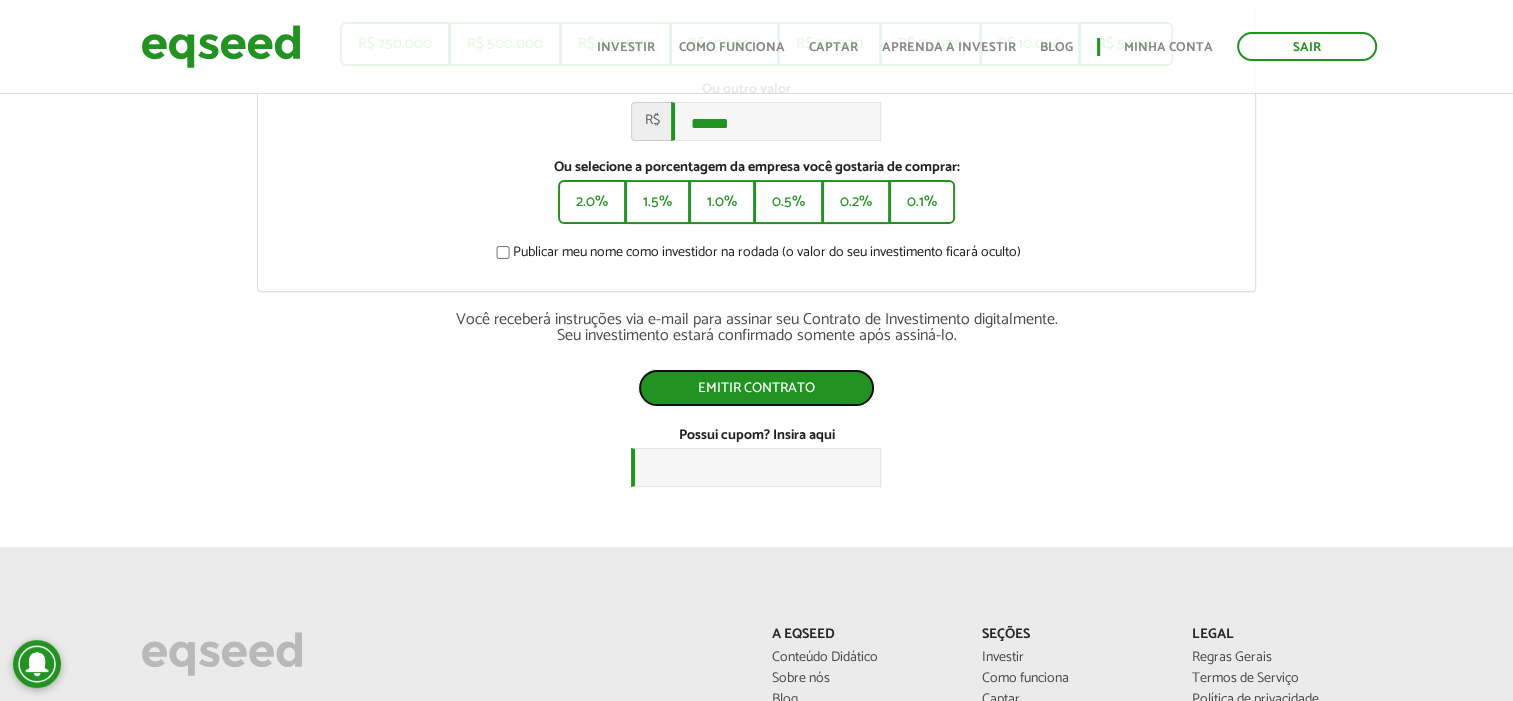 click on "Emitir contrato" at bounding box center (756, 388) 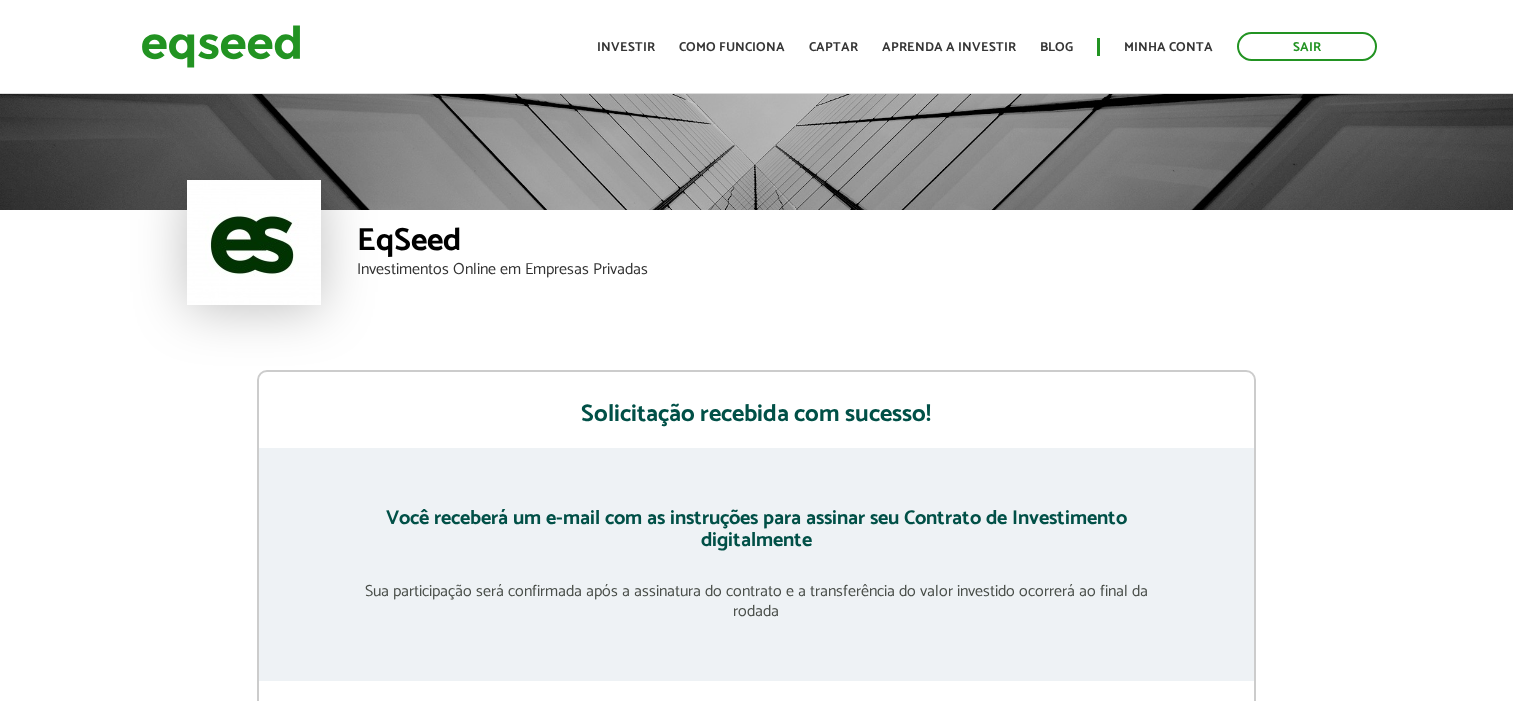 scroll, scrollTop: 0, scrollLeft: 0, axis: both 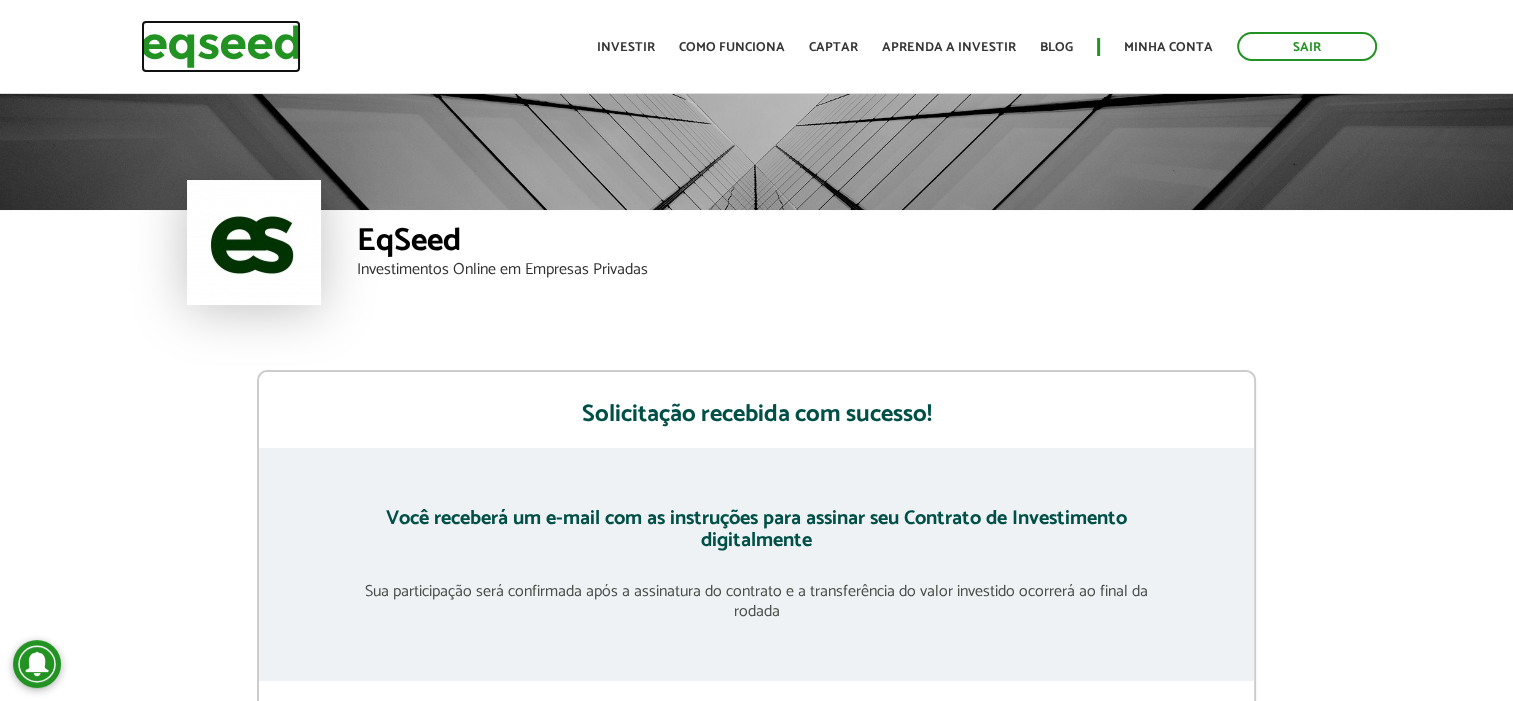 click at bounding box center [221, 46] 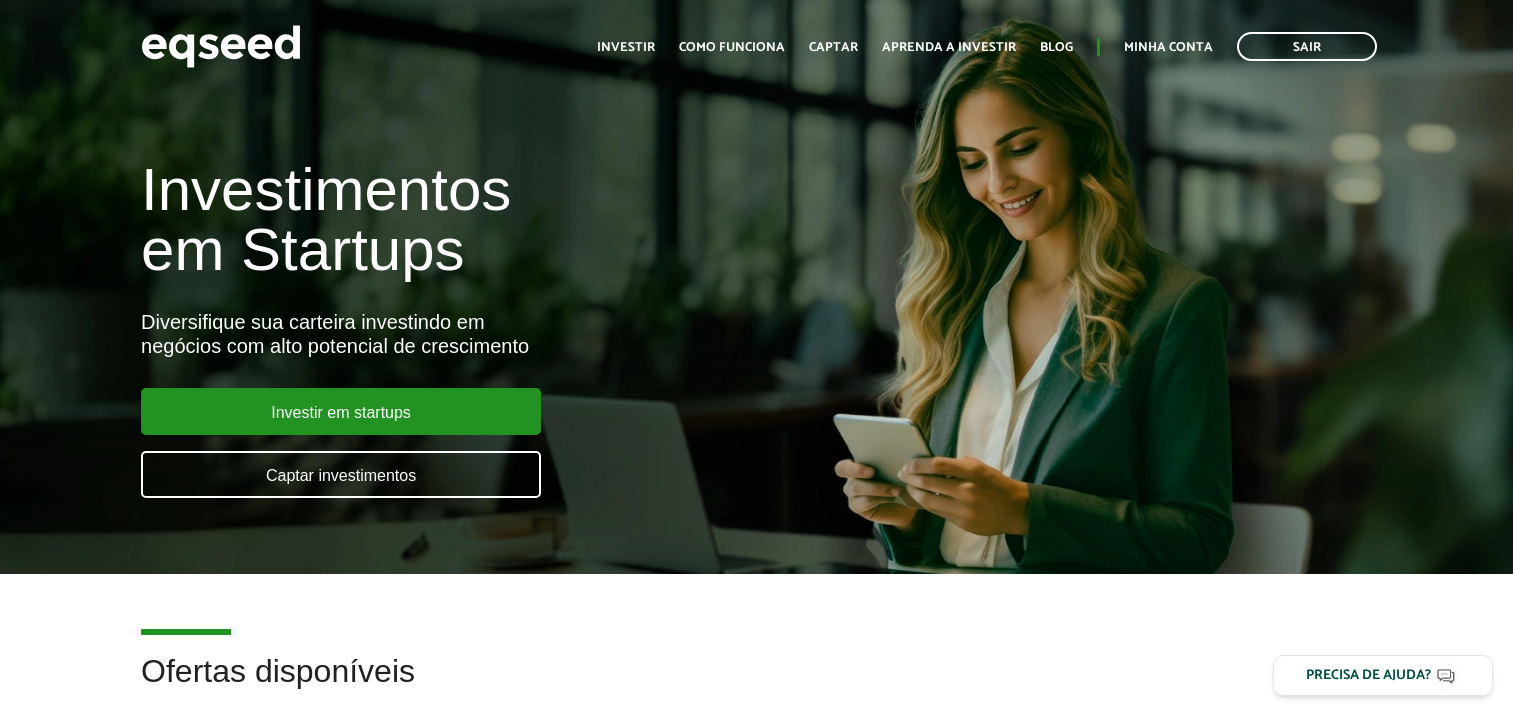 scroll, scrollTop: 0, scrollLeft: 0, axis: both 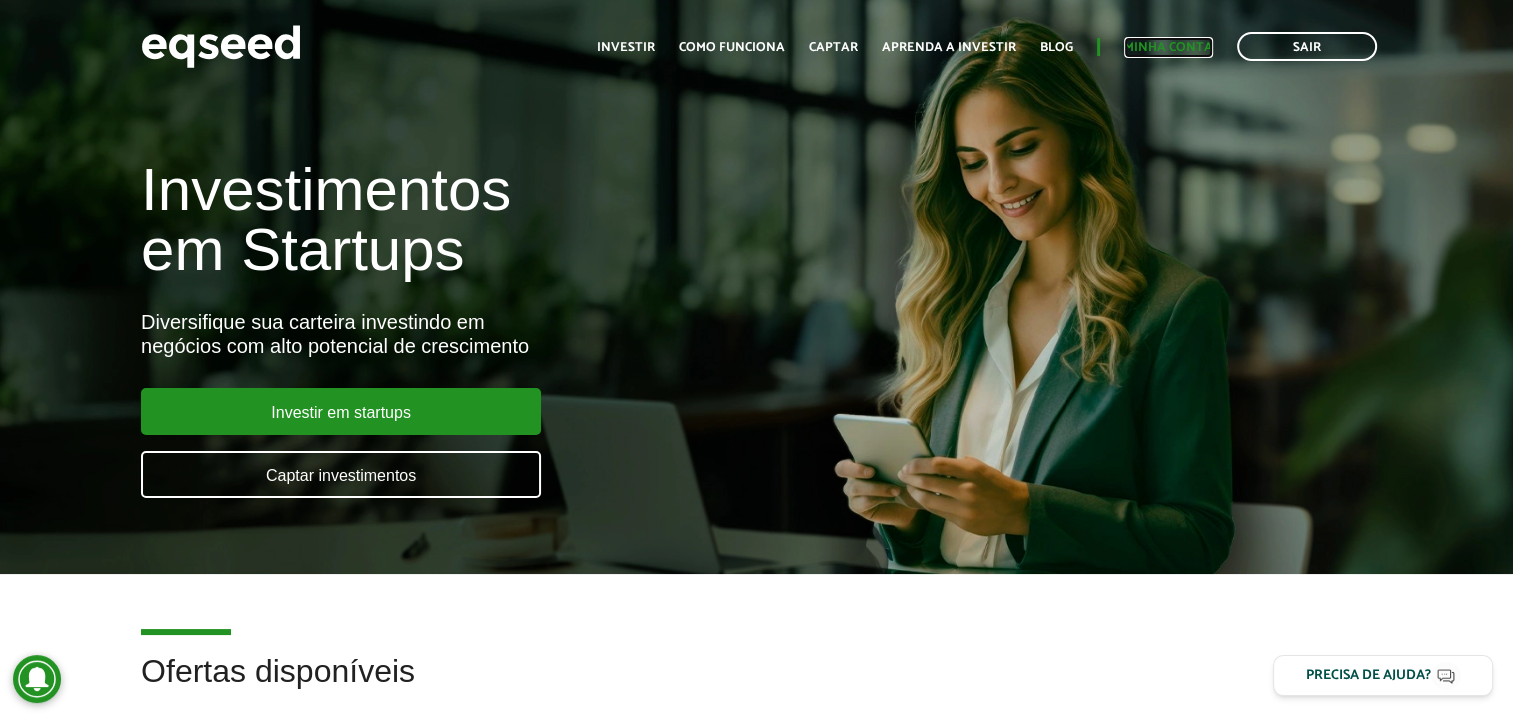 click on "Minha conta" at bounding box center (1168, 47) 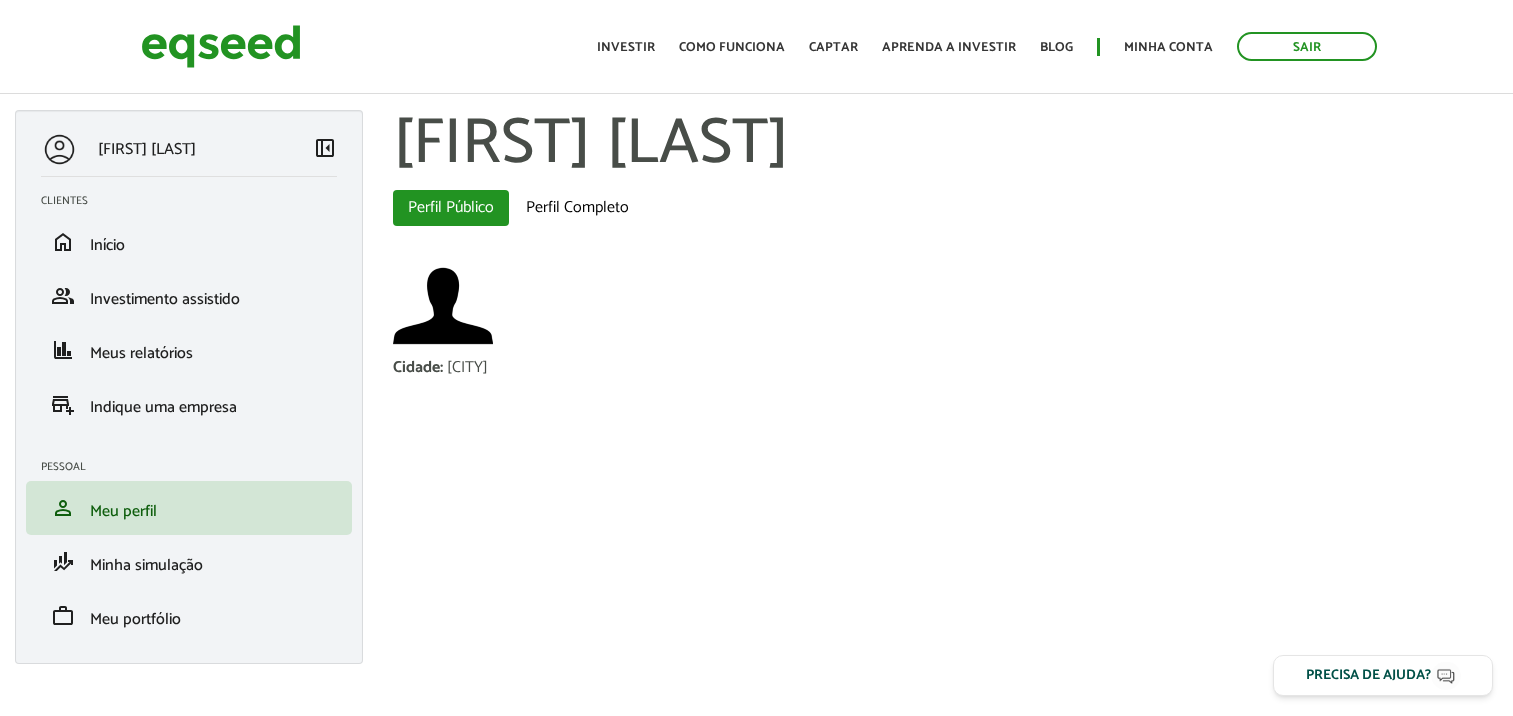 scroll, scrollTop: 0, scrollLeft: 0, axis: both 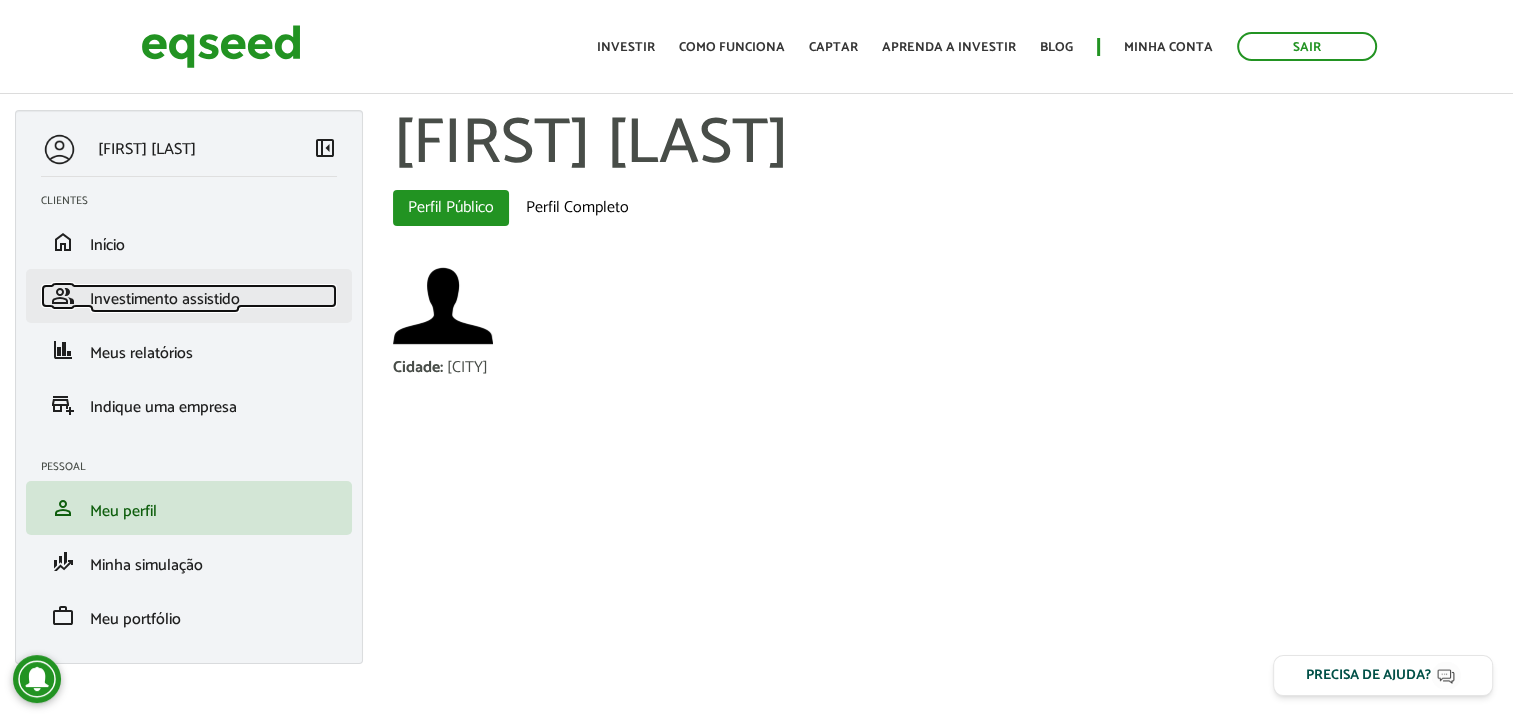 click on "Investimento assistido" at bounding box center (165, 299) 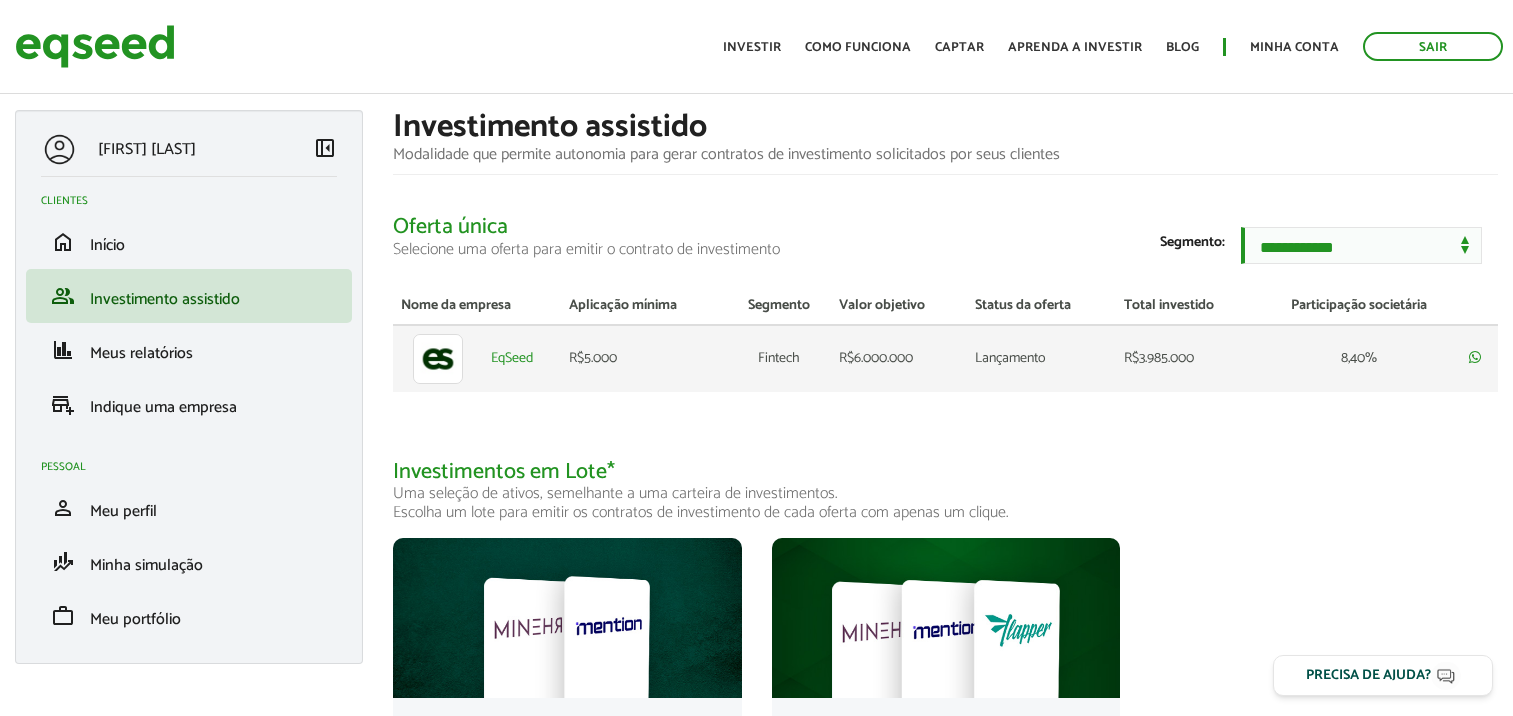 scroll, scrollTop: 0, scrollLeft: 0, axis: both 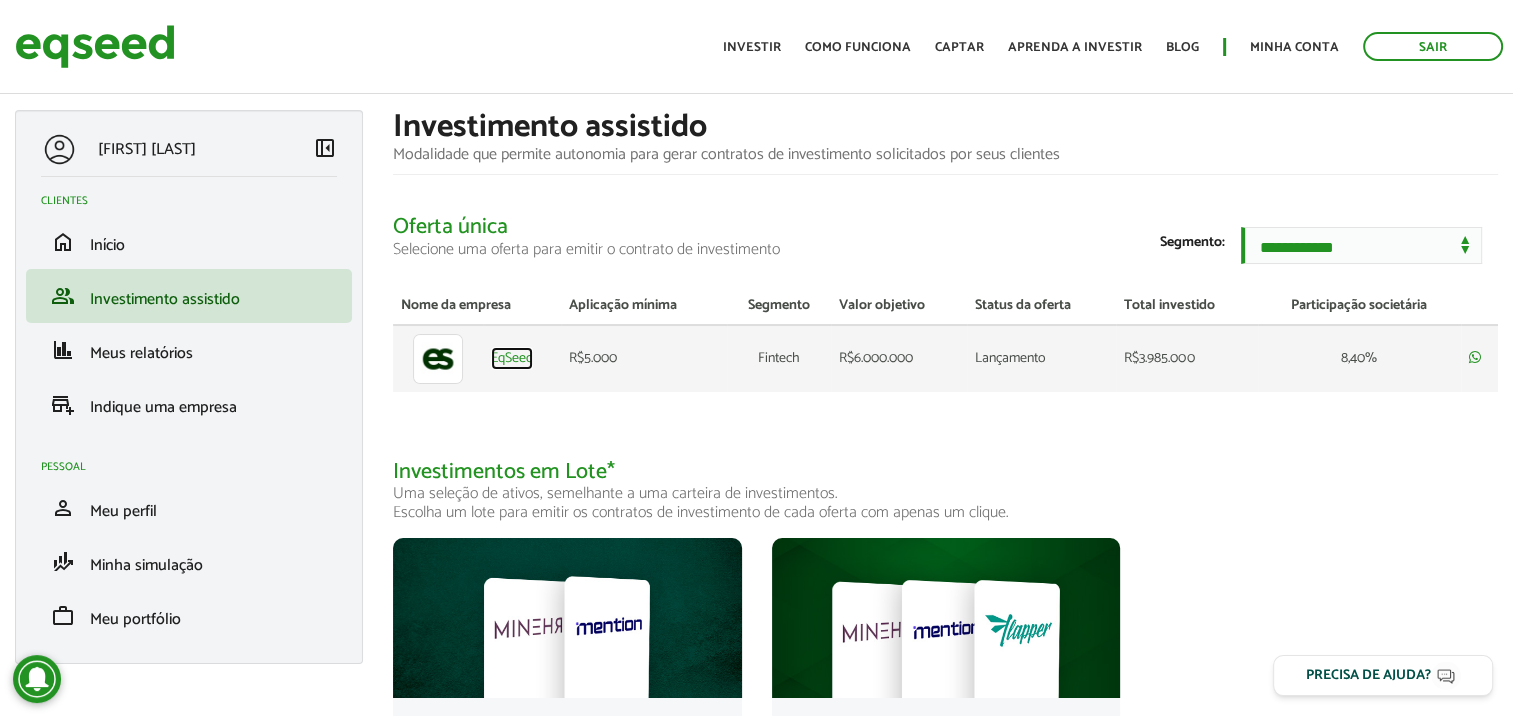 click on "EqSeed" at bounding box center (512, 359) 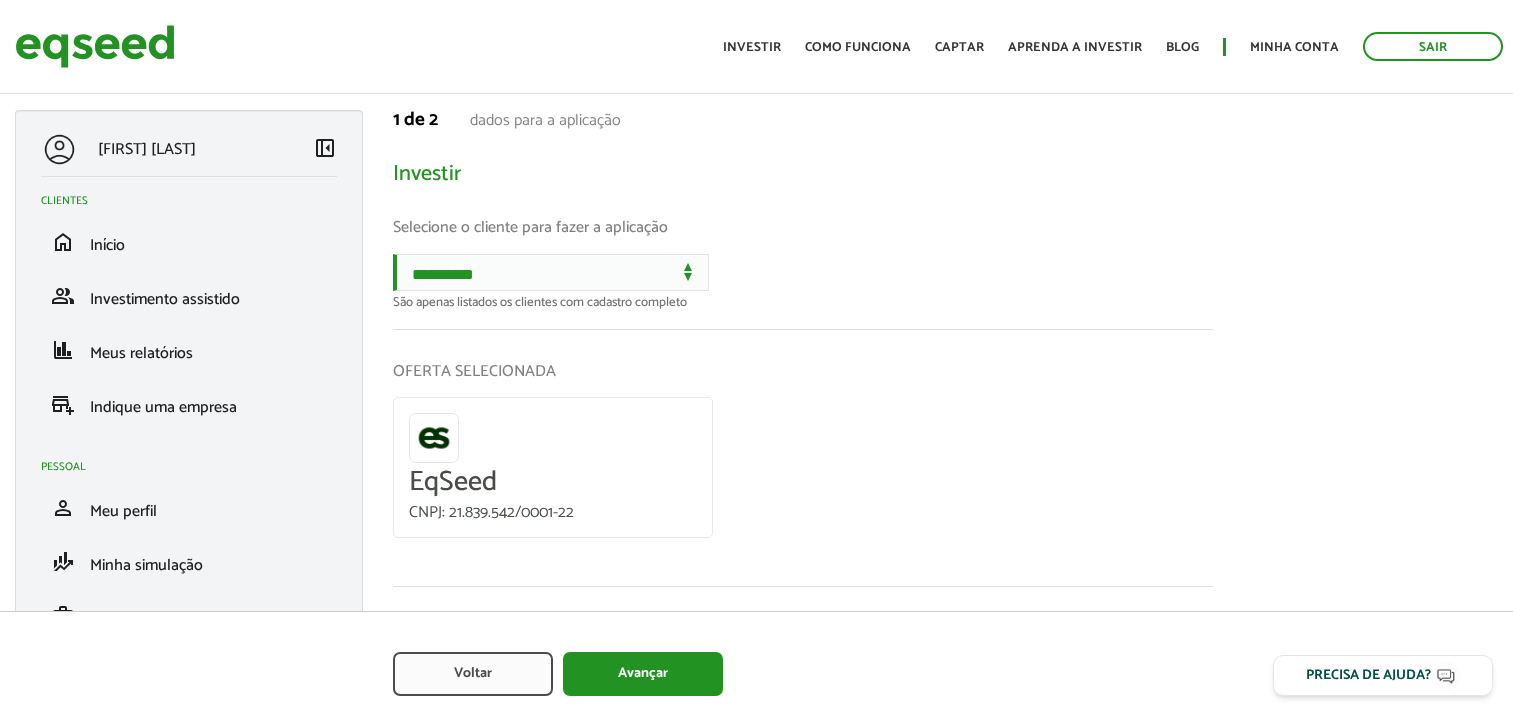 scroll, scrollTop: 112, scrollLeft: 0, axis: vertical 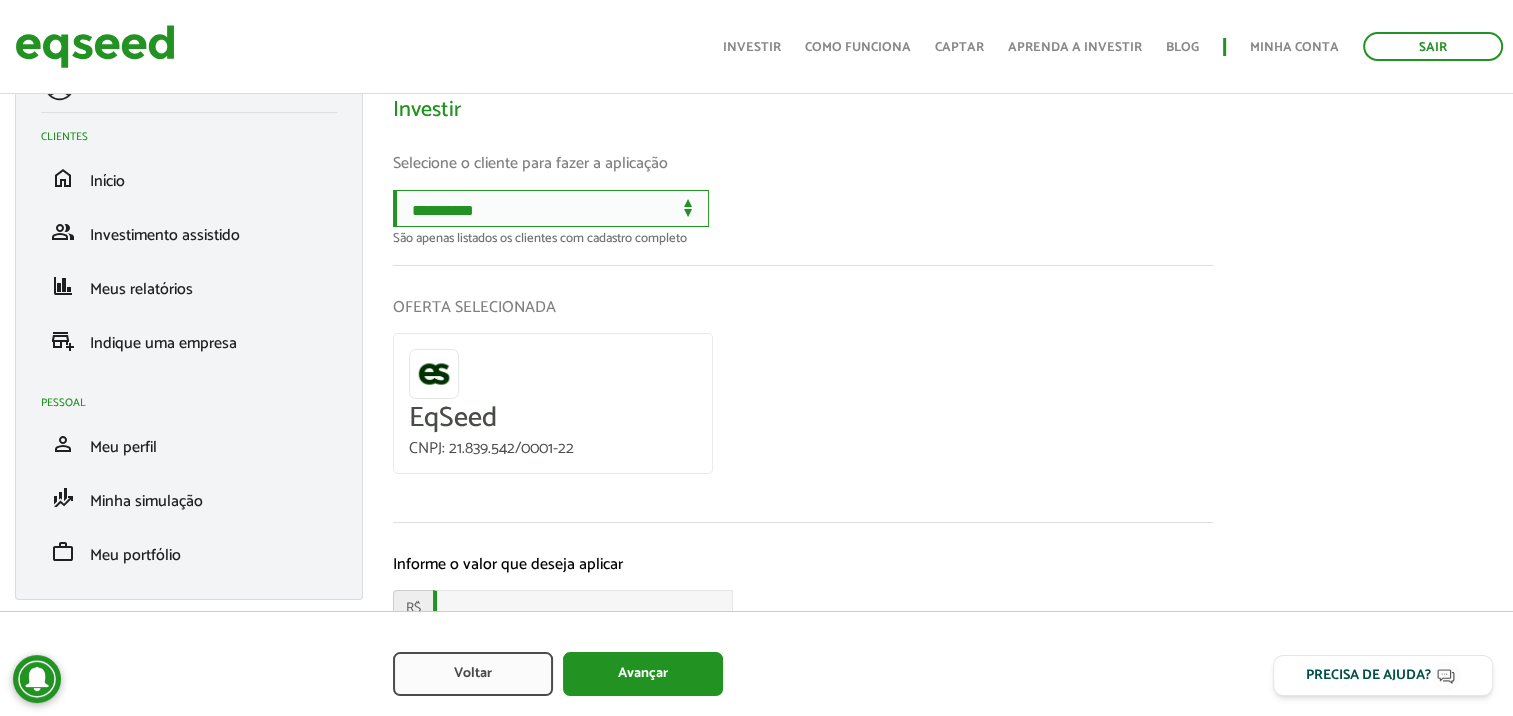 click on "**********" at bounding box center [551, 208] 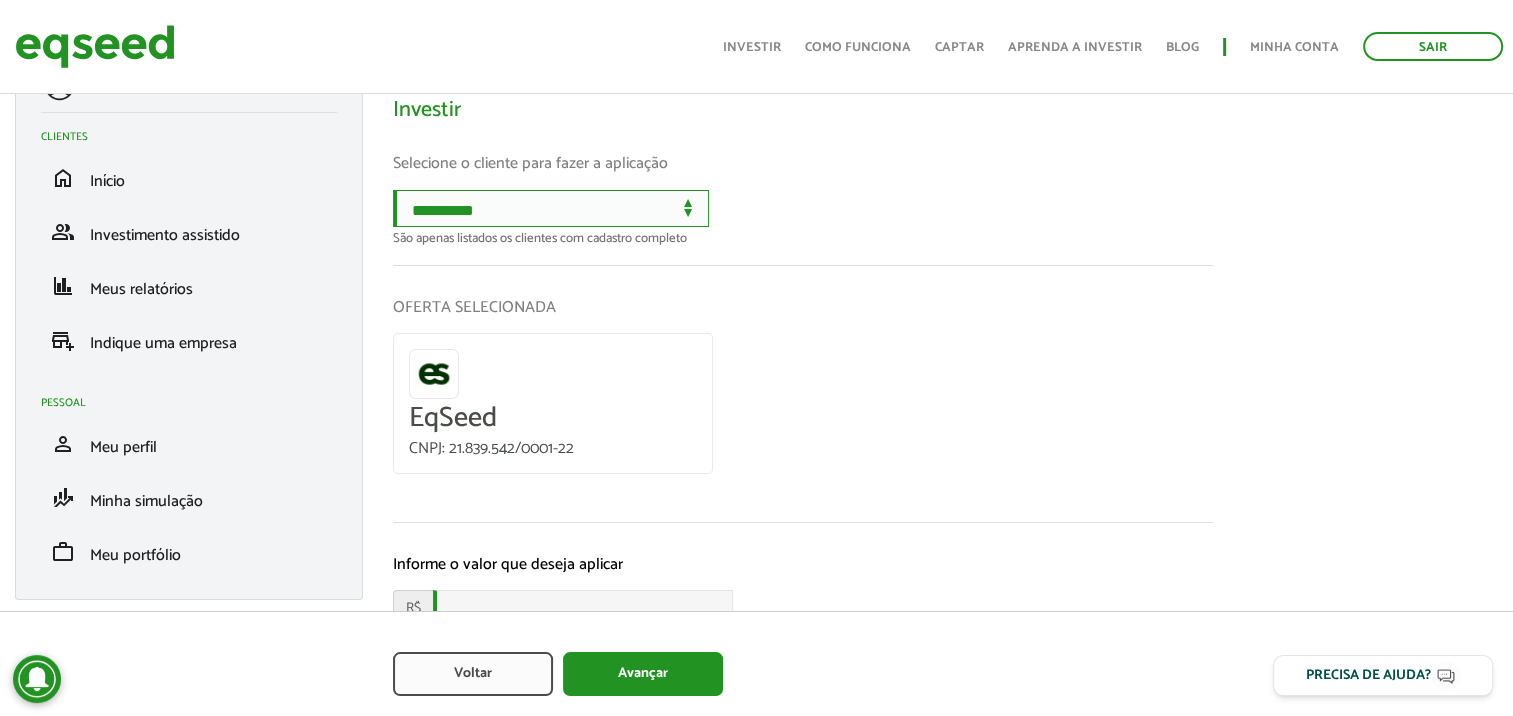 select on "******" 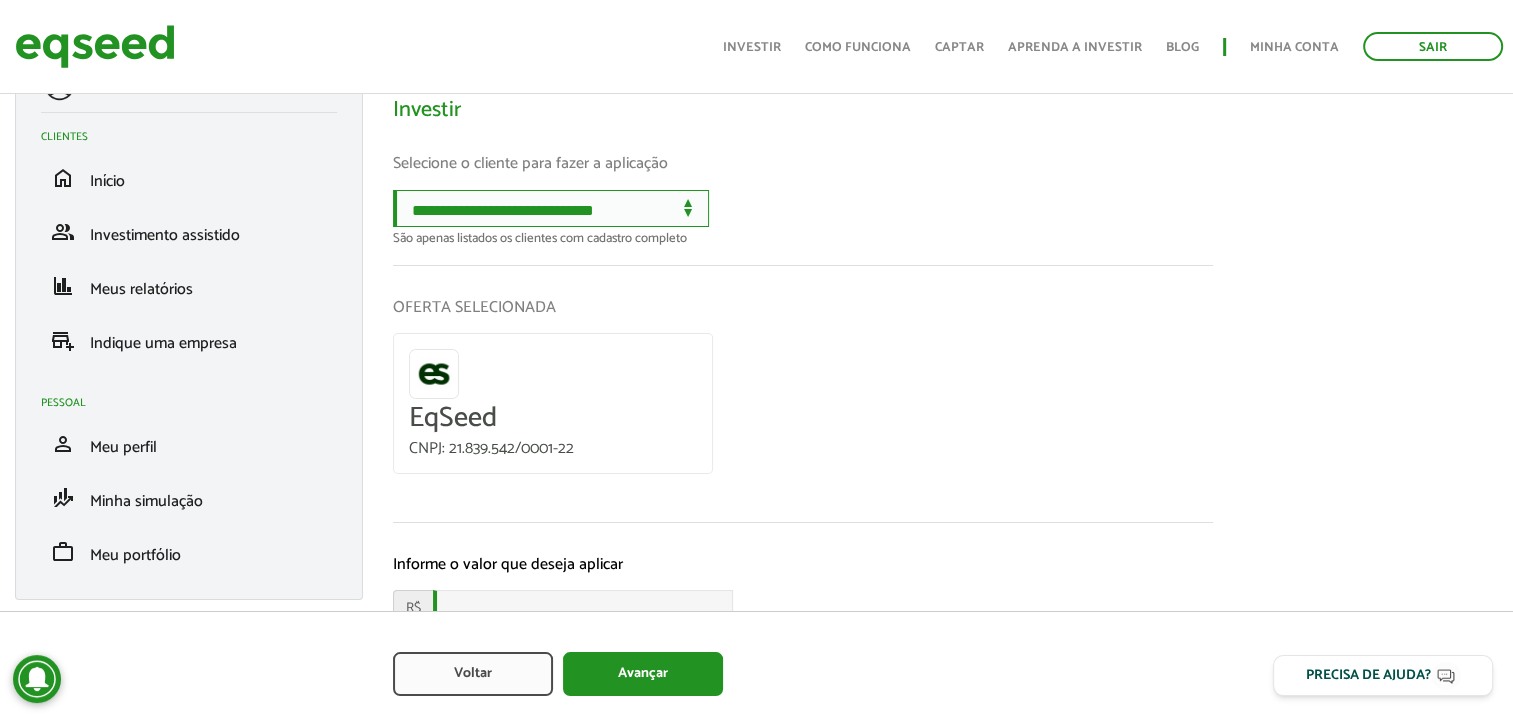 click on "**********" at bounding box center [551, 208] 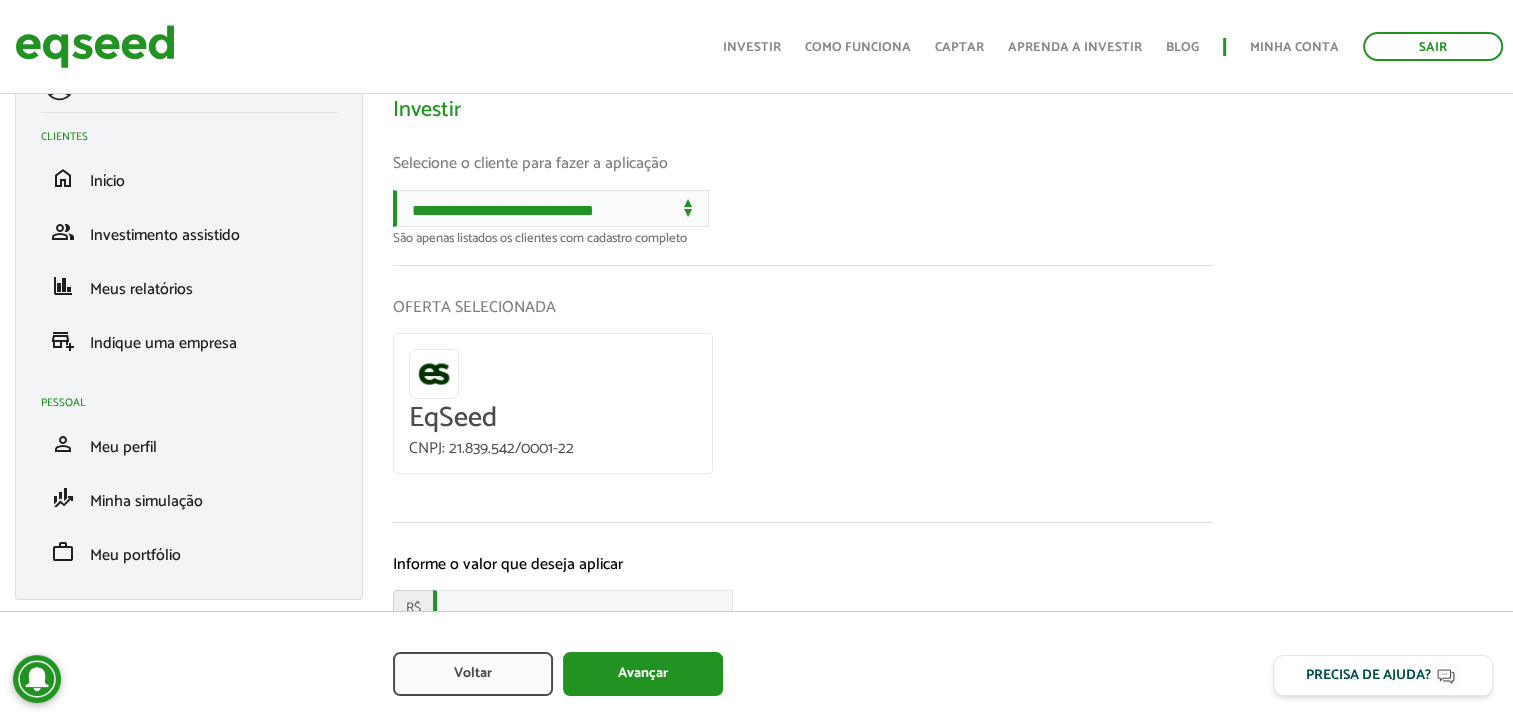 click on "OFERTA SELECIONADA" at bounding box center (803, 307) 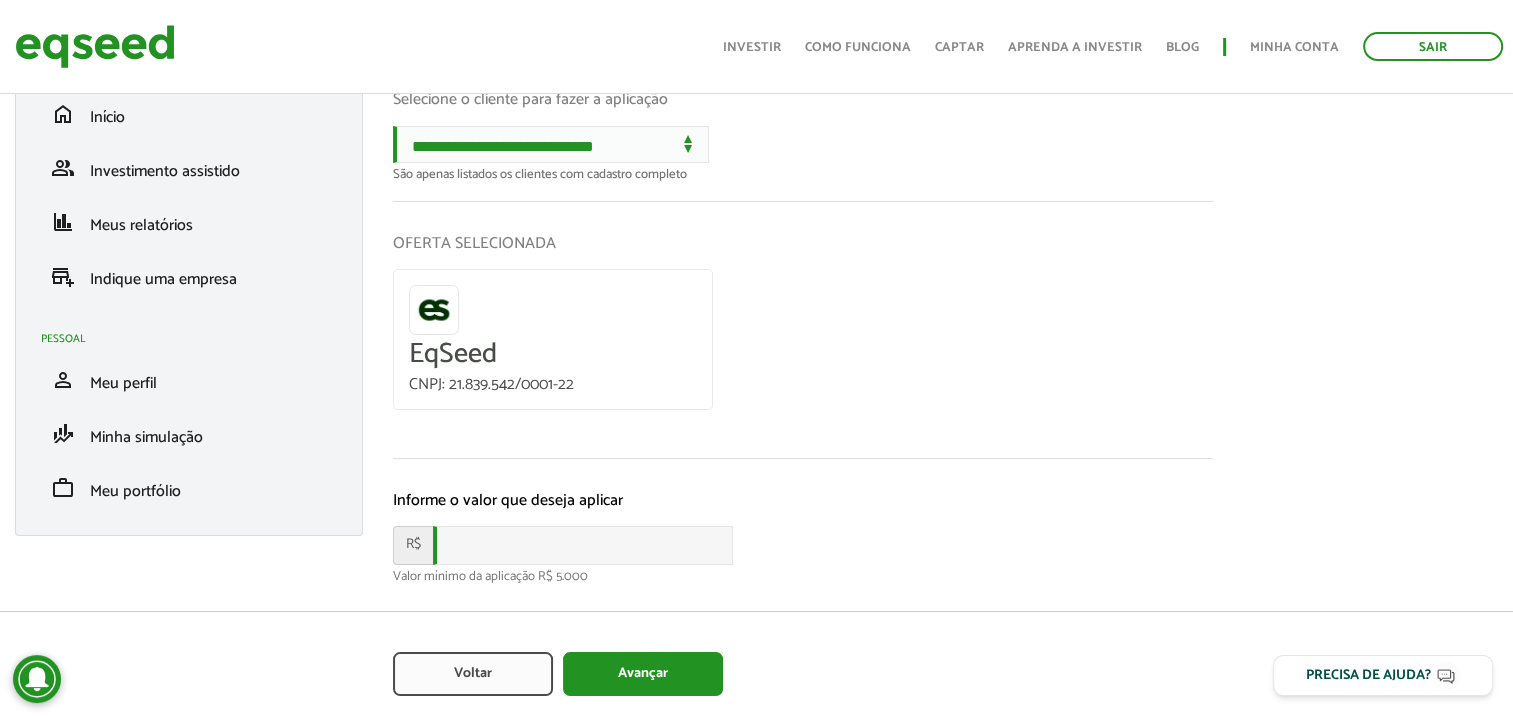 scroll, scrollTop: 164, scrollLeft: 0, axis: vertical 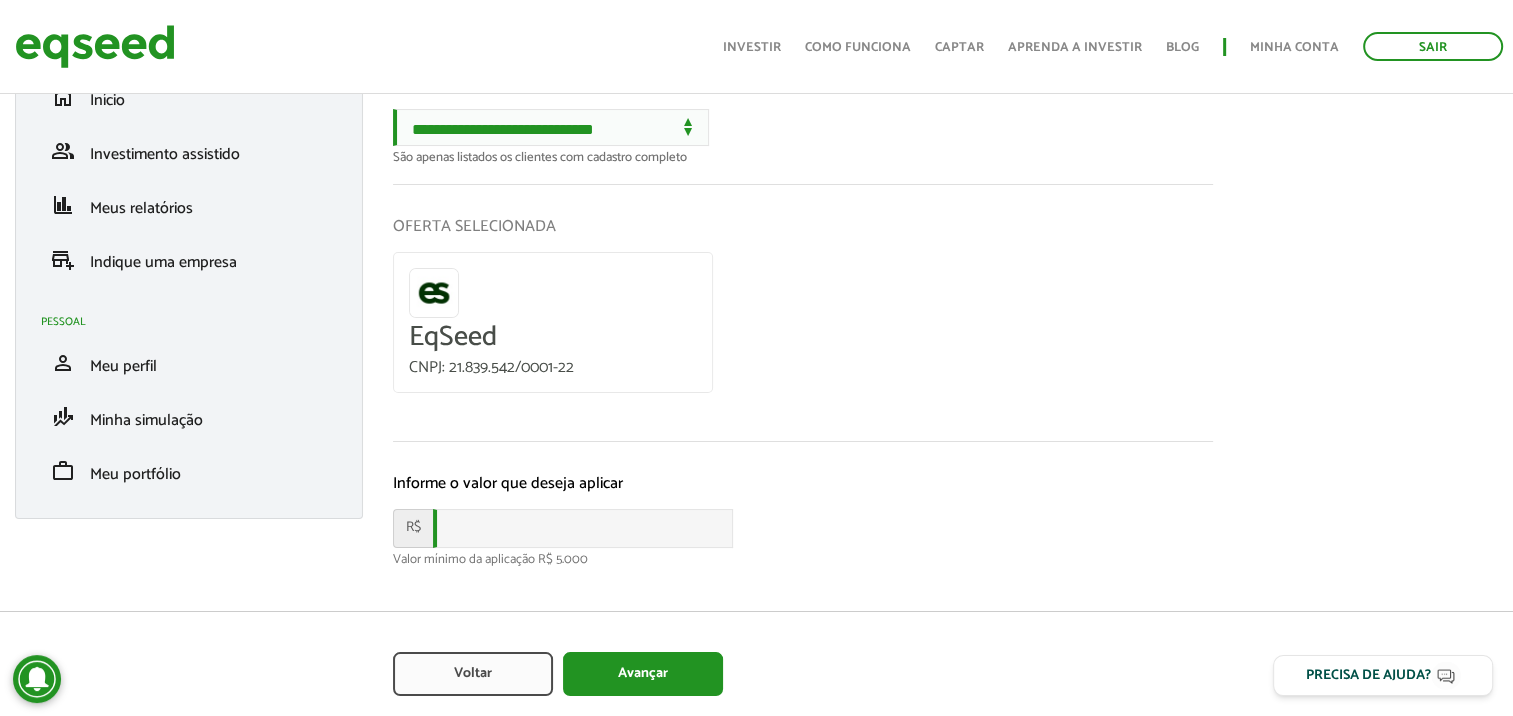 click on "Informe o valor que deseja aplicar" at bounding box center [803, 483] 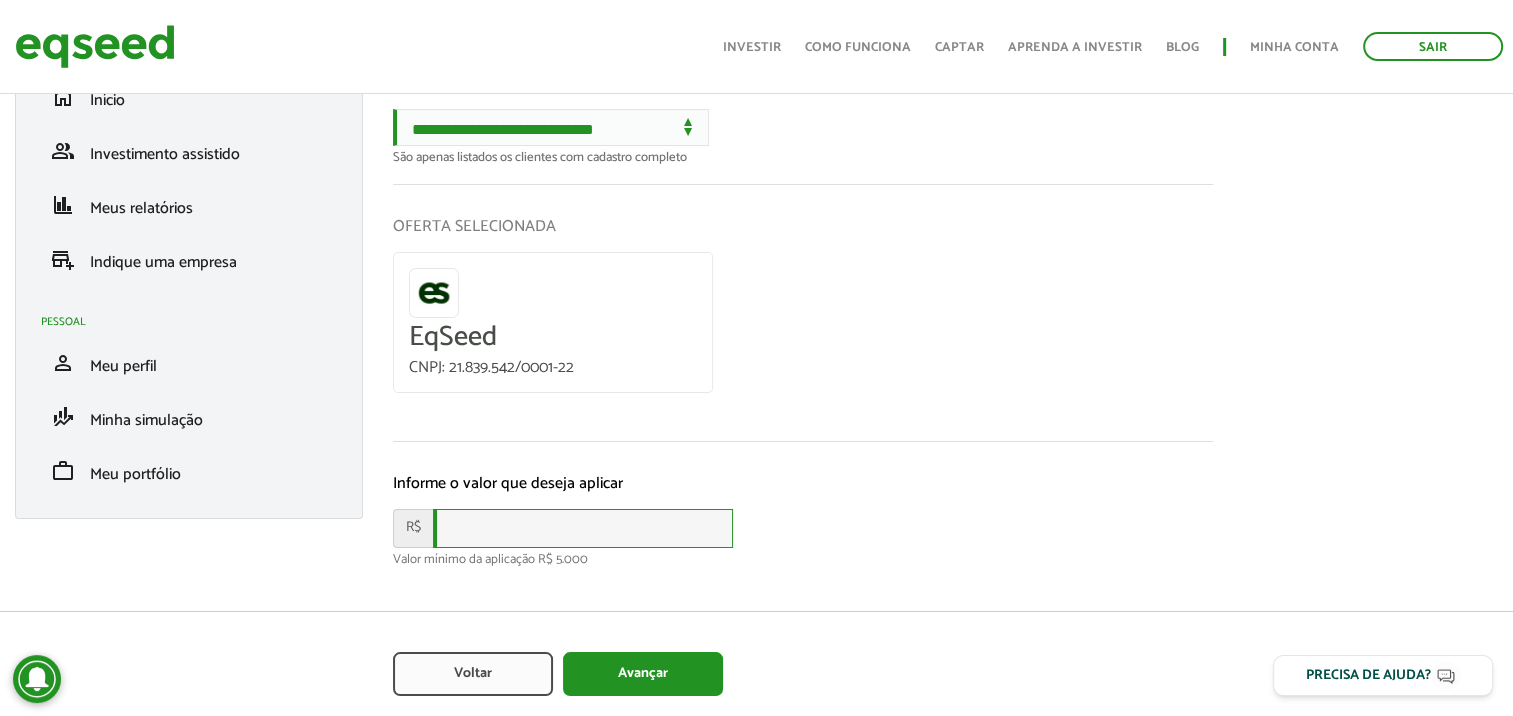 click at bounding box center (583, 528) 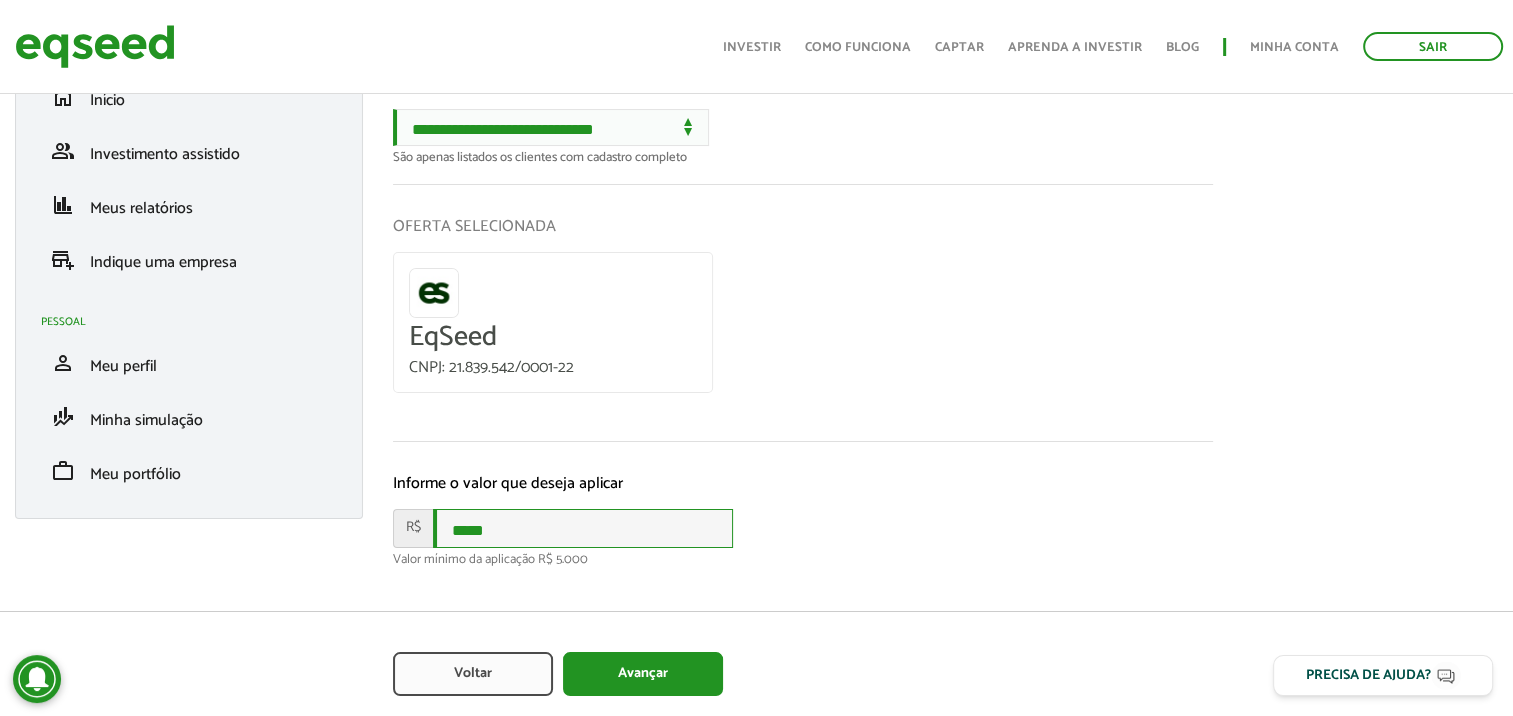 type on "*****" 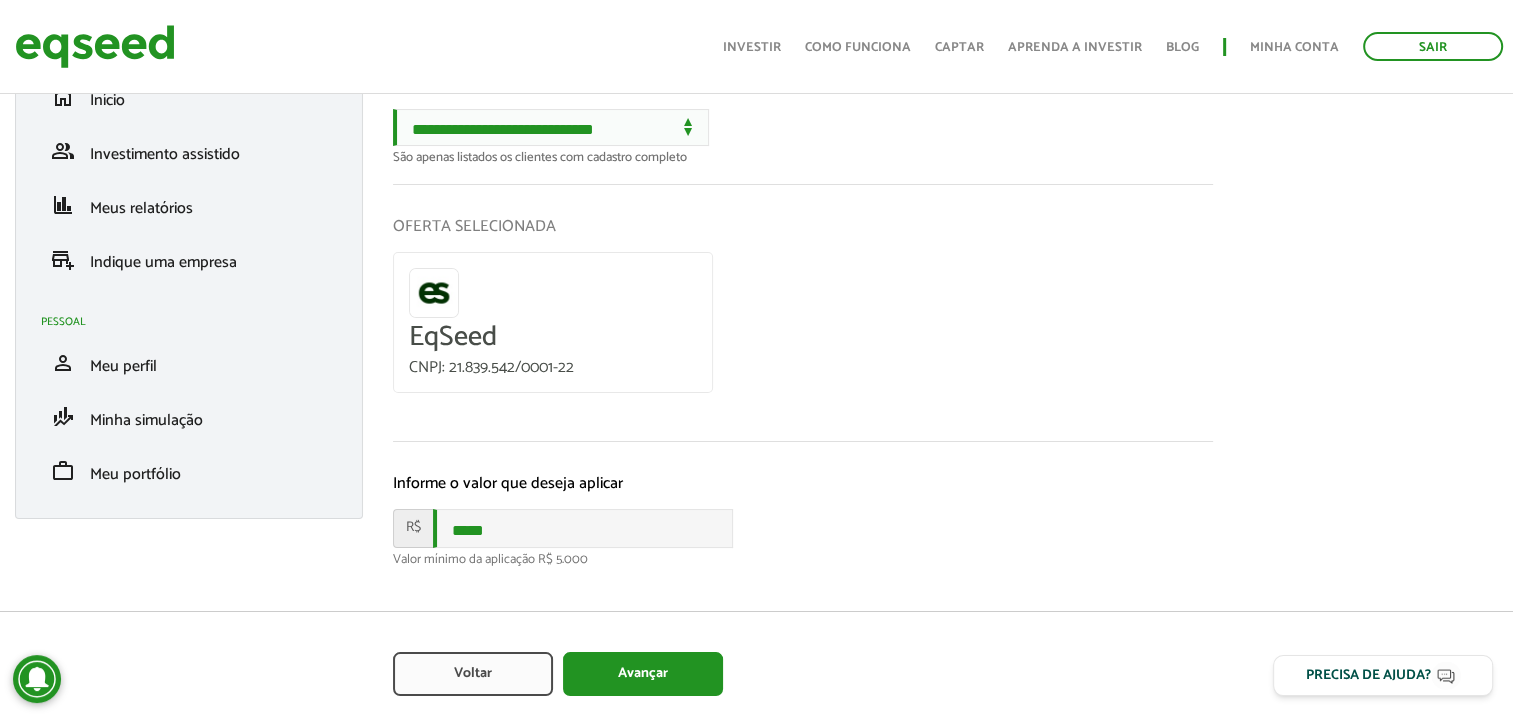 click on "Informe o valor que deseja aplicar" at bounding box center [803, 483] 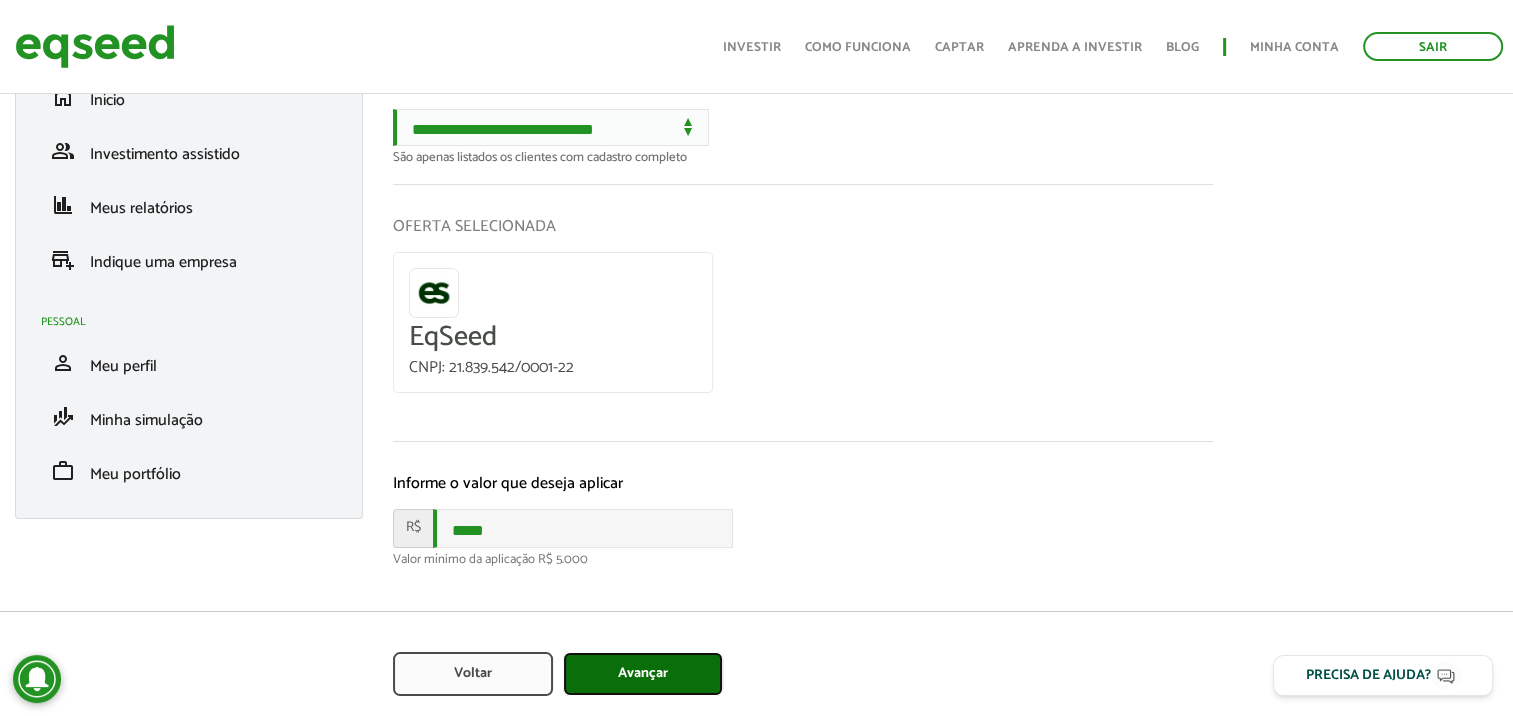 click on "Avançar" at bounding box center (643, 674) 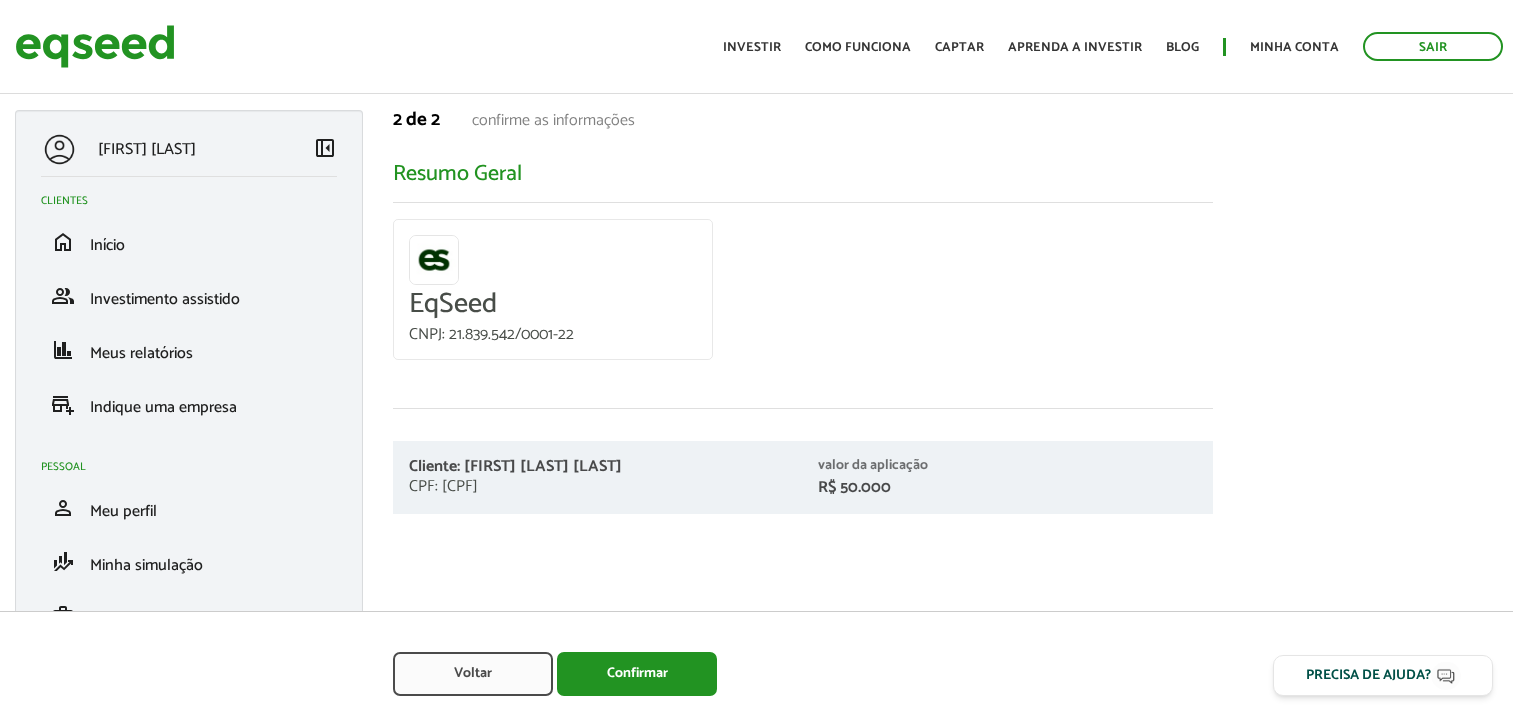 scroll, scrollTop: 0, scrollLeft: 0, axis: both 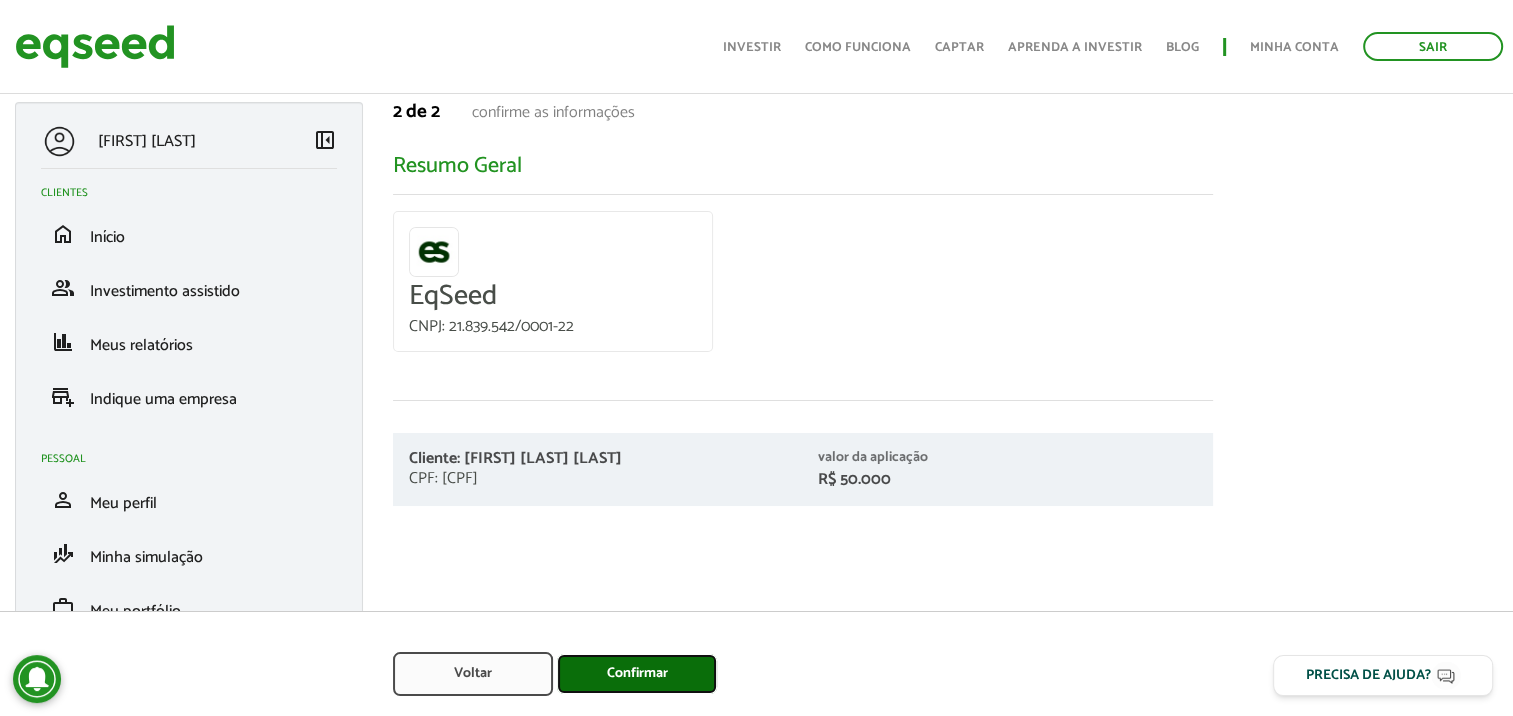 click on "Confirmar" at bounding box center [637, 674] 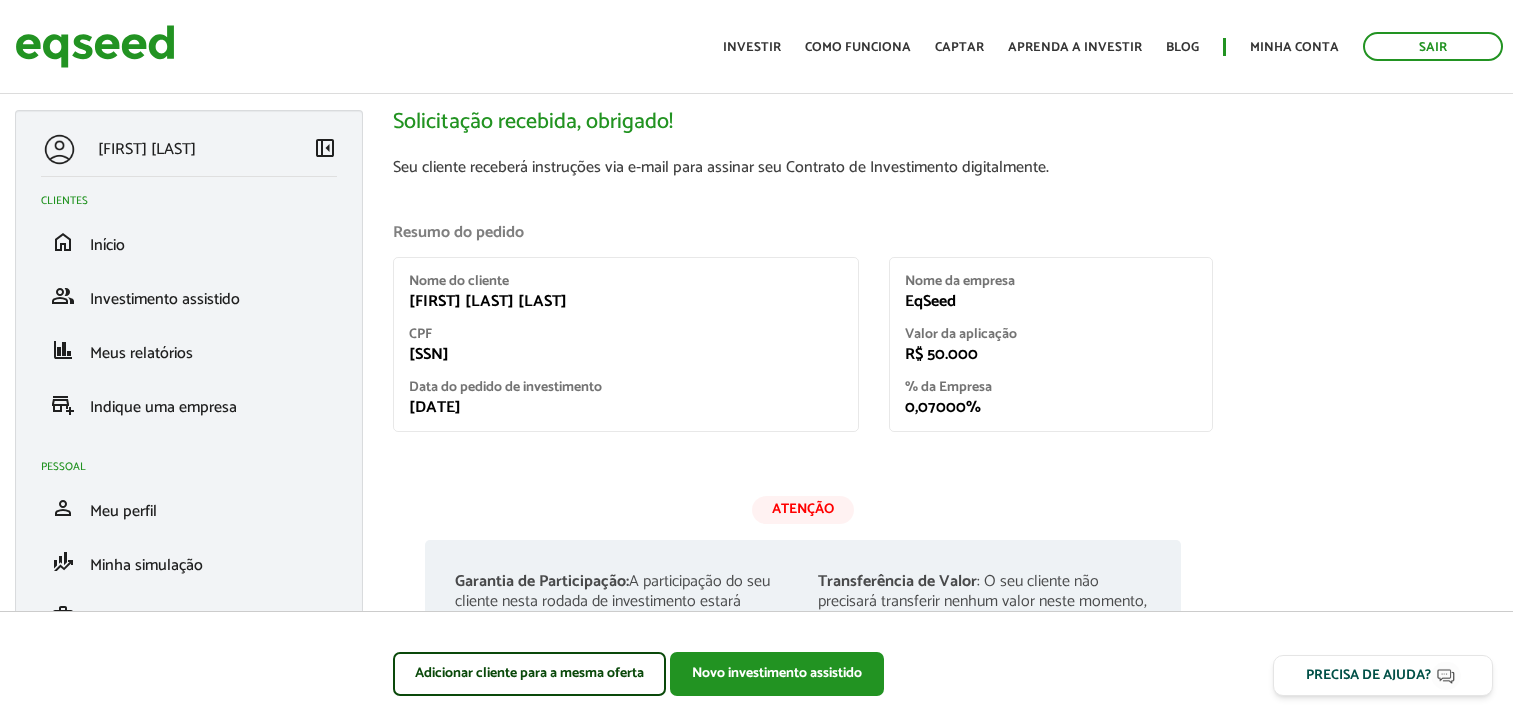 scroll, scrollTop: 0, scrollLeft: 0, axis: both 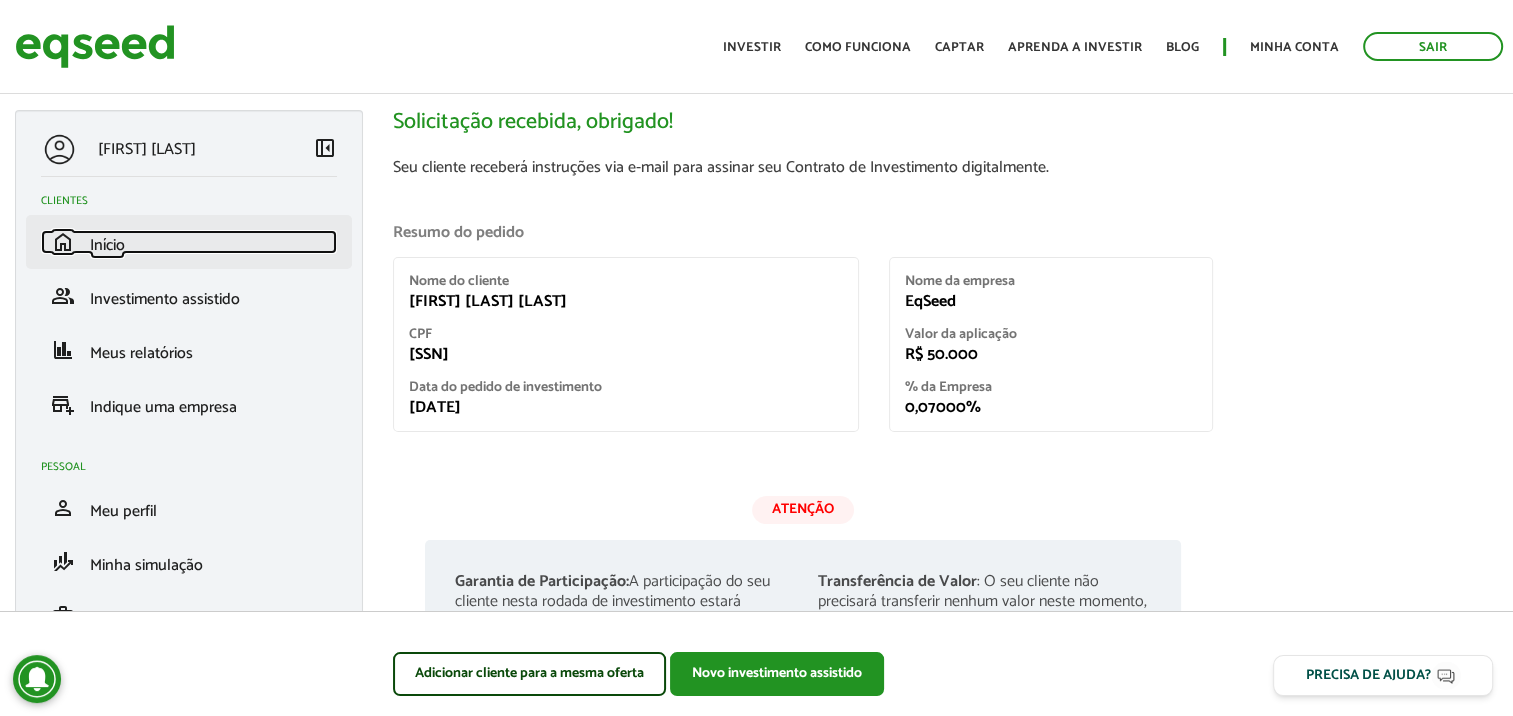 click on "Início" at bounding box center (107, 245) 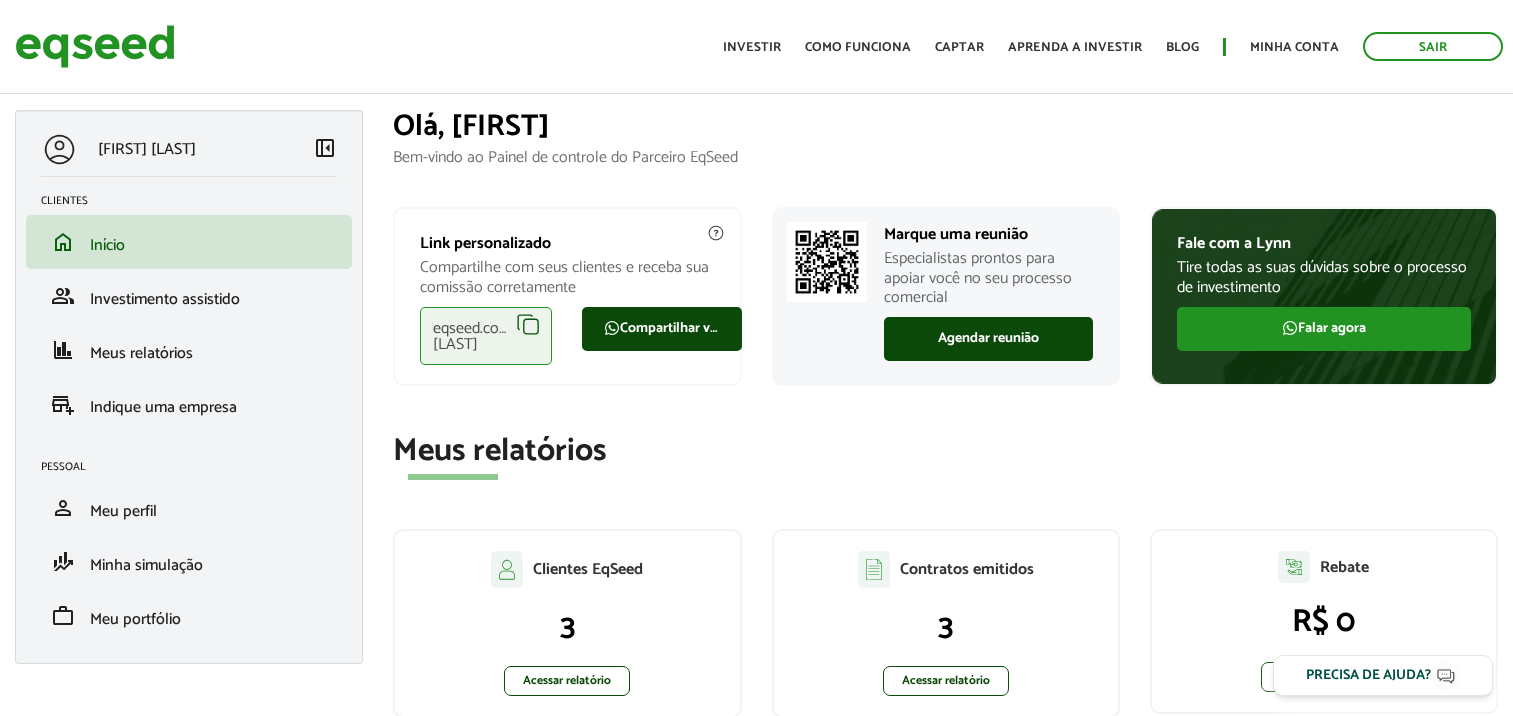 scroll, scrollTop: 0, scrollLeft: 0, axis: both 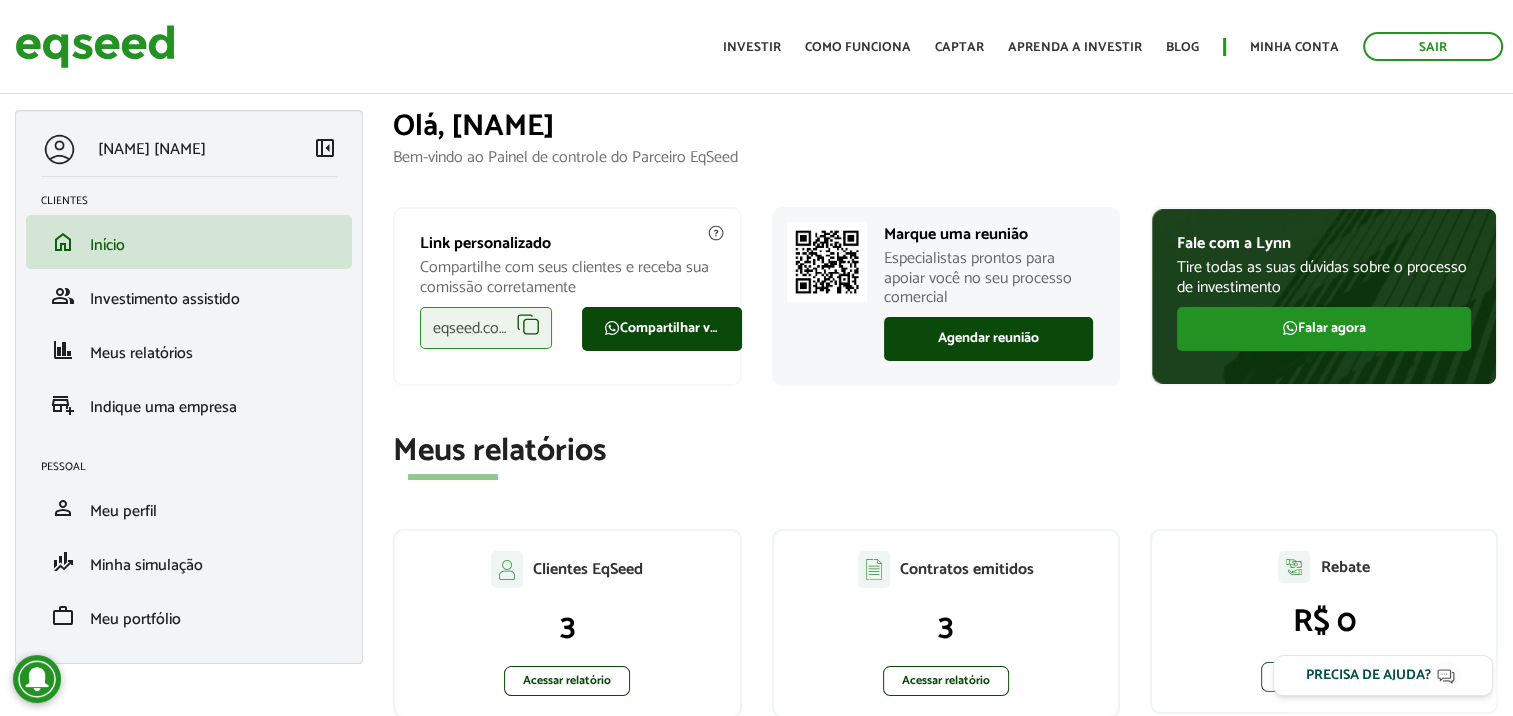 click on "[NAME] [NAME]" at bounding box center [152, 149] 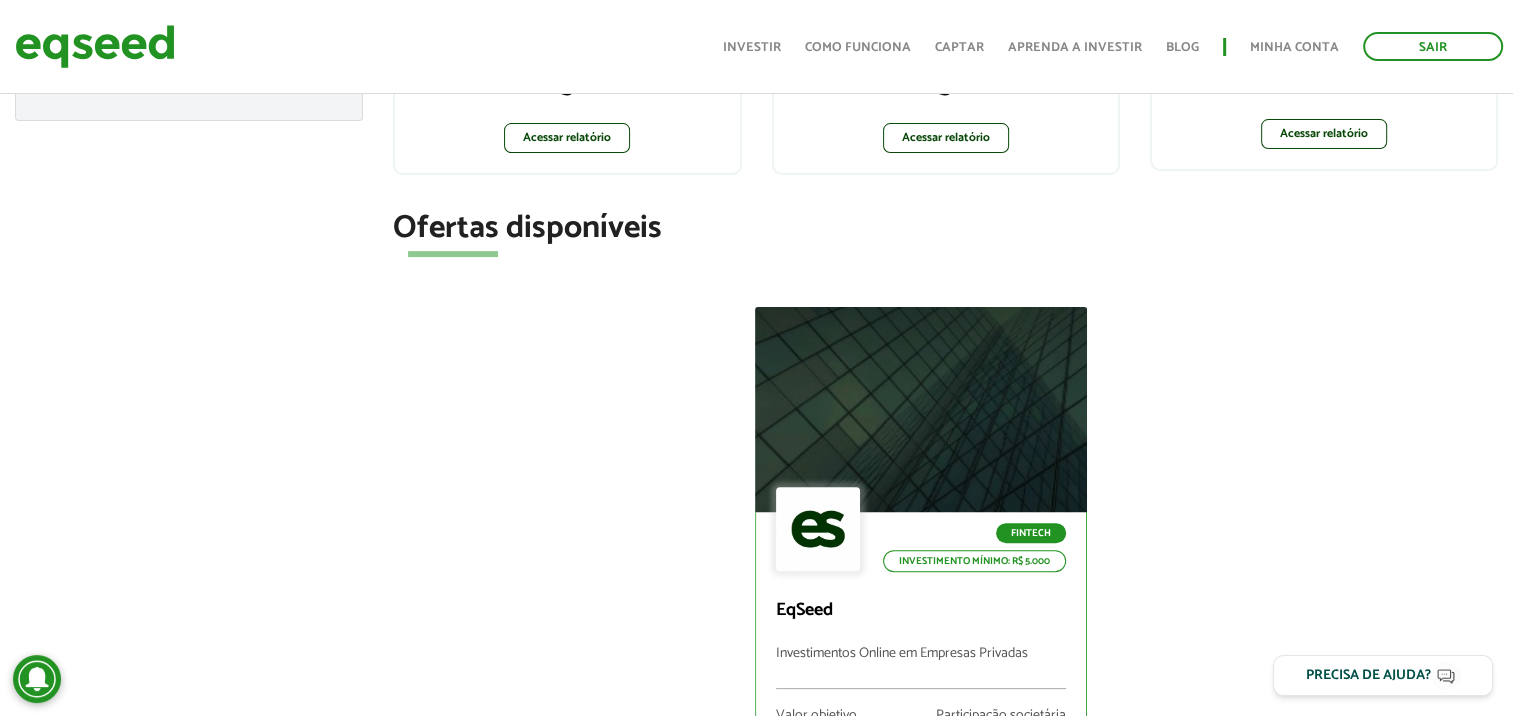scroll, scrollTop: 700, scrollLeft: 0, axis: vertical 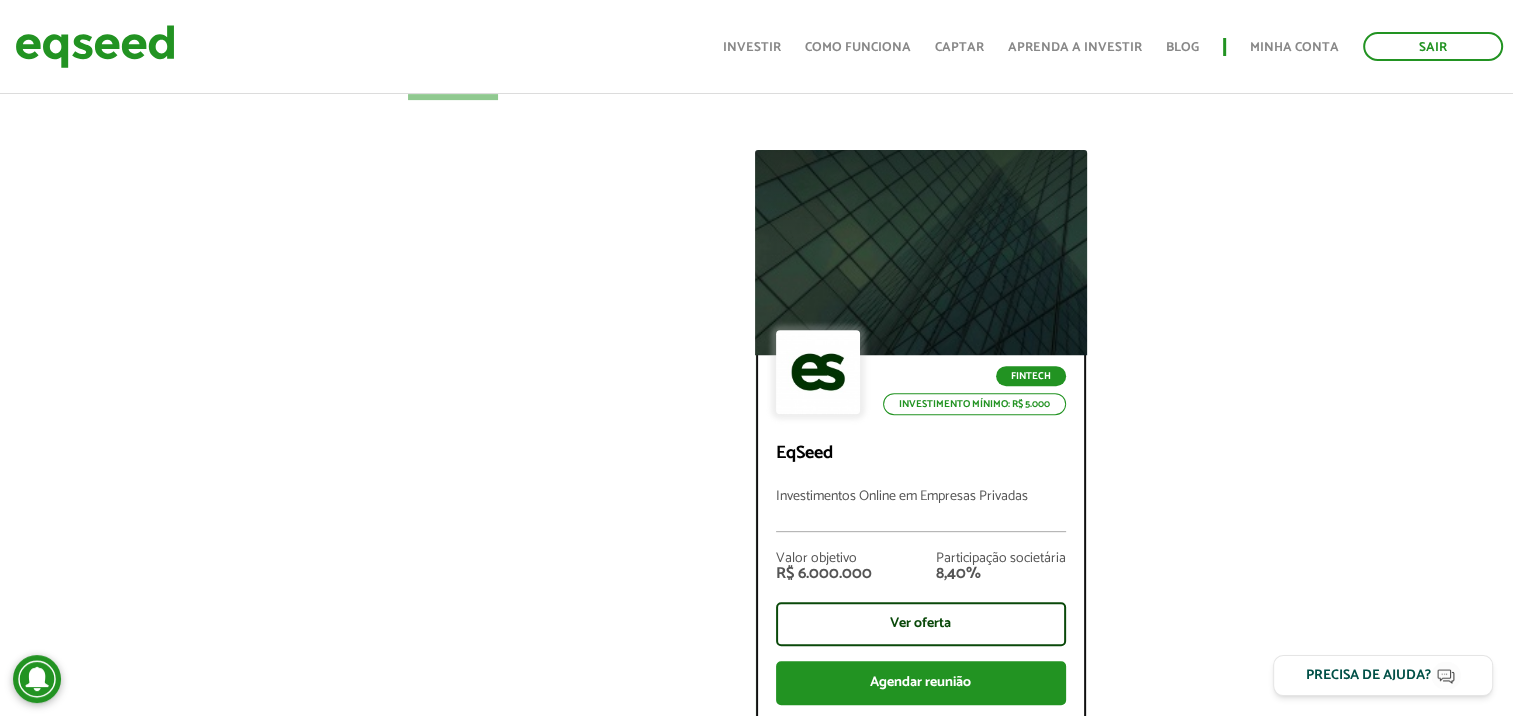 click at bounding box center (920, 252) 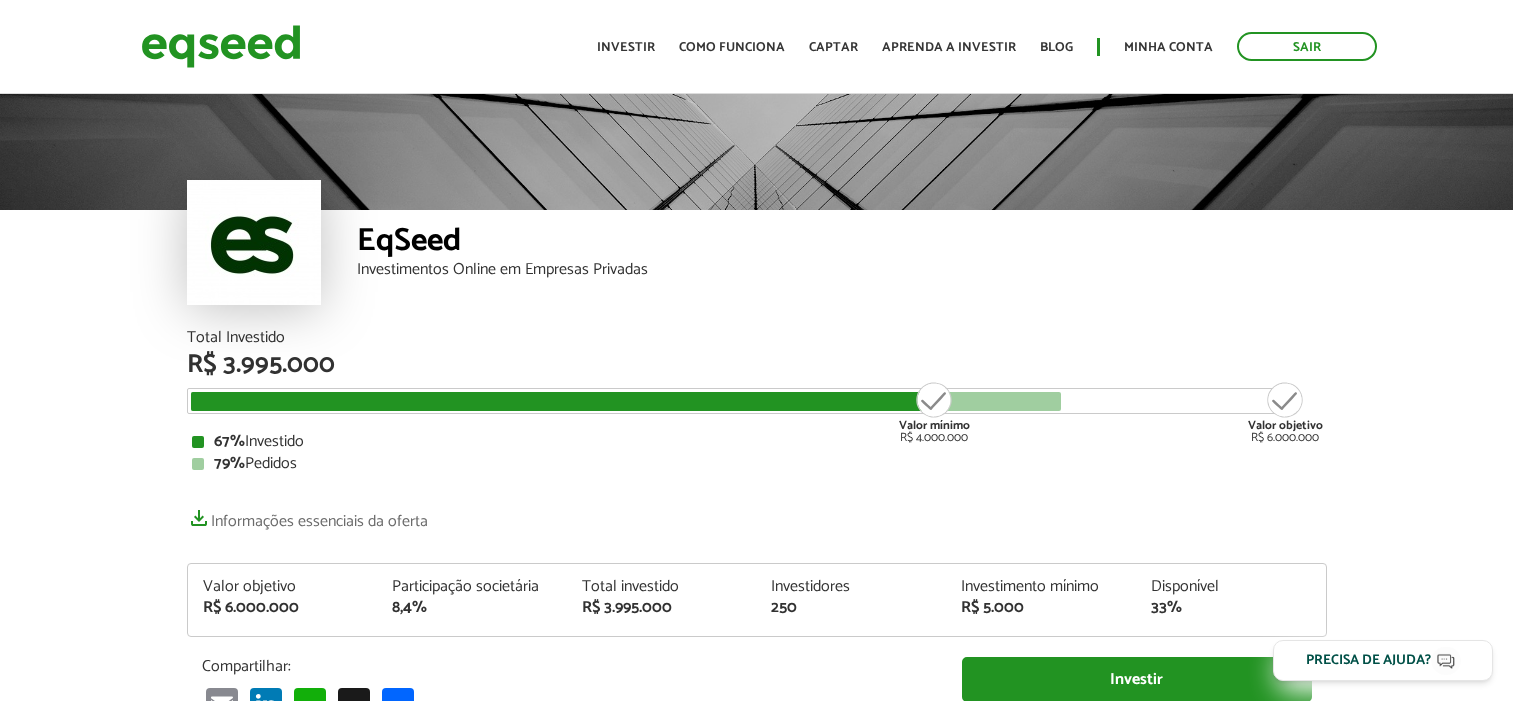 scroll, scrollTop: 0, scrollLeft: 0, axis: both 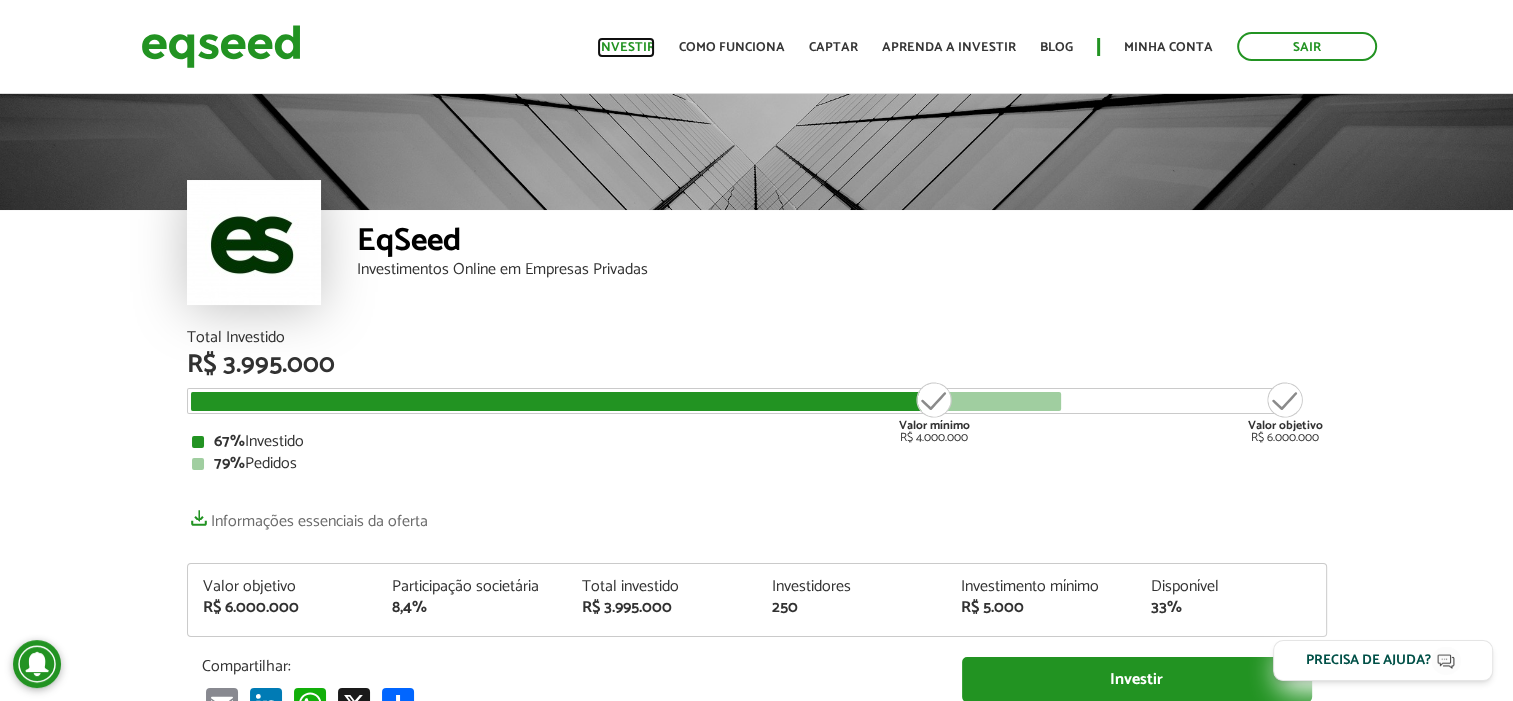 click on "Investir" at bounding box center [626, 47] 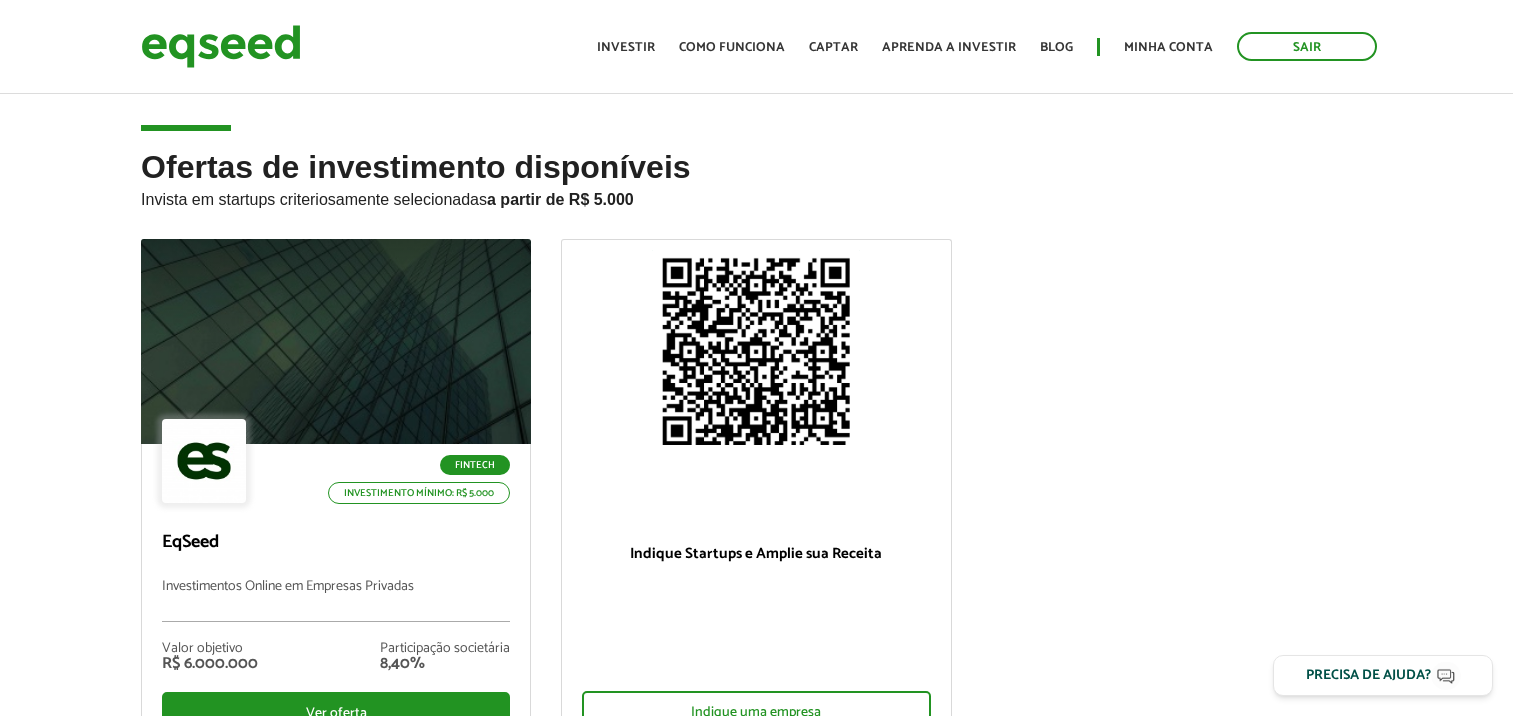 scroll, scrollTop: 0, scrollLeft: 0, axis: both 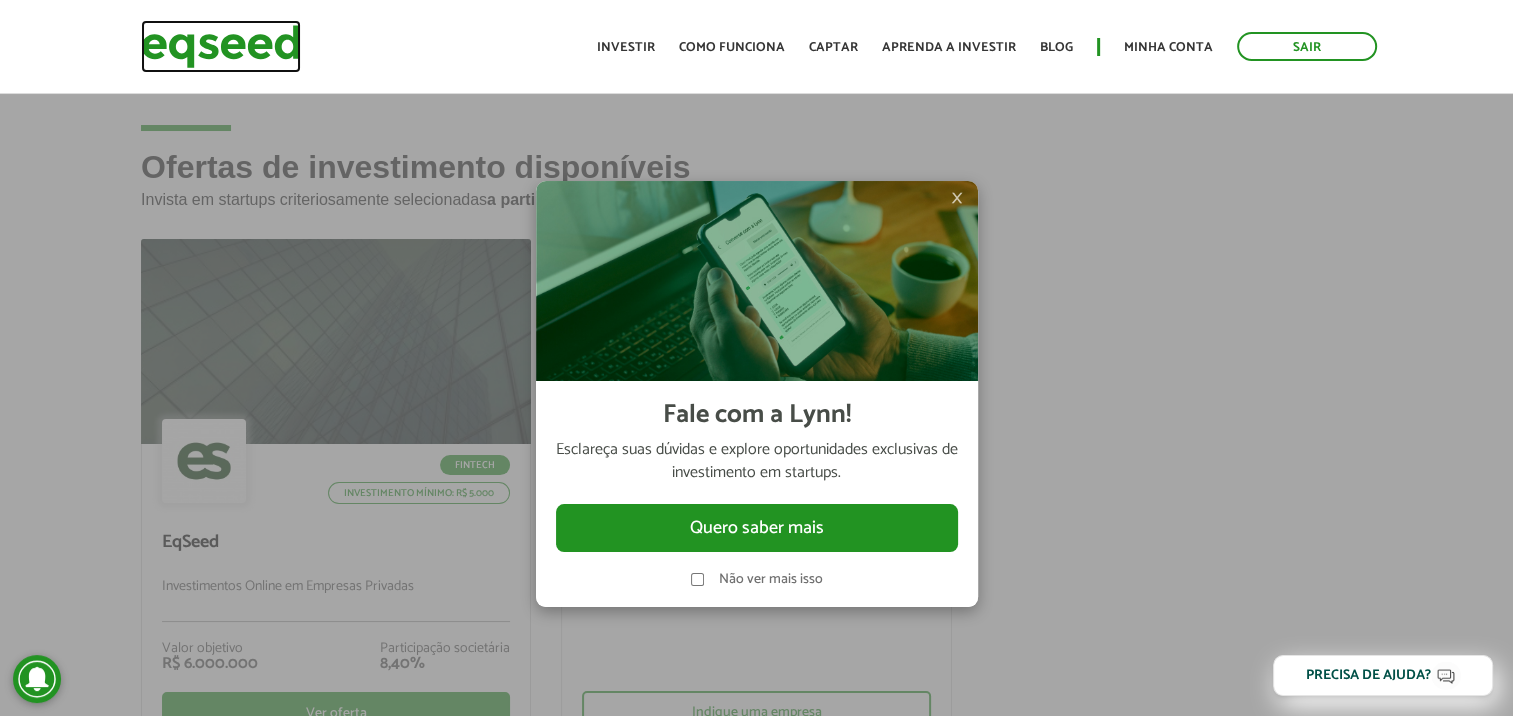 click at bounding box center [221, 46] 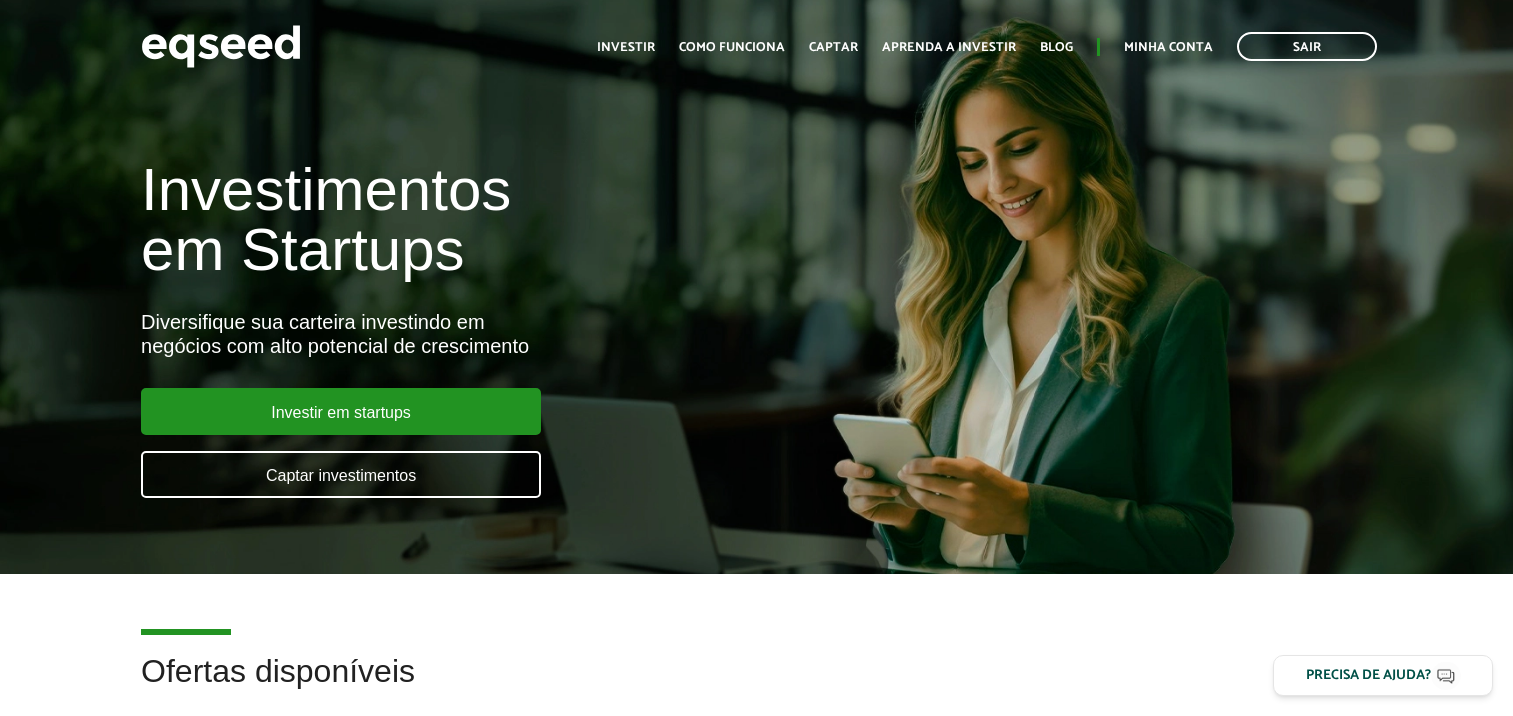 scroll, scrollTop: 0, scrollLeft: 0, axis: both 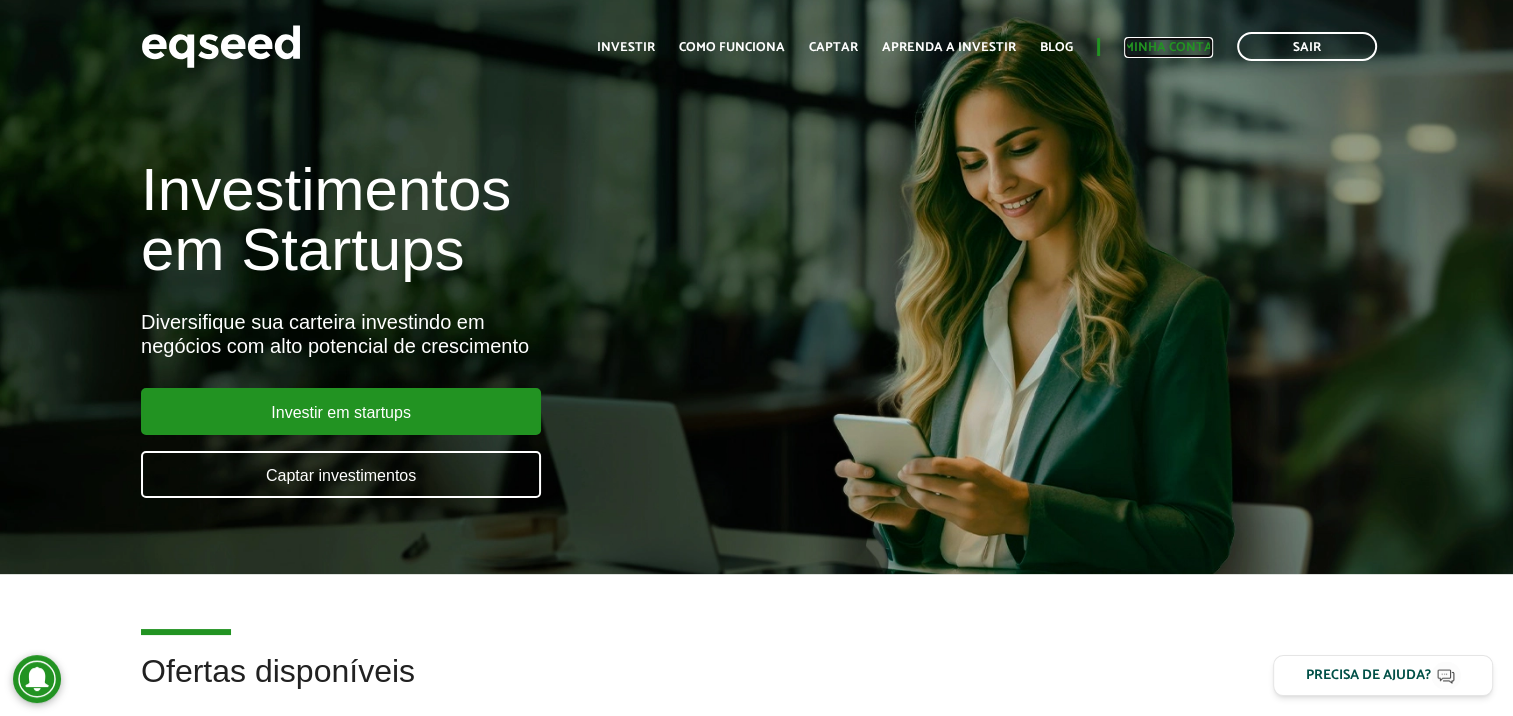 click on "Minha conta" at bounding box center [1168, 47] 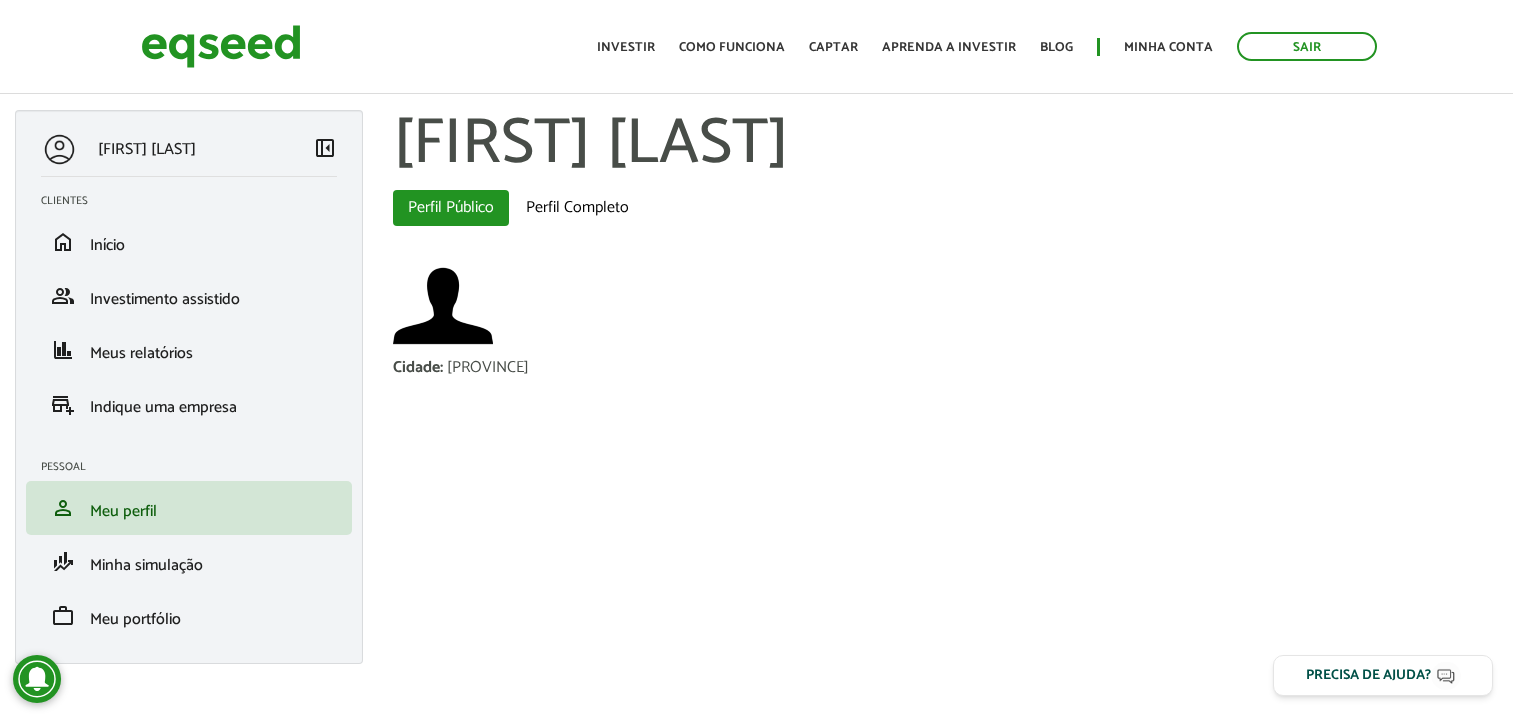 scroll, scrollTop: 0, scrollLeft: 0, axis: both 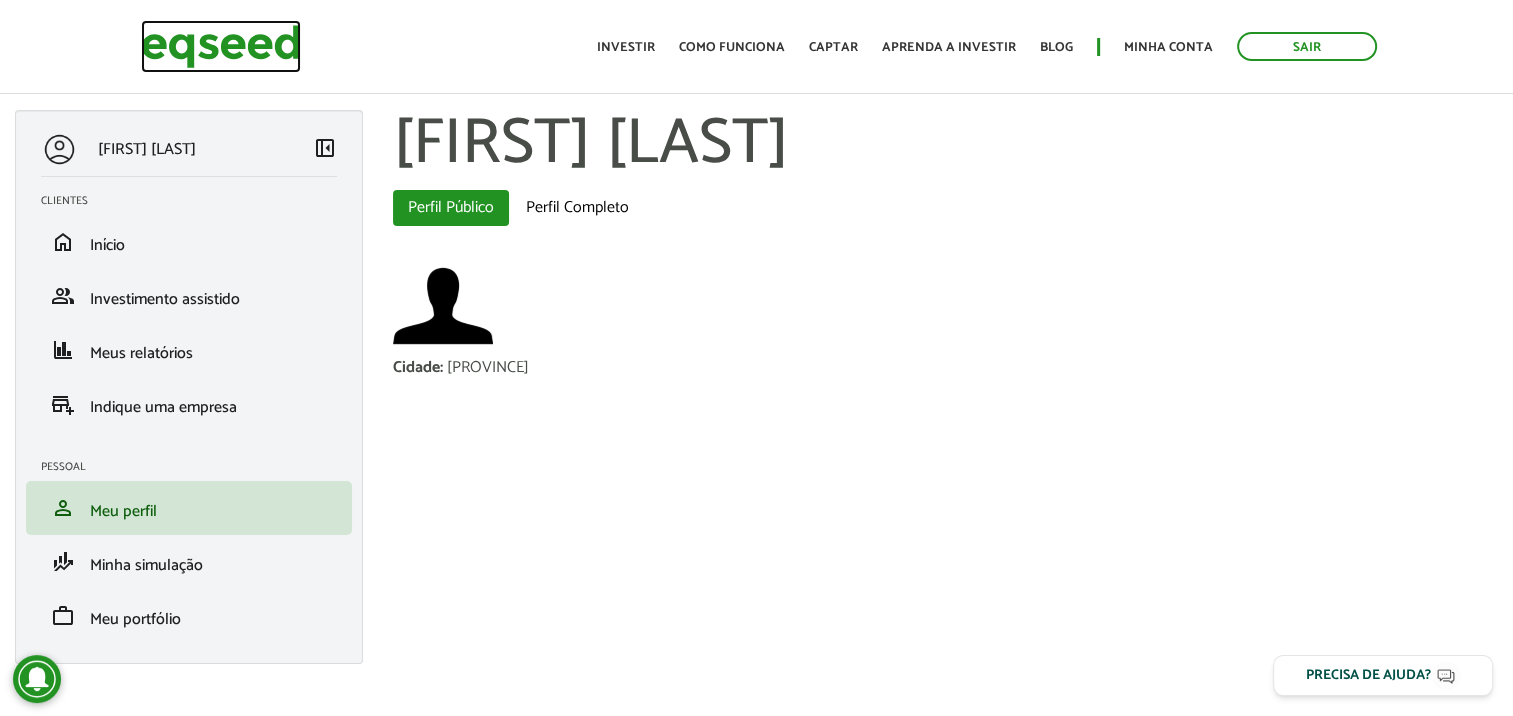 click at bounding box center [221, 46] 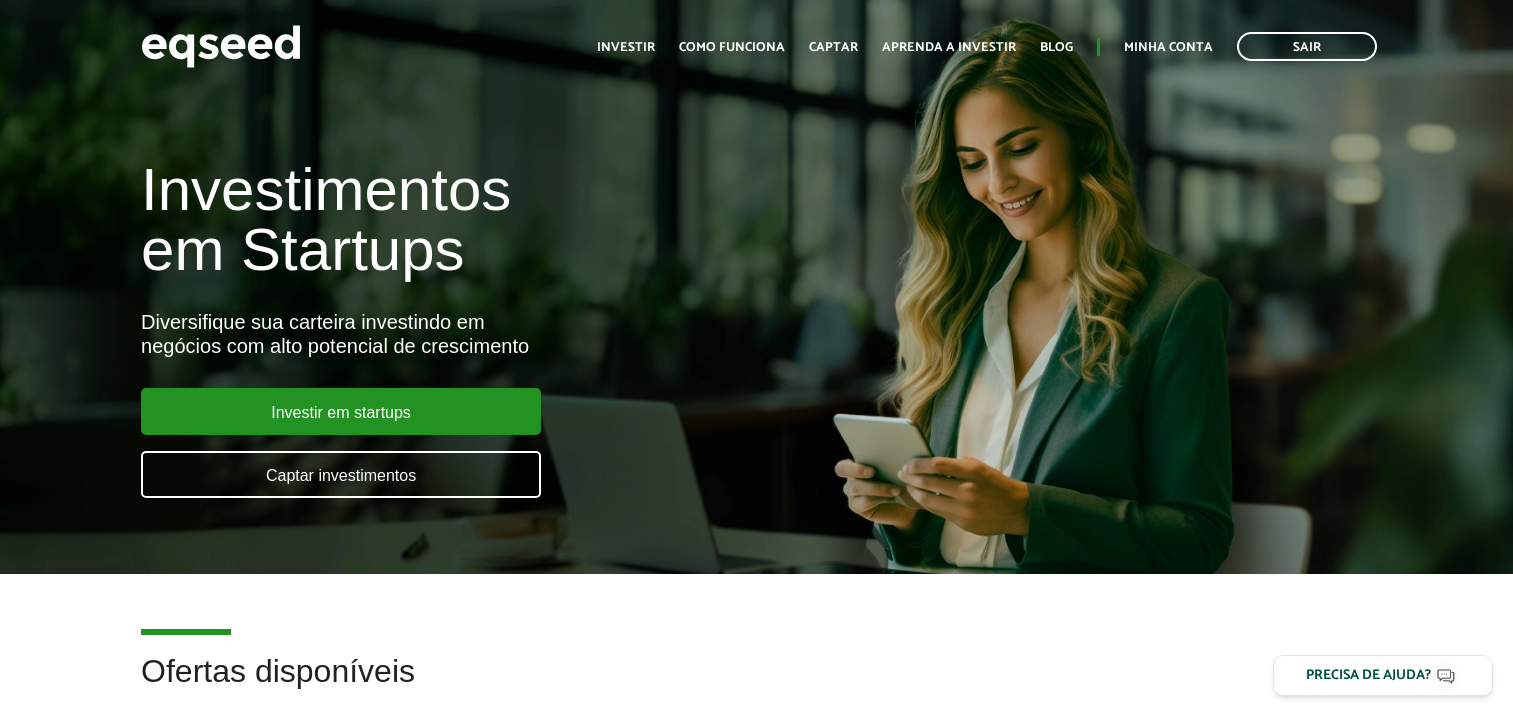 scroll, scrollTop: 0, scrollLeft: 0, axis: both 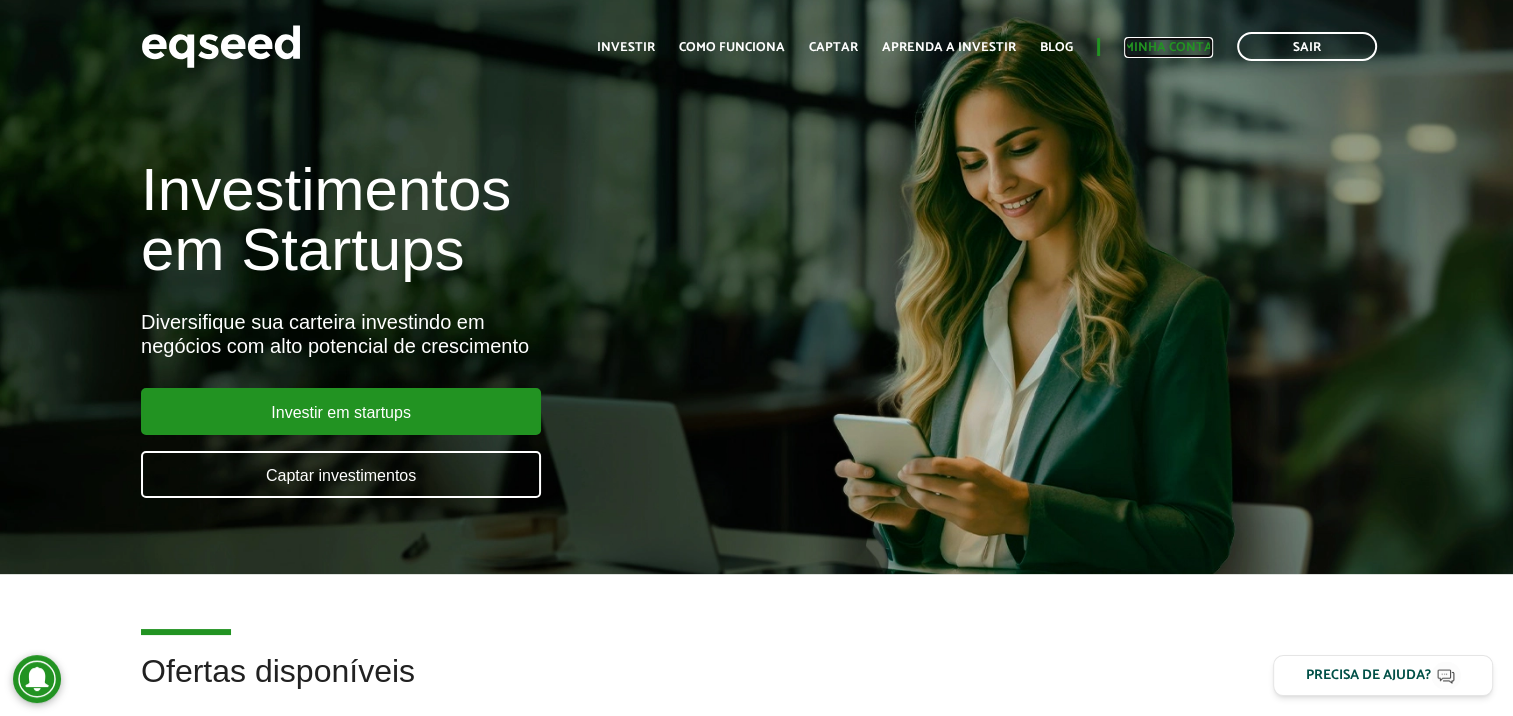 click on "Minha conta" at bounding box center [1168, 47] 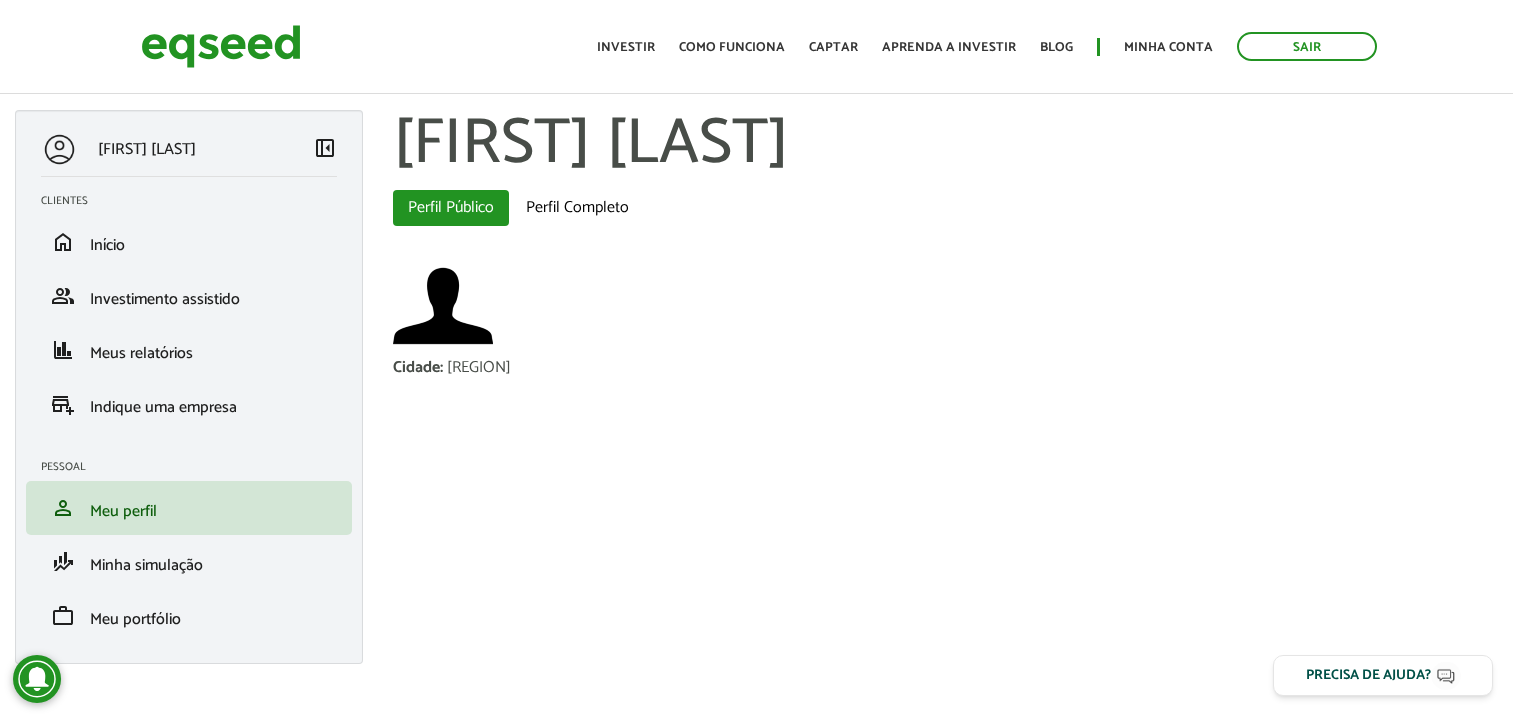 scroll, scrollTop: 0, scrollLeft: 0, axis: both 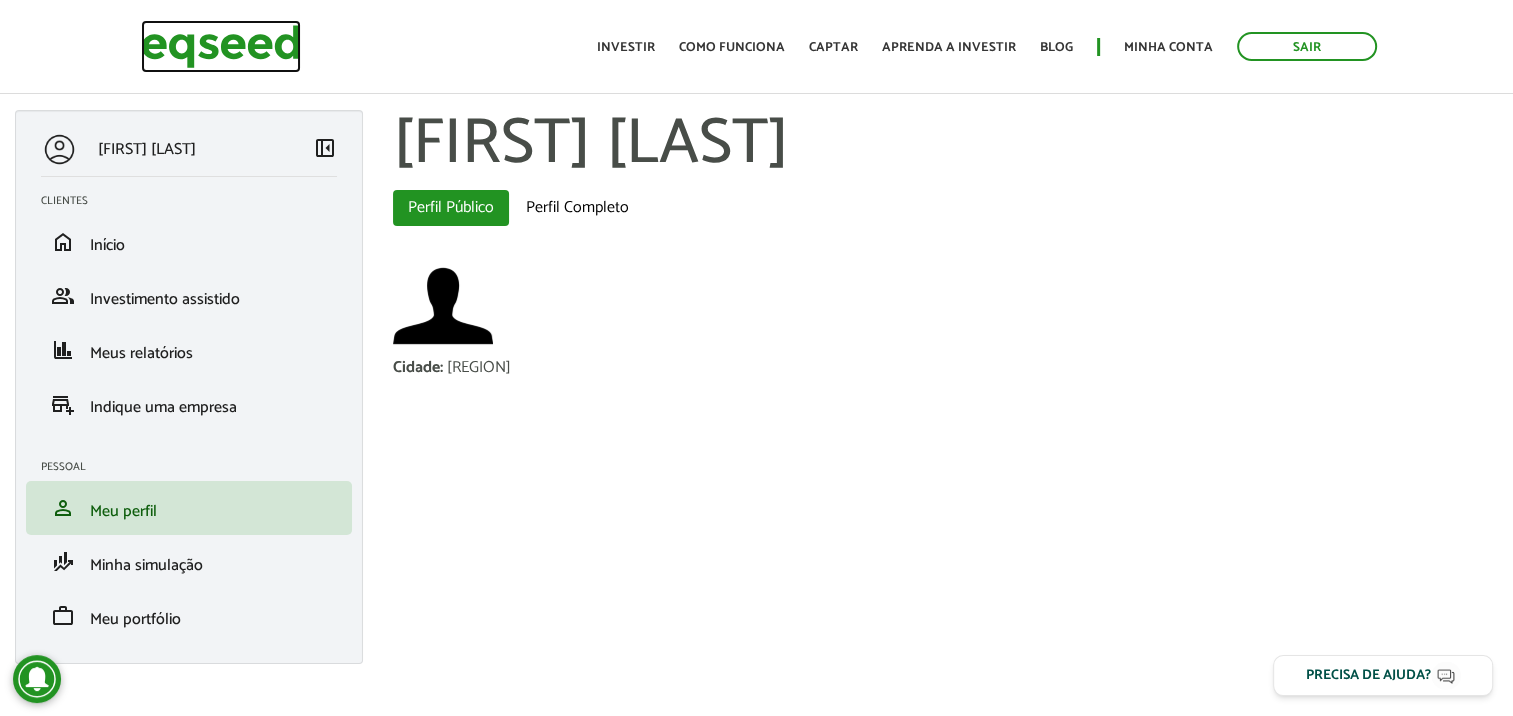 click at bounding box center (221, 46) 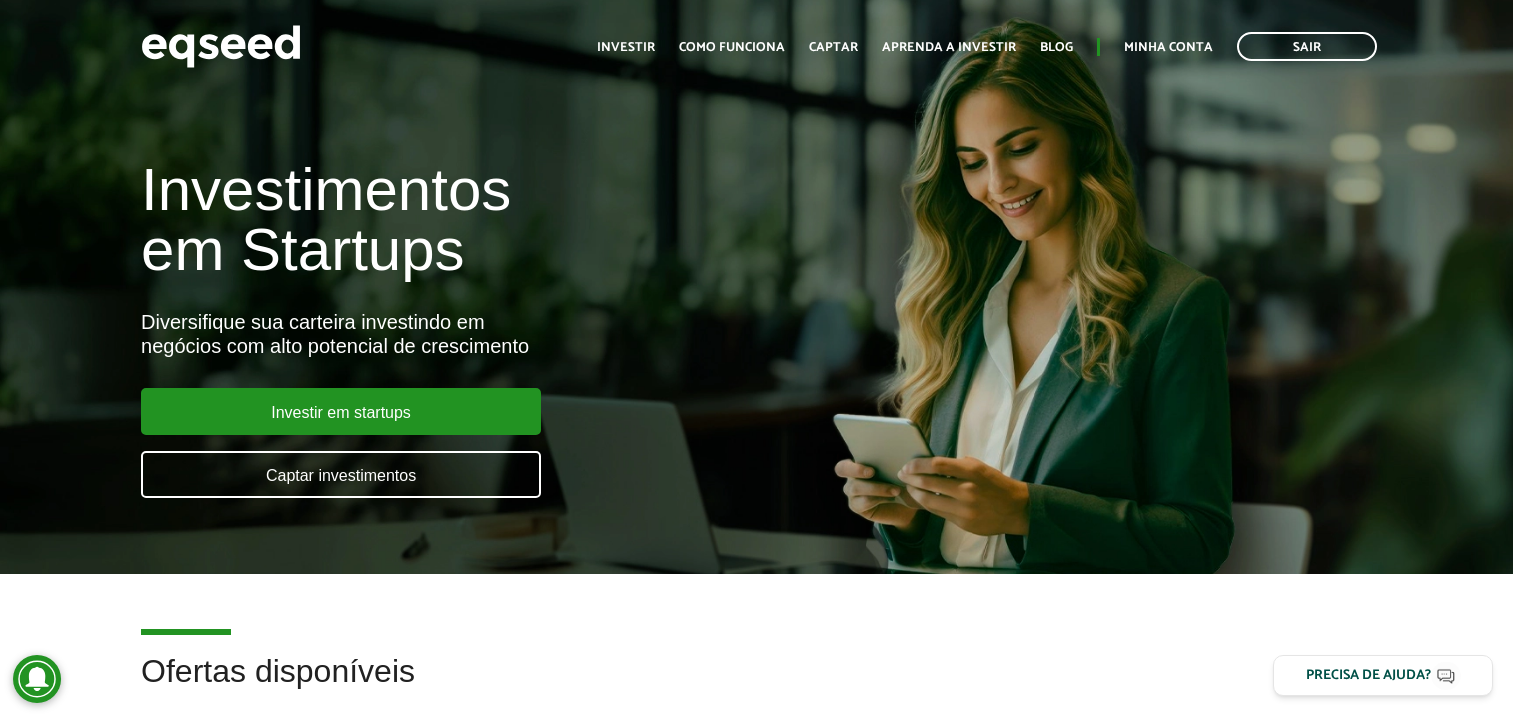 scroll, scrollTop: 0, scrollLeft: 0, axis: both 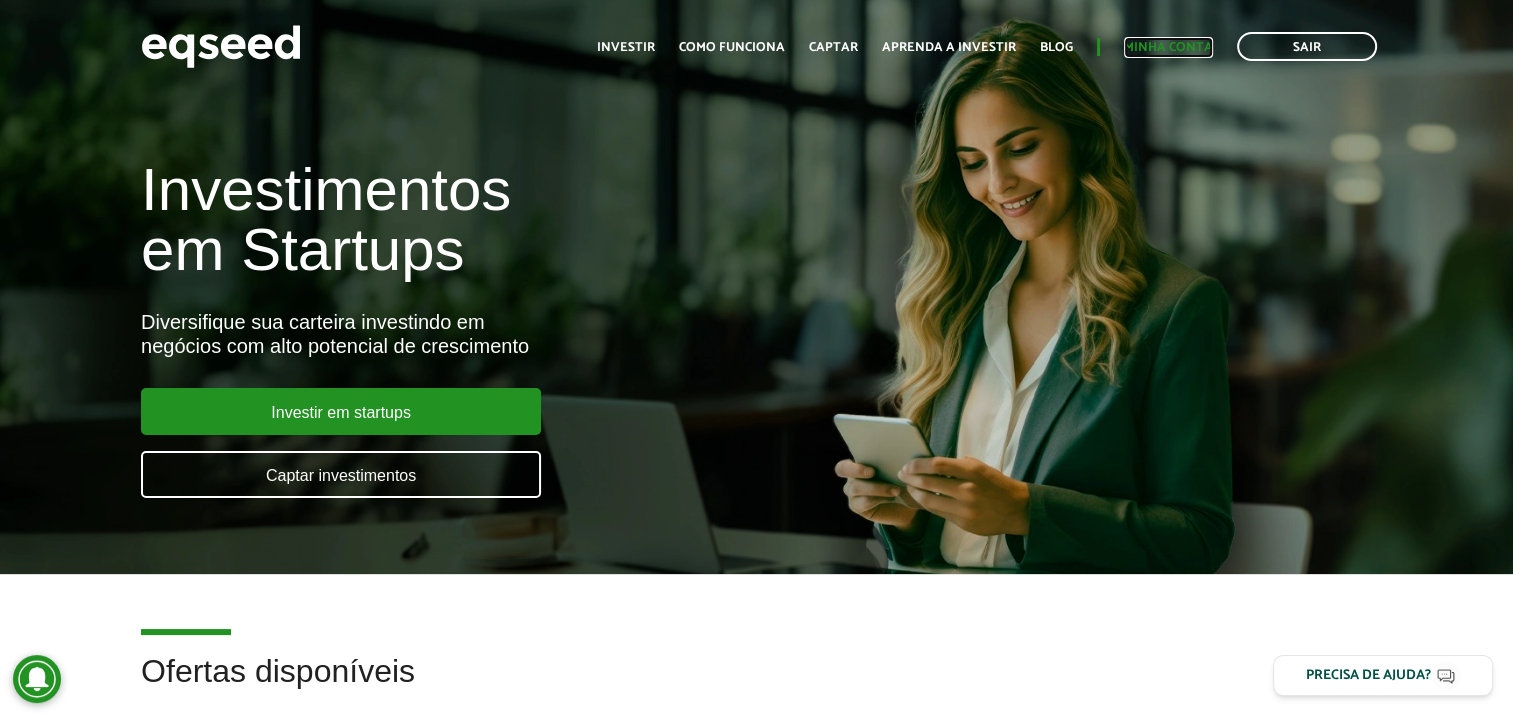 click on "Minha conta" at bounding box center (1168, 47) 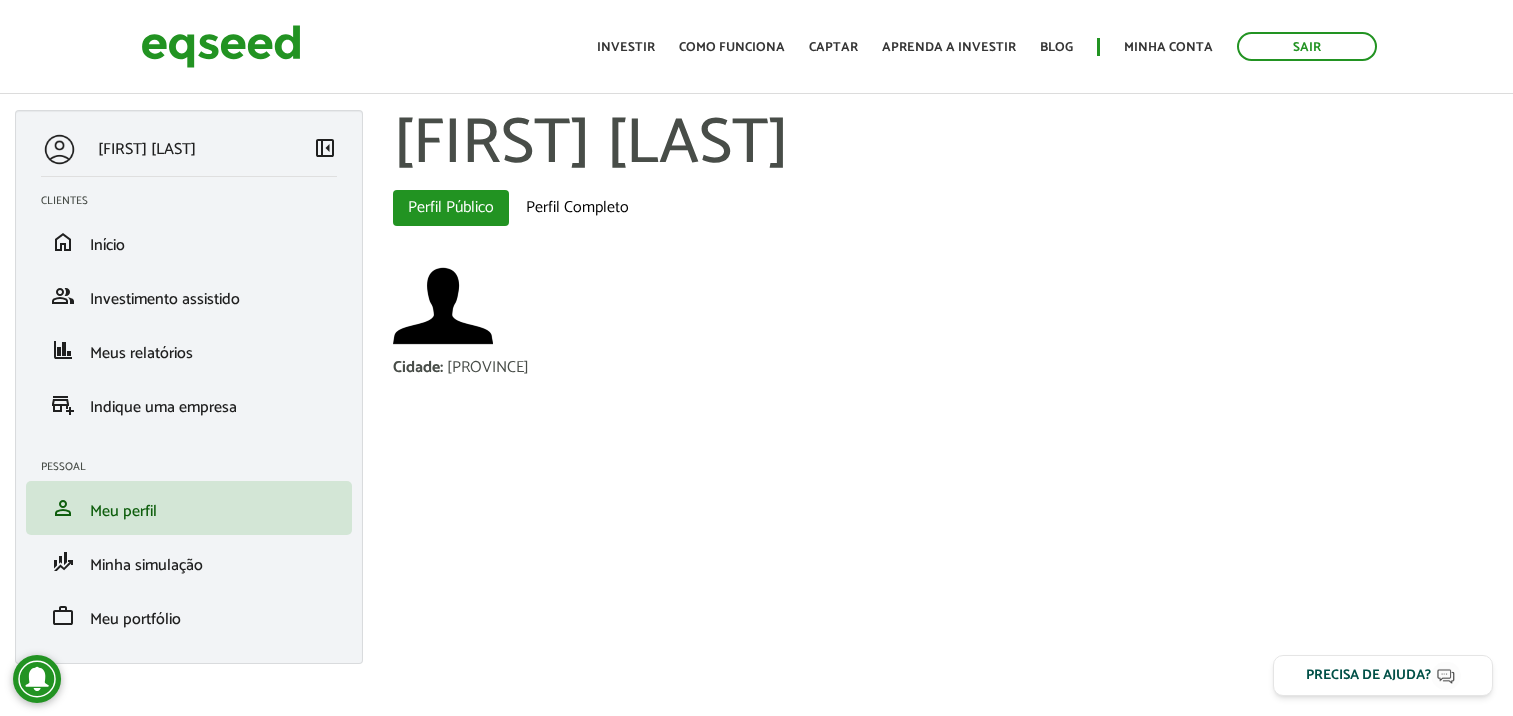 scroll, scrollTop: 0, scrollLeft: 0, axis: both 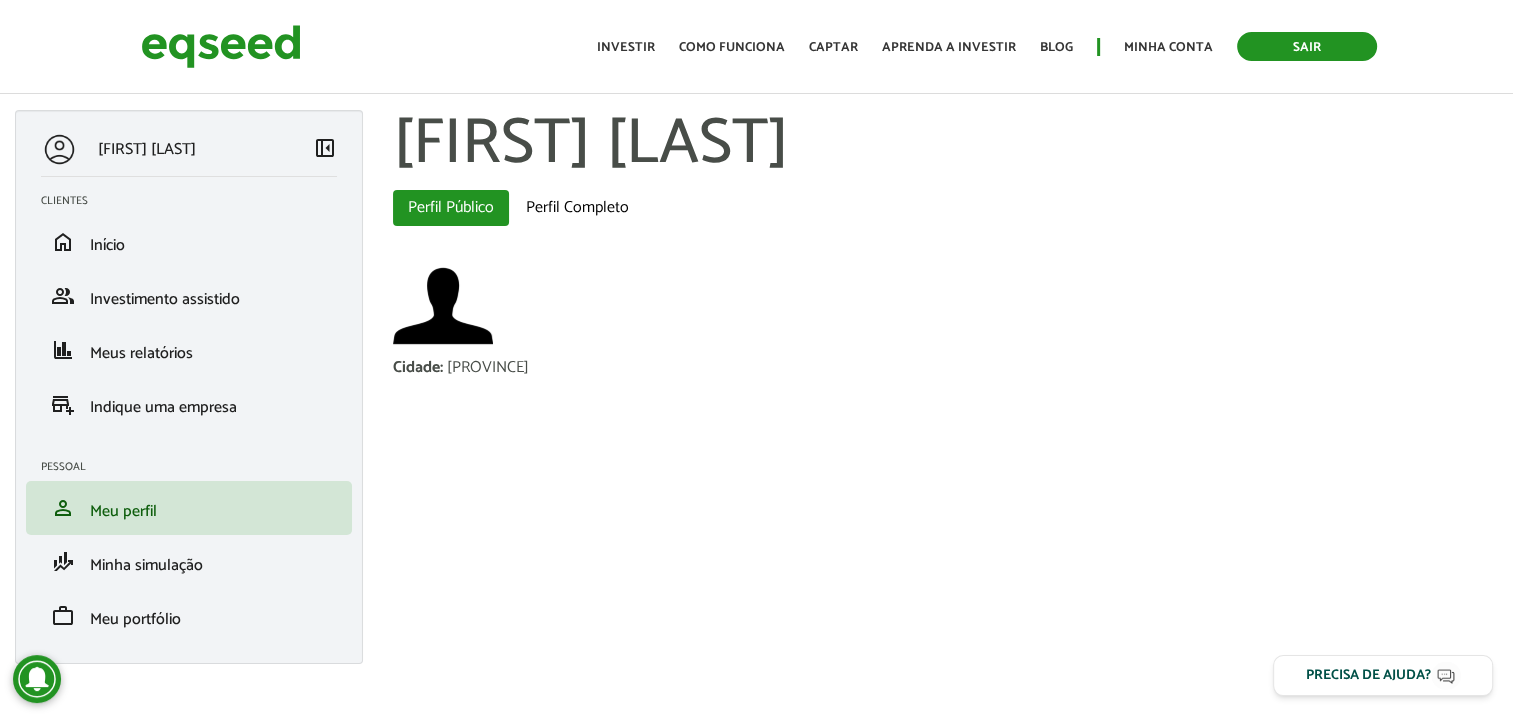 click on "Sair" at bounding box center [1307, 46] 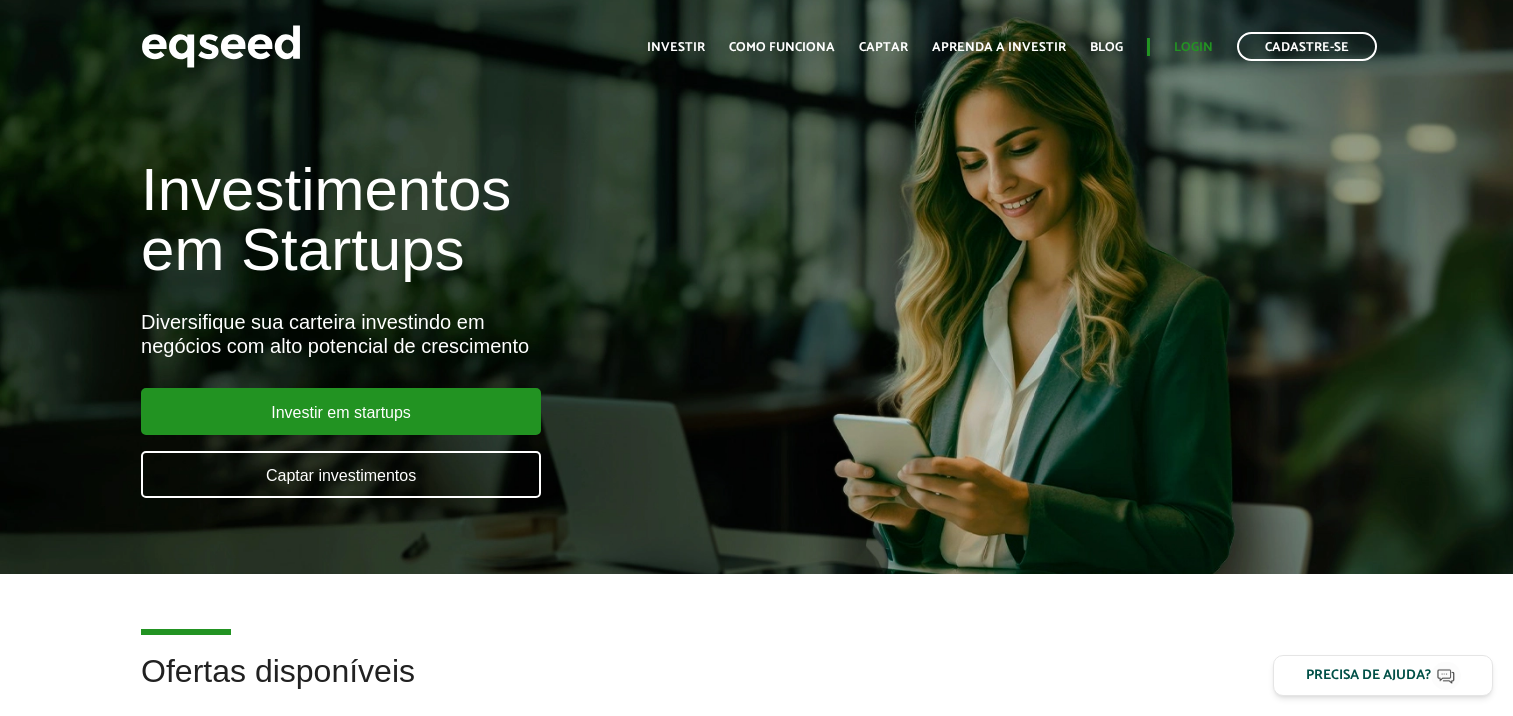 scroll, scrollTop: 0, scrollLeft: 0, axis: both 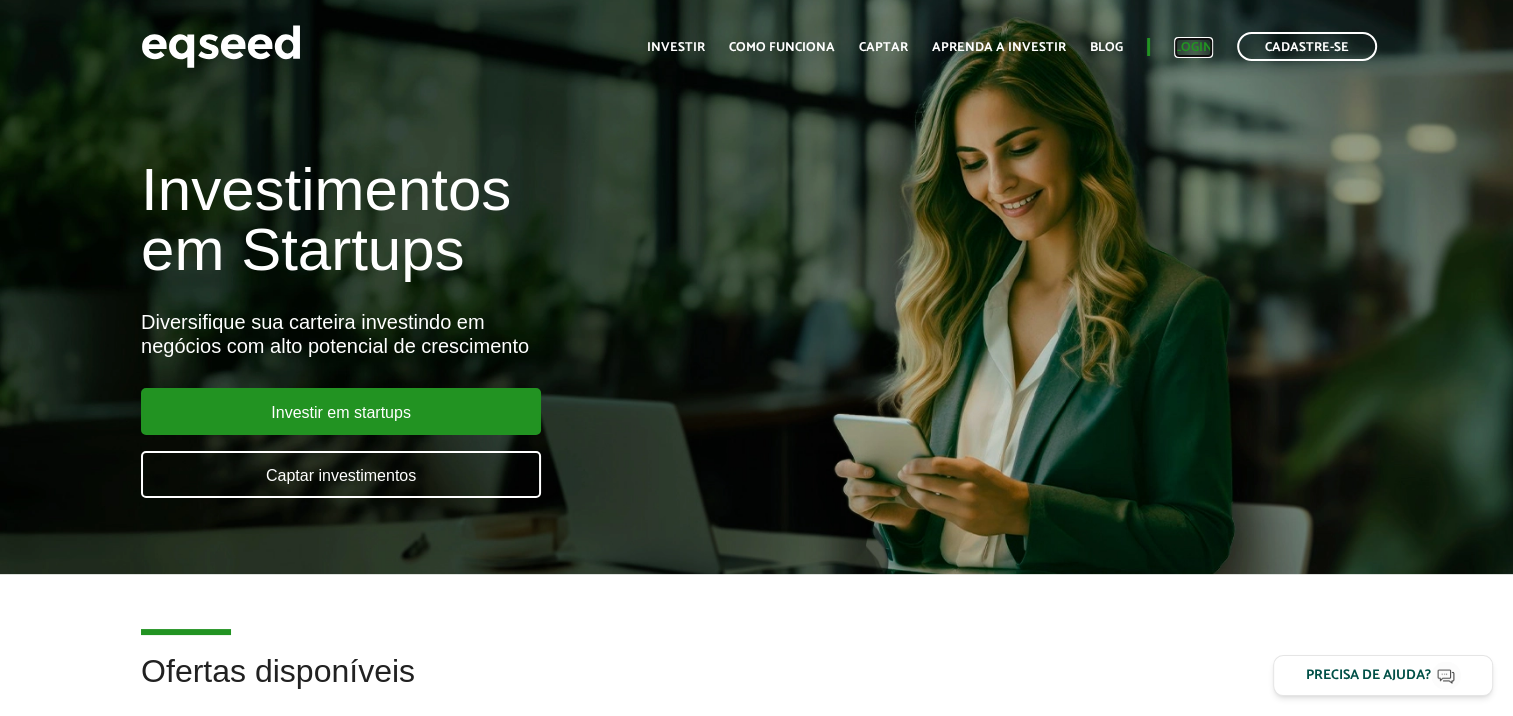 click on "Login" at bounding box center [1193, 47] 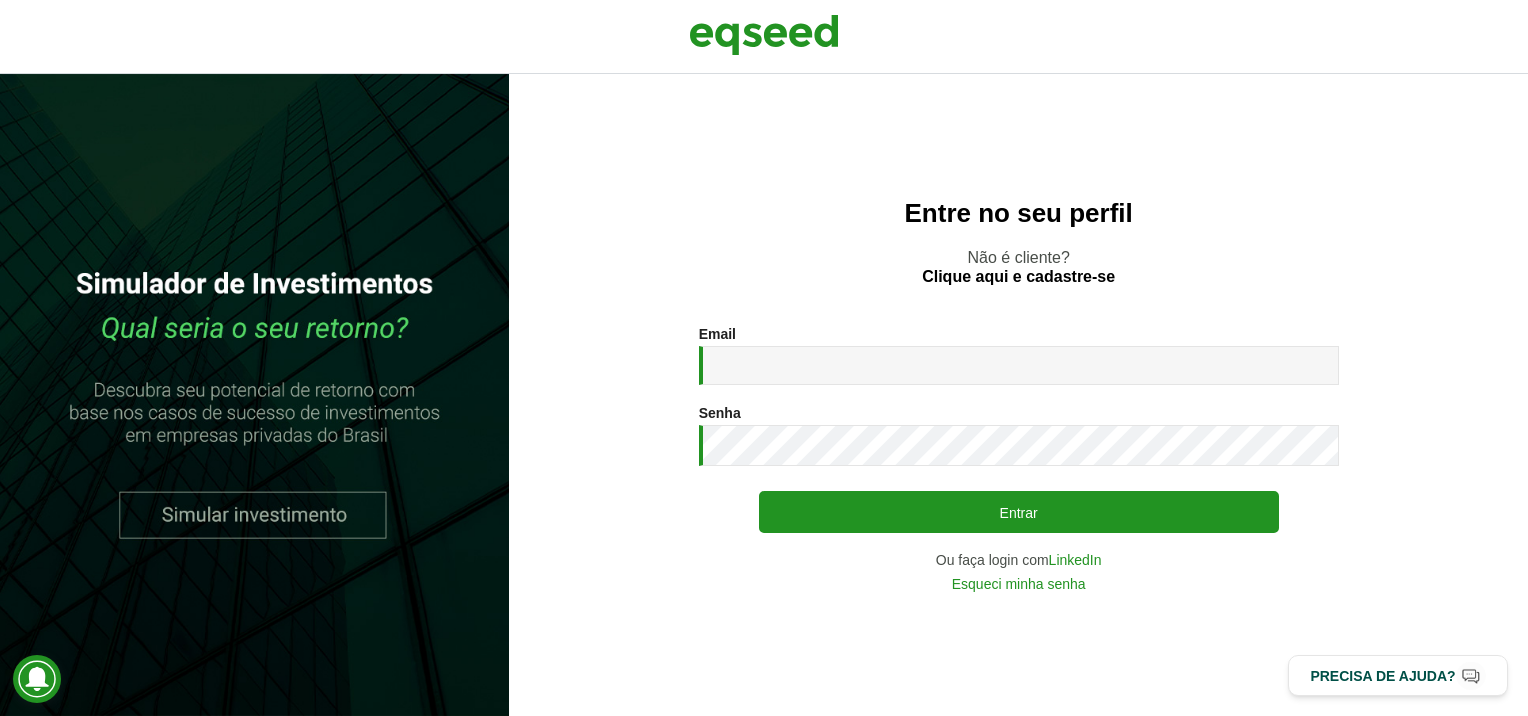 scroll, scrollTop: 0, scrollLeft: 0, axis: both 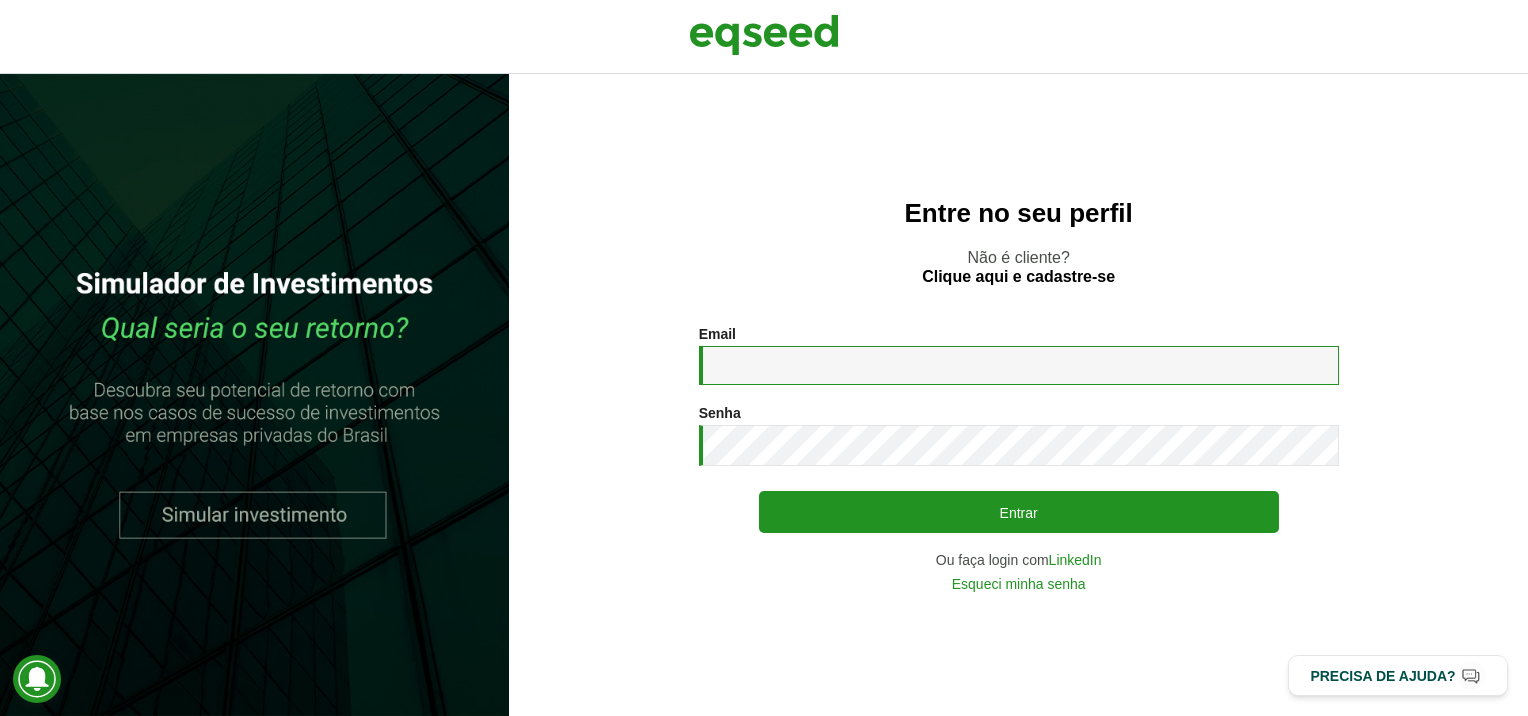 click on "Email  *" at bounding box center (1019, 365) 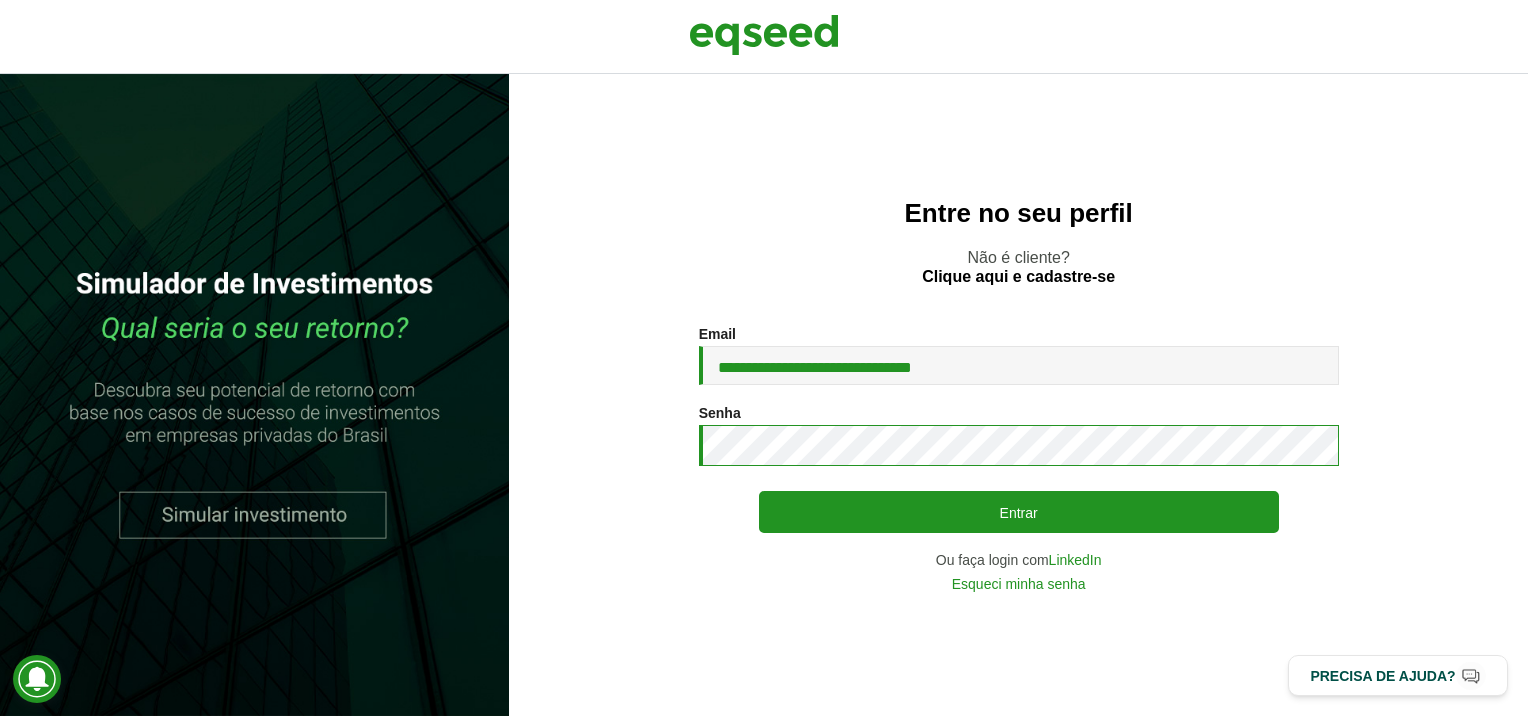 click on "Entrar" at bounding box center [1019, 512] 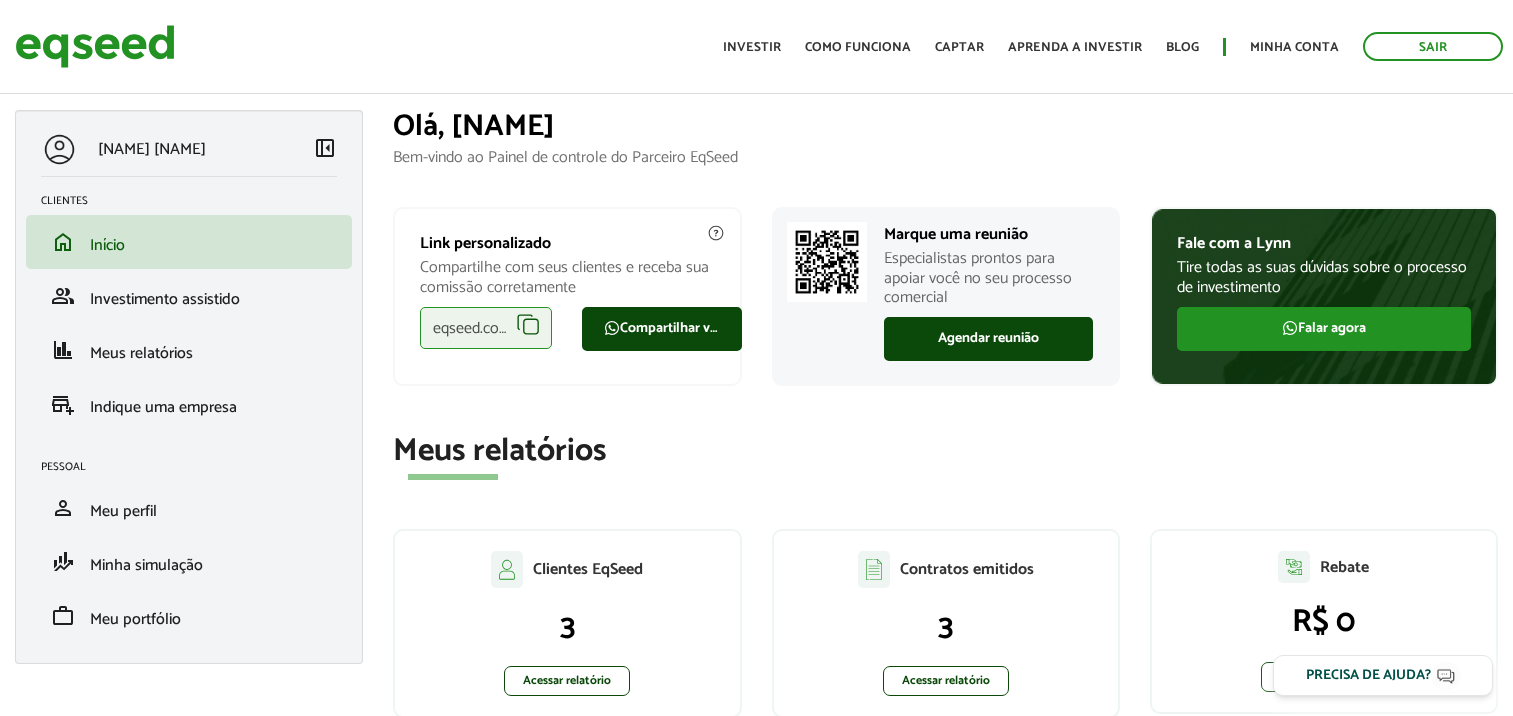 scroll, scrollTop: 0, scrollLeft: 0, axis: both 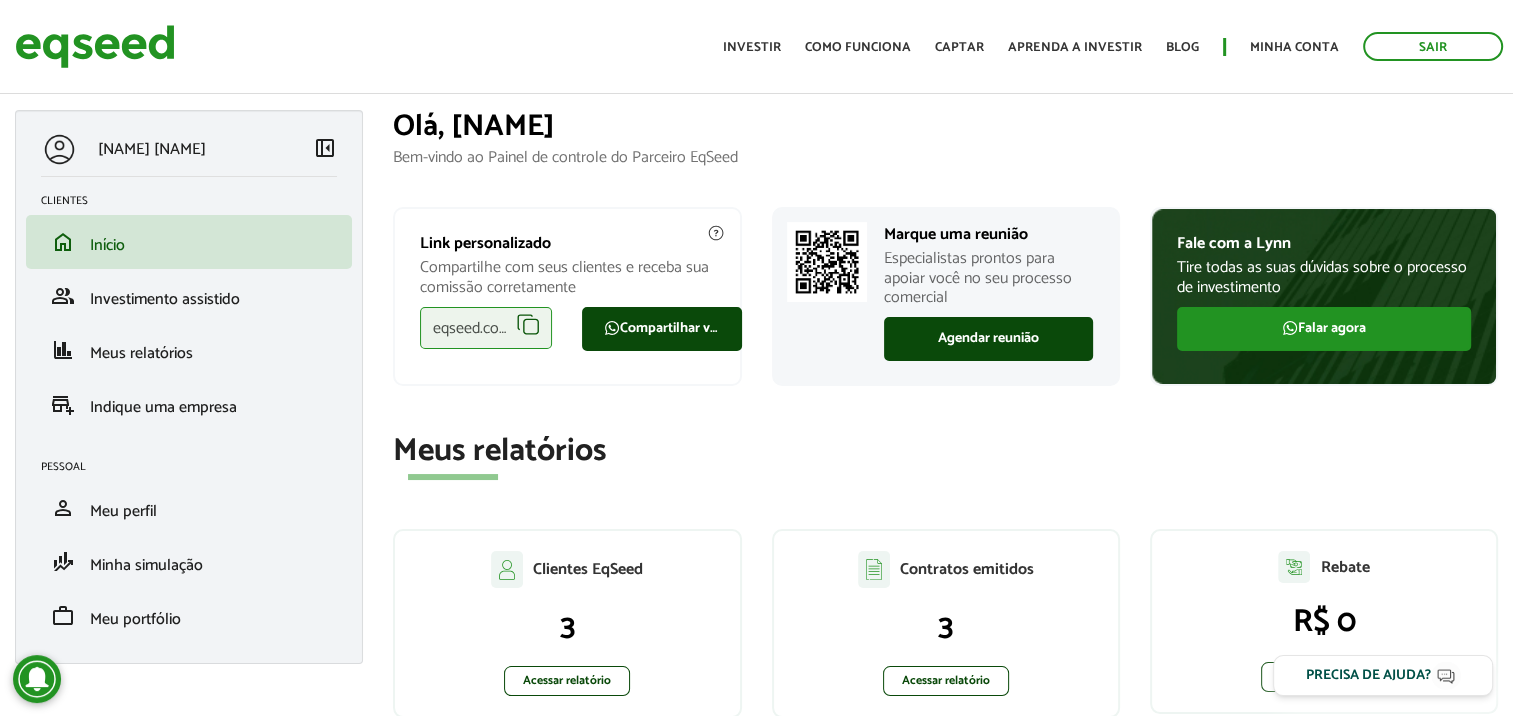 click on "eqseed.com/a/is/cleiton.menin" at bounding box center [486, 328] 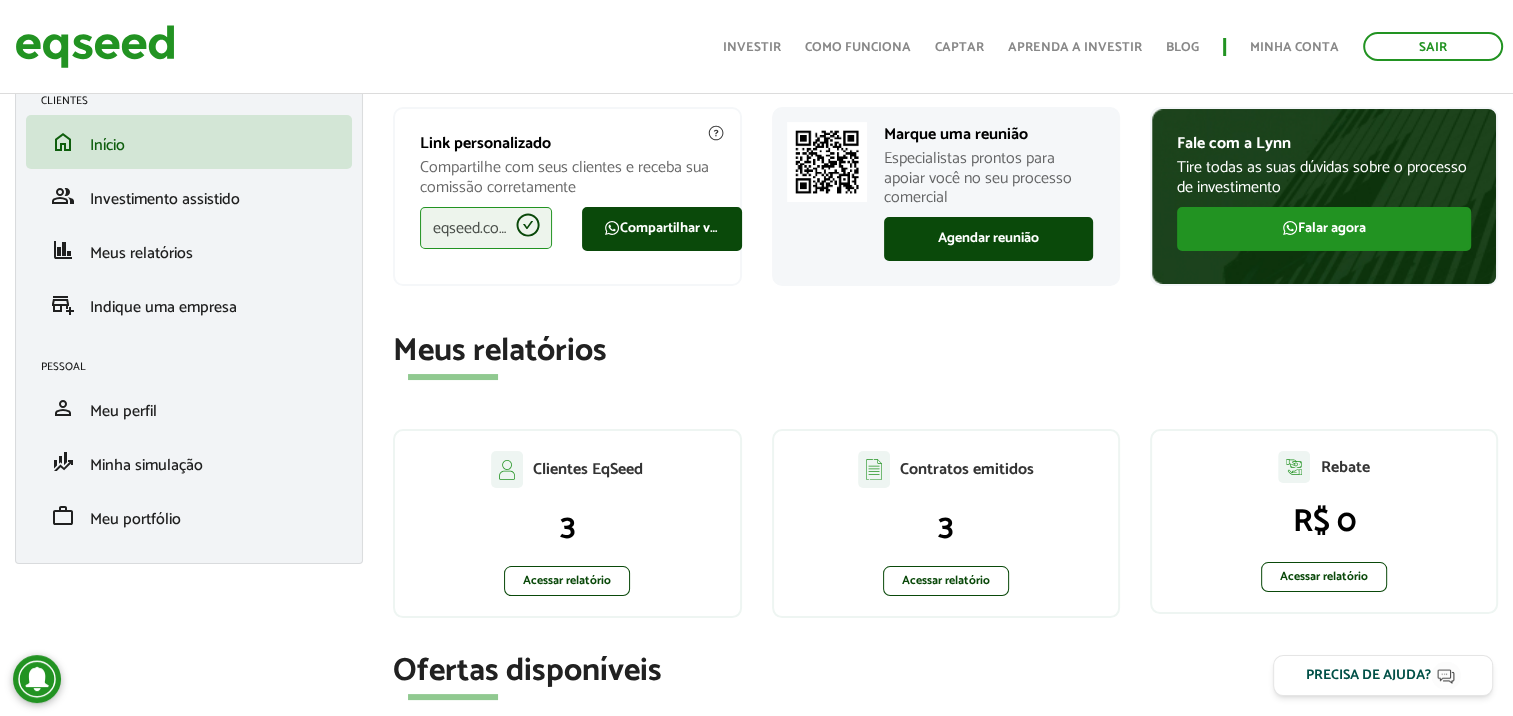 scroll, scrollTop: 0, scrollLeft: 0, axis: both 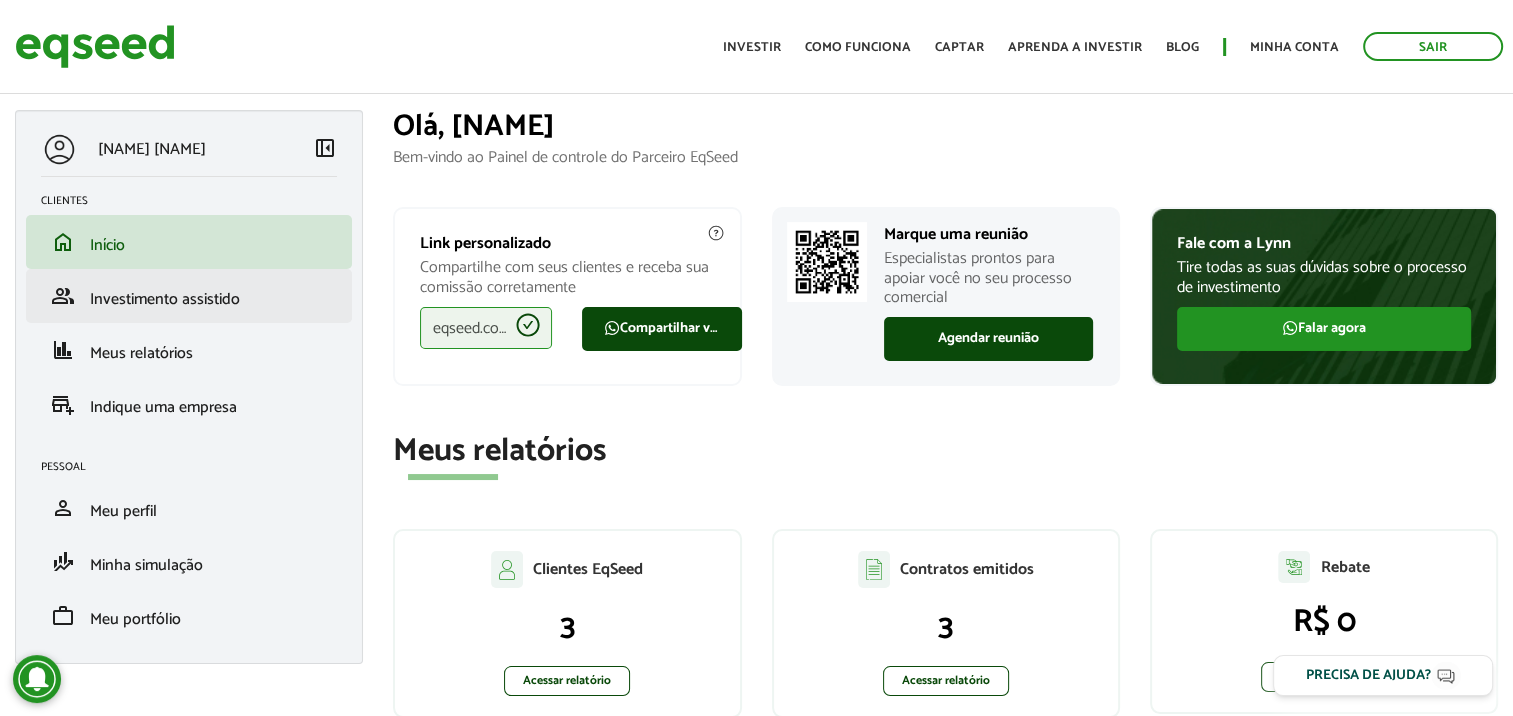 click on "group Investimento assistido" at bounding box center [189, 296] 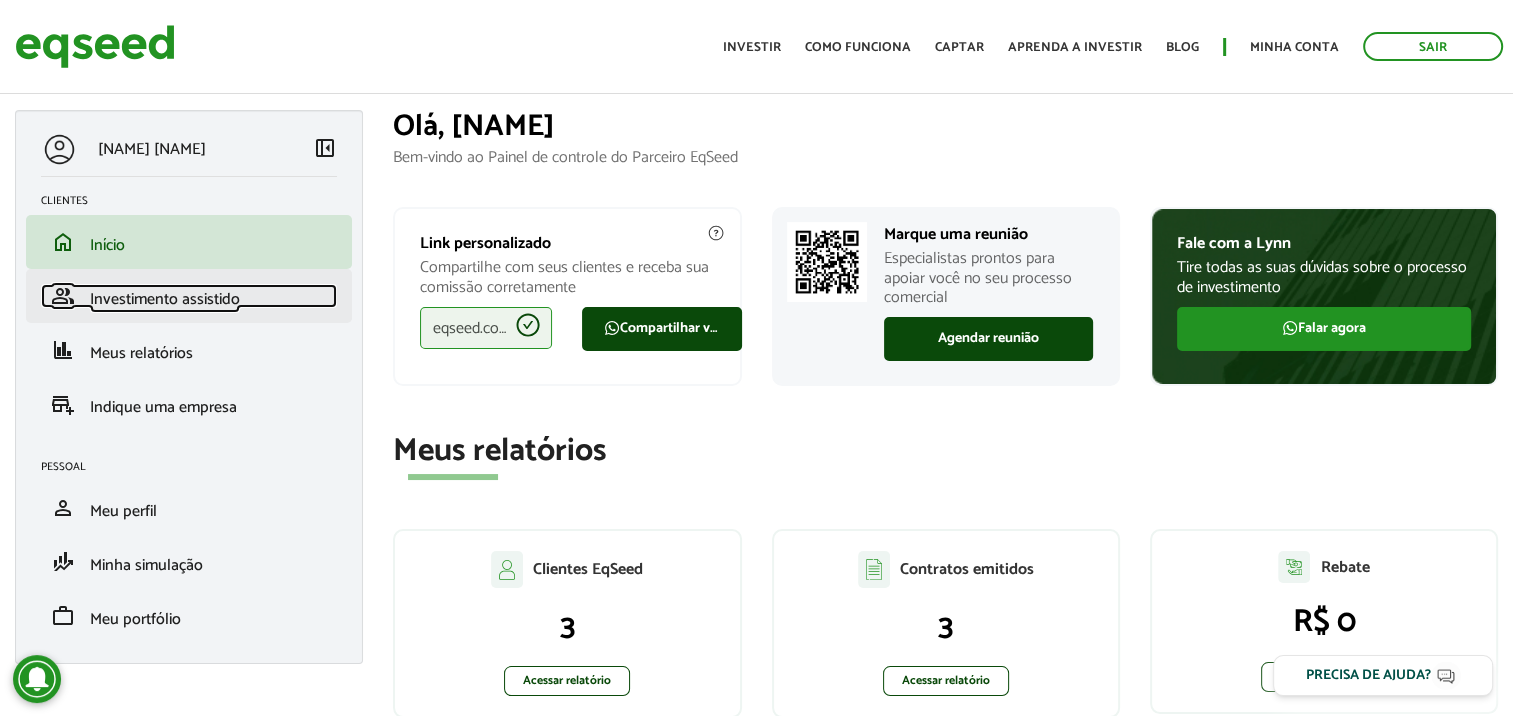 click on "Investimento assistido" at bounding box center [165, 299] 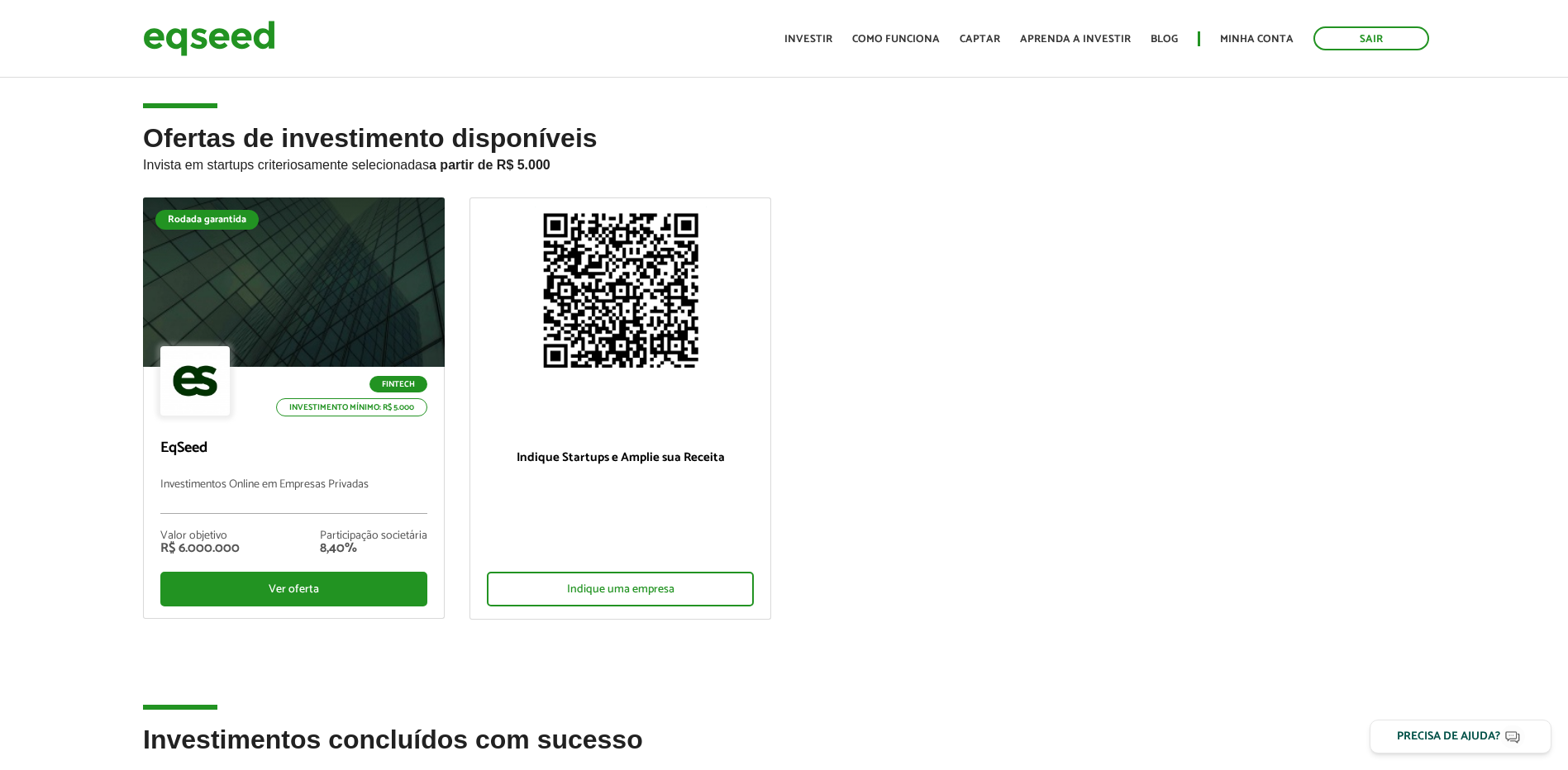 scroll, scrollTop: 0, scrollLeft: 0, axis: both 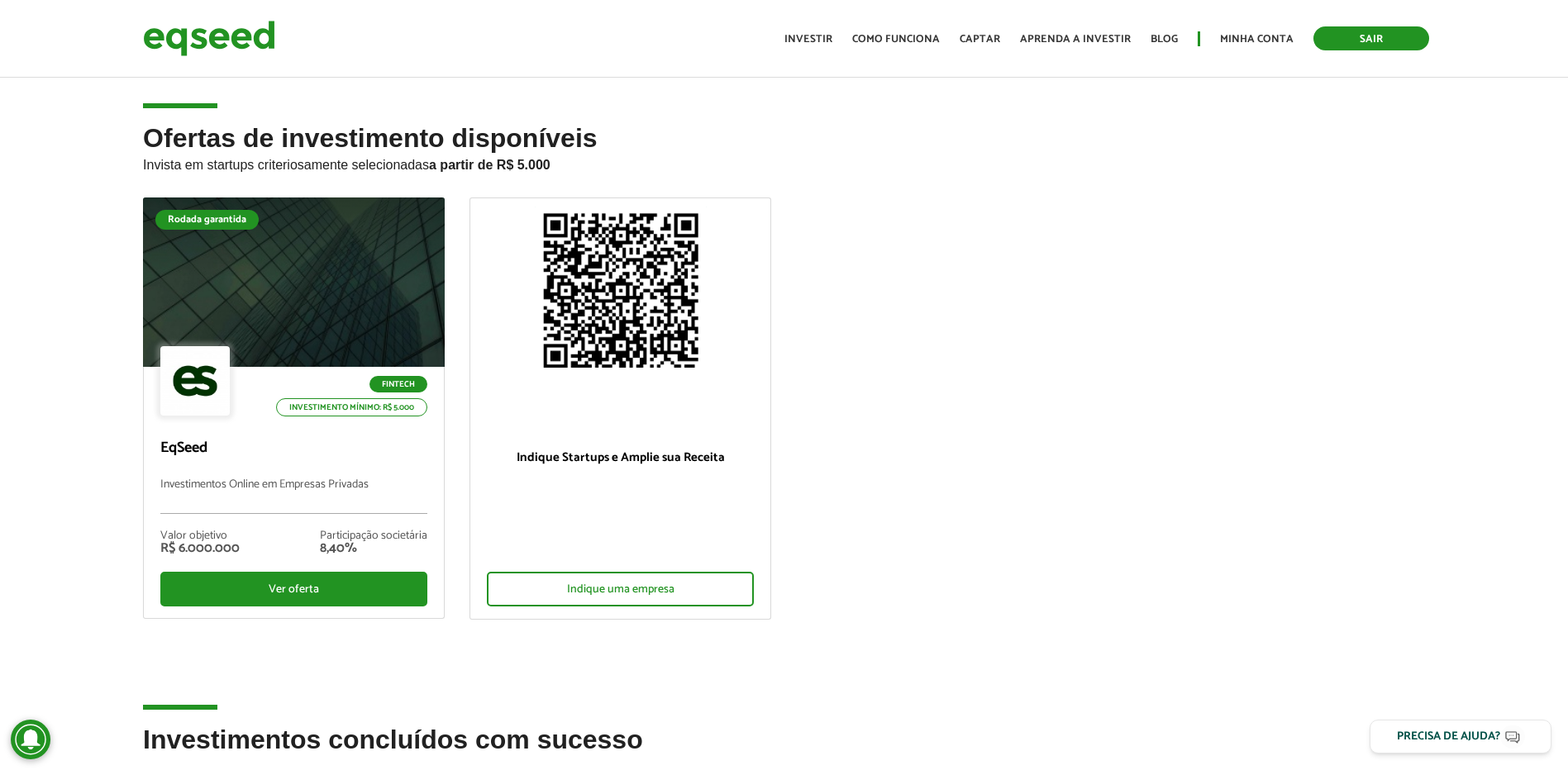 click on "Sair" at bounding box center (1371, 38) 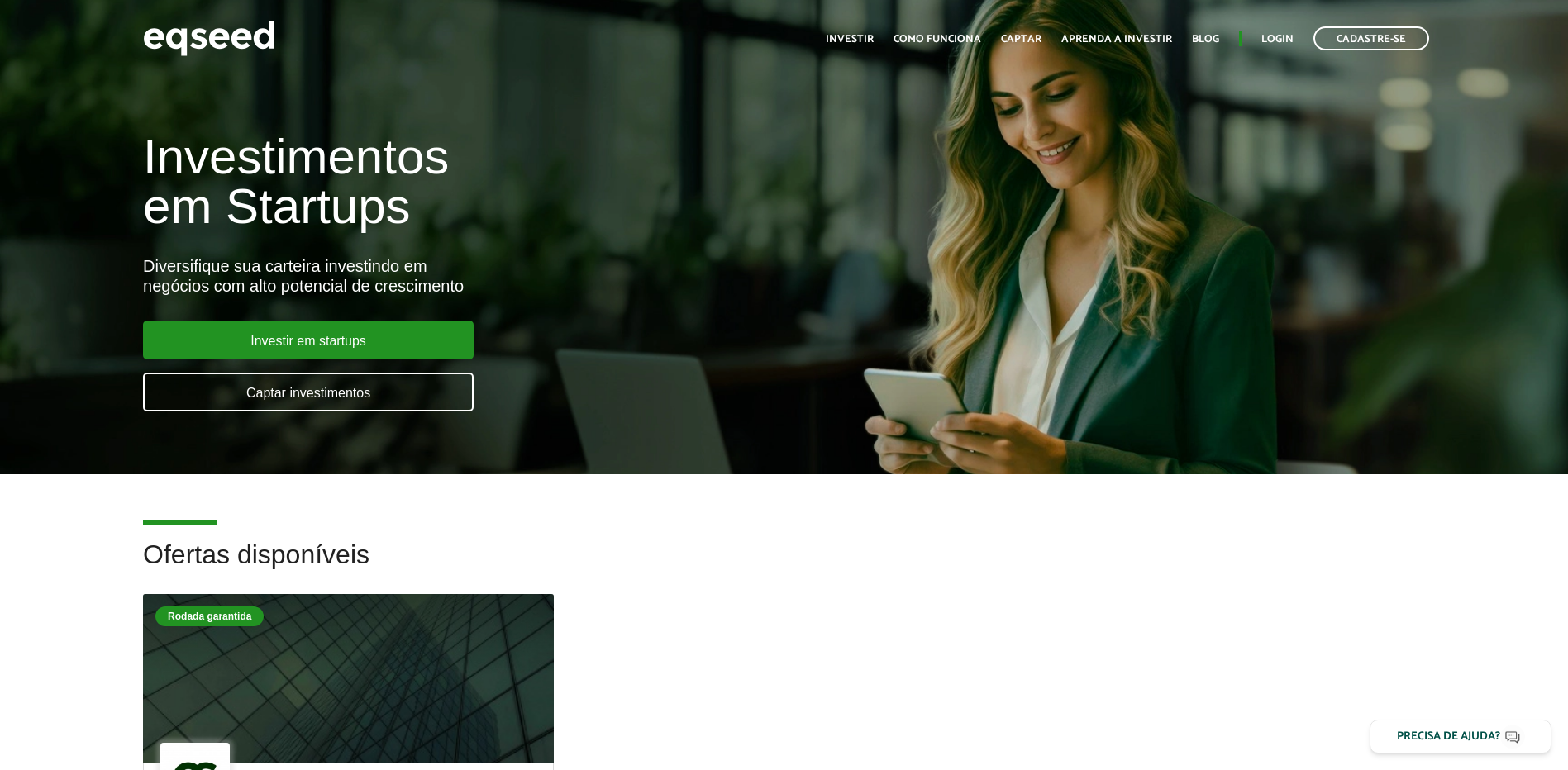 scroll, scrollTop: 0, scrollLeft: 0, axis: both 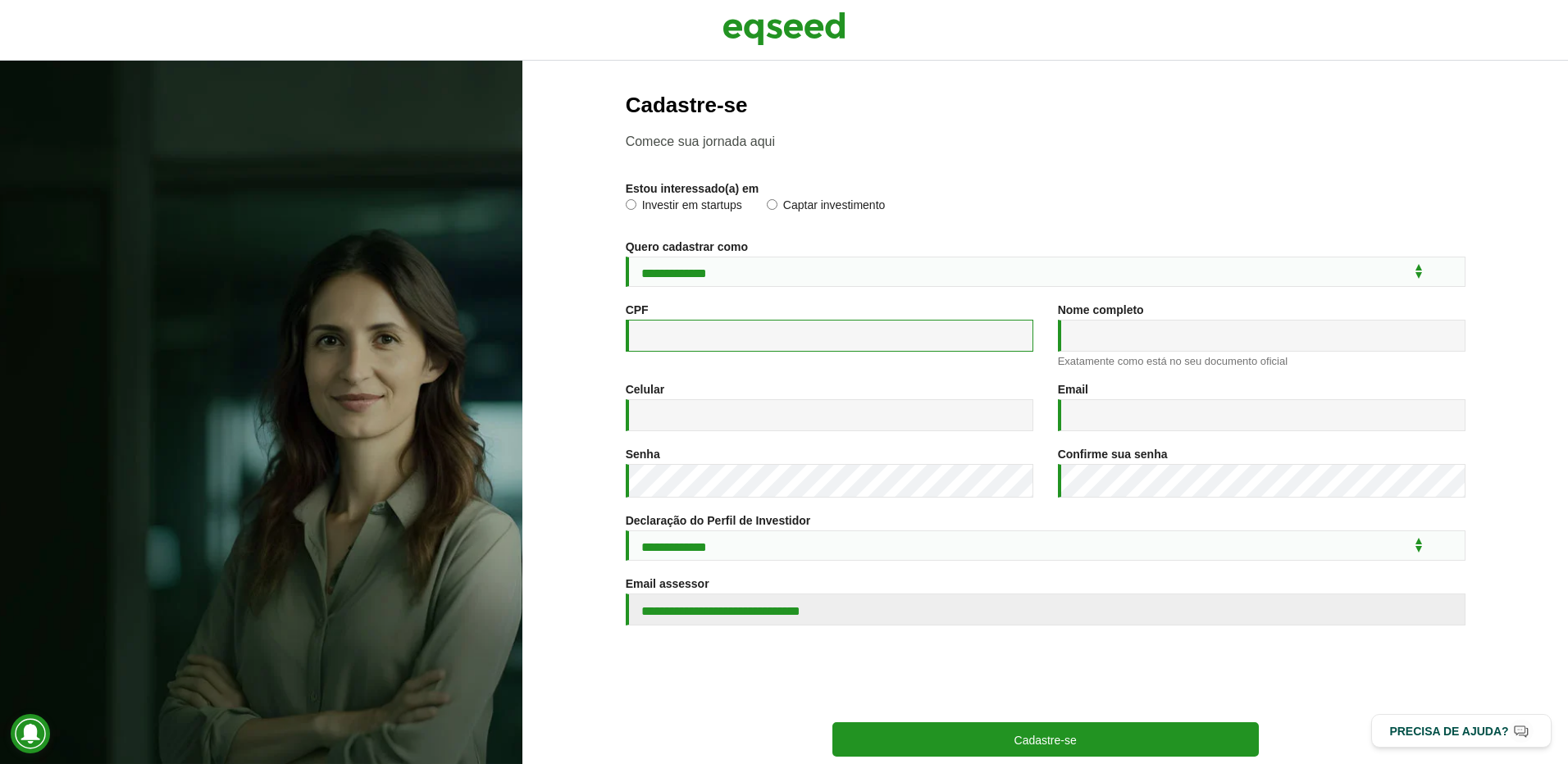 click on "CPF  *" at bounding box center [829, 335] 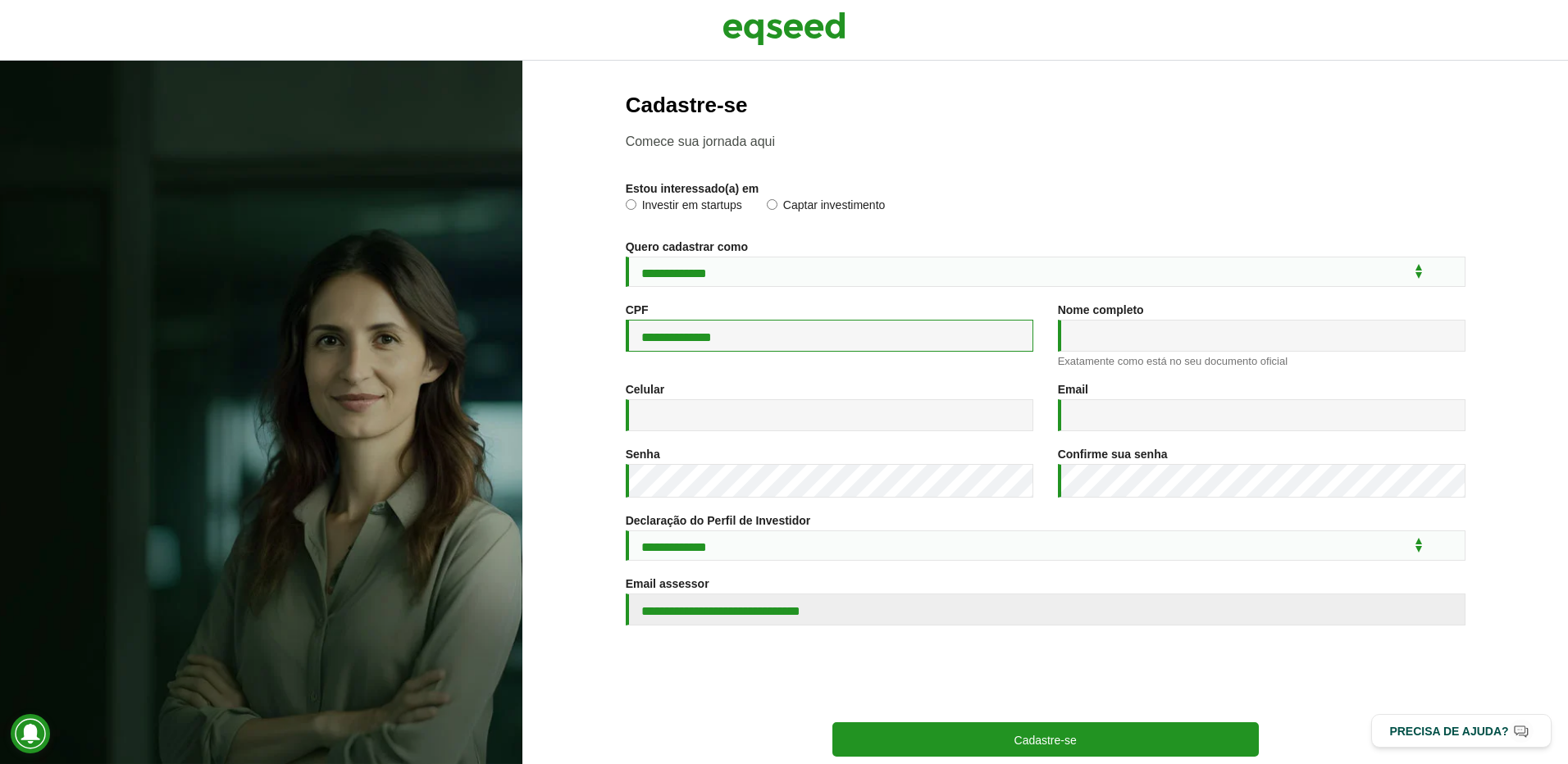 type on "**********" 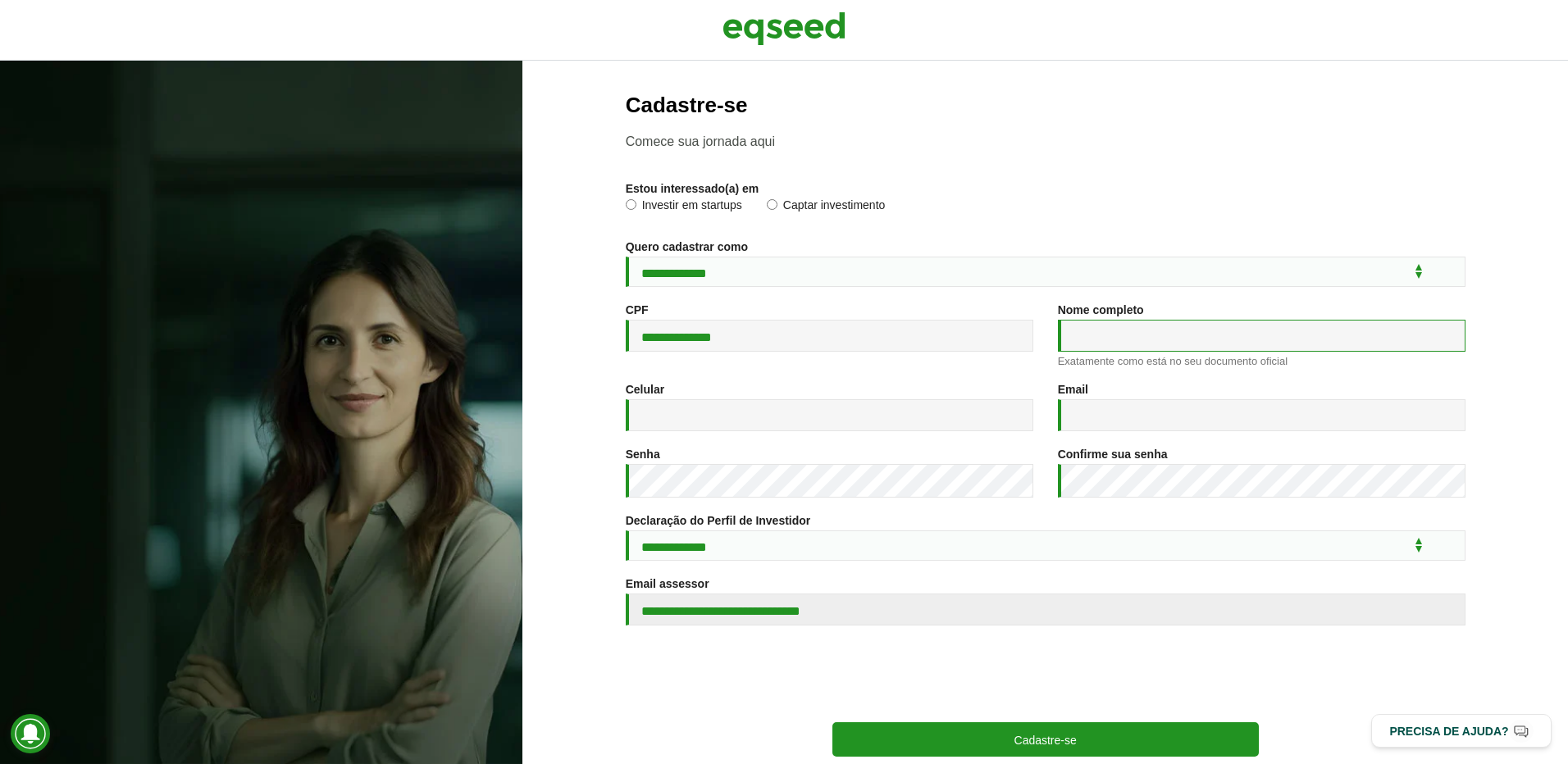 drag, startPoint x: 1109, startPoint y: 343, endPoint x: 795, endPoint y: 353, distance: 314.1592 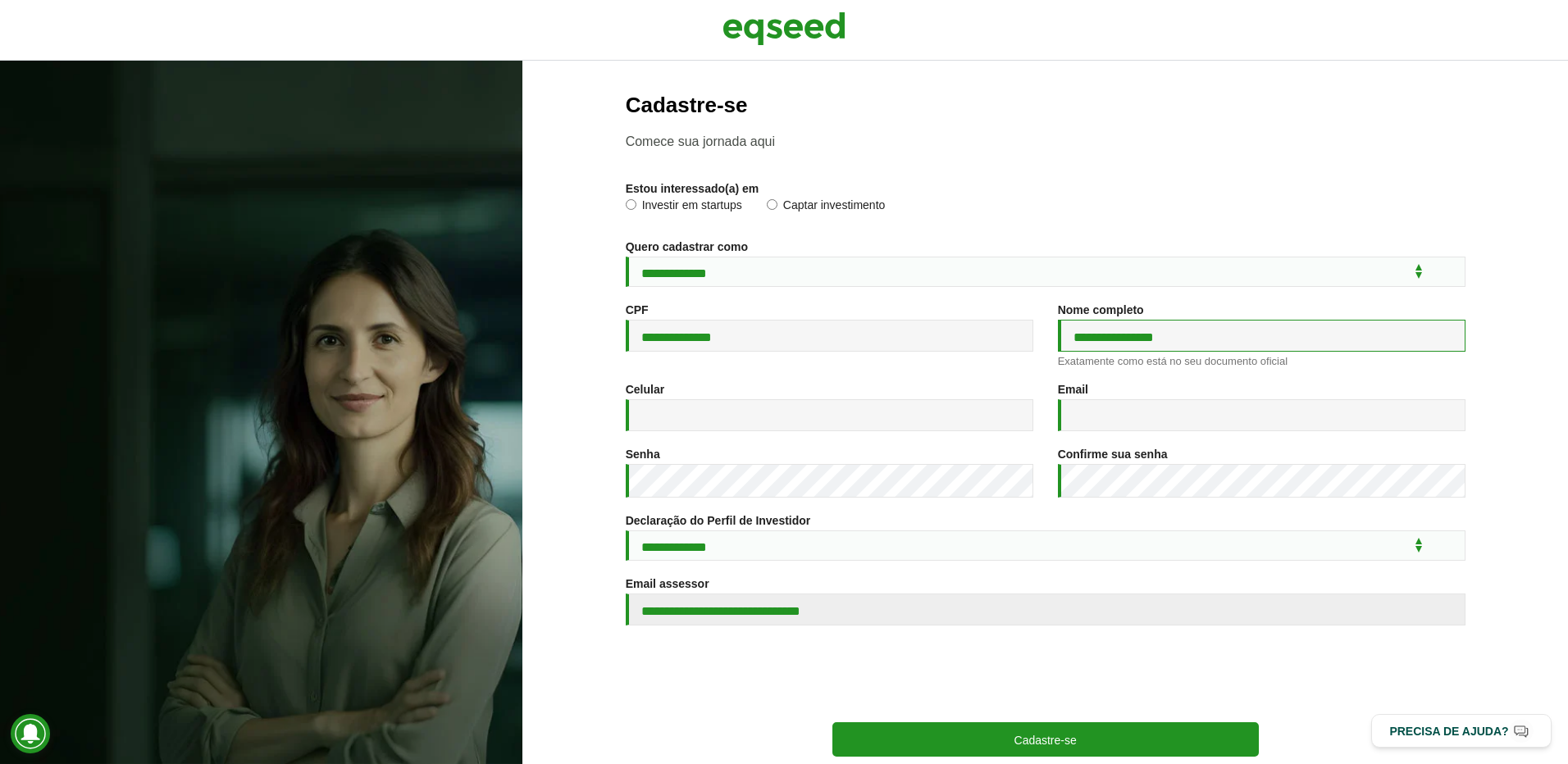 type on "**********" 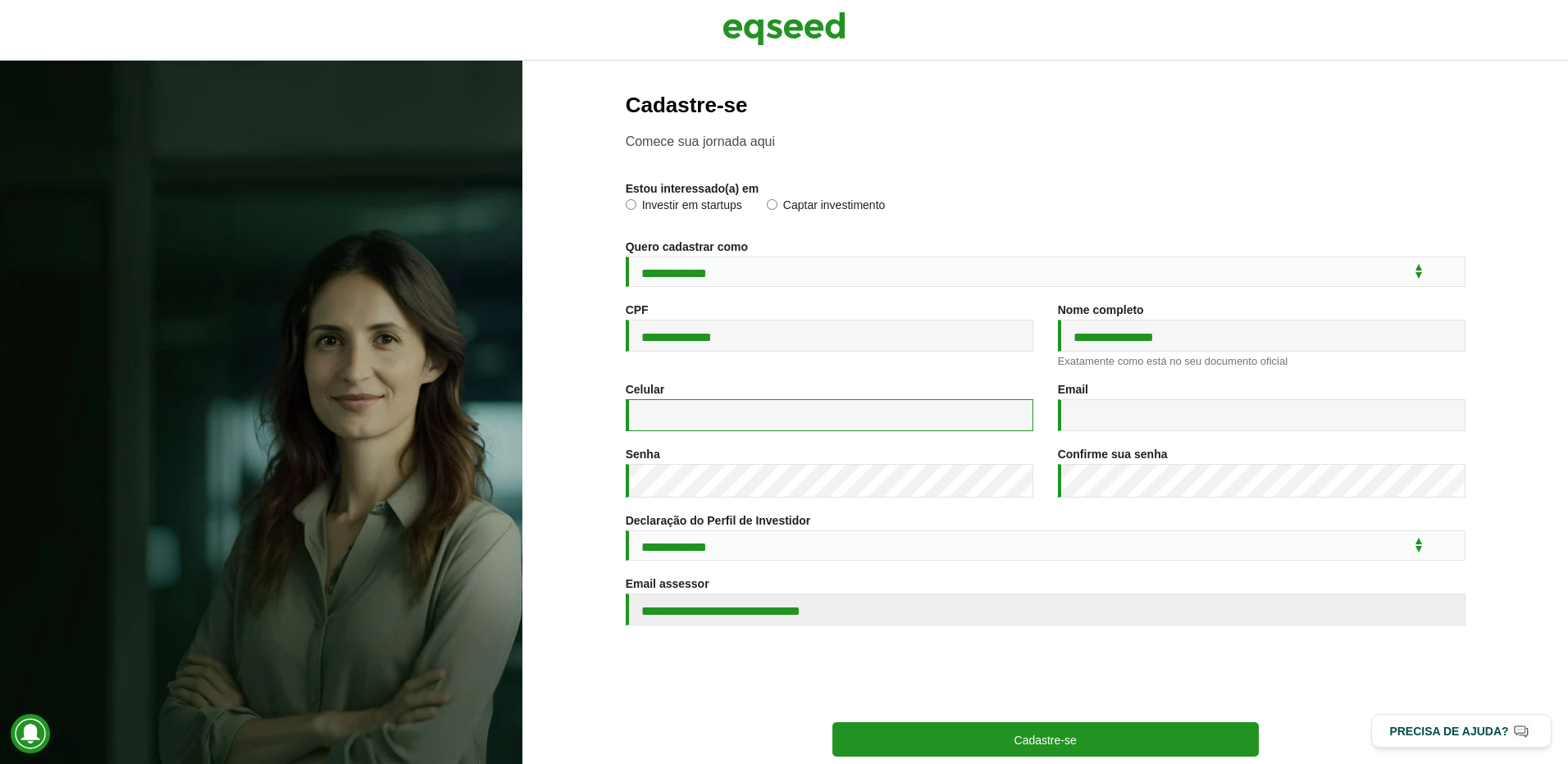 click on "Celular  *" at bounding box center (829, 415) 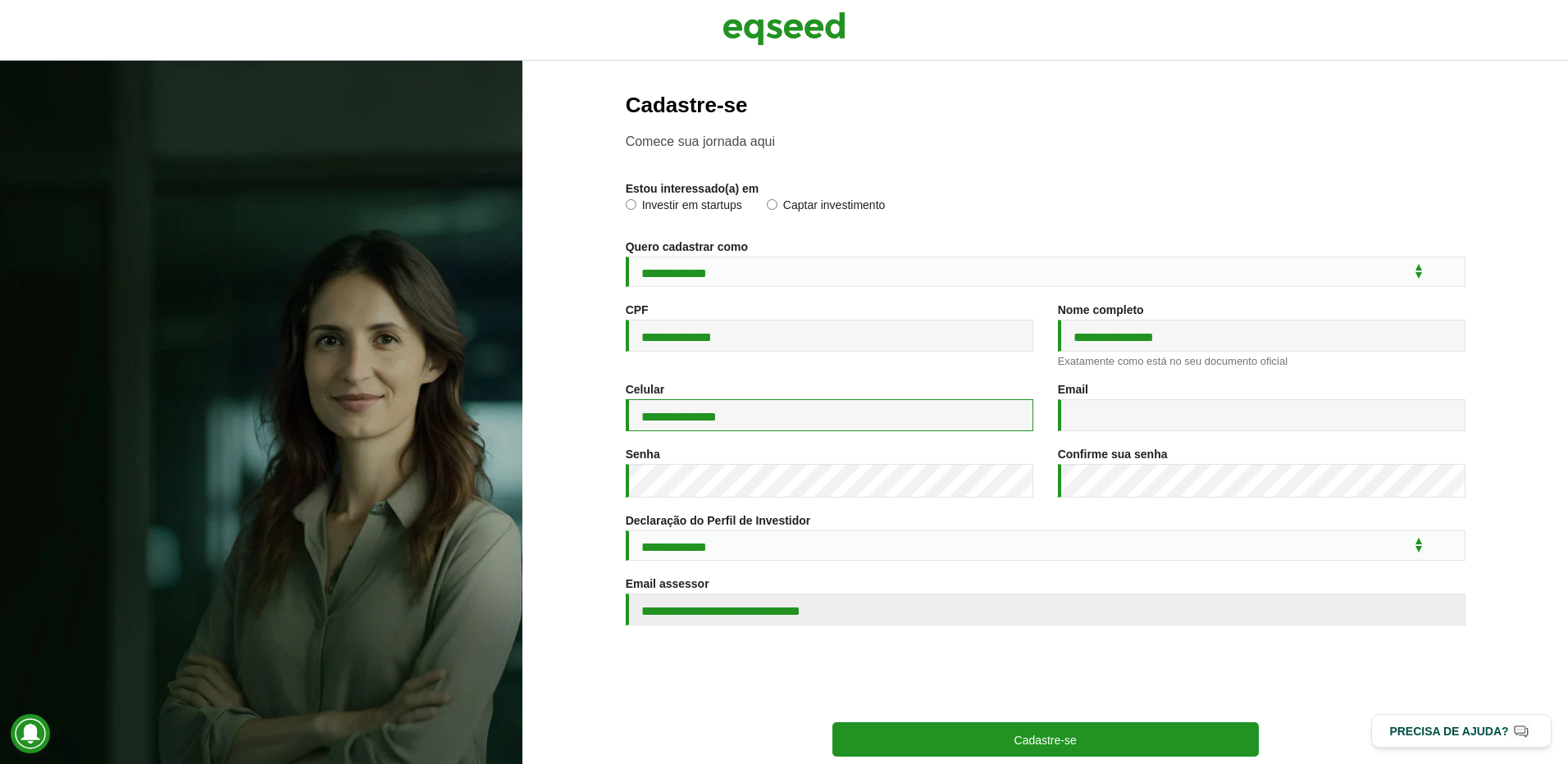 drag, startPoint x: 745, startPoint y: 425, endPoint x: 628, endPoint y: 427, distance: 117.01709 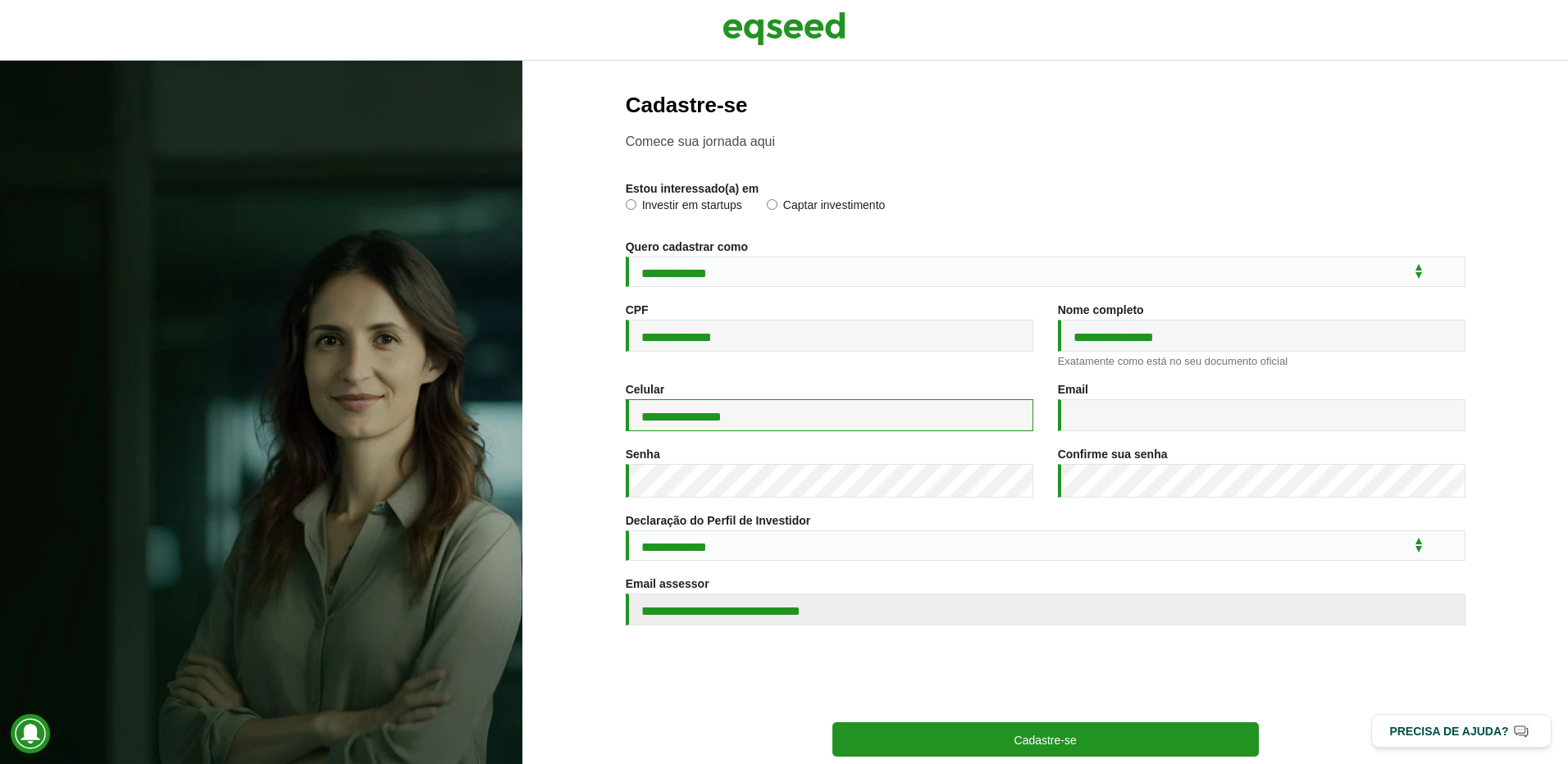 type on "**********" 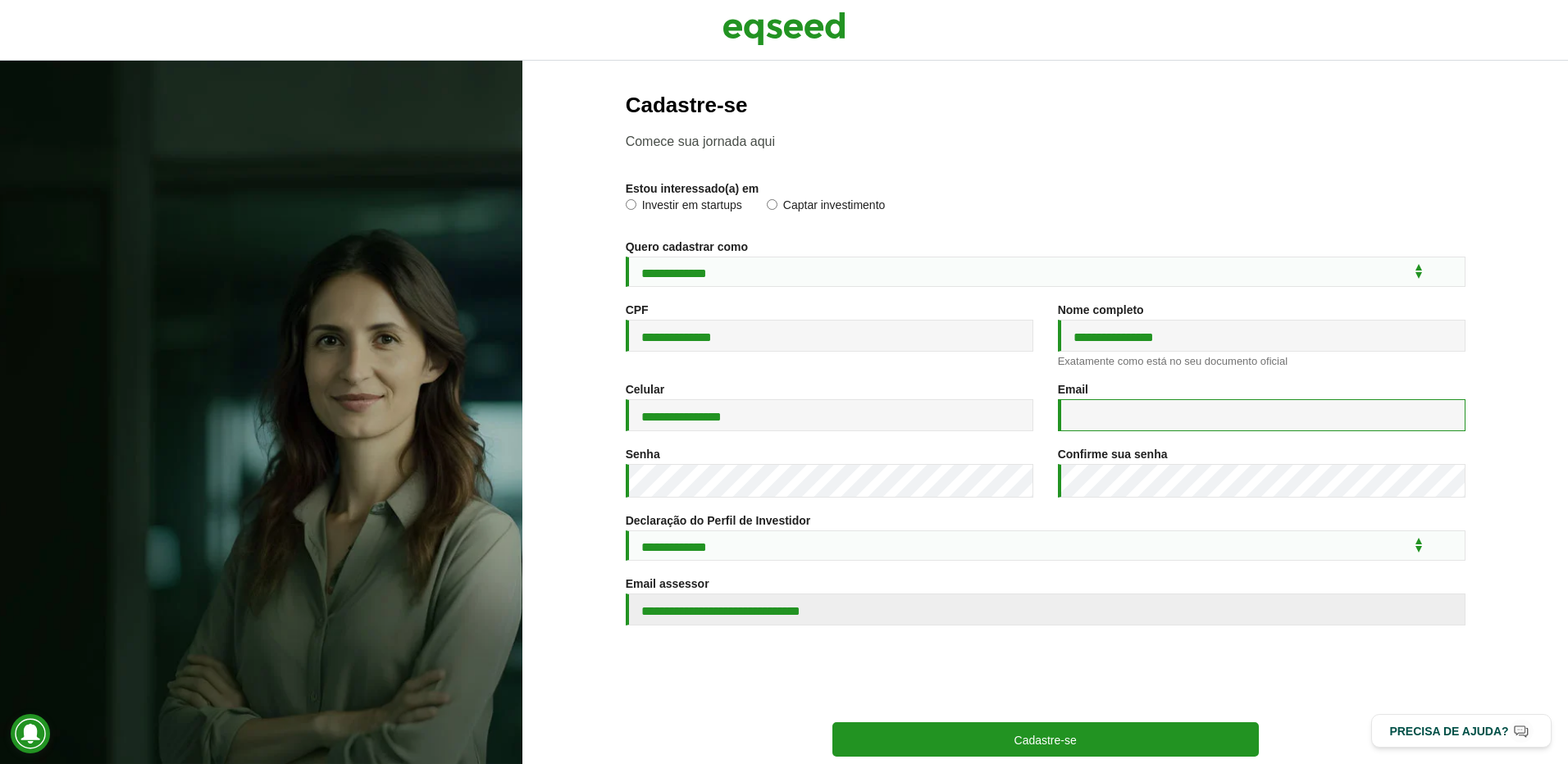 click on "Email  *" at bounding box center [1261, 415] 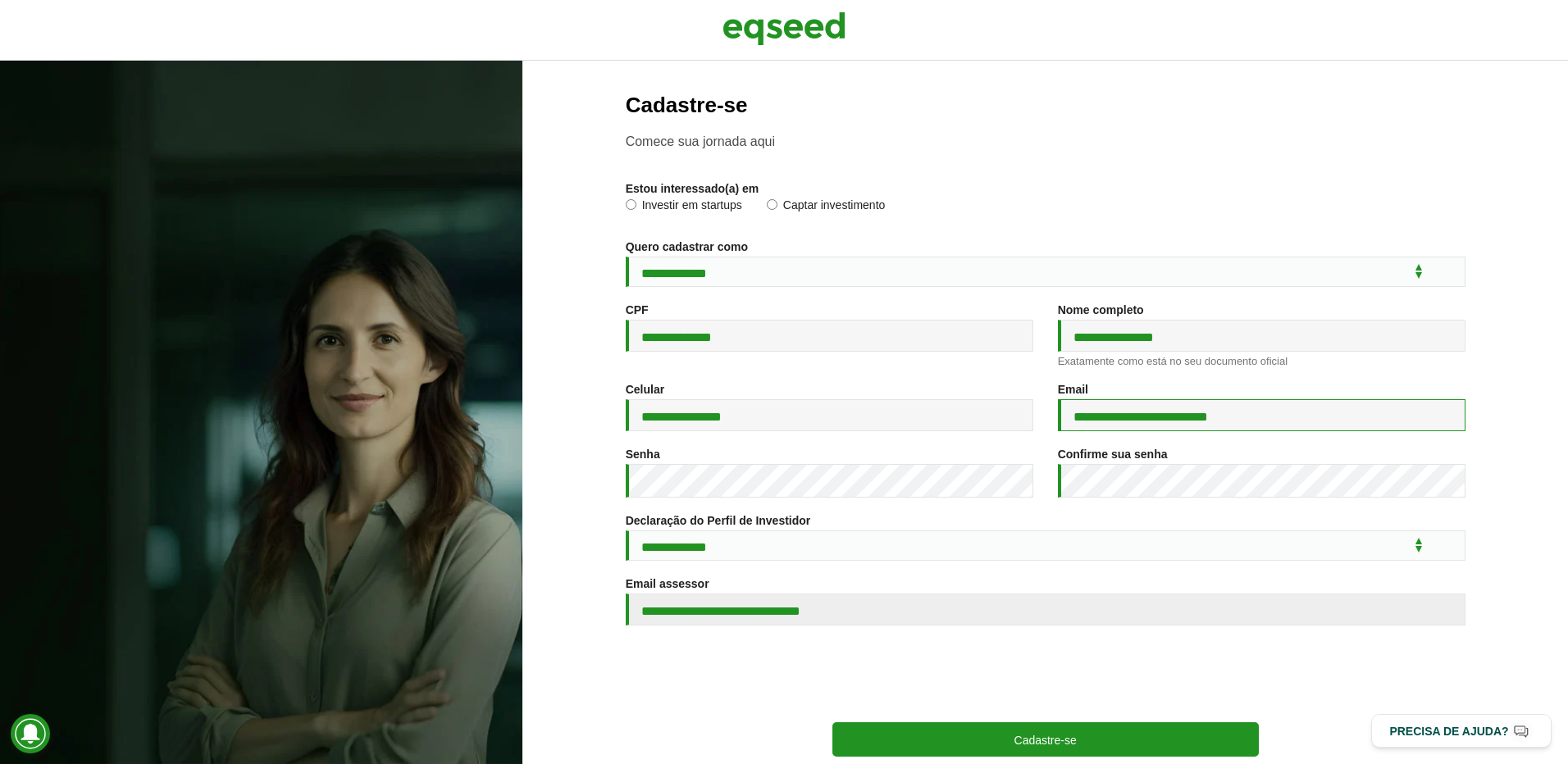 type on "**********" 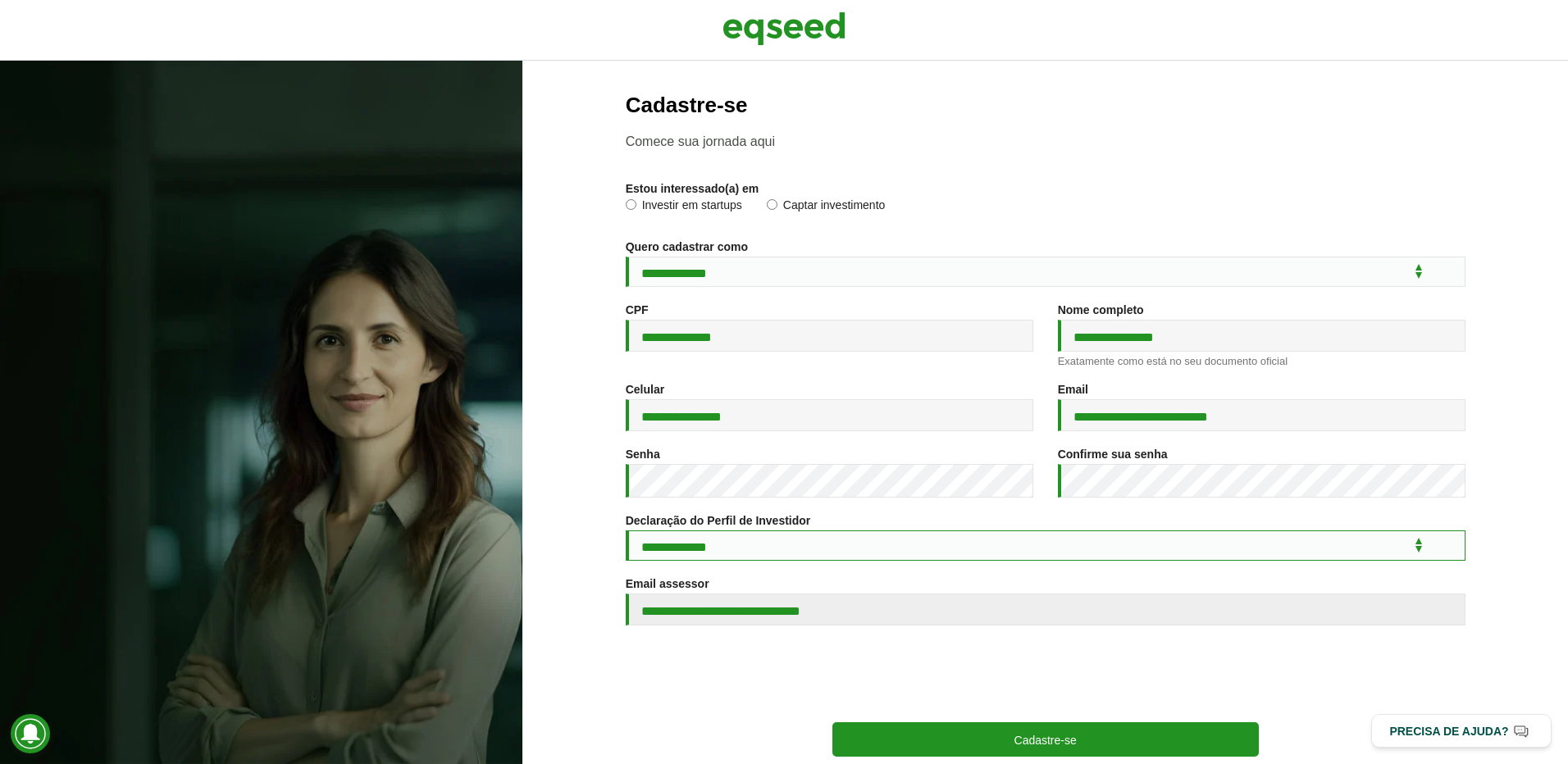 click on "**********" at bounding box center [1046, 545] 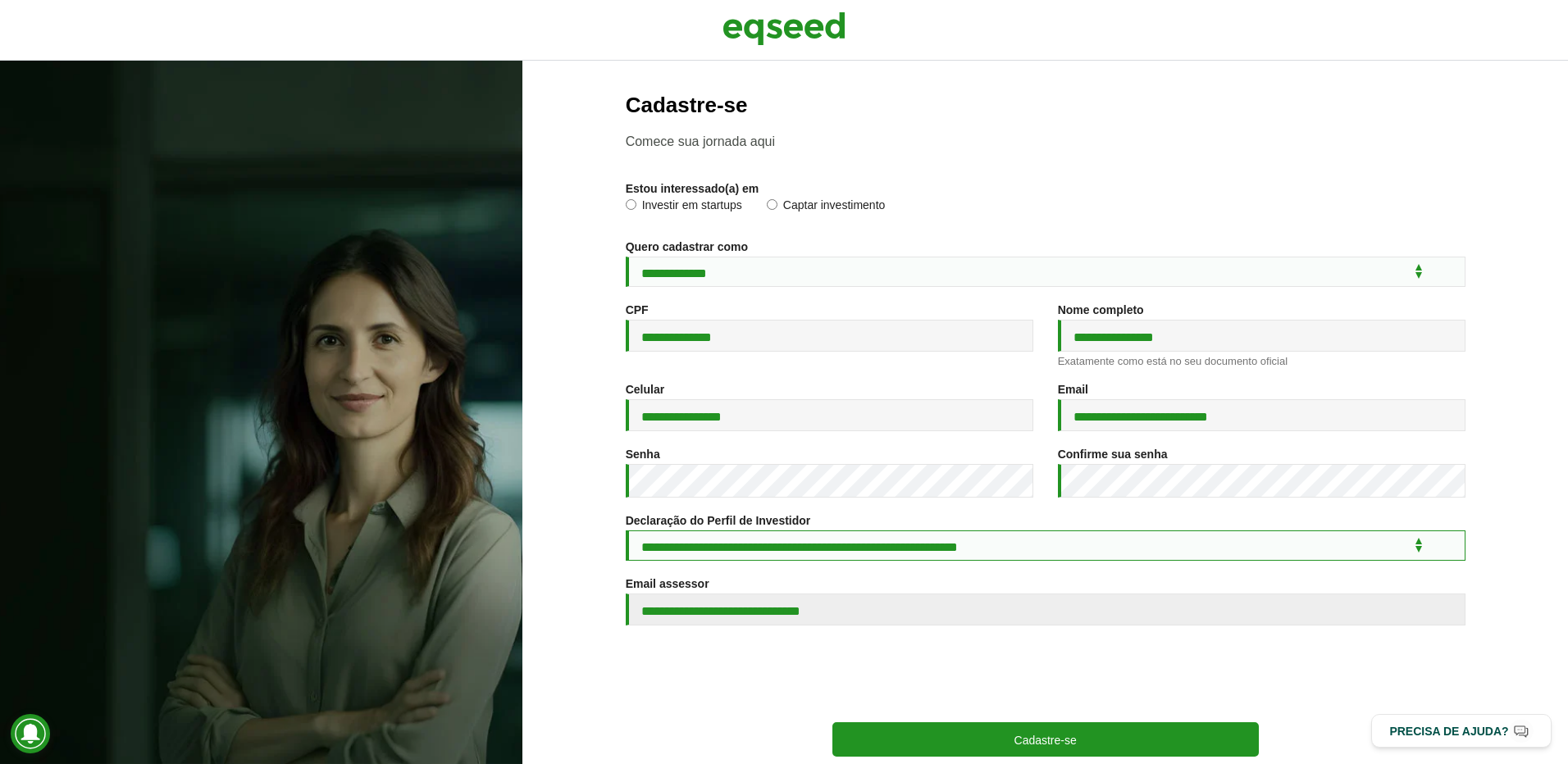 click on "**********" at bounding box center [1046, 545] 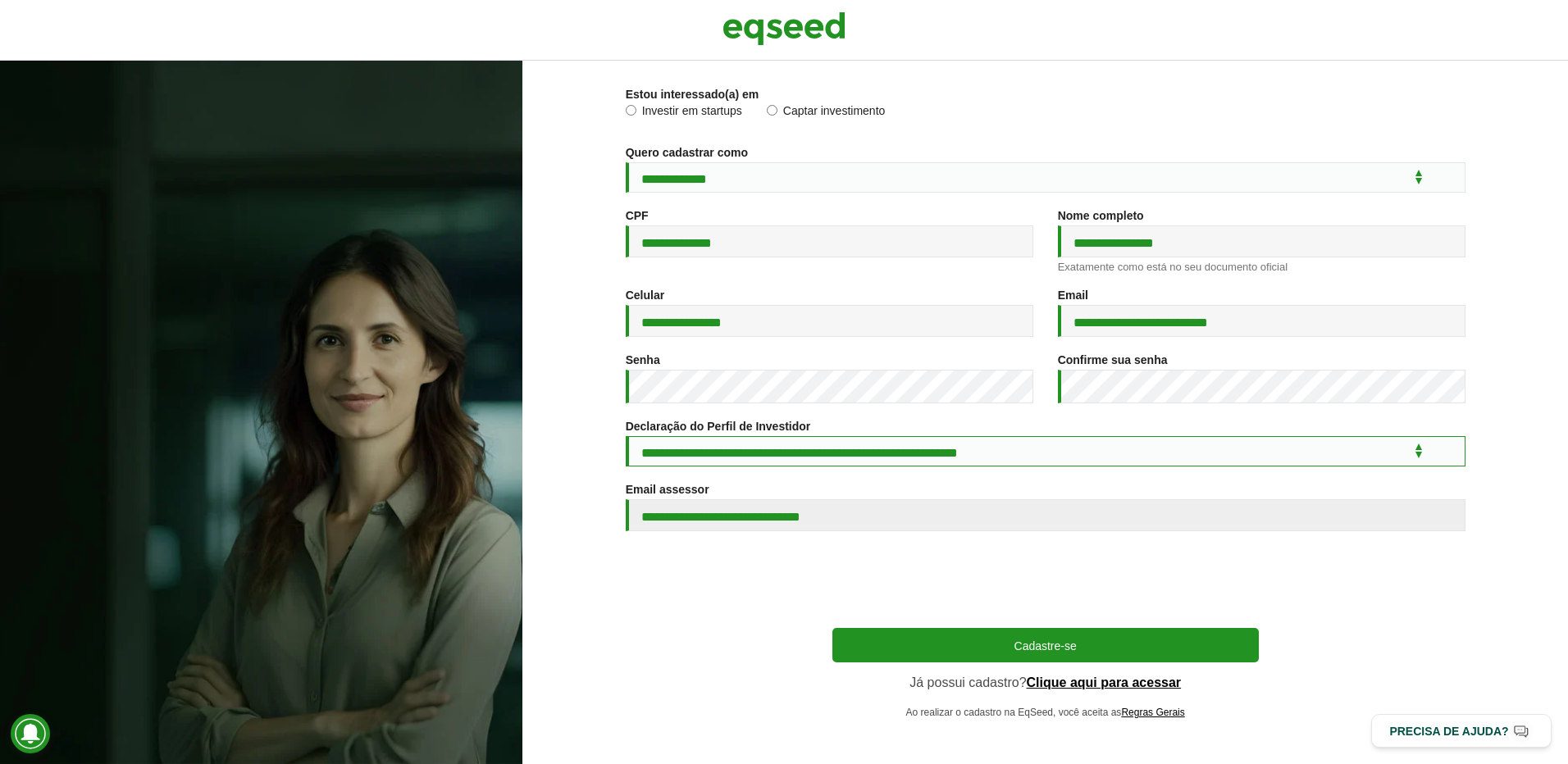 scroll, scrollTop: 116, scrollLeft: 0, axis: vertical 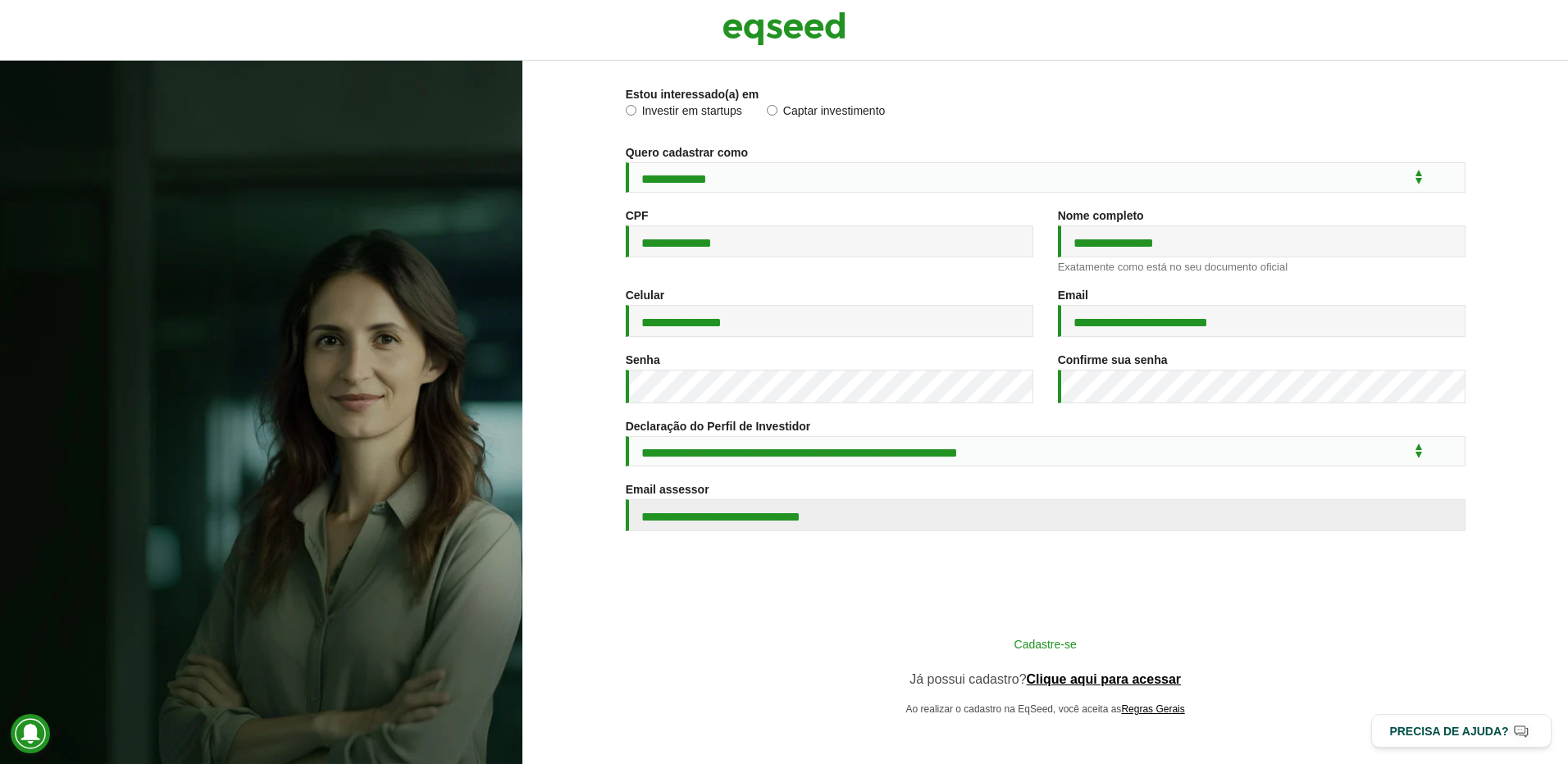 click on "Cadastre-se" at bounding box center (1046, 643) 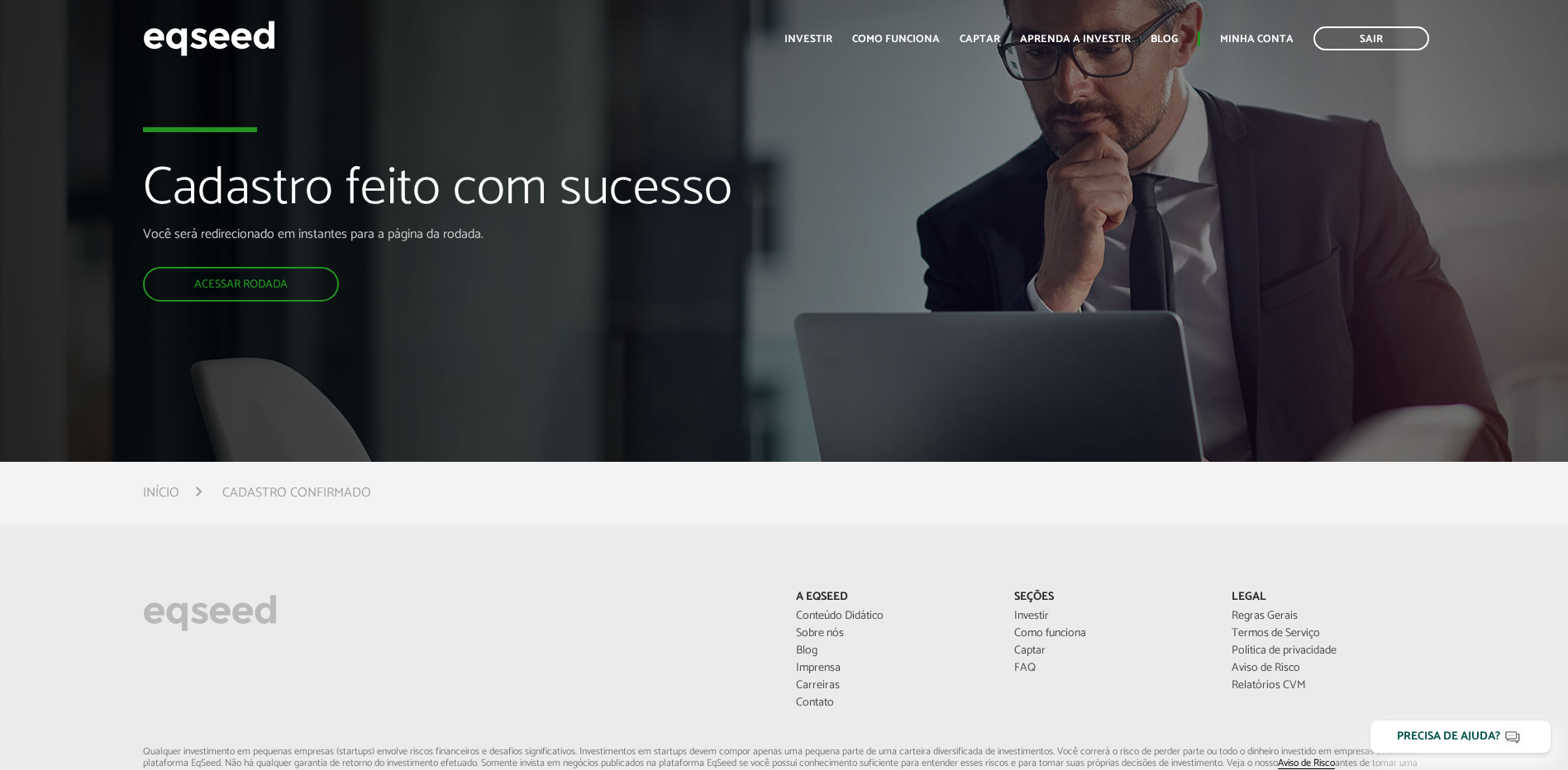 scroll, scrollTop: 0, scrollLeft: 0, axis: both 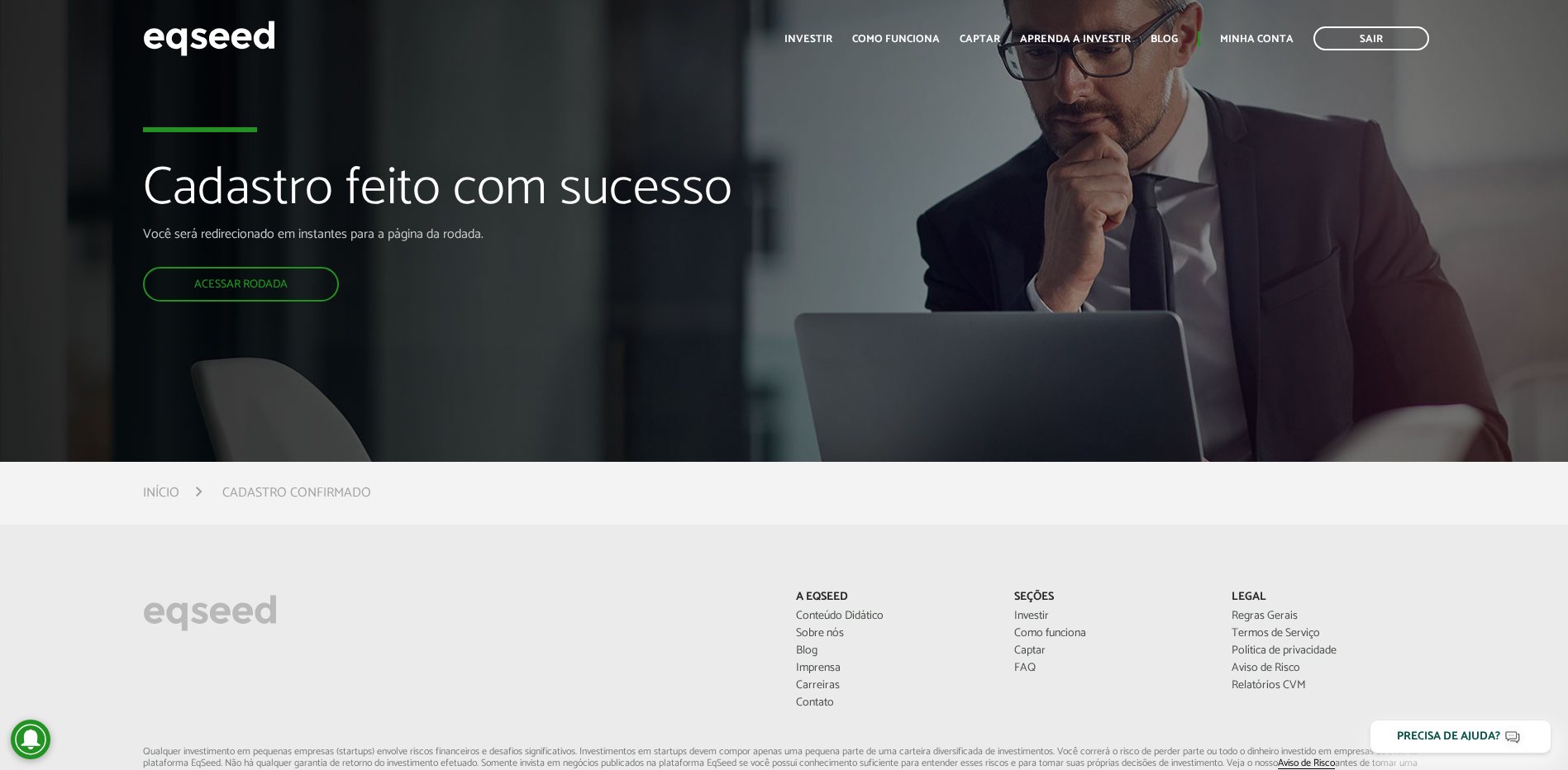 drag, startPoint x: 1437, startPoint y: 192, endPoint x: 1412, endPoint y: 170, distance: 33.301652 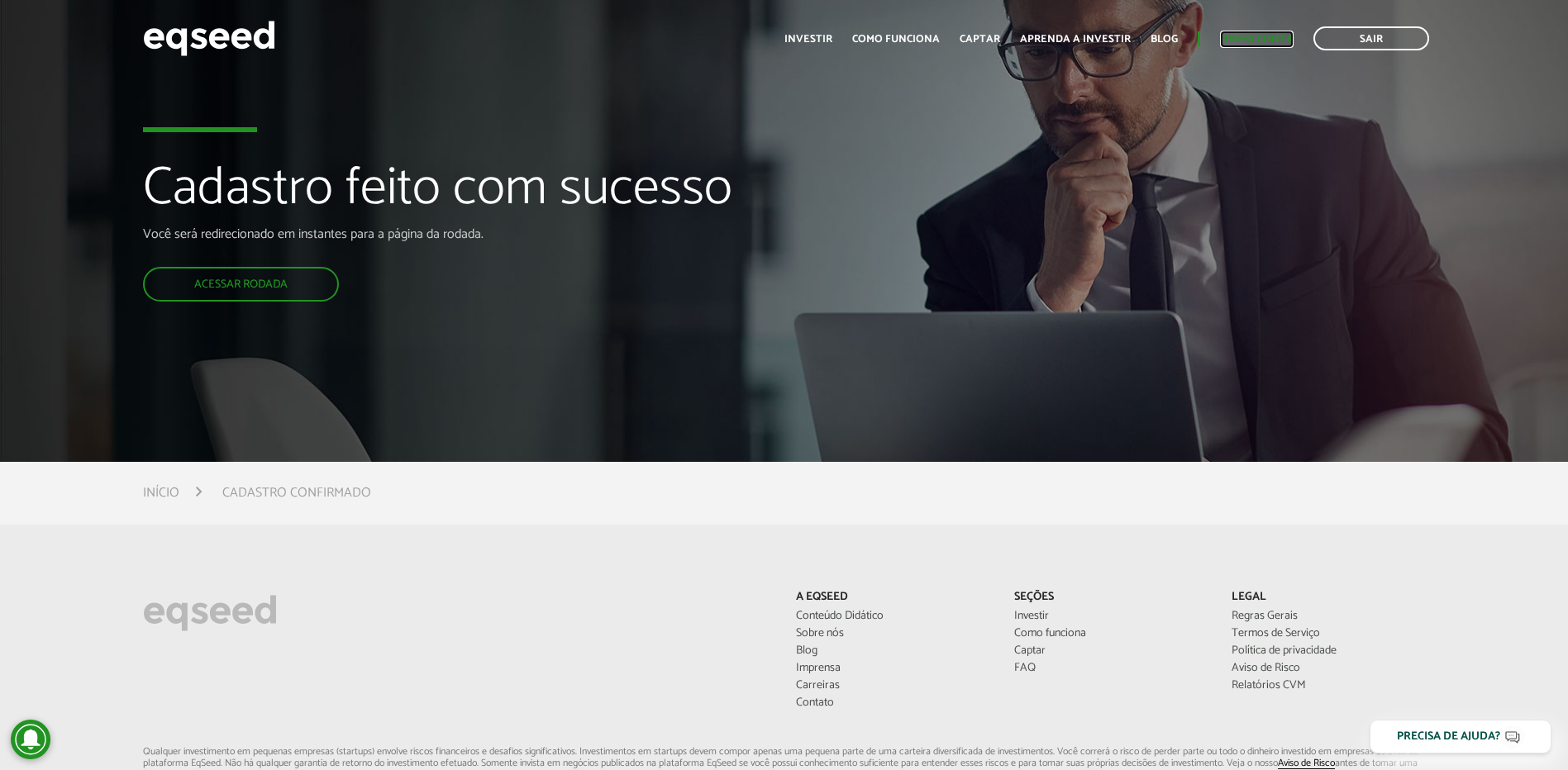 click on "Minha conta" at bounding box center [1256, 39] 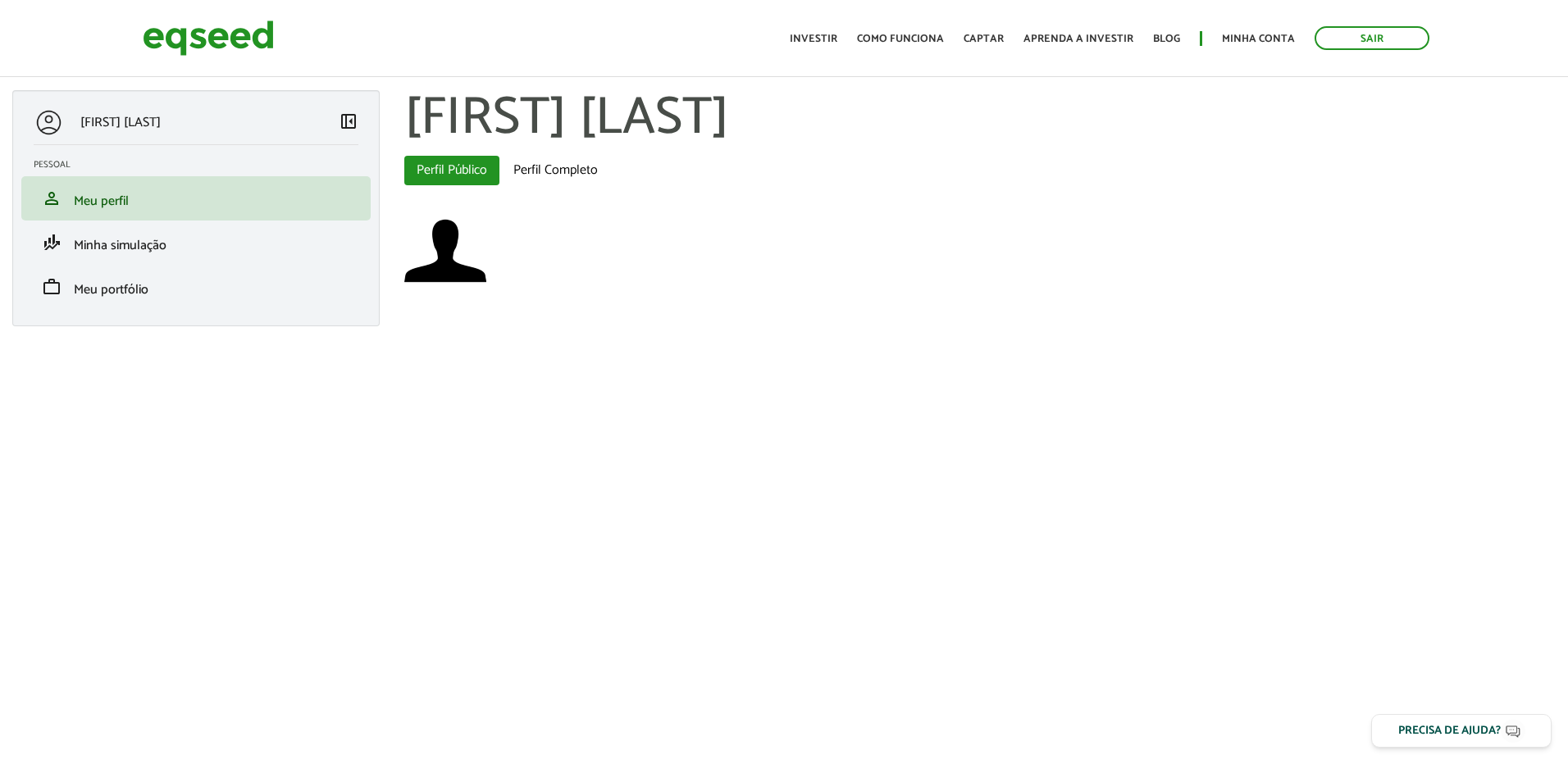 scroll, scrollTop: 0, scrollLeft: 0, axis: both 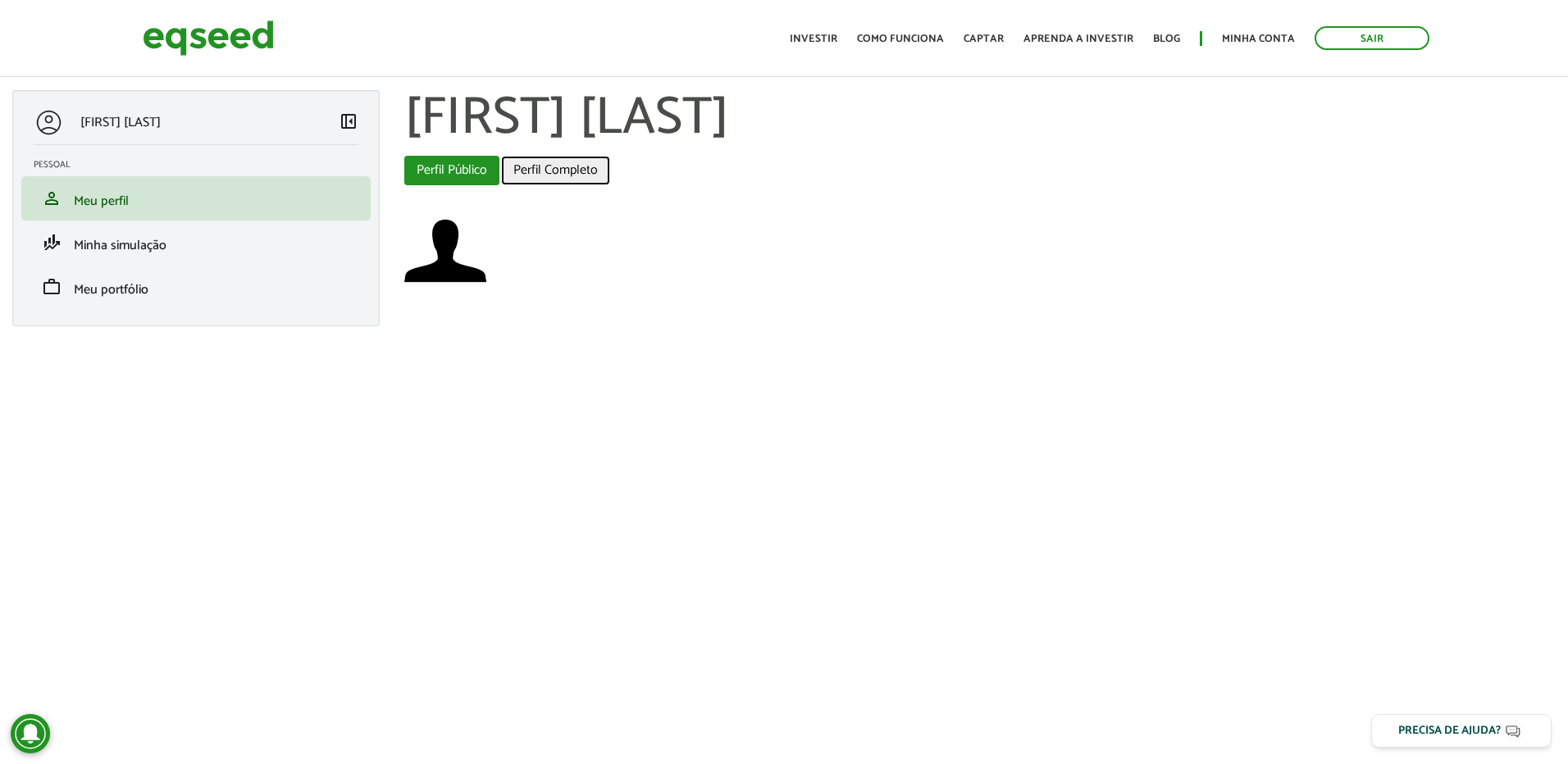 click on "Perfil Completo" at bounding box center (555, 171) 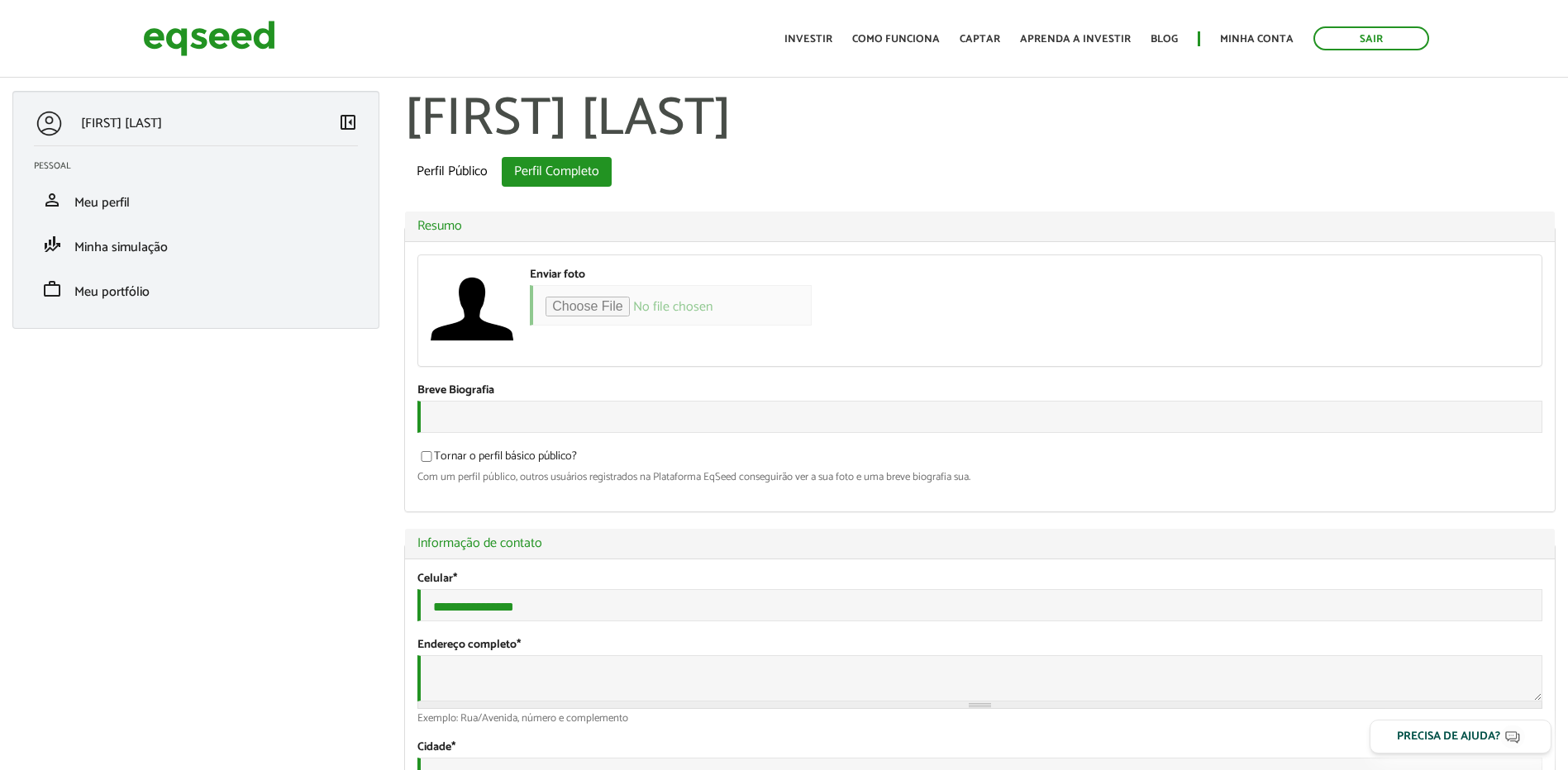 scroll, scrollTop: 0, scrollLeft: 0, axis: both 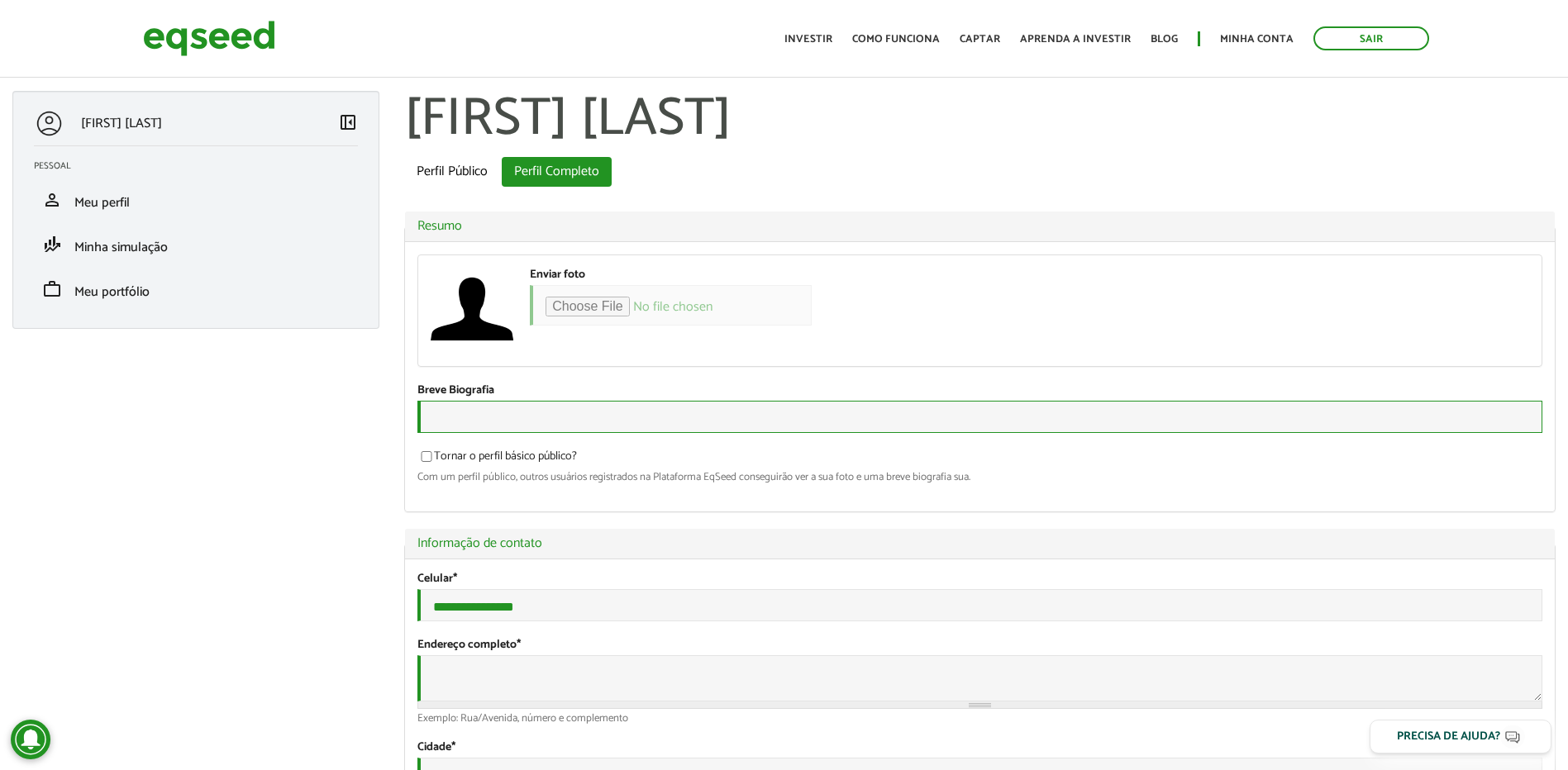 click on "Breve Biografia" at bounding box center (979, 416) 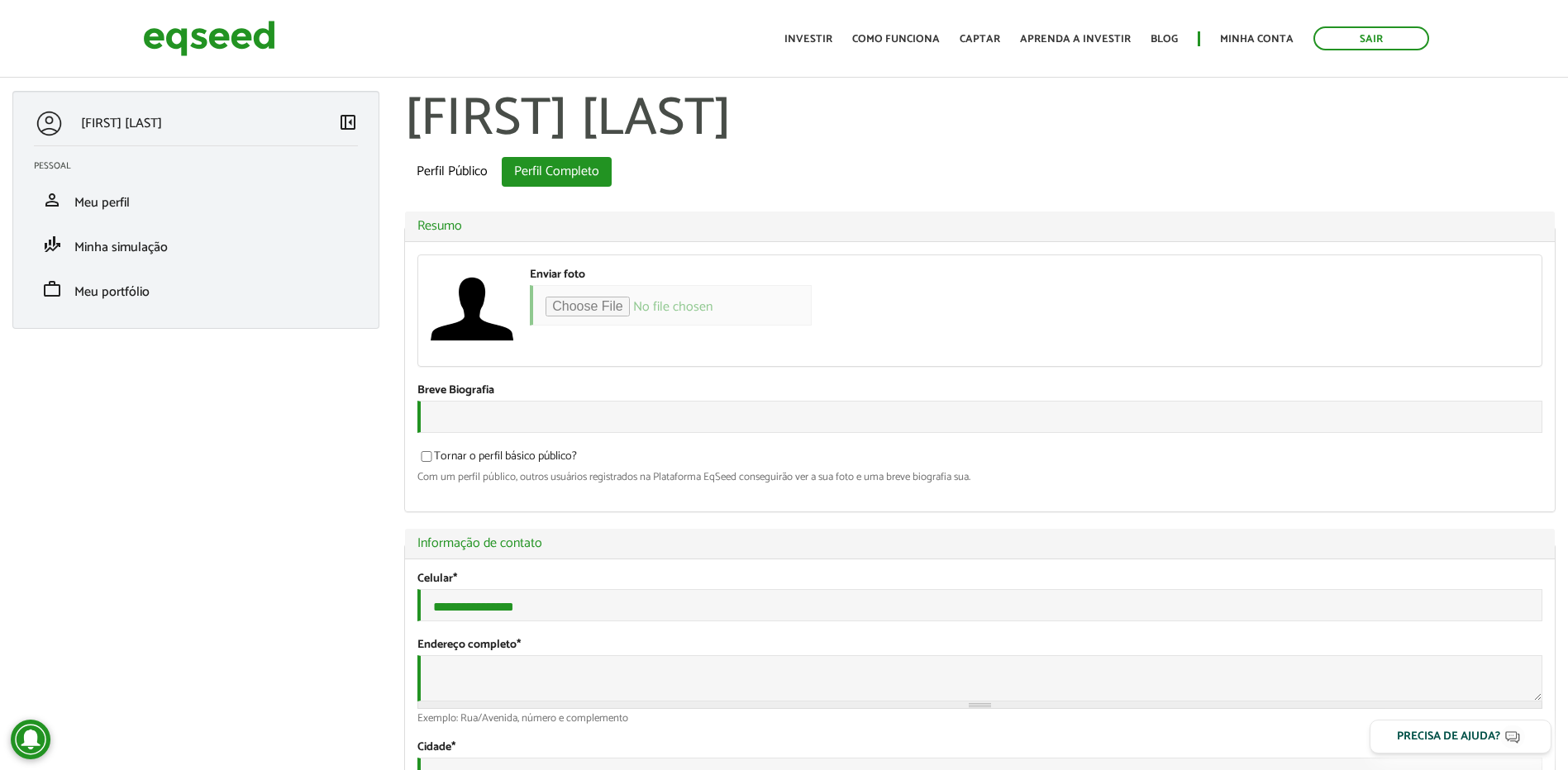 click on "Tornar o perfil básico público?" at bounding box center [497, 459] 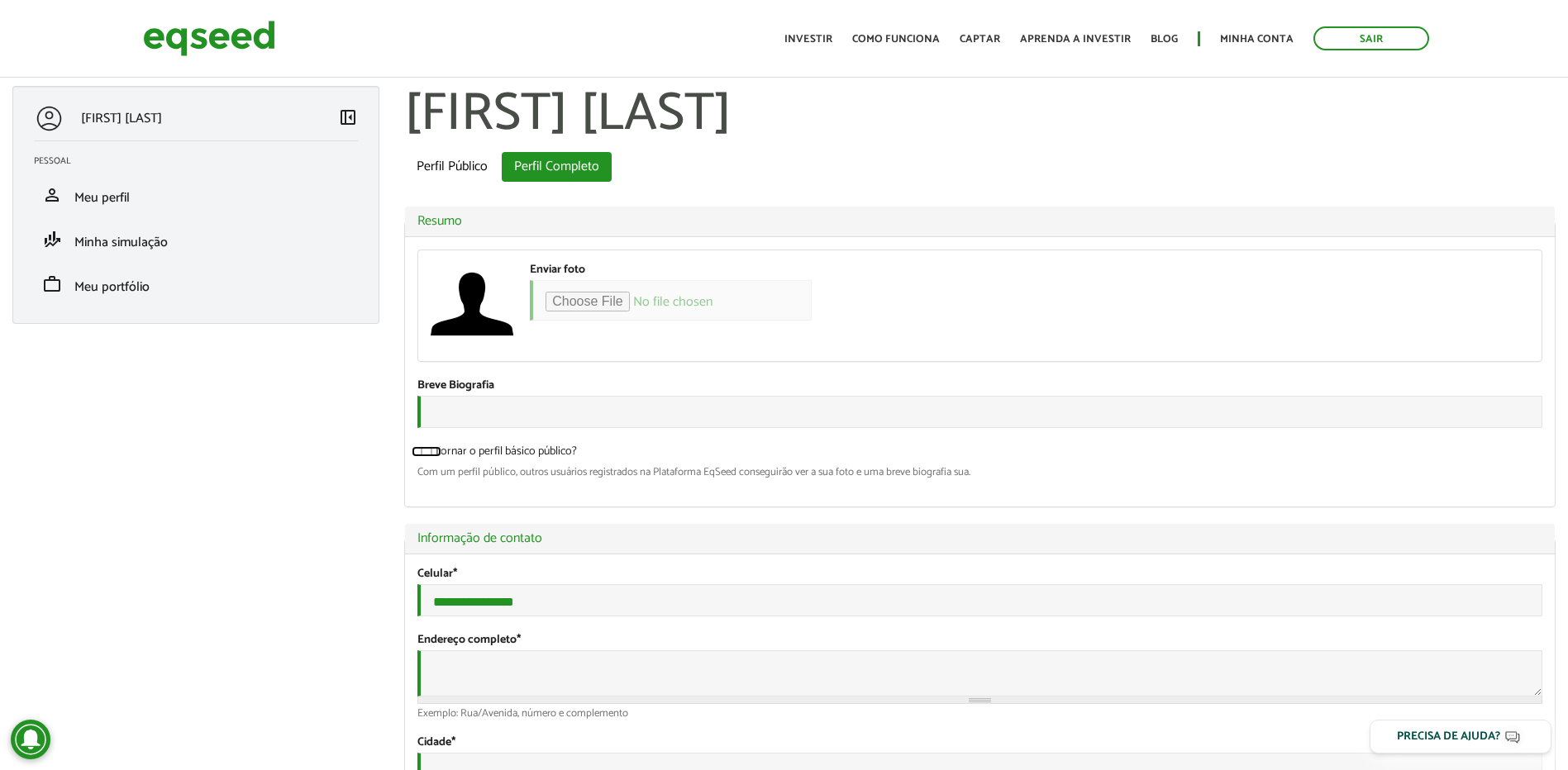 scroll, scrollTop: 248, scrollLeft: 0, axis: vertical 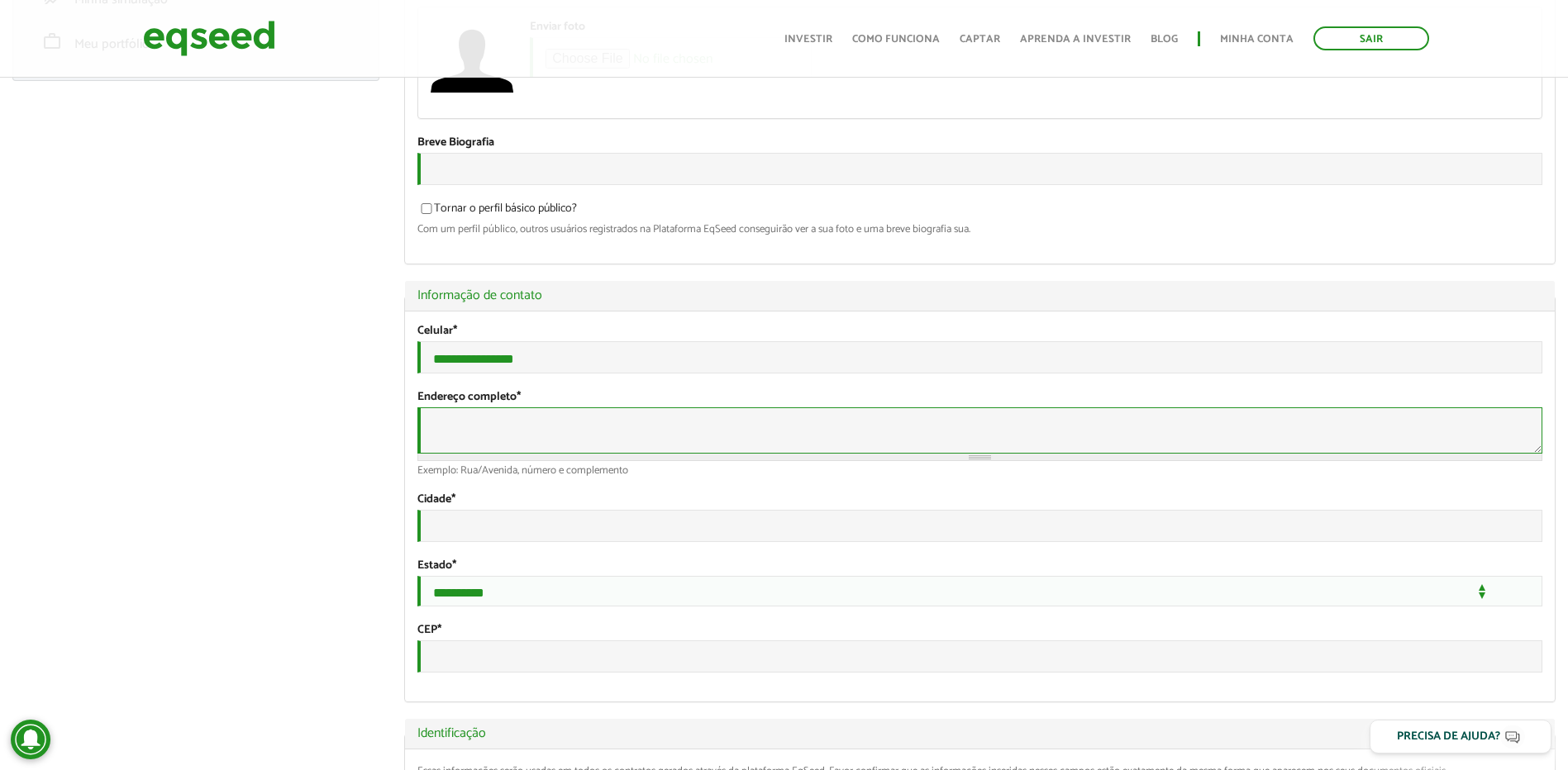 click on "Endereço completo  *" at bounding box center [979, 430] 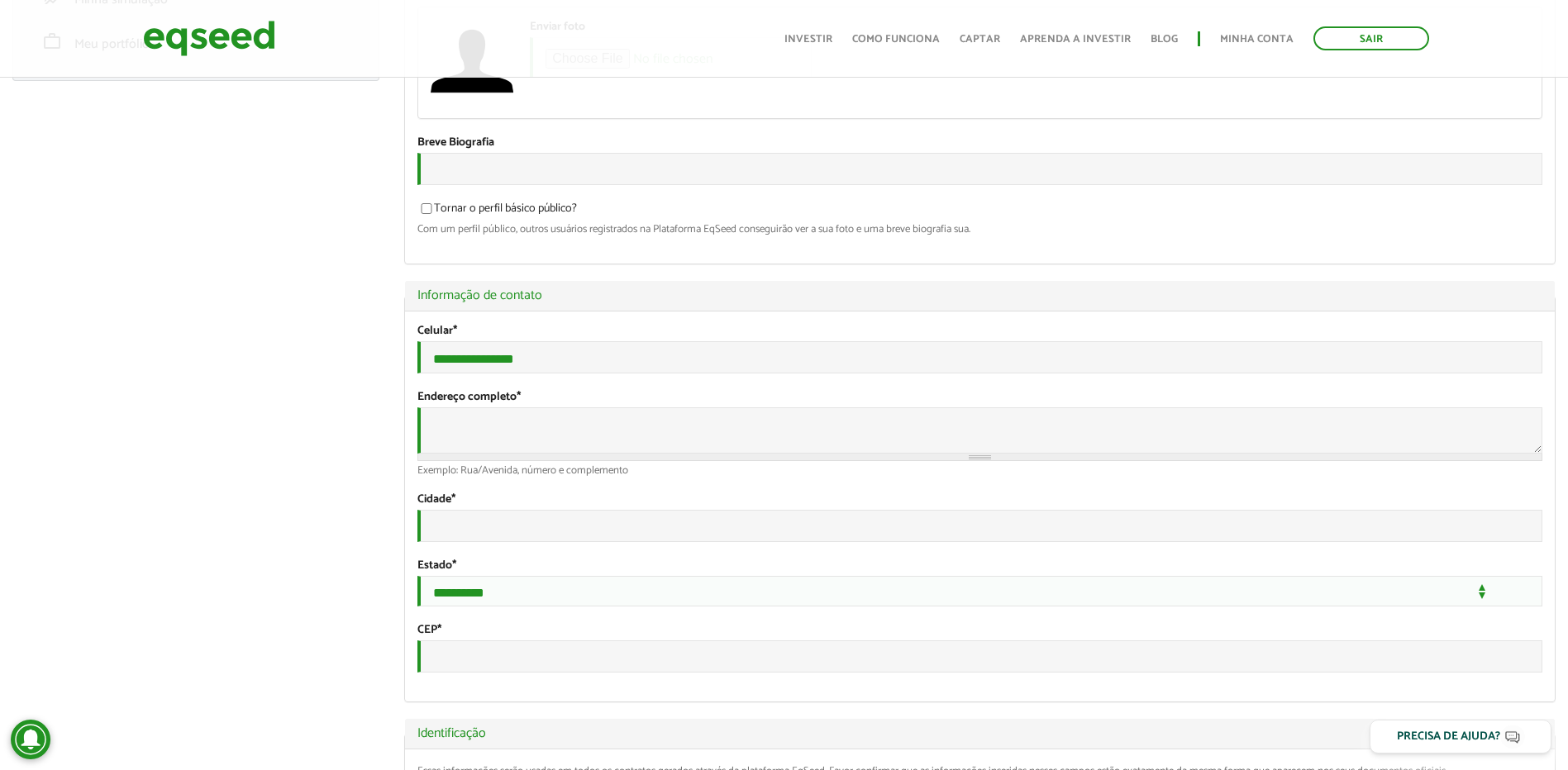 click on "RODRIGO GIACHINI
left_panel_close
Pessoal
person Meu perfil
finance_mode Minha simulação
work Meu portfólio
RODRIGO GIACHINI
Abas primárias Perfil Público
Perfil Completo (aba ativa)
Ocultar Resumo
Foto
Enviar foto
Seu rosto virtual ou imagem. Imagens maiores que 1024x1024 pixels serão reduzidas.
Breve Biografia
Tornar o perfil básico público?
Com um perfil público, outros usuários registrados na Plataforma EqSeed conseguirão ver a sua foto e uma breve biografia sua." at bounding box center [784, 1405] 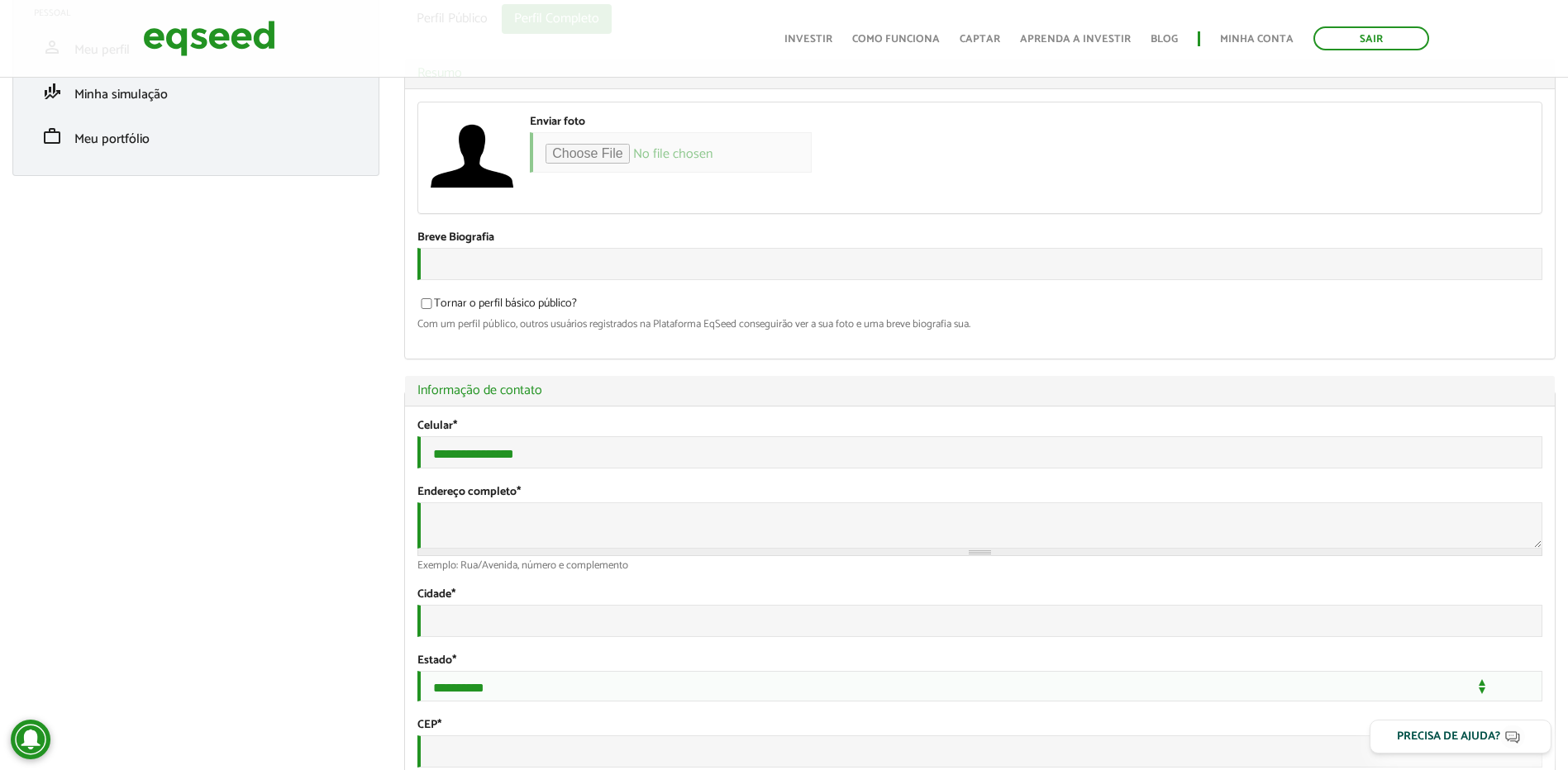 scroll, scrollTop: 0, scrollLeft: 0, axis: both 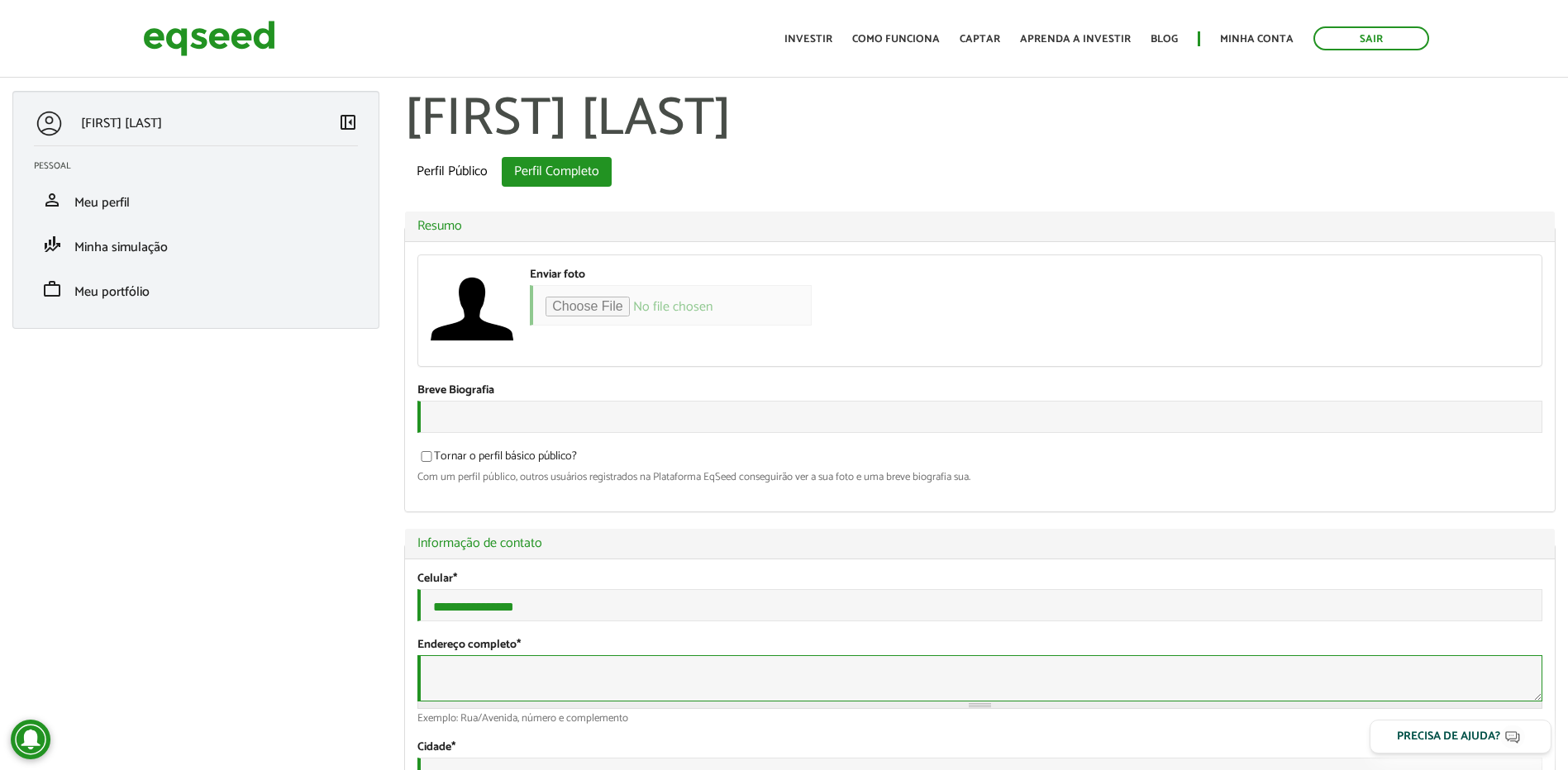 click on "Endereço completo  *" at bounding box center [979, 678] 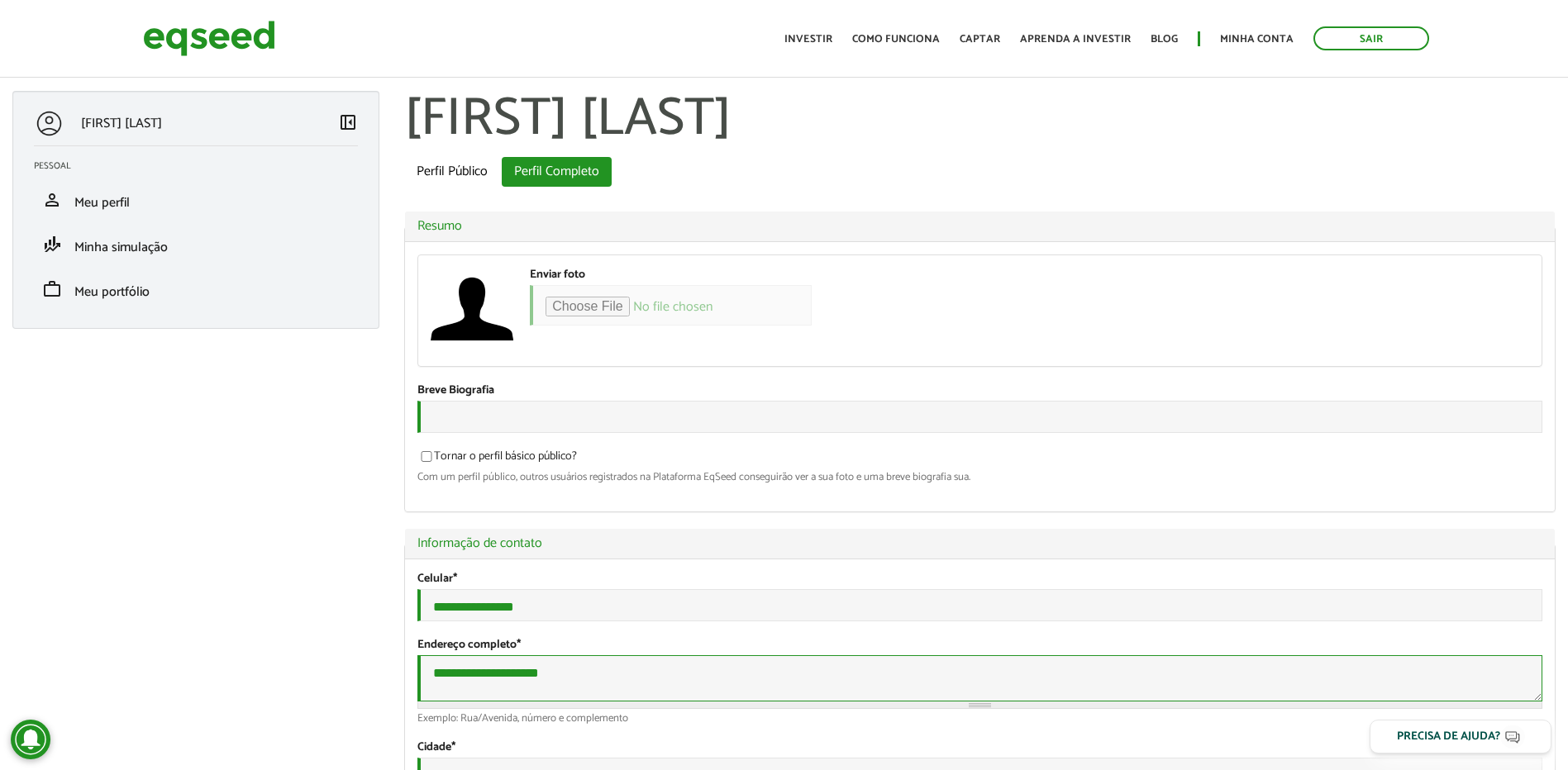 type on "**********" 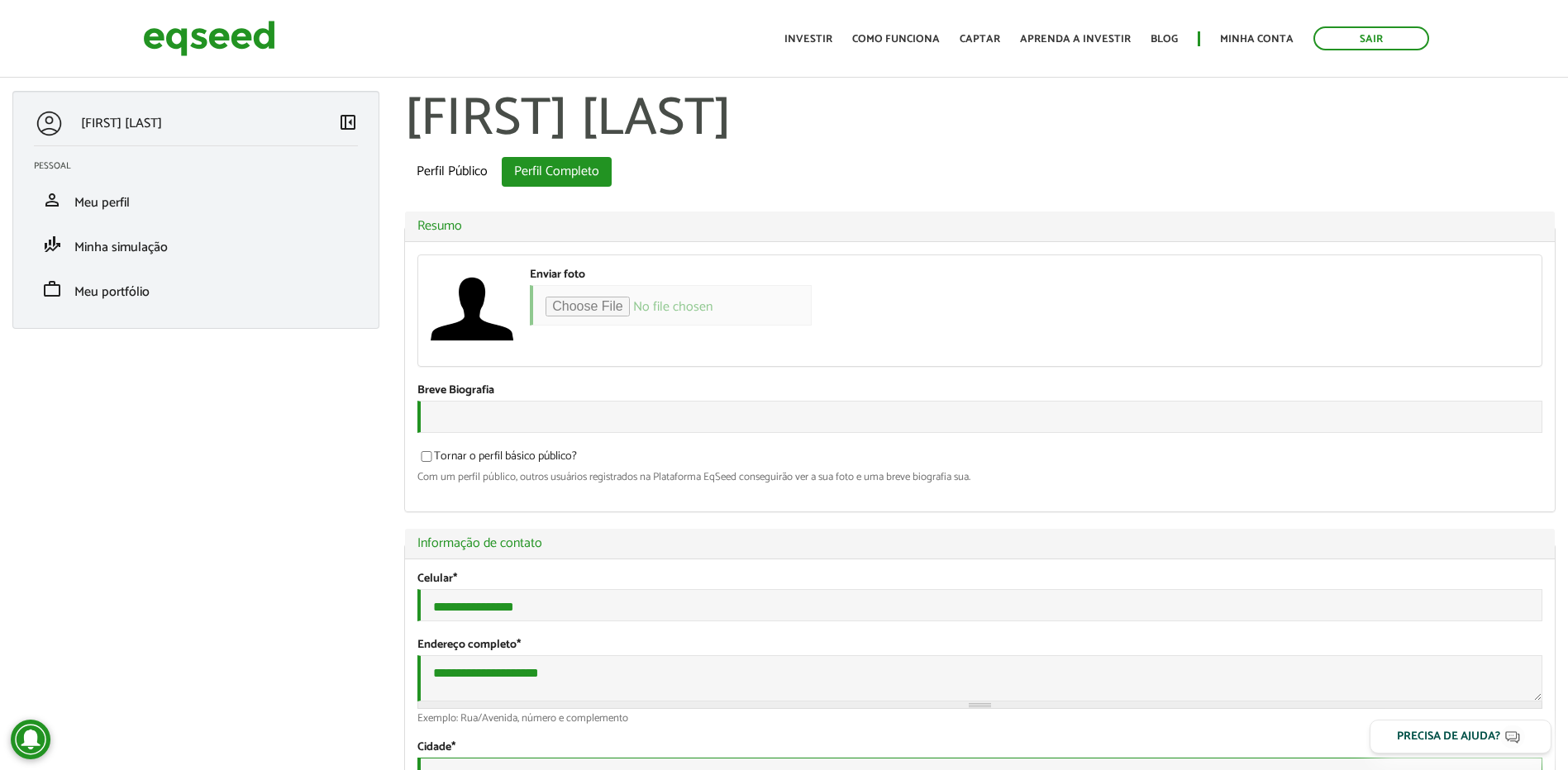 scroll, scrollTop: 426, scrollLeft: 0, axis: vertical 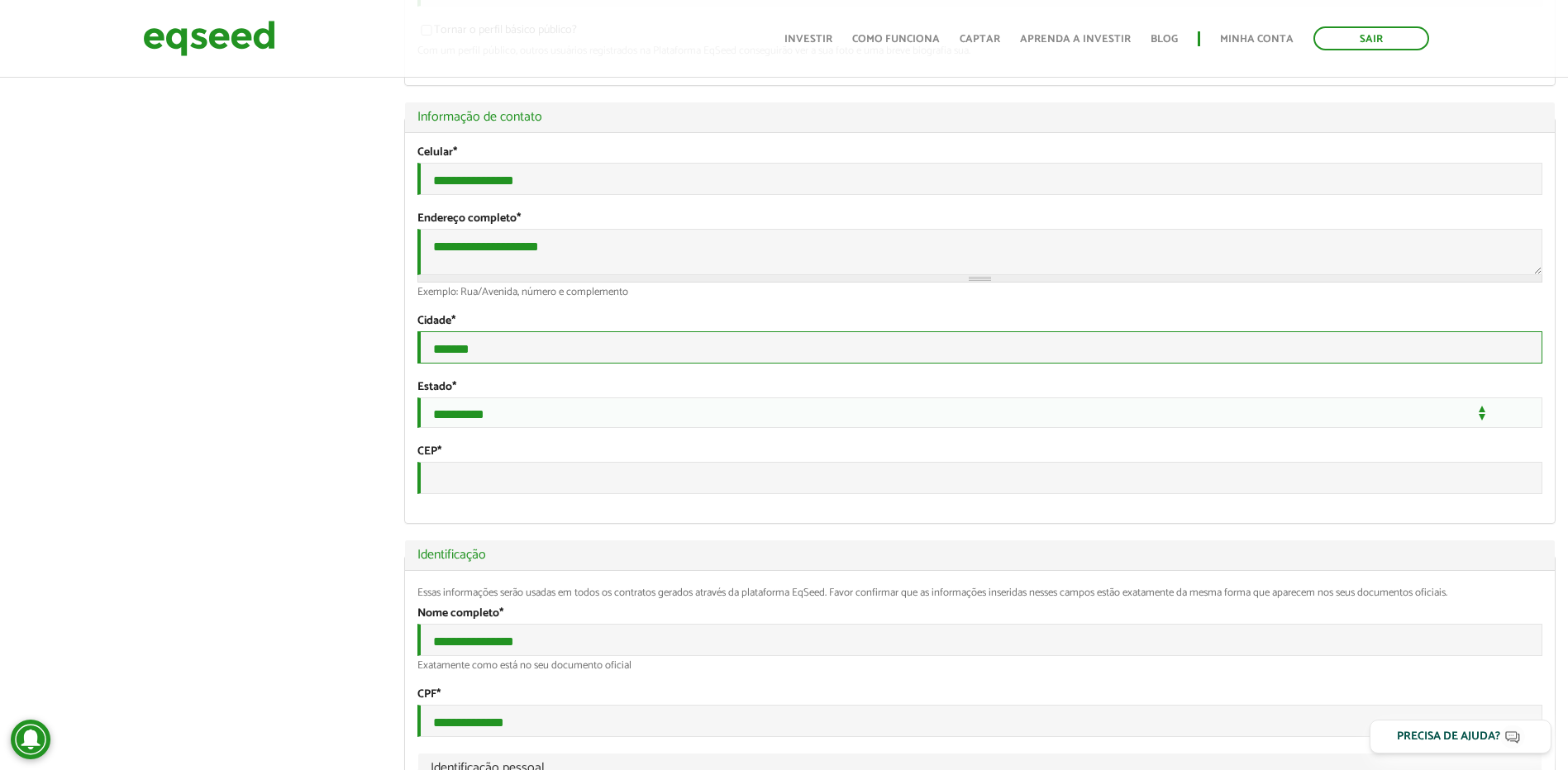 type on "*******" 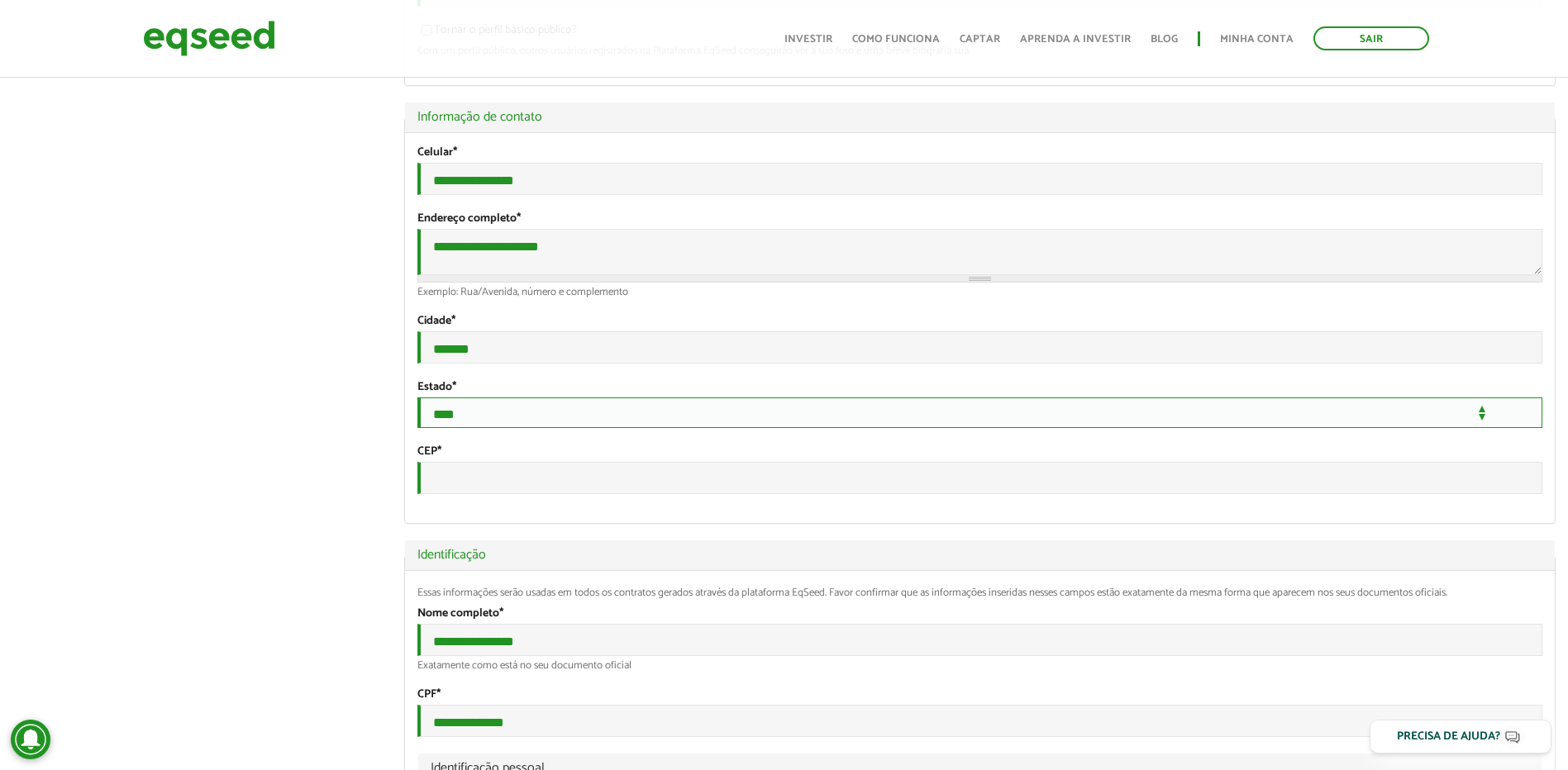 select on "**" 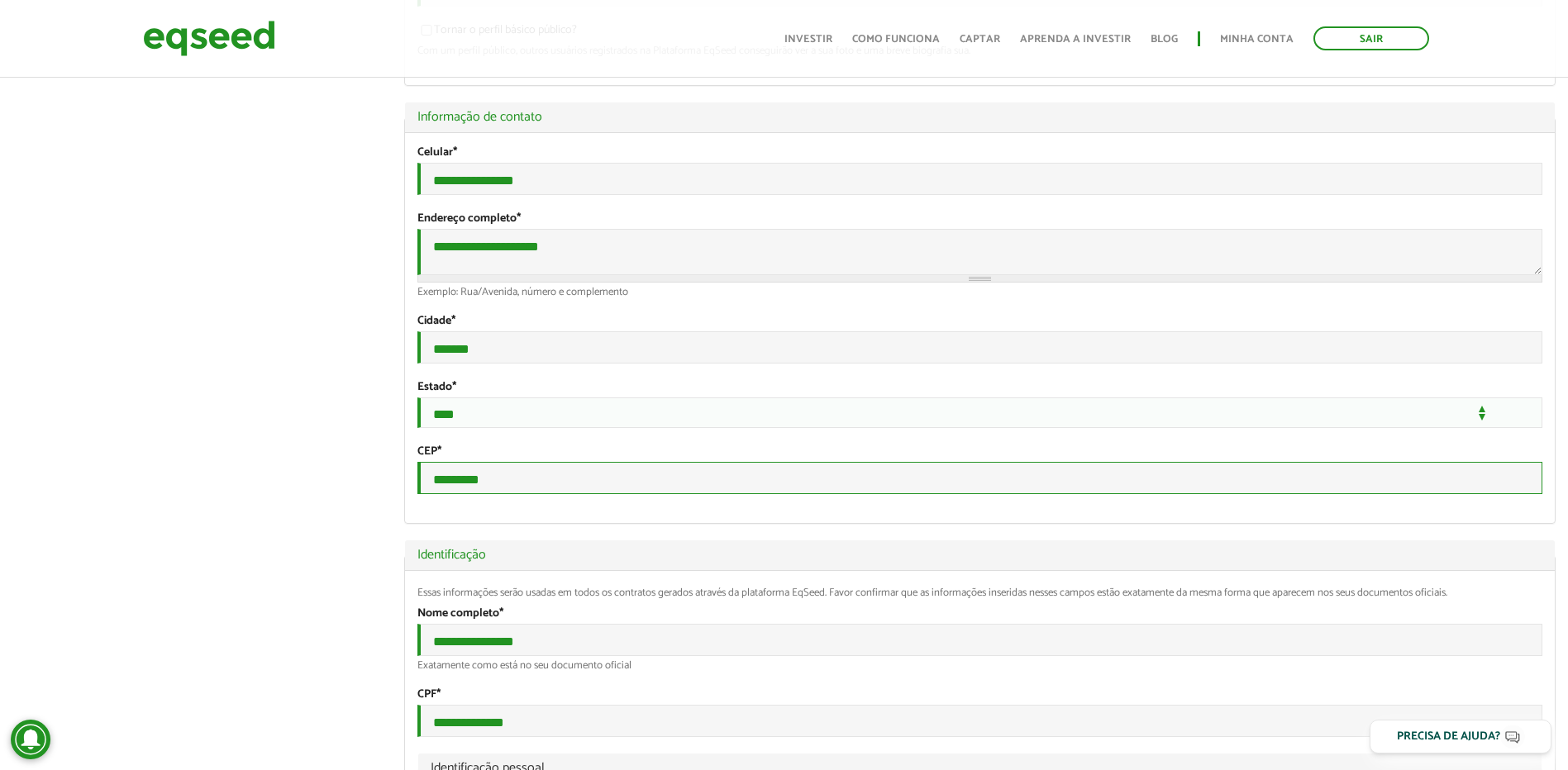 type on "*********" 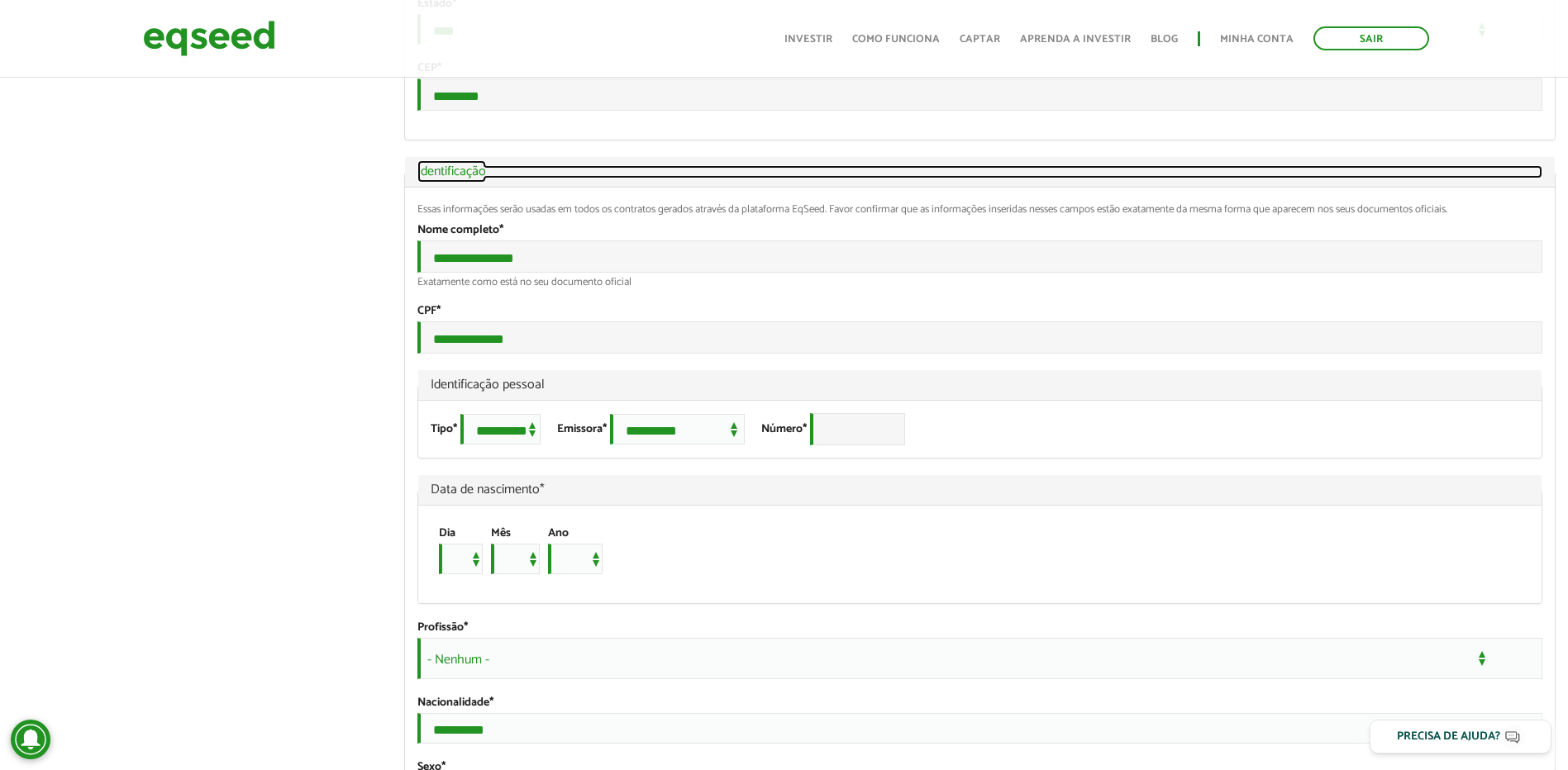 scroll, scrollTop: 839, scrollLeft: 0, axis: vertical 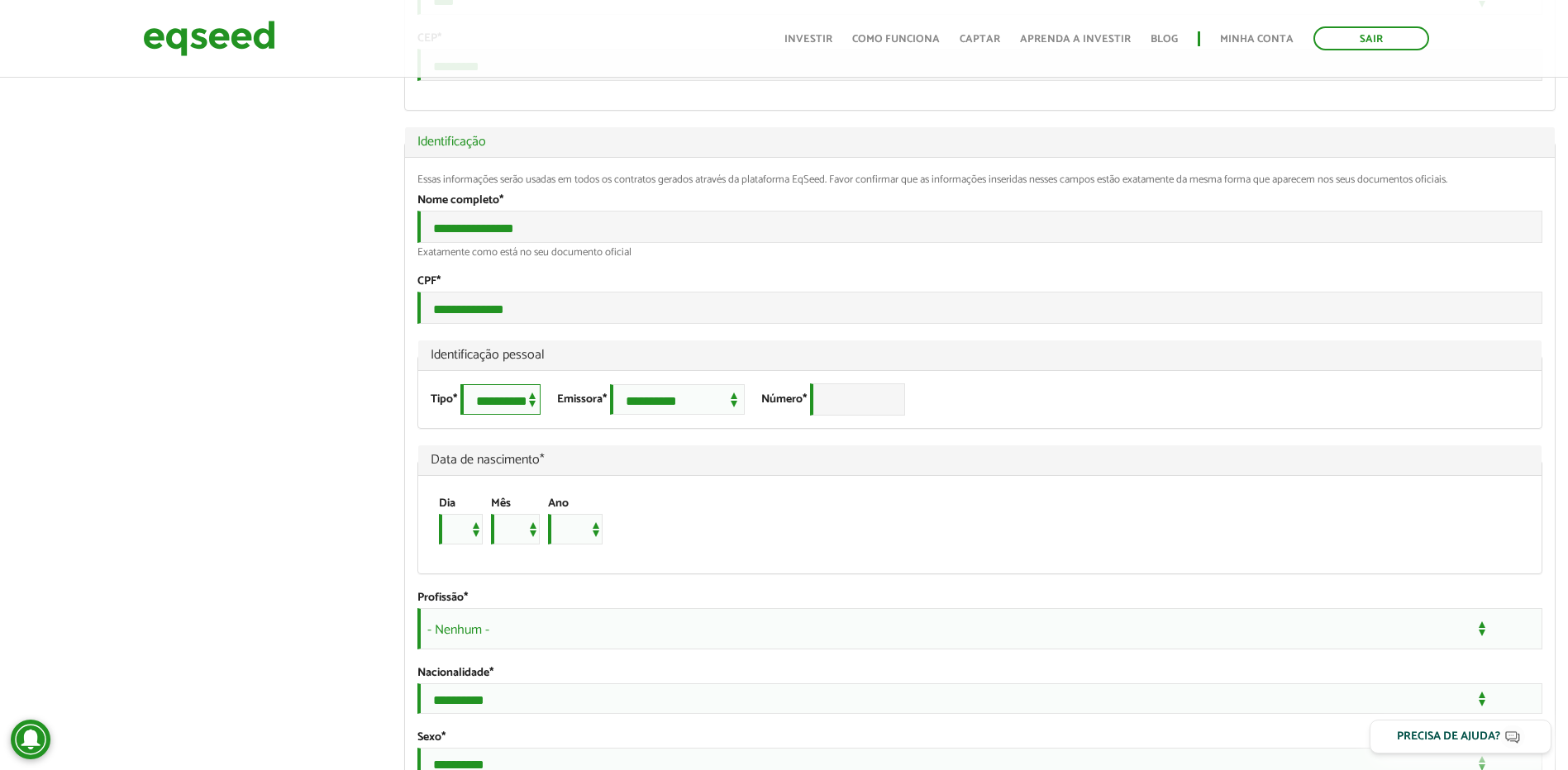 click on "**********" at bounding box center [500, 399] 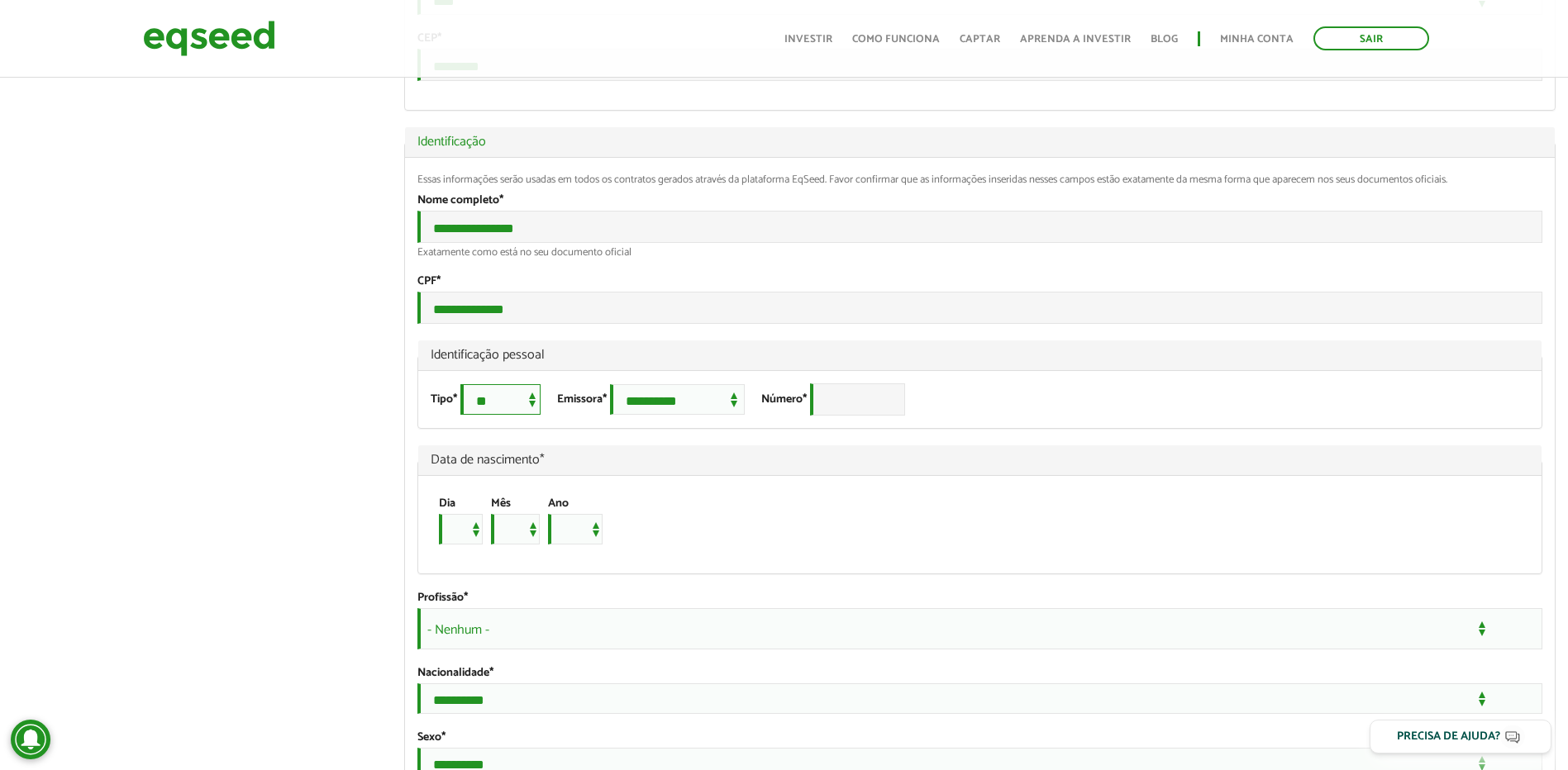 click on "**********" at bounding box center [500, 399] 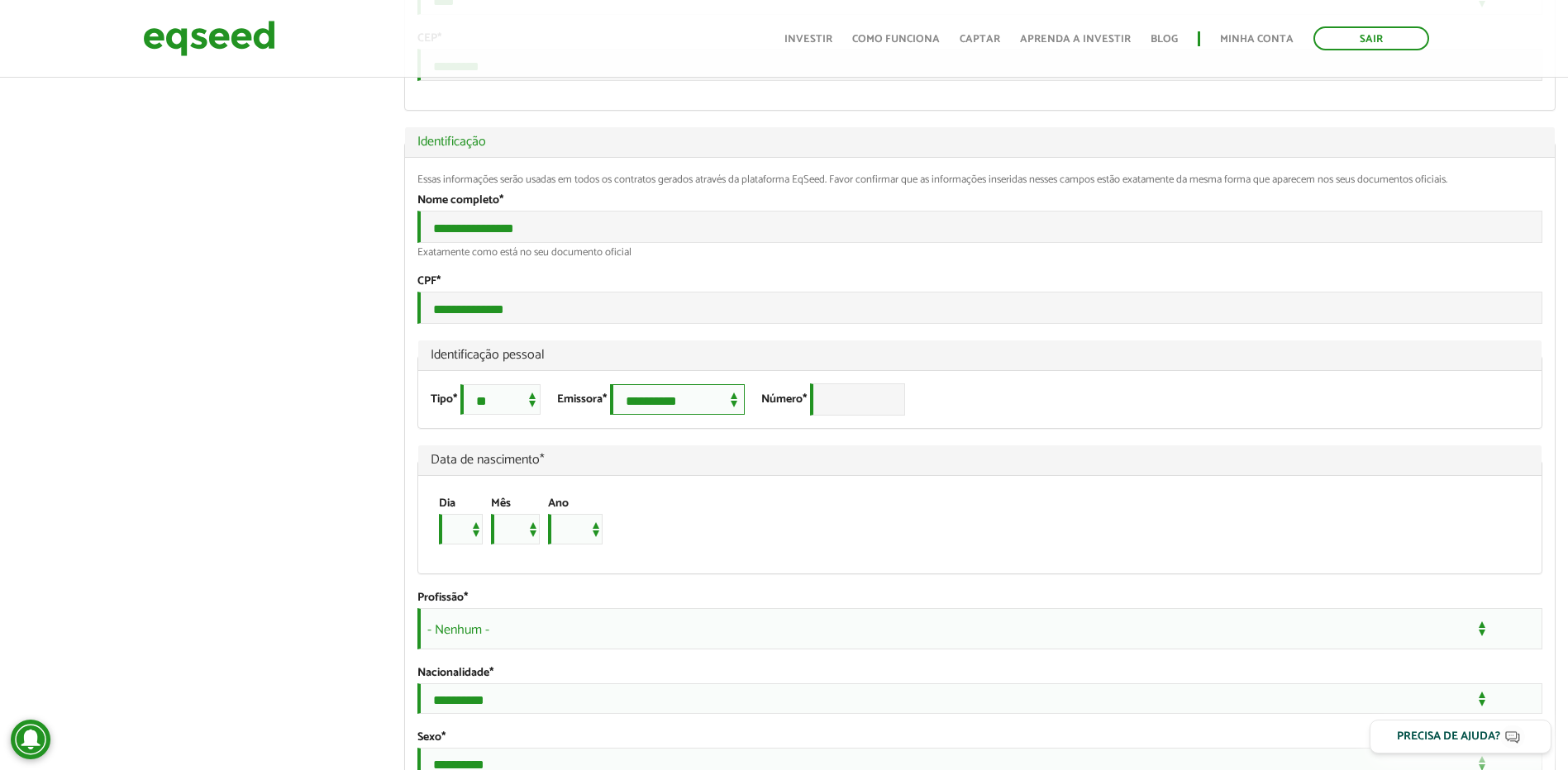 click on "**********" at bounding box center (677, 399) 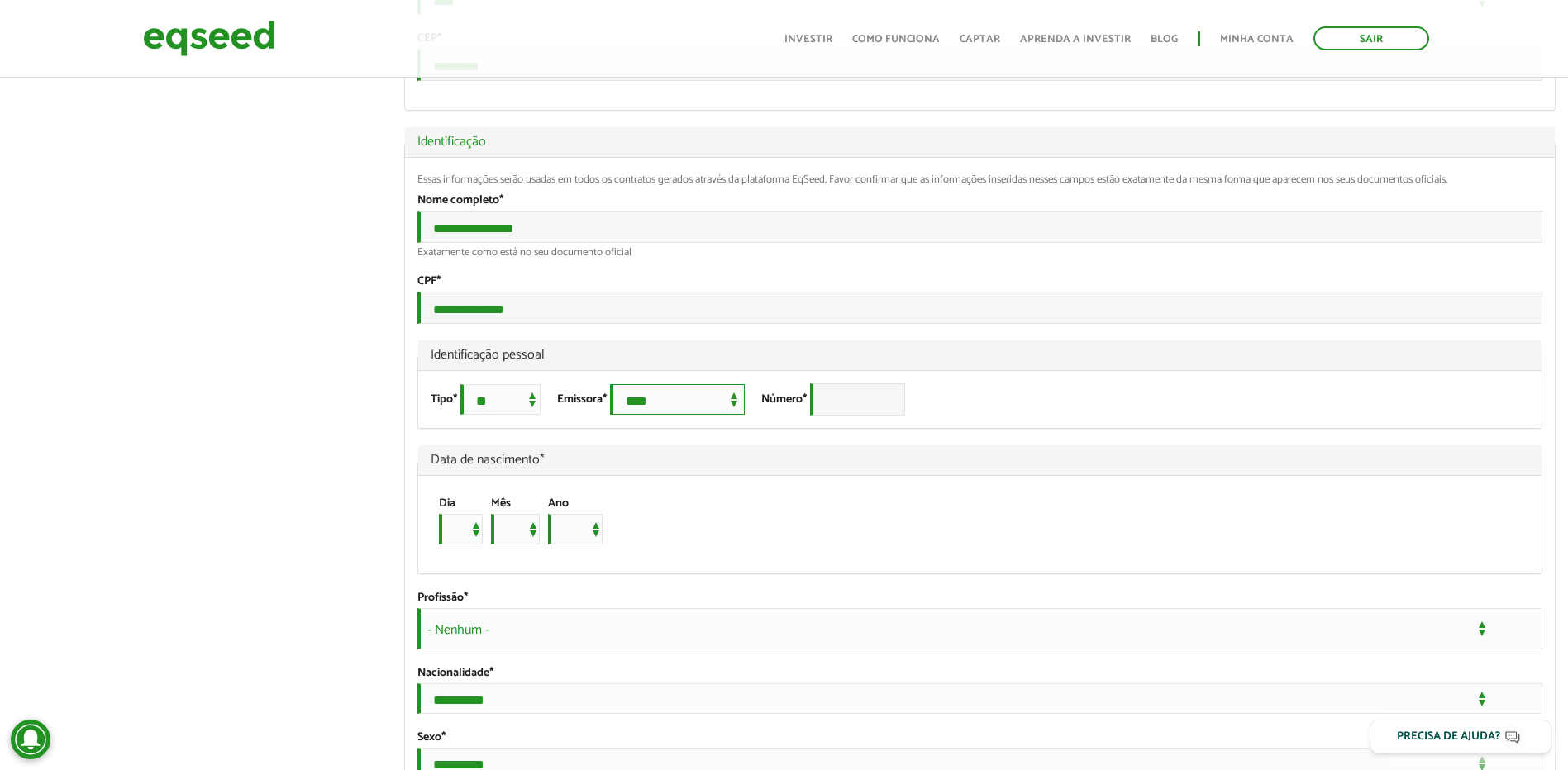 click on "**********" at bounding box center (677, 399) 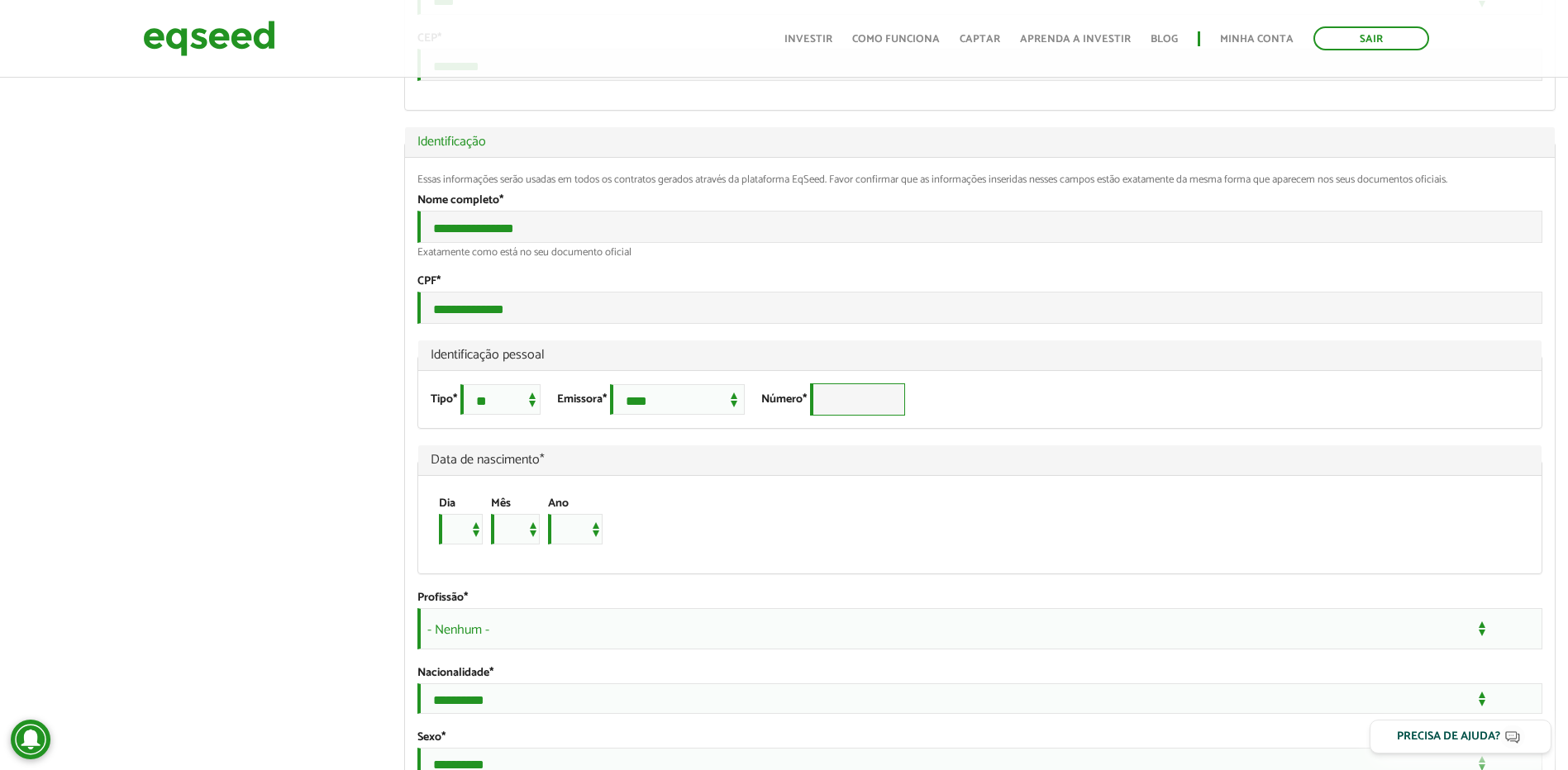 click on "Número  *" at bounding box center [857, 399] 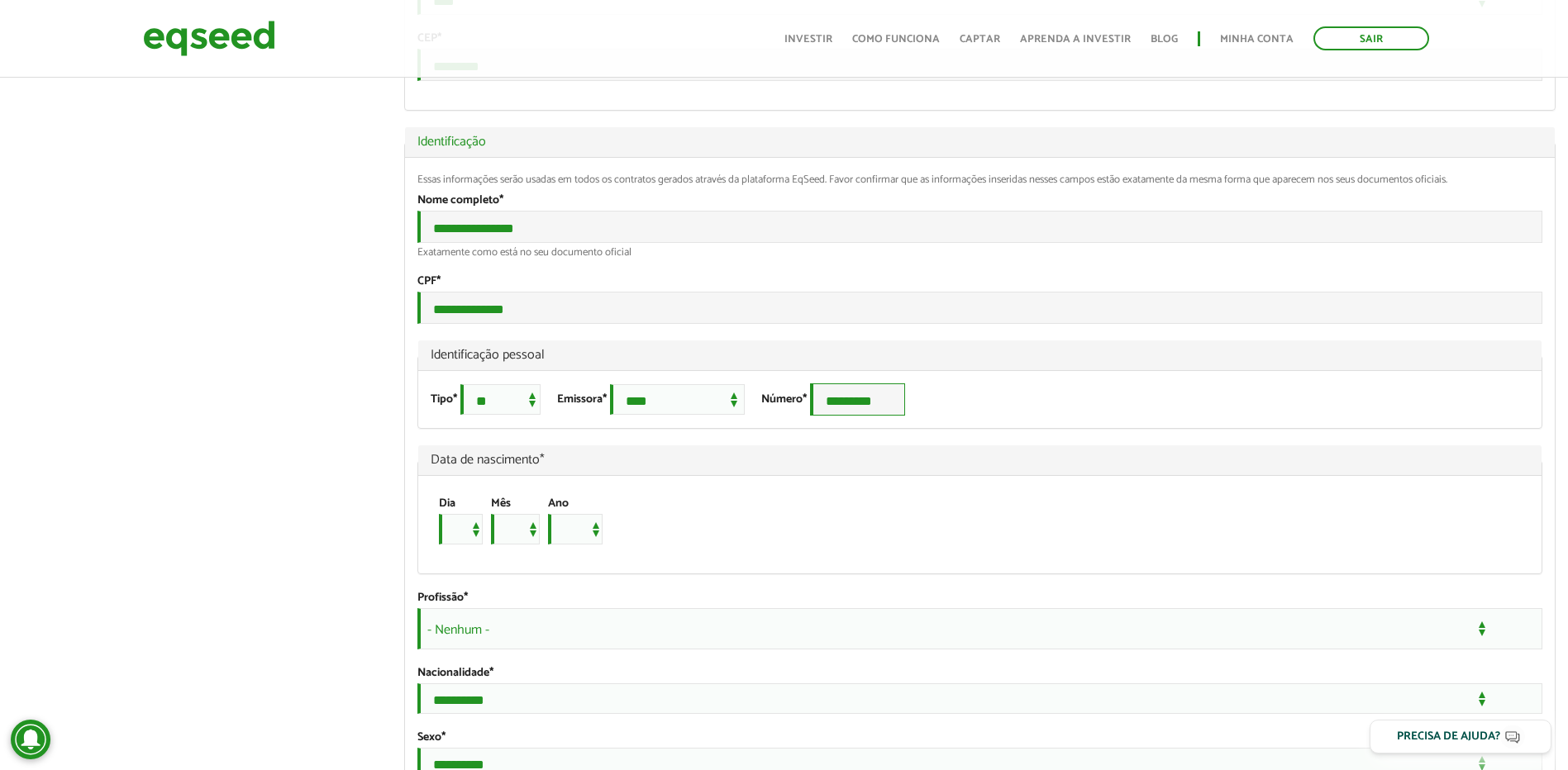 type on "*********" 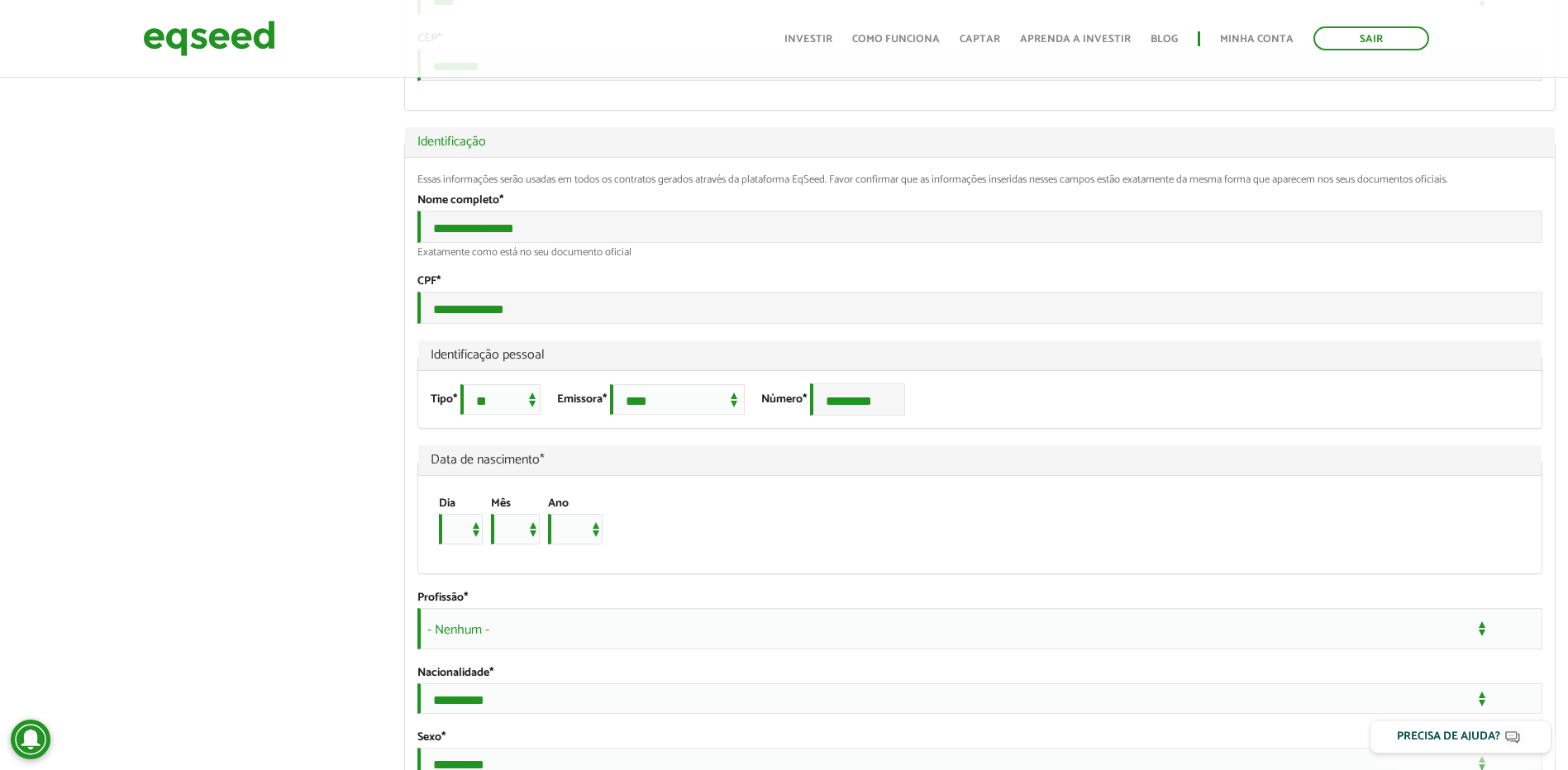 click on "Data de nascimento  *" at bounding box center (979, 460) 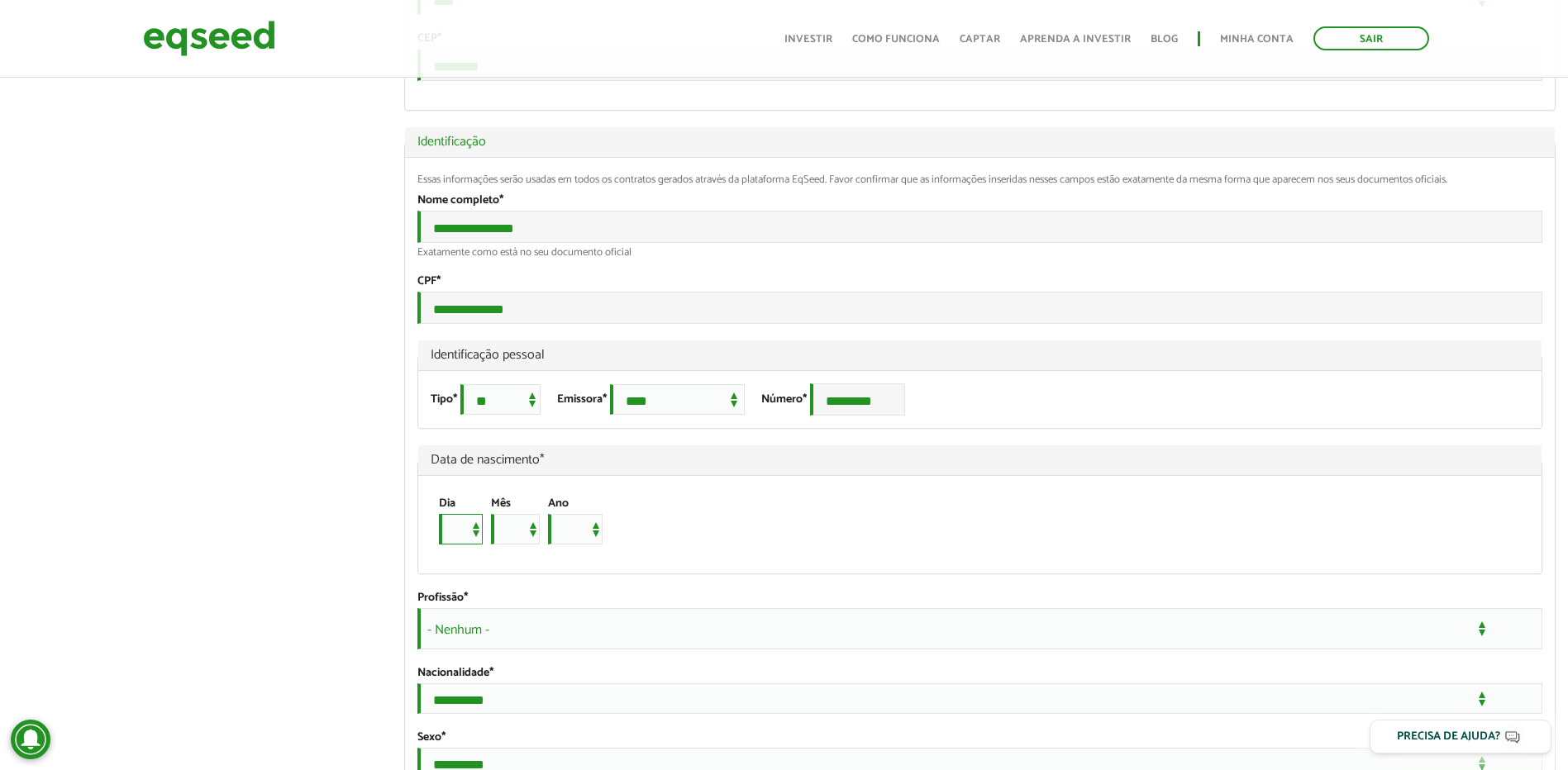 click on "* * * * * * * * * ** ** ** ** ** ** ** ** ** ** ** ** ** ** ** ** ** ** ** ** ** **" at bounding box center (460, 529) 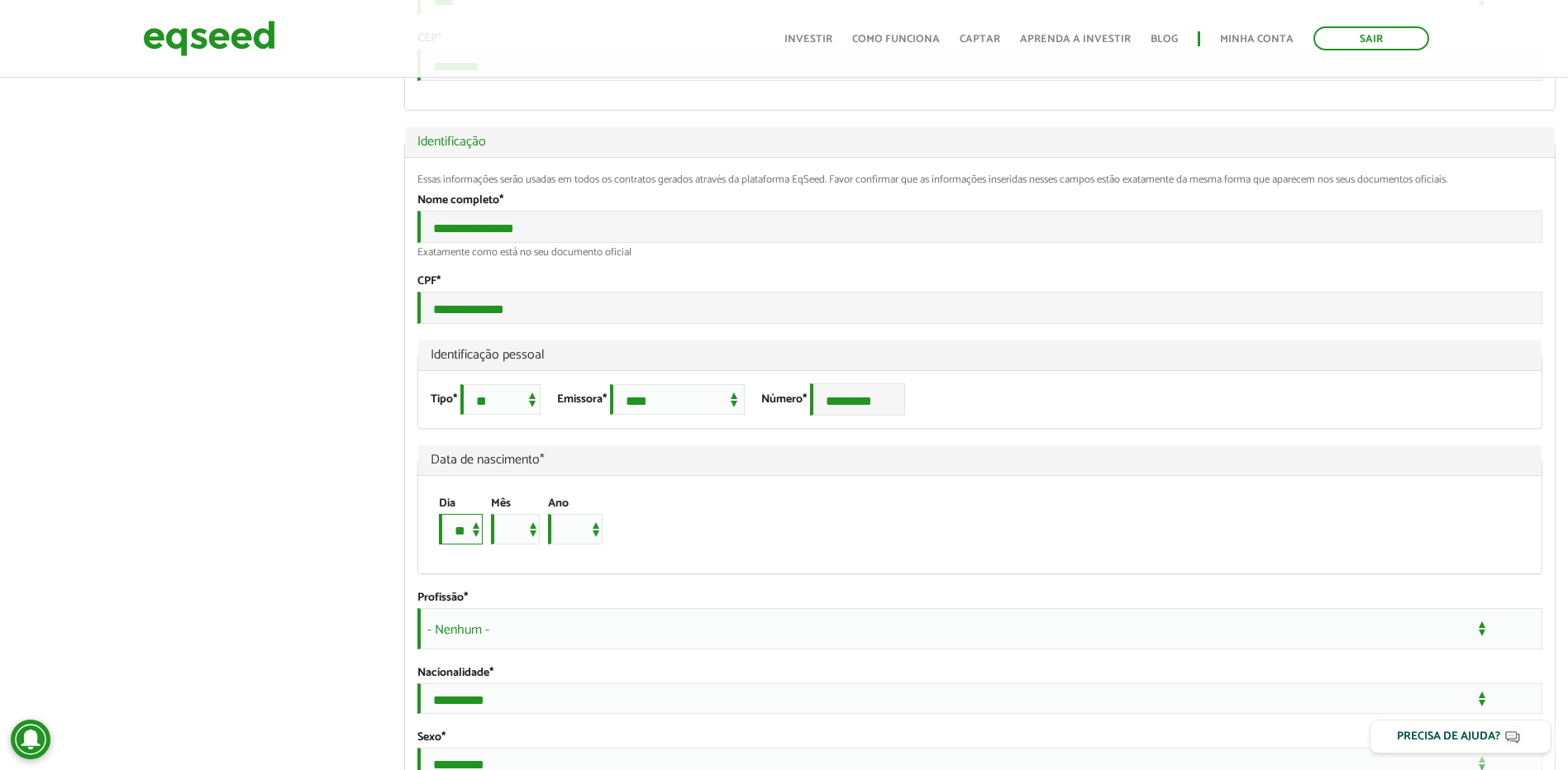 click on "* * * * * * * * * ** ** ** ** ** ** ** ** ** ** ** ** ** ** ** ** ** ** ** ** ** **" at bounding box center (460, 529) 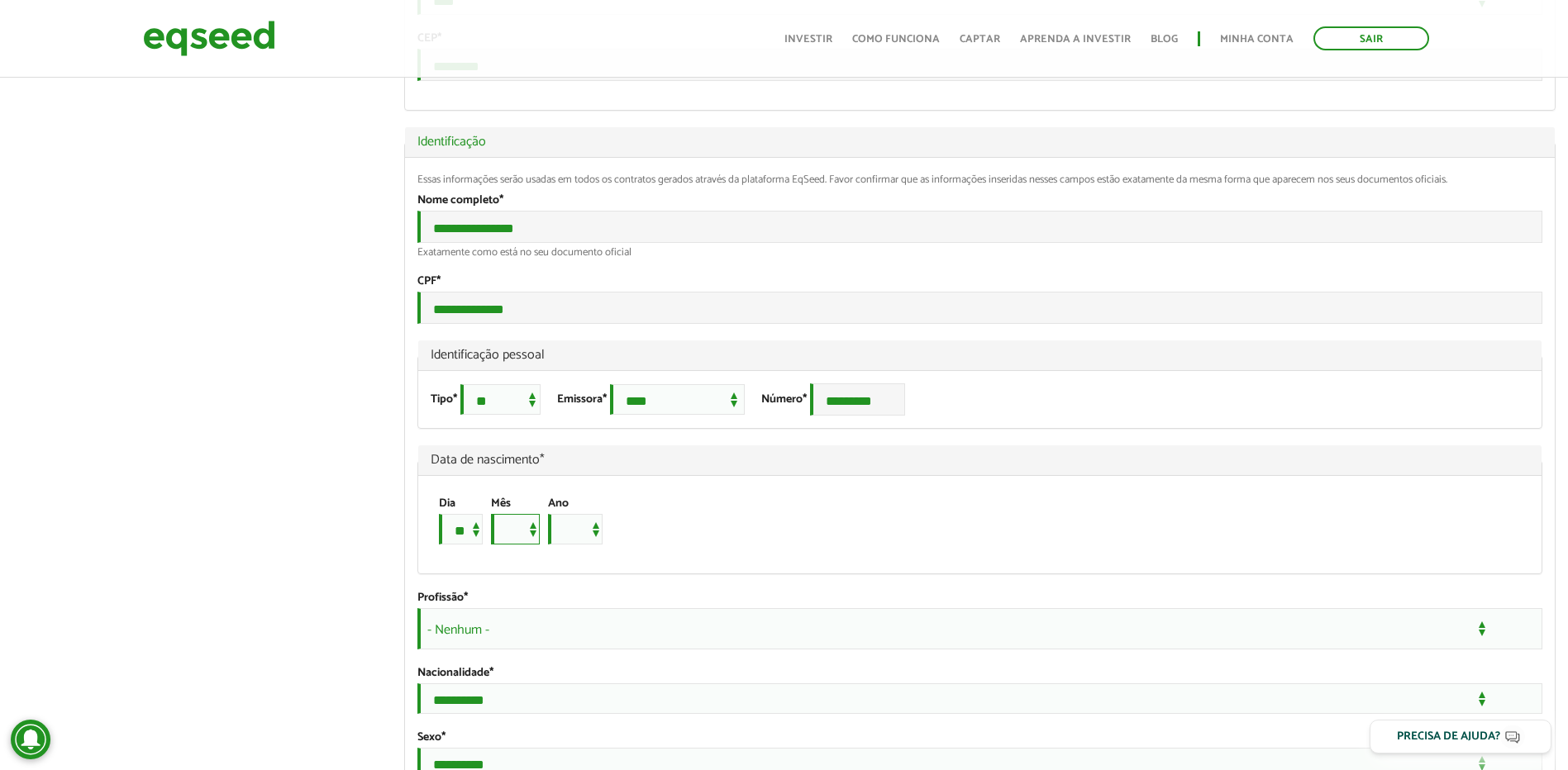 click on "*** *** *** *** *** *** *** *** *** *** *** ***" at bounding box center [515, 529] 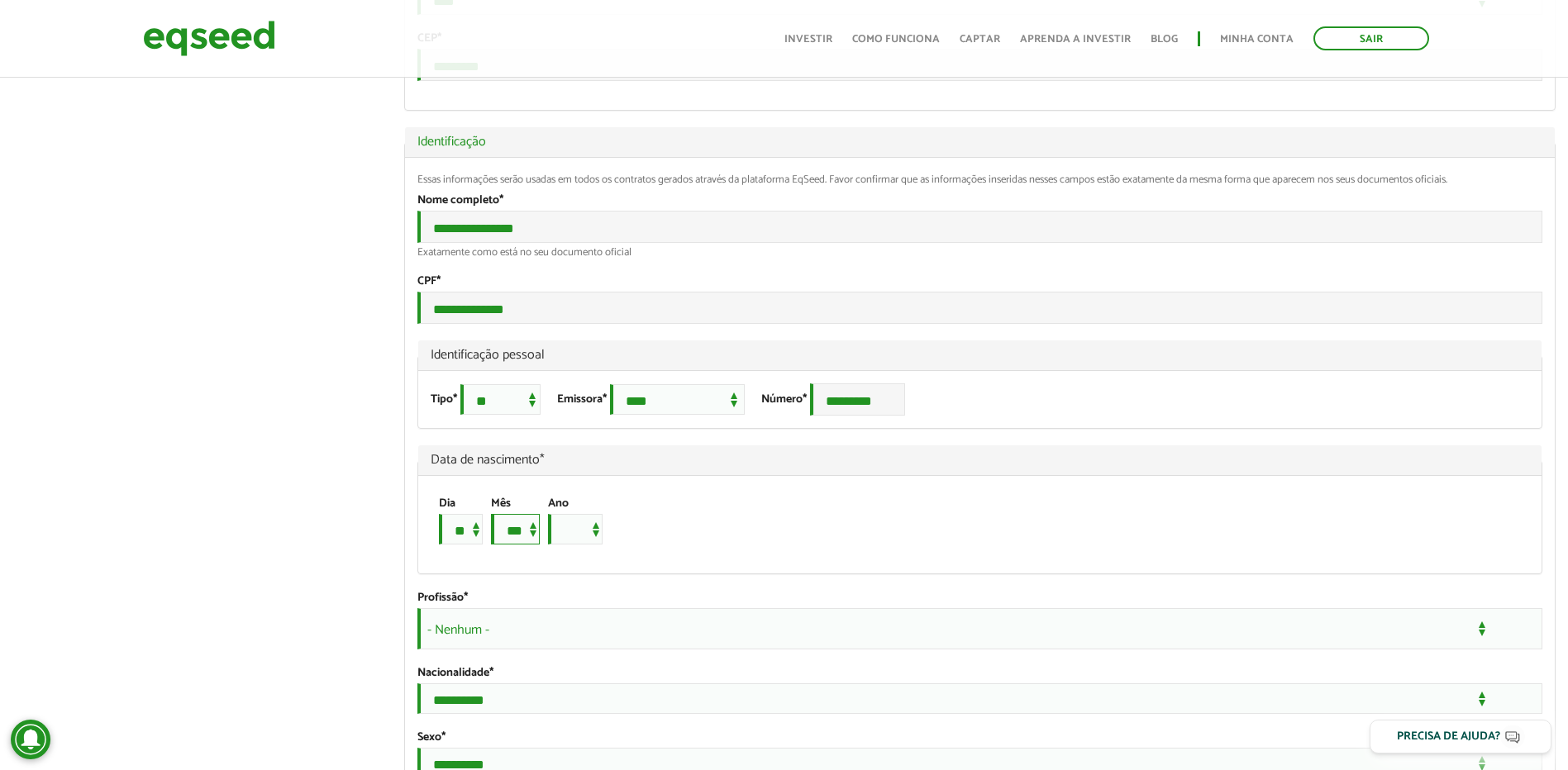 click on "*** *** *** *** *** *** *** *** *** *** *** ***" at bounding box center [515, 529] 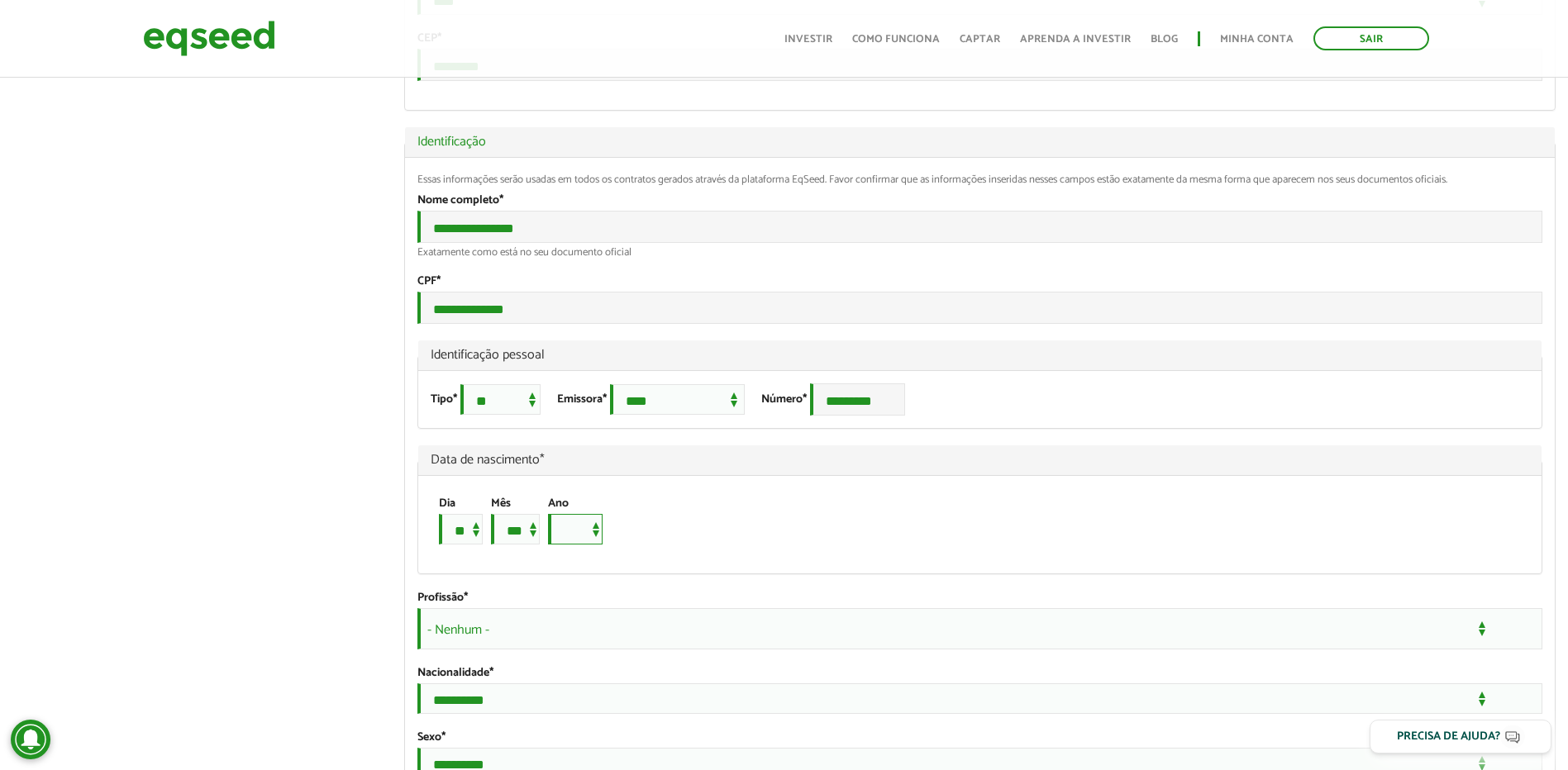 click on "**** **** **** **** **** **** **** **** **** **** **** **** **** **** **** **** **** **** **** **** **** **** **** **** **** **** **** **** **** **** **** **** **** **** **** **** **** **** **** **** **** **** **** **** **** **** **** **** **** **** **** **** **** **** **** **** **** **** **** **** **** **** **** **** **** **** **** **** **** **** **** **** **** **** **** **** **** **** **** **** **** **** **** **** **** **** **** **** **** **** **** **** **** **** **** **** **** **** **** **** **** **** **** **** **** **** **** **** **** **** **** **** **** **** **** **** **** **** **** **** **** **** **** **** **** ****" at bounding box center (575, 529) 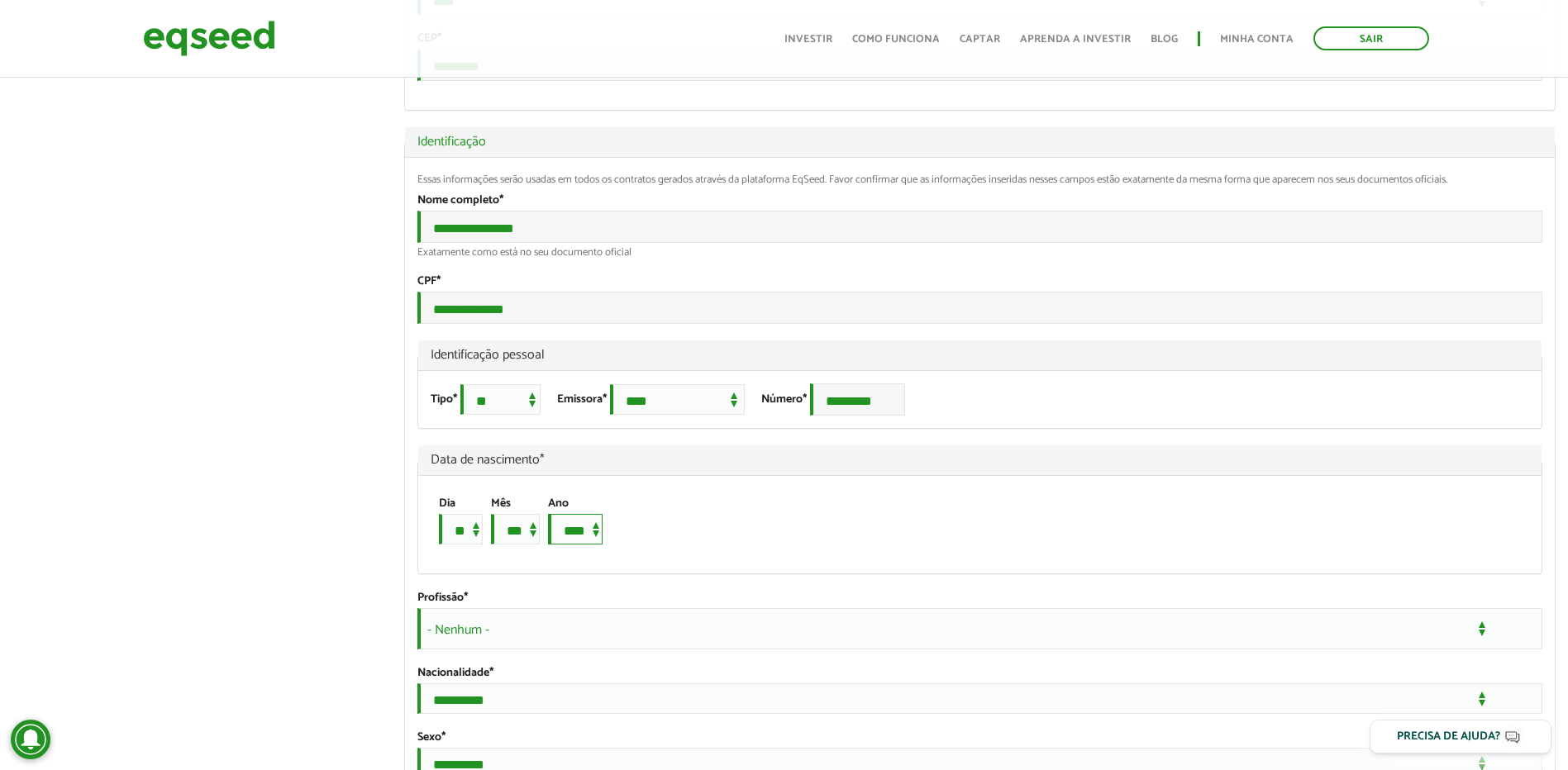 click on "**** **** **** **** **** **** **** **** **** **** **** **** **** **** **** **** **** **** **** **** **** **** **** **** **** **** **** **** **** **** **** **** **** **** **** **** **** **** **** **** **** **** **** **** **** **** **** **** **** **** **** **** **** **** **** **** **** **** **** **** **** **** **** **** **** **** **** **** **** **** **** **** **** **** **** **** **** **** **** **** **** **** **** **** **** **** **** **** **** **** **** **** **** **** **** **** **** **** **** **** **** **** **** **** **** **** **** **** **** **** **** **** **** **** **** **** **** **** **** **** **** **** **** **** **** ****" at bounding box center (575, 529) 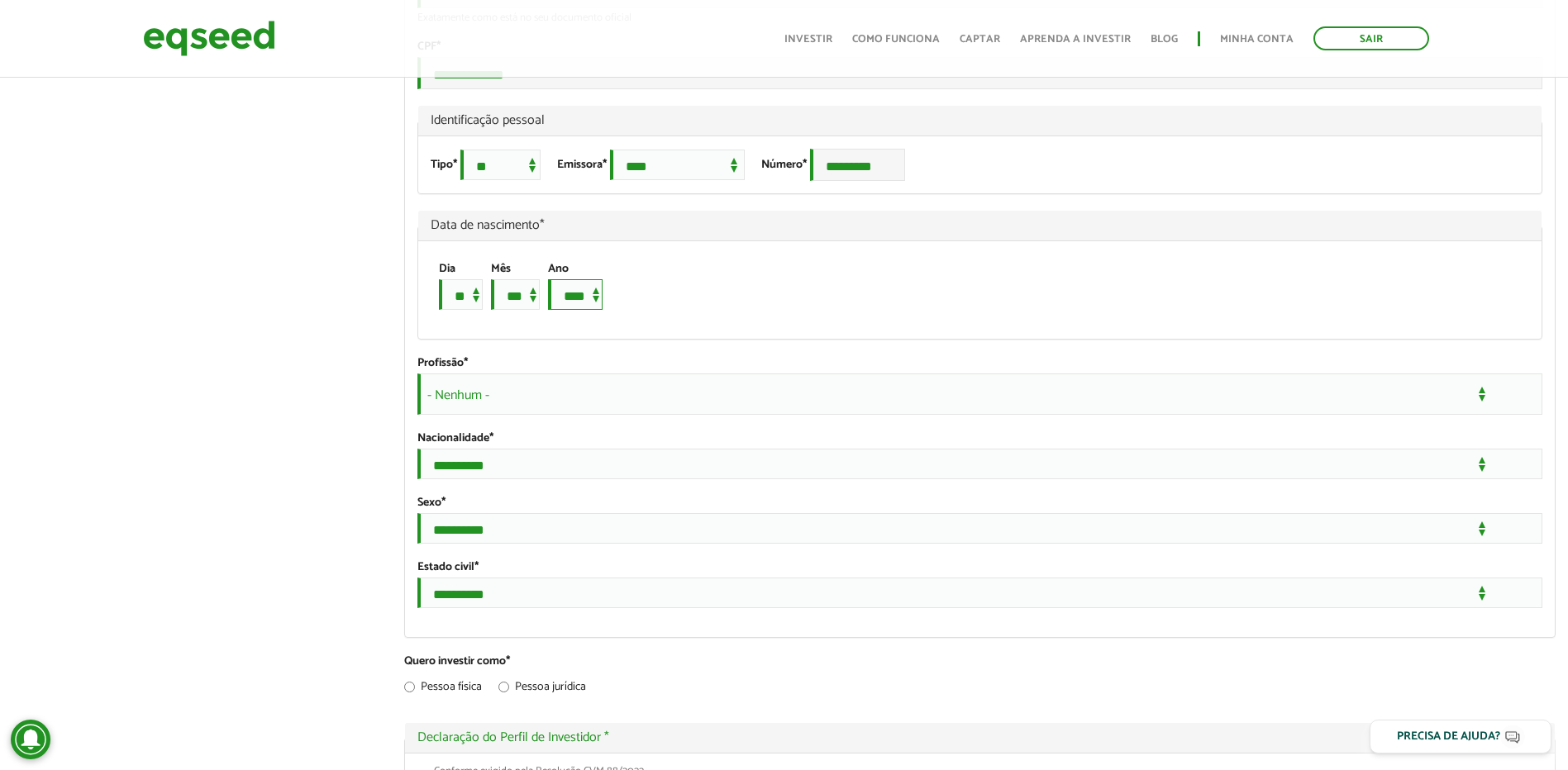 scroll, scrollTop: 1087, scrollLeft: 0, axis: vertical 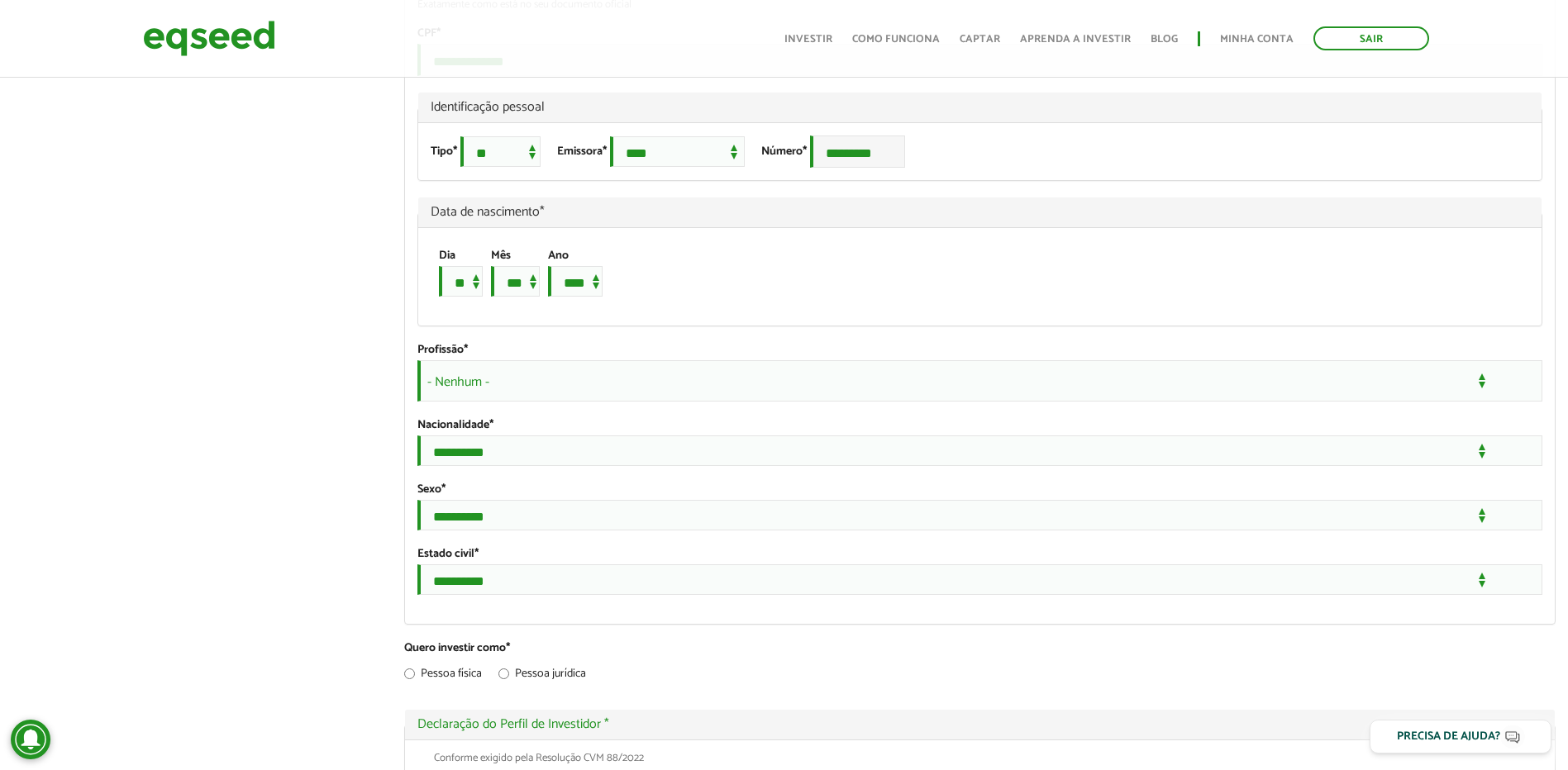 click on "- Nenhum -" at bounding box center [979, 381] 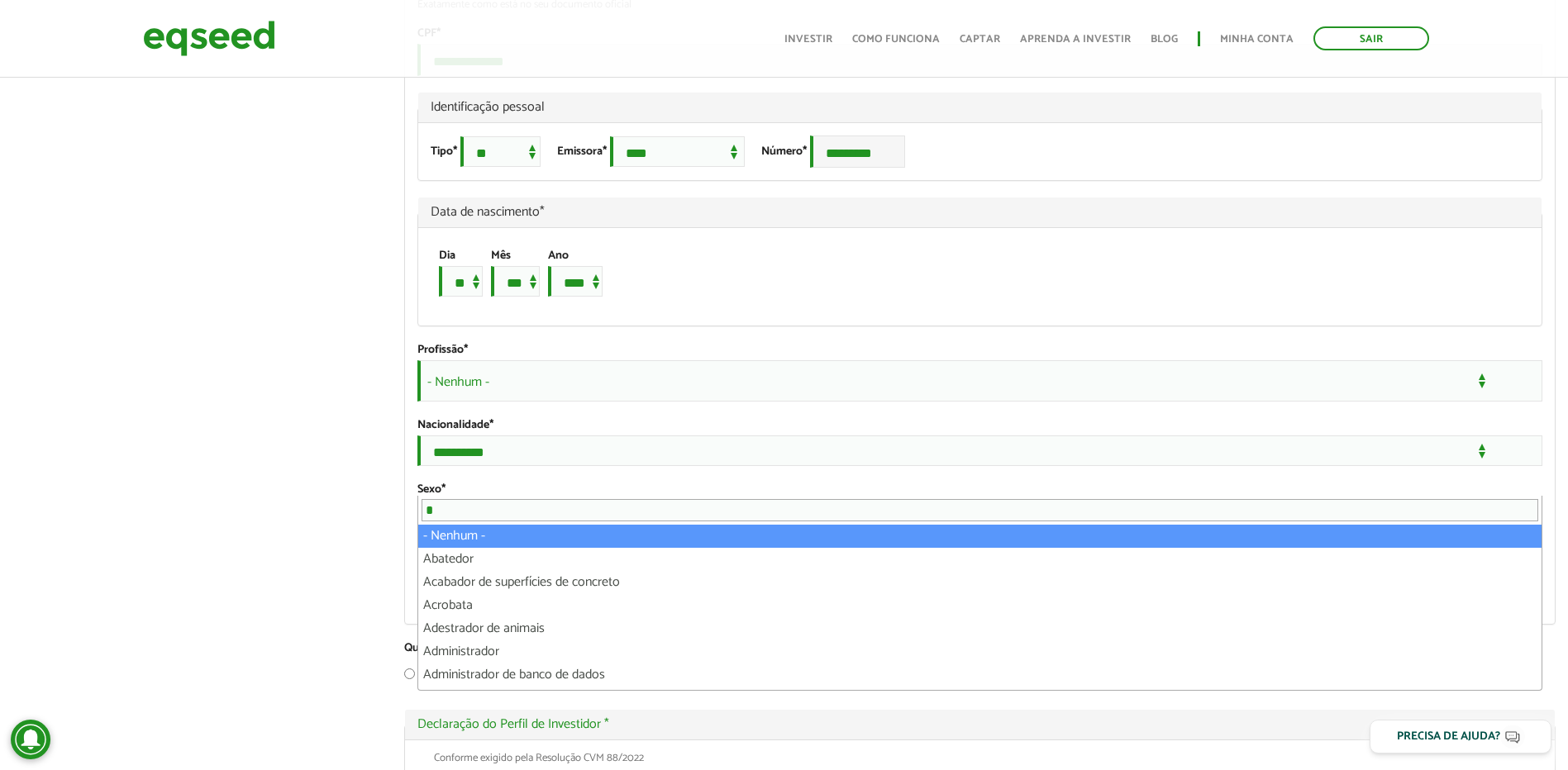 type on "**" 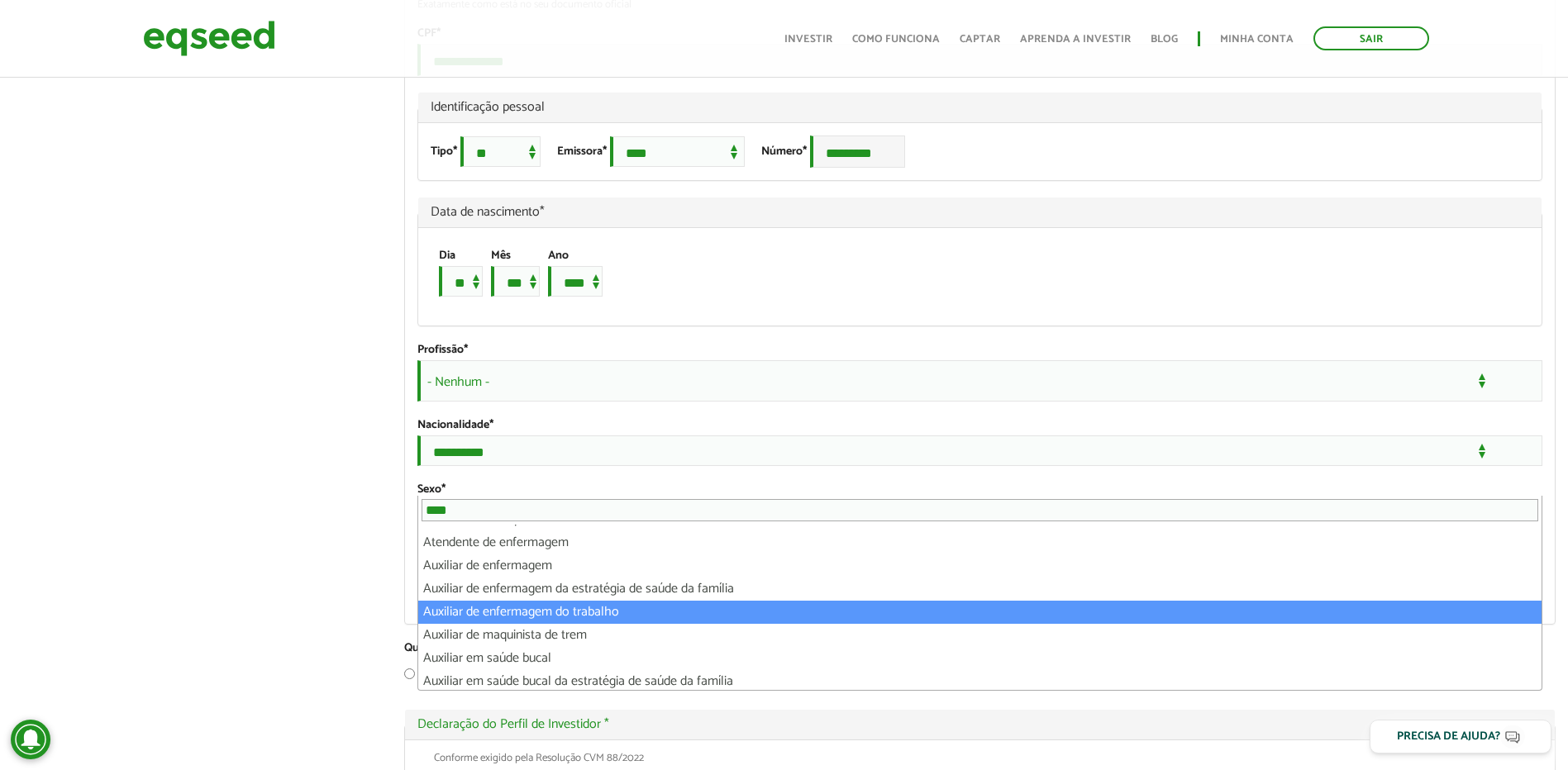 scroll, scrollTop: 0, scrollLeft: 0, axis: both 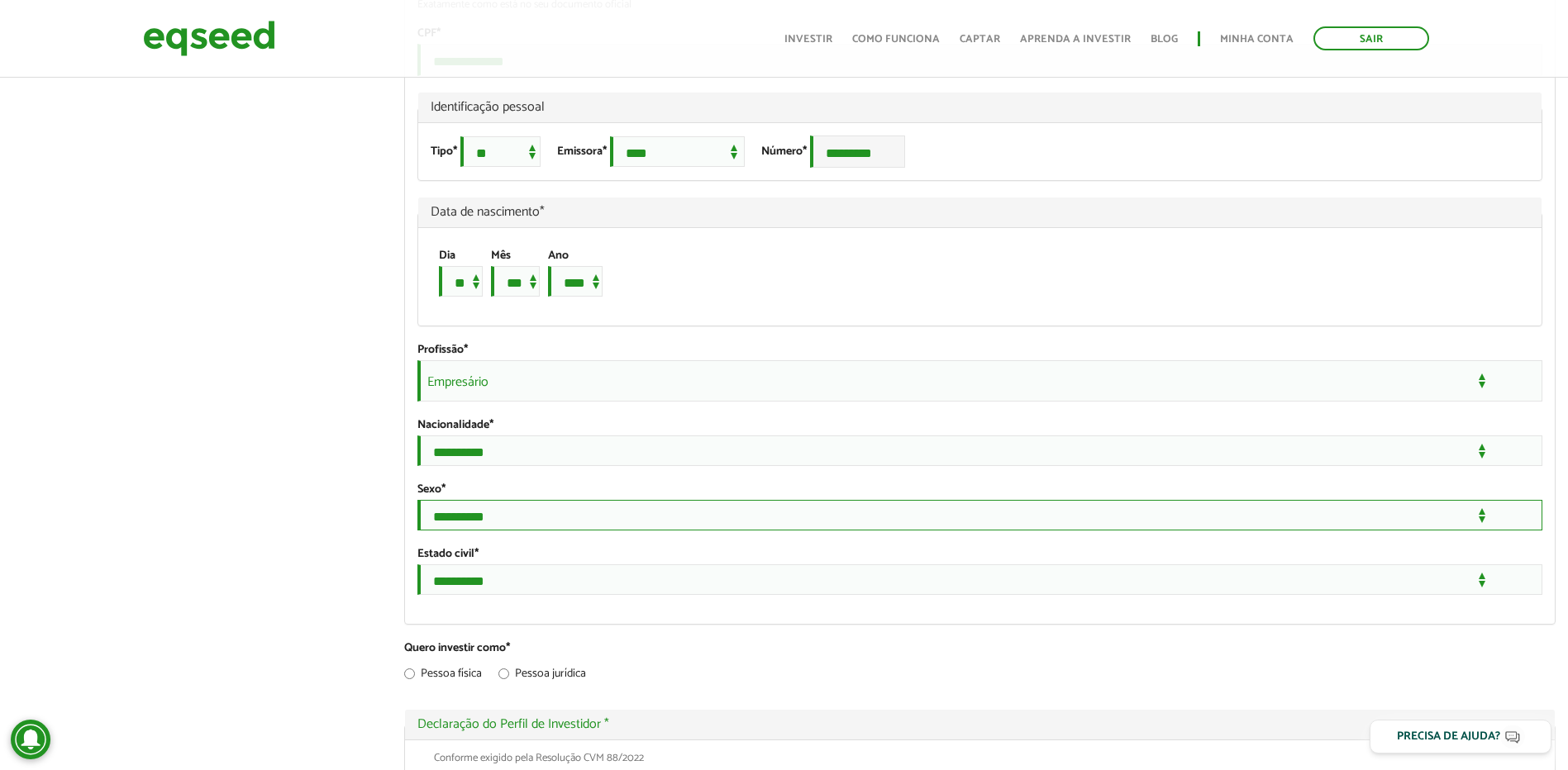 click on "**********" at bounding box center [979, 515] 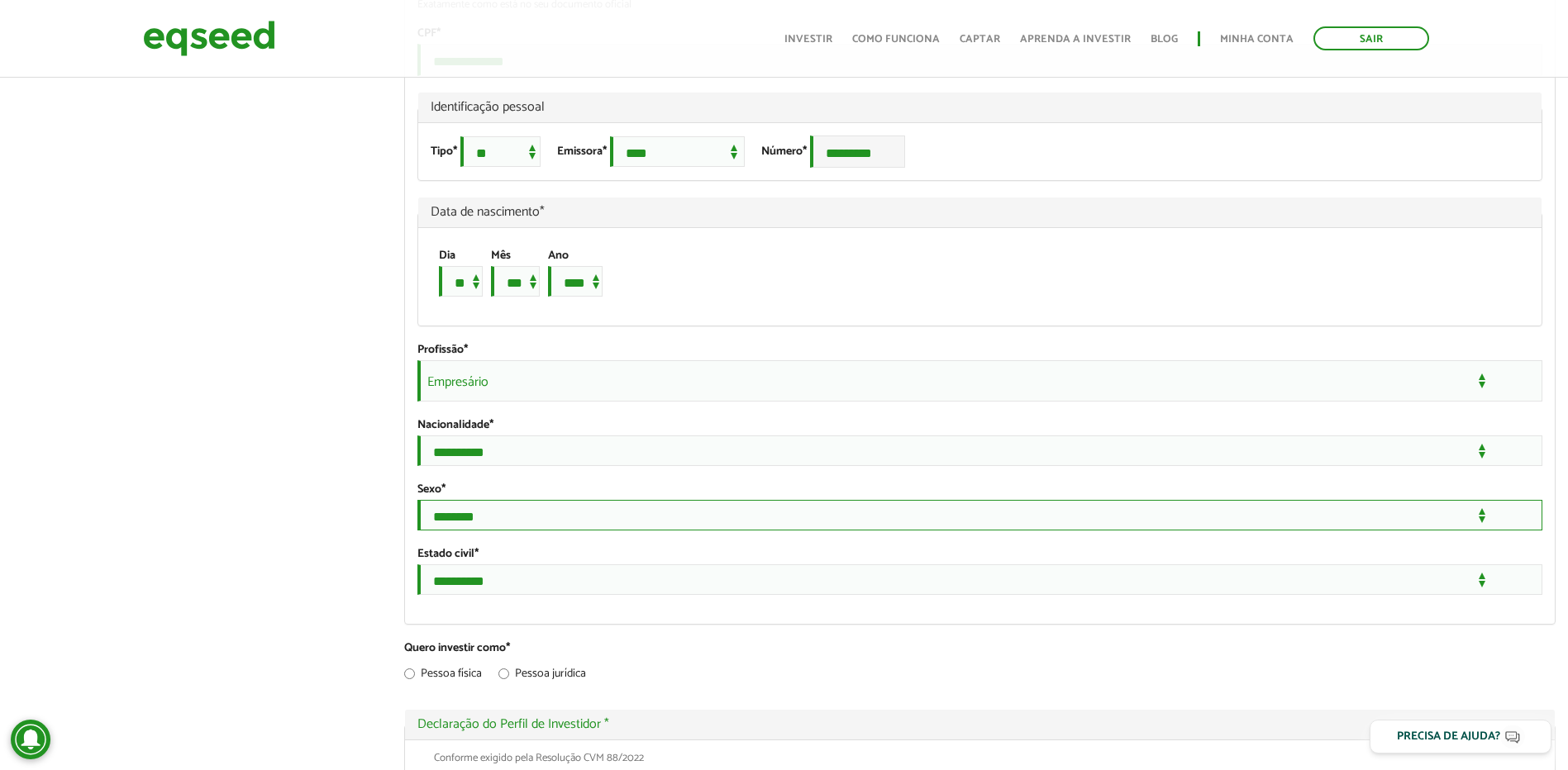 click on "**********" at bounding box center (979, 515) 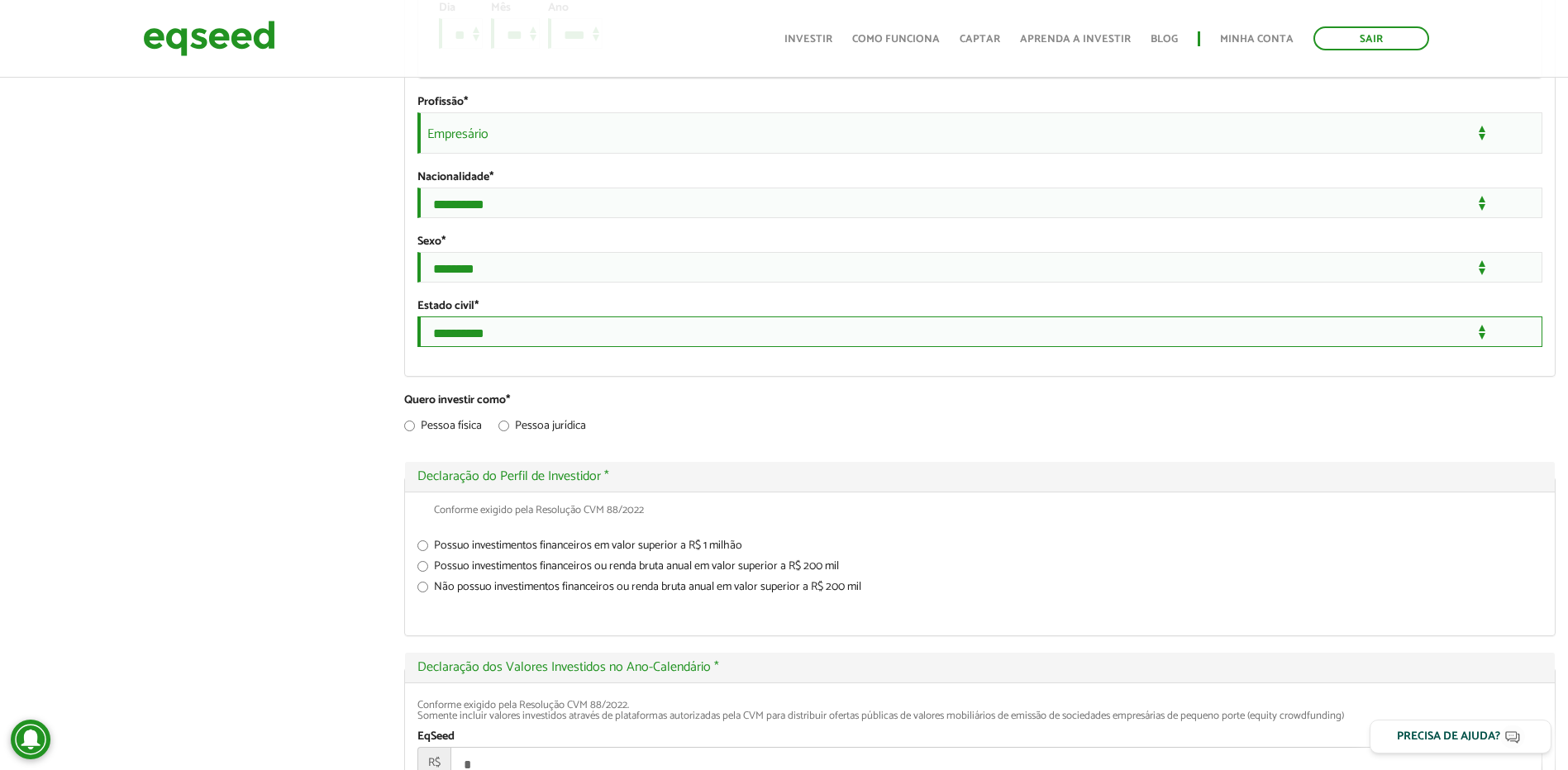 click on "**********" at bounding box center [979, 331] 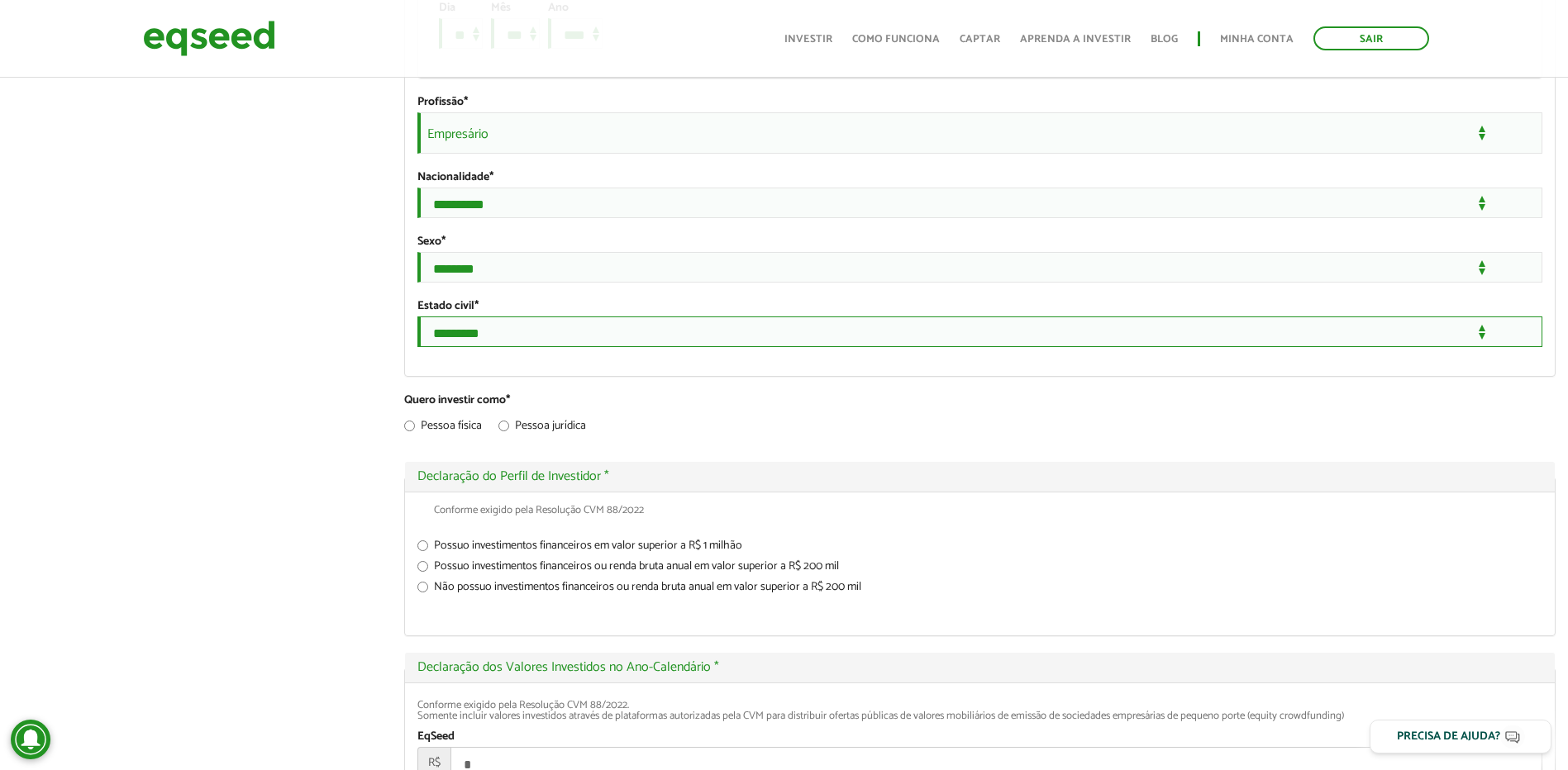 click on "**********" at bounding box center (979, 331) 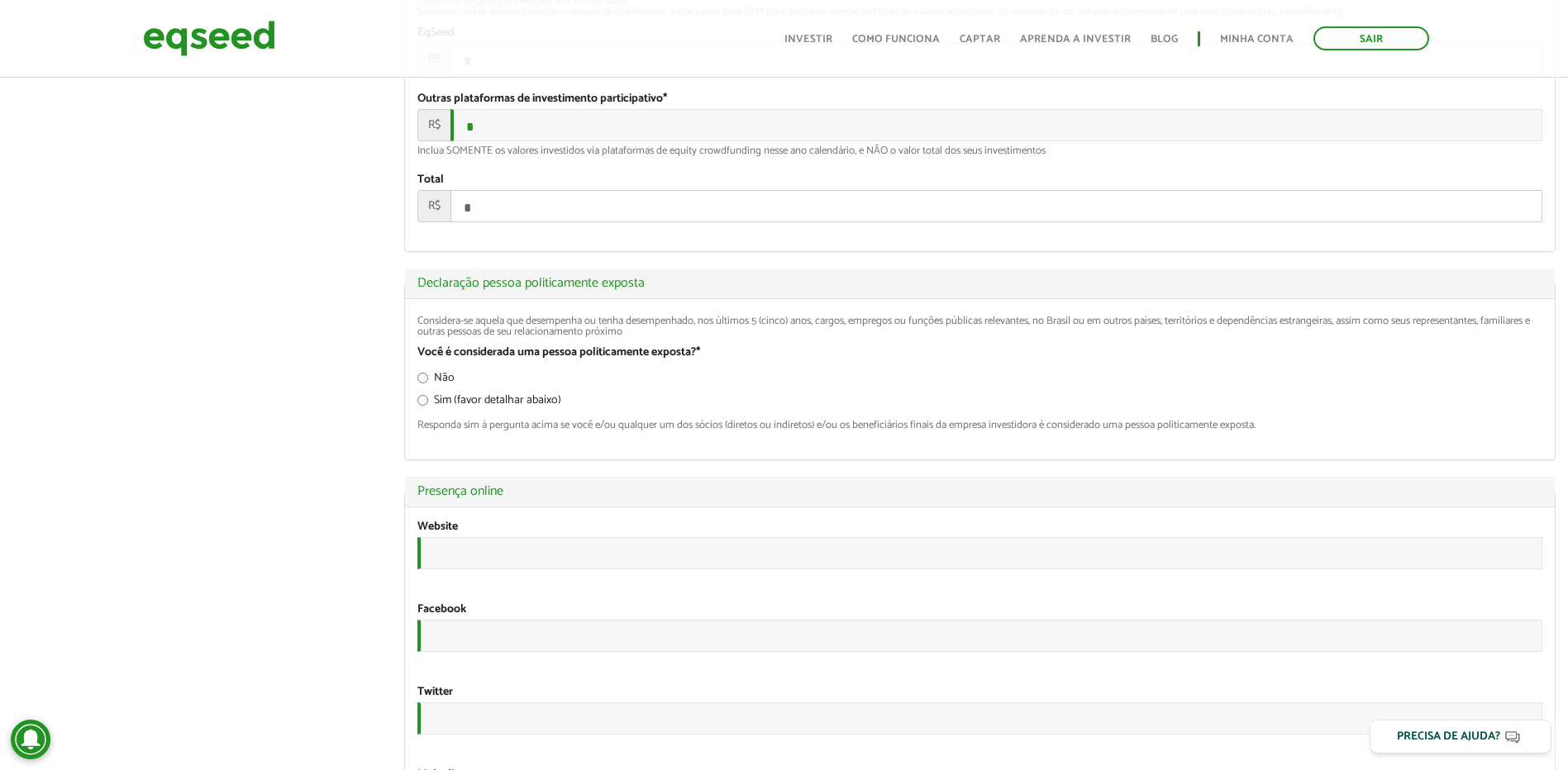 scroll, scrollTop: 2161, scrollLeft: 0, axis: vertical 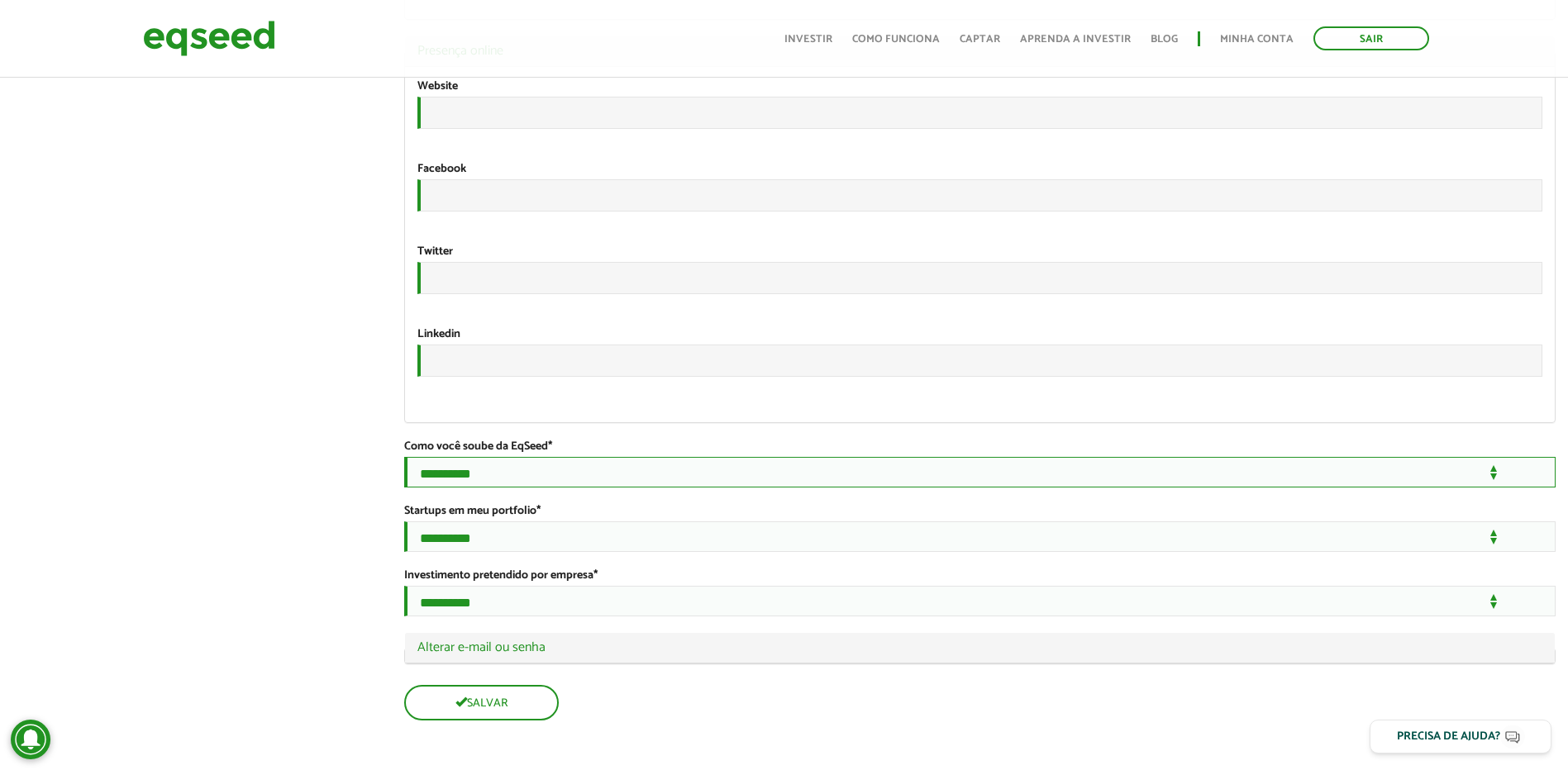click on "**********" at bounding box center (979, 472) 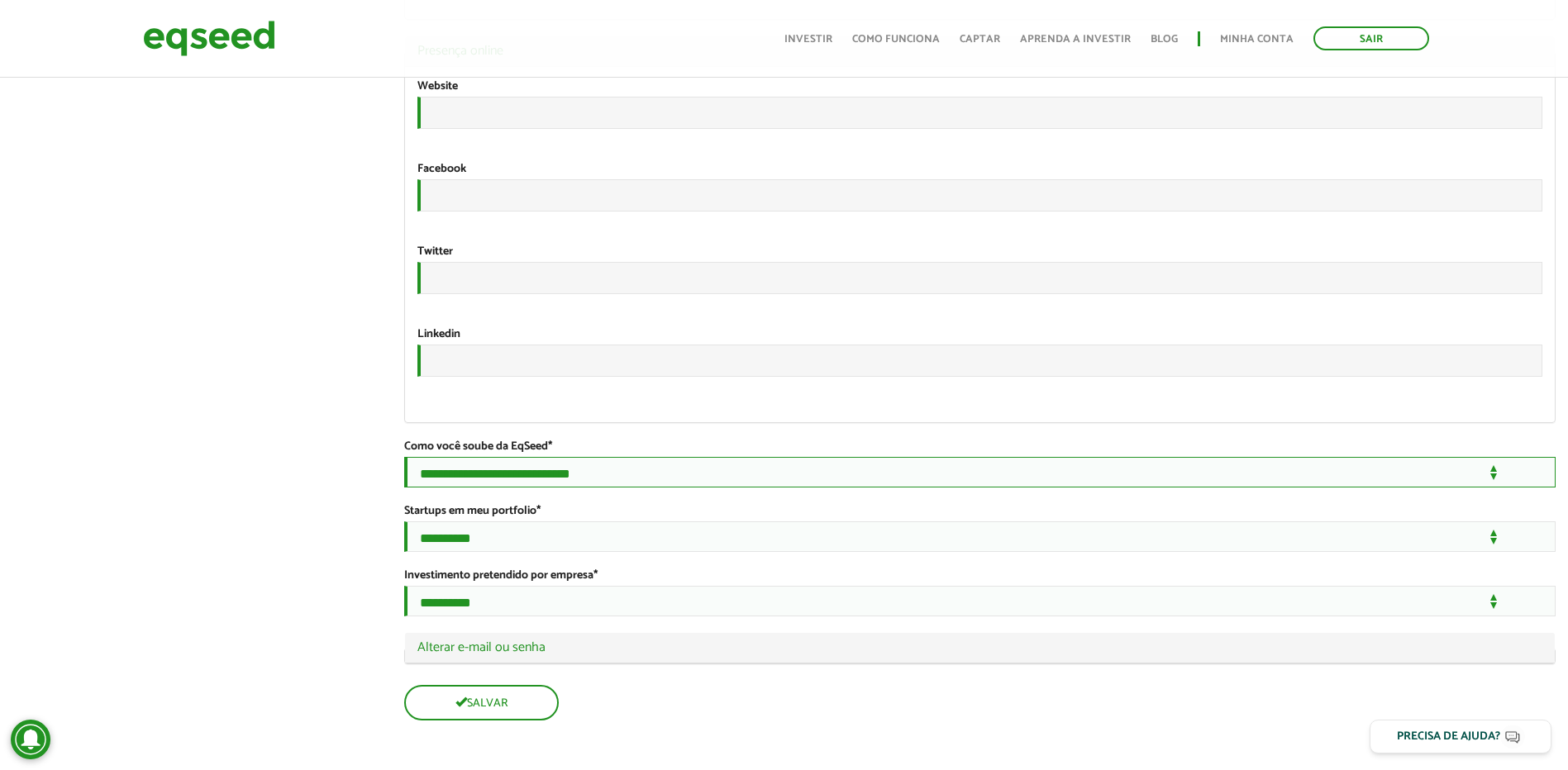click on "**********" at bounding box center (979, 472) 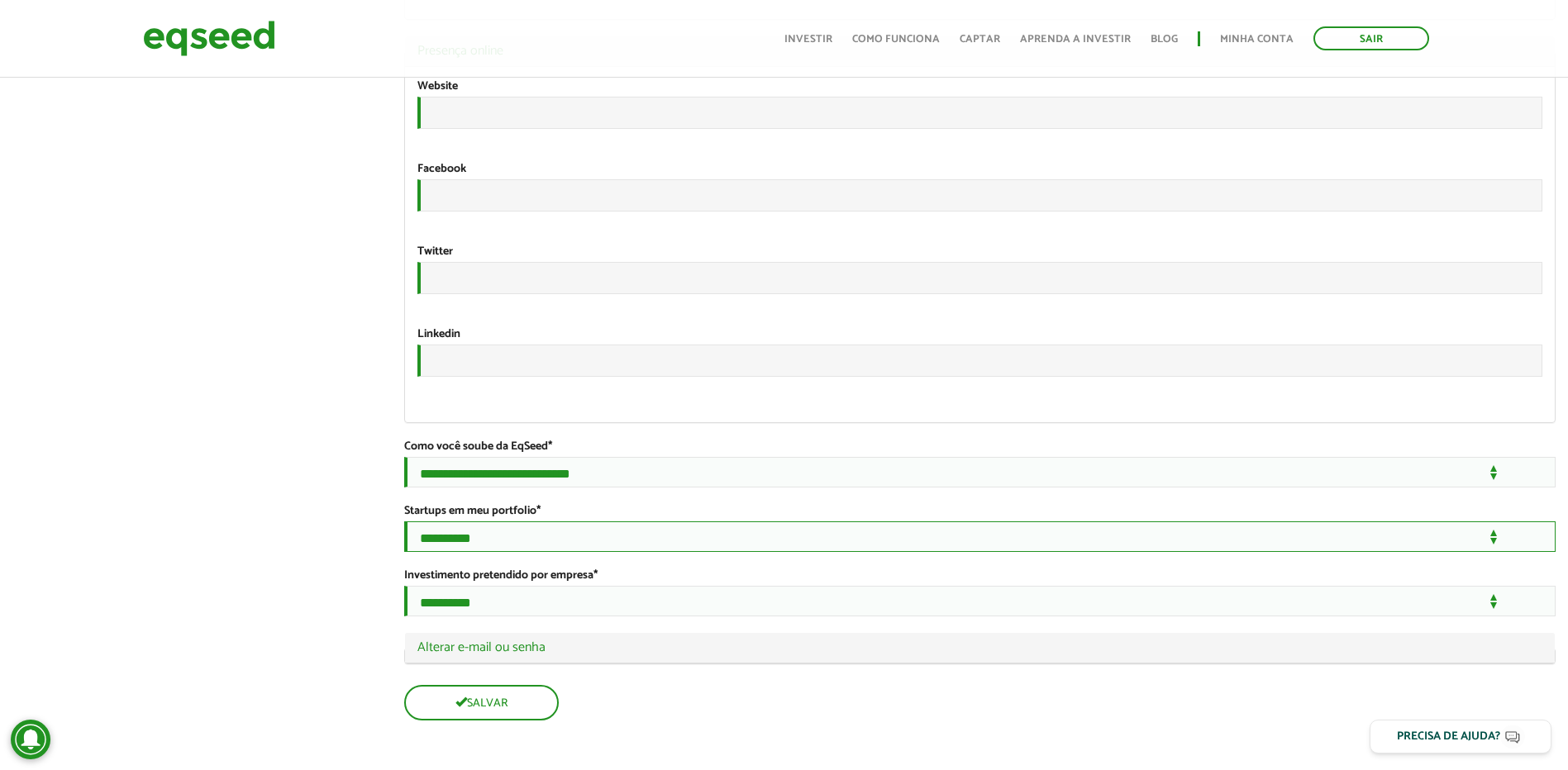click on "**********" at bounding box center (979, 536) 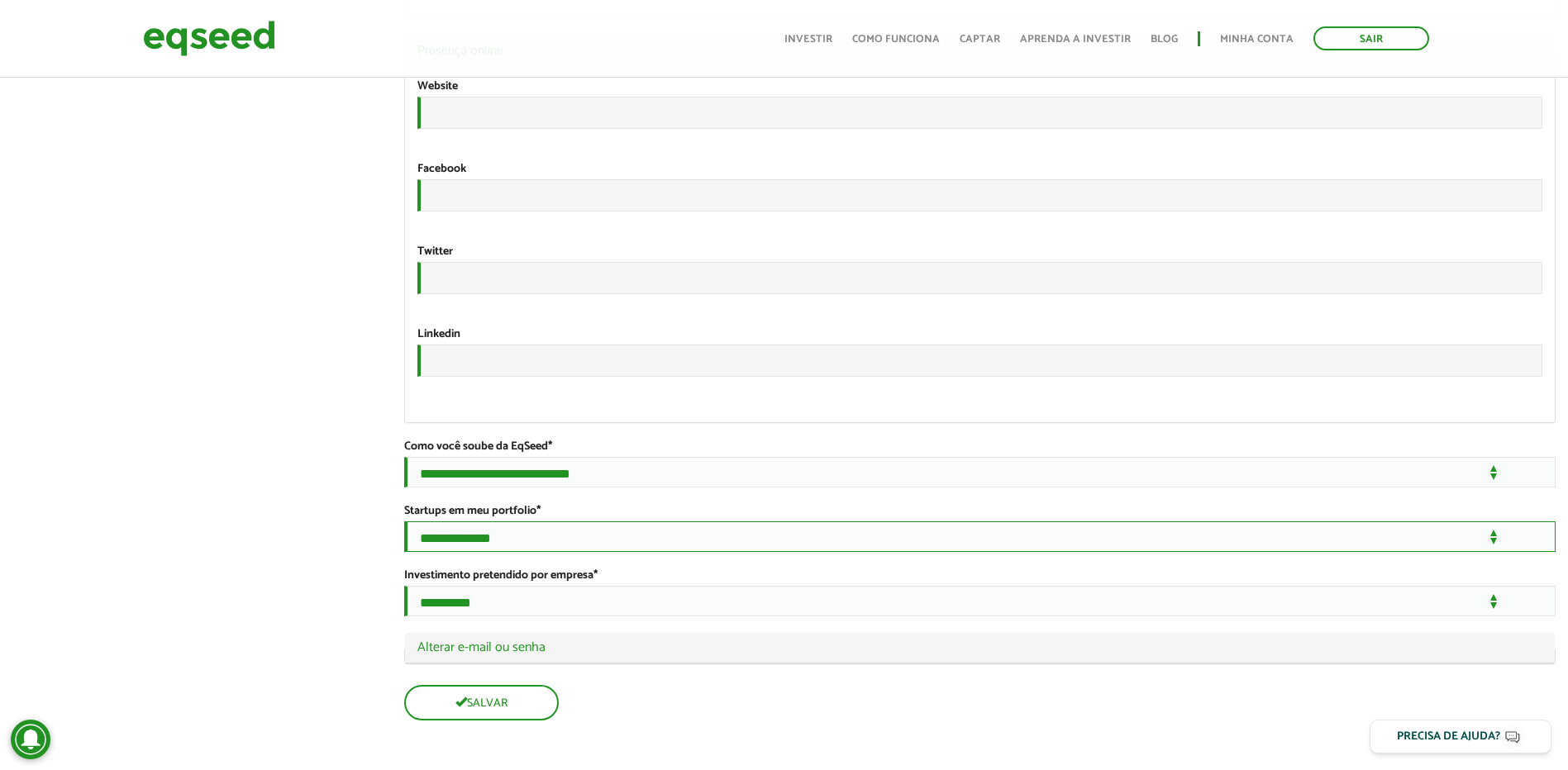click on "**********" at bounding box center (979, 536) 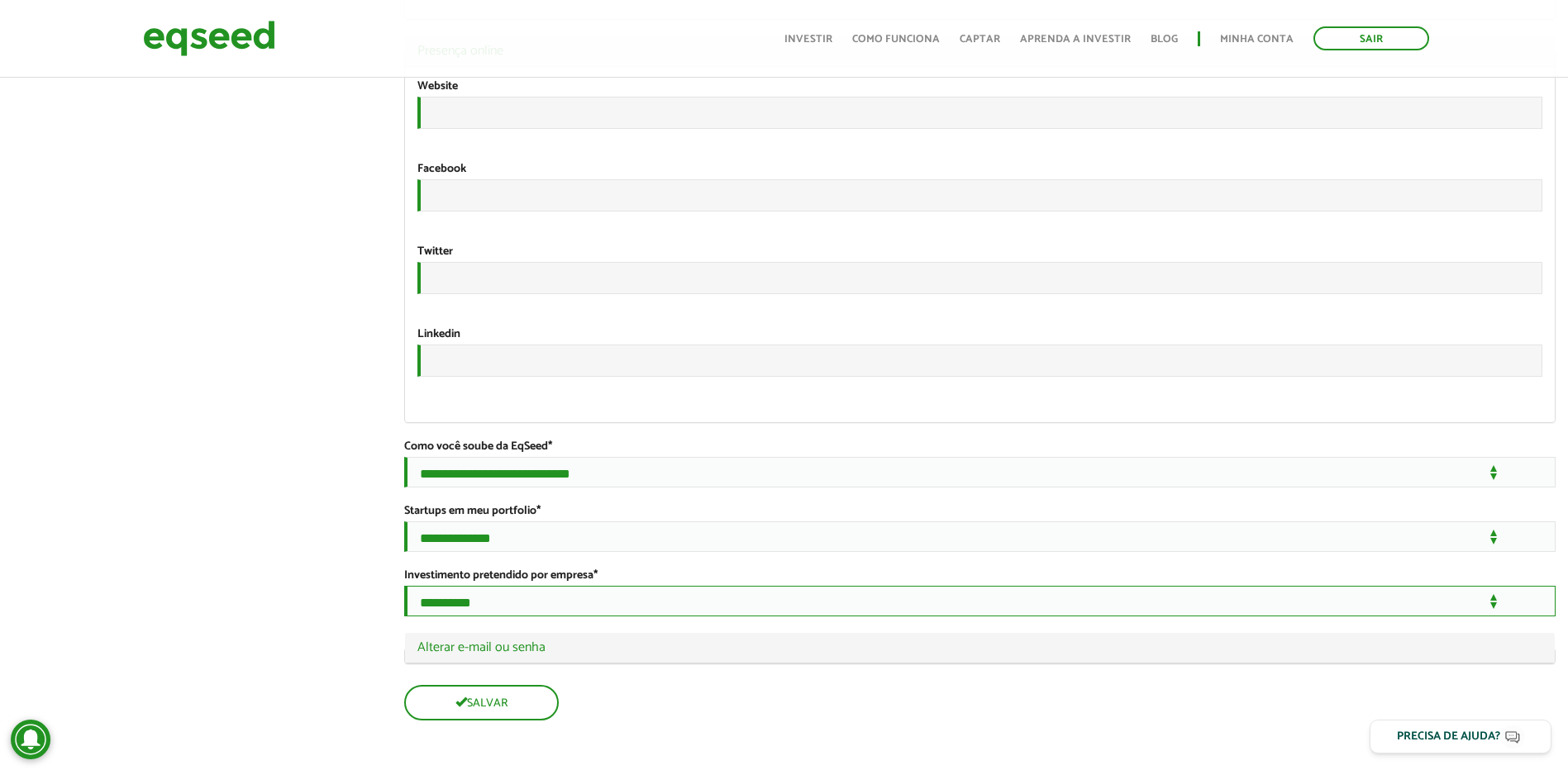 click on "**********" at bounding box center [979, 601] 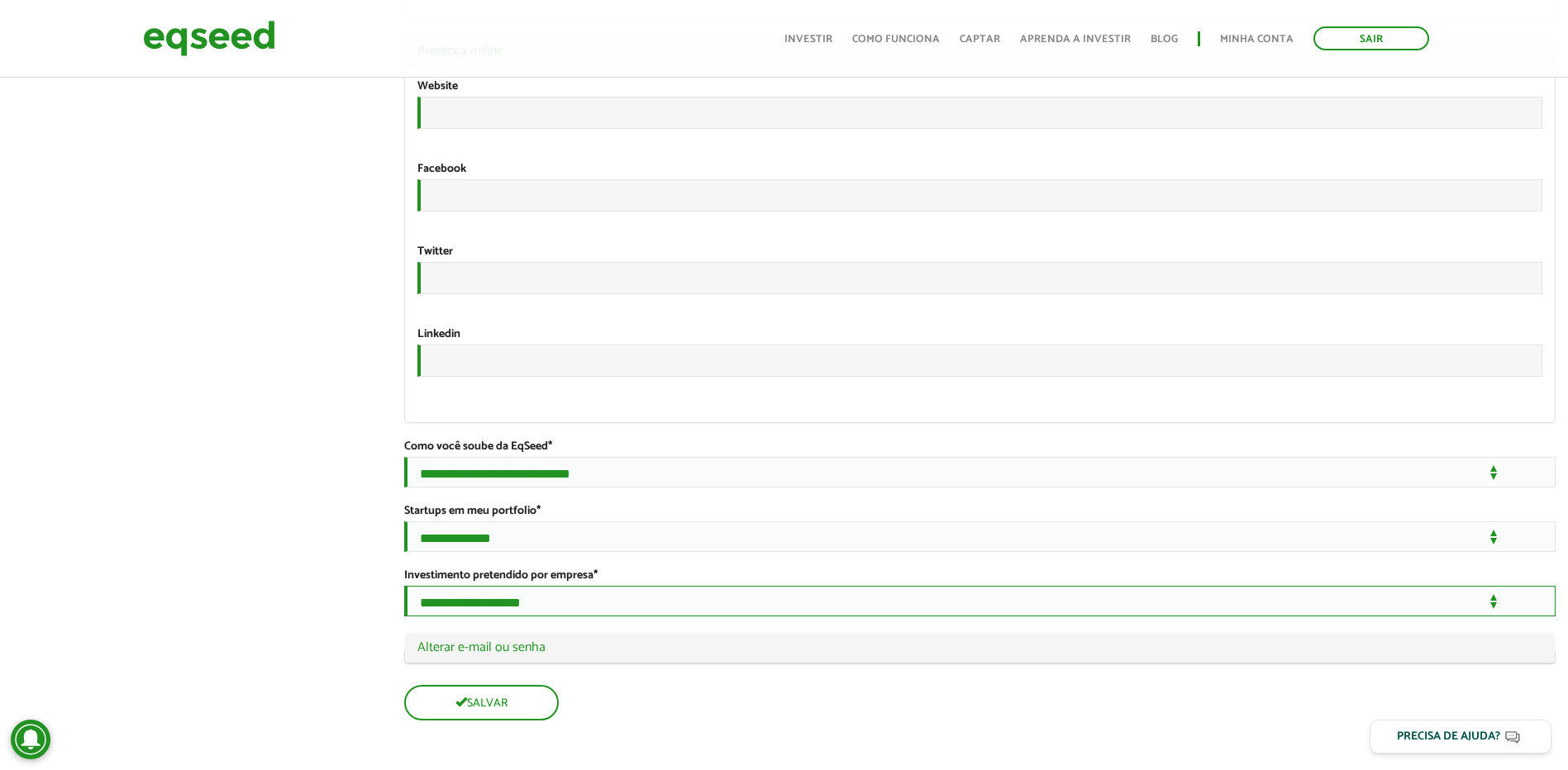 click on "**********" at bounding box center [979, 601] 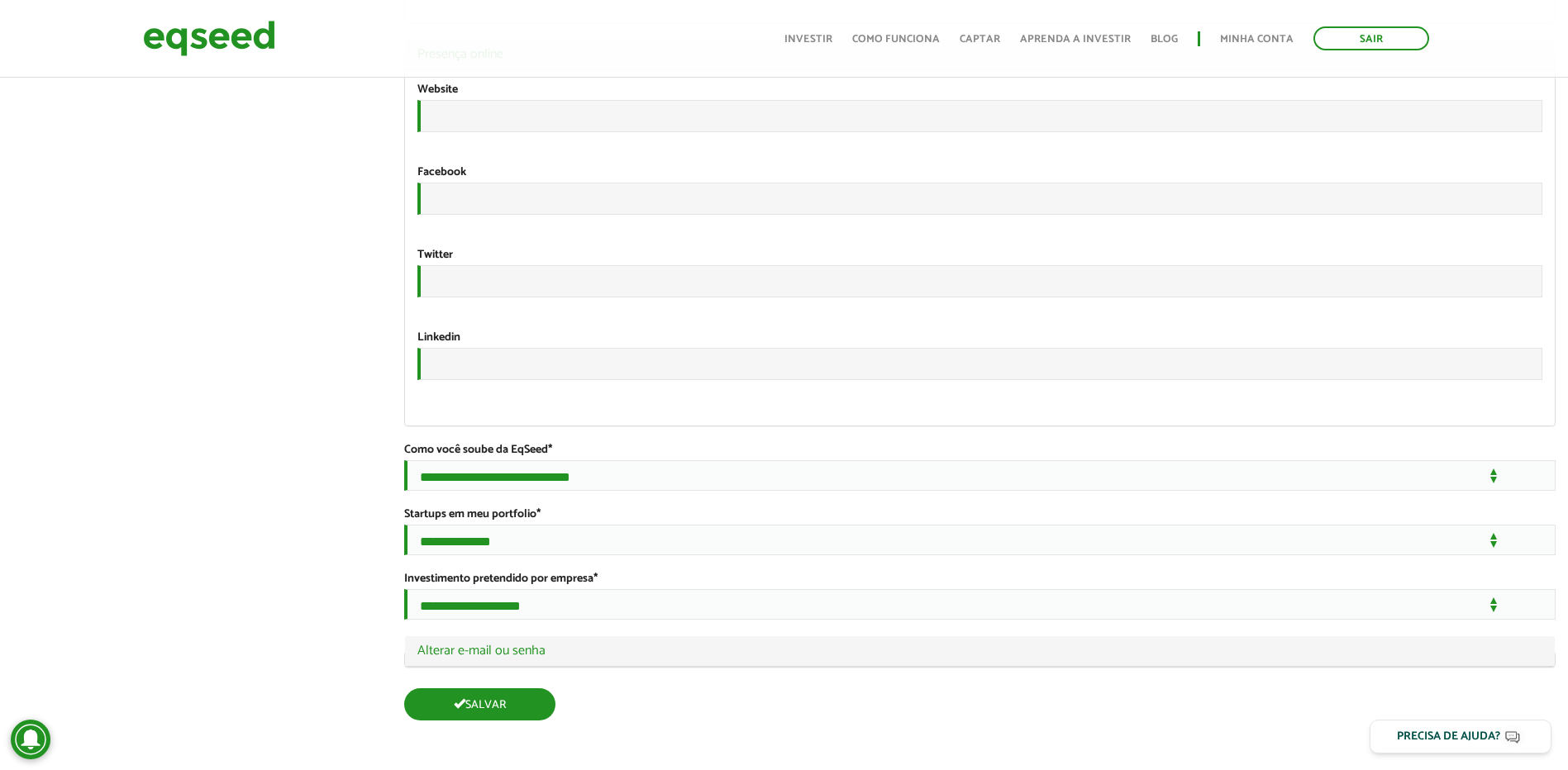 scroll, scrollTop: 2688, scrollLeft: 0, axis: vertical 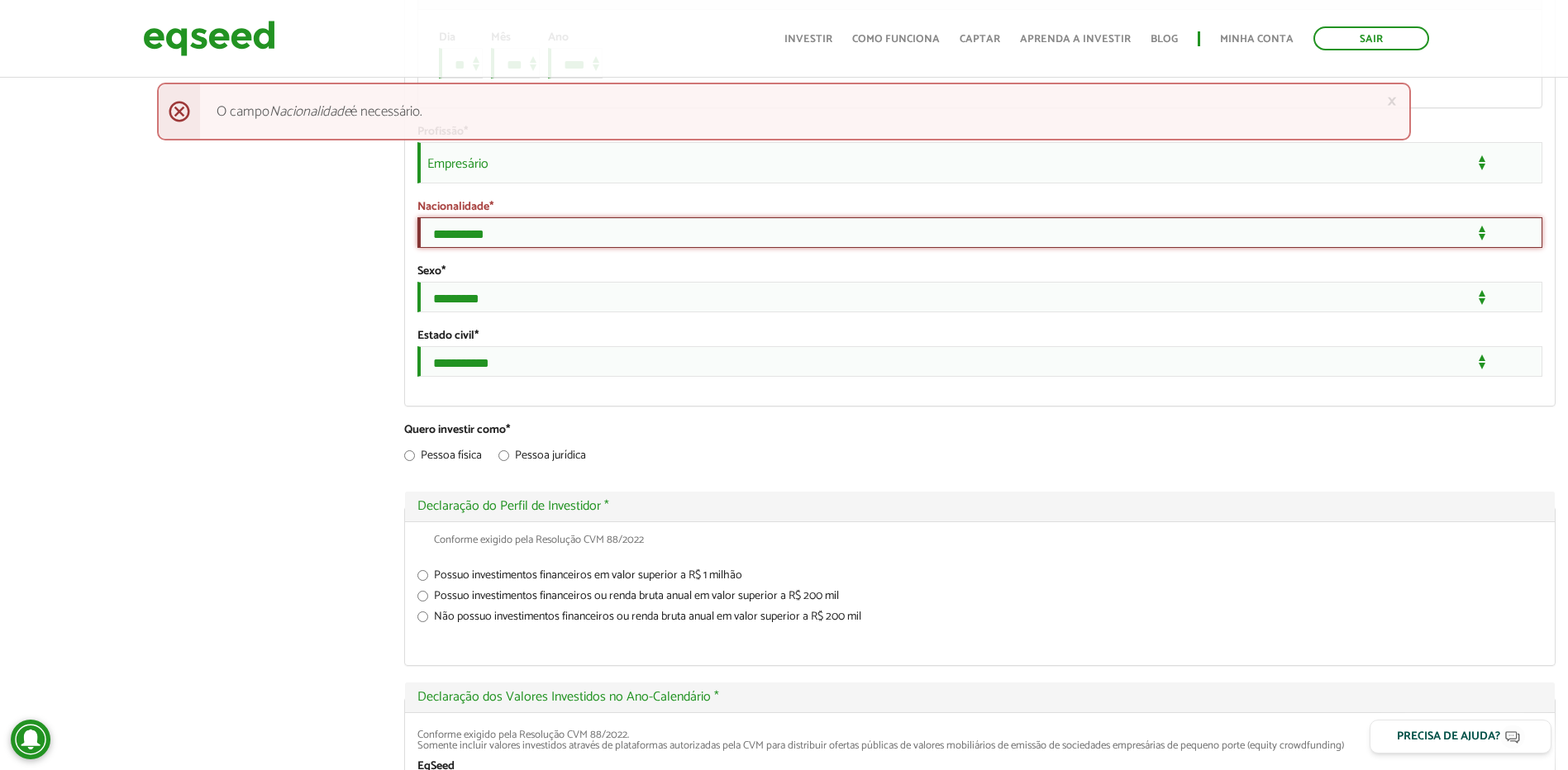 click on "**********" at bounding box center [979, 232] 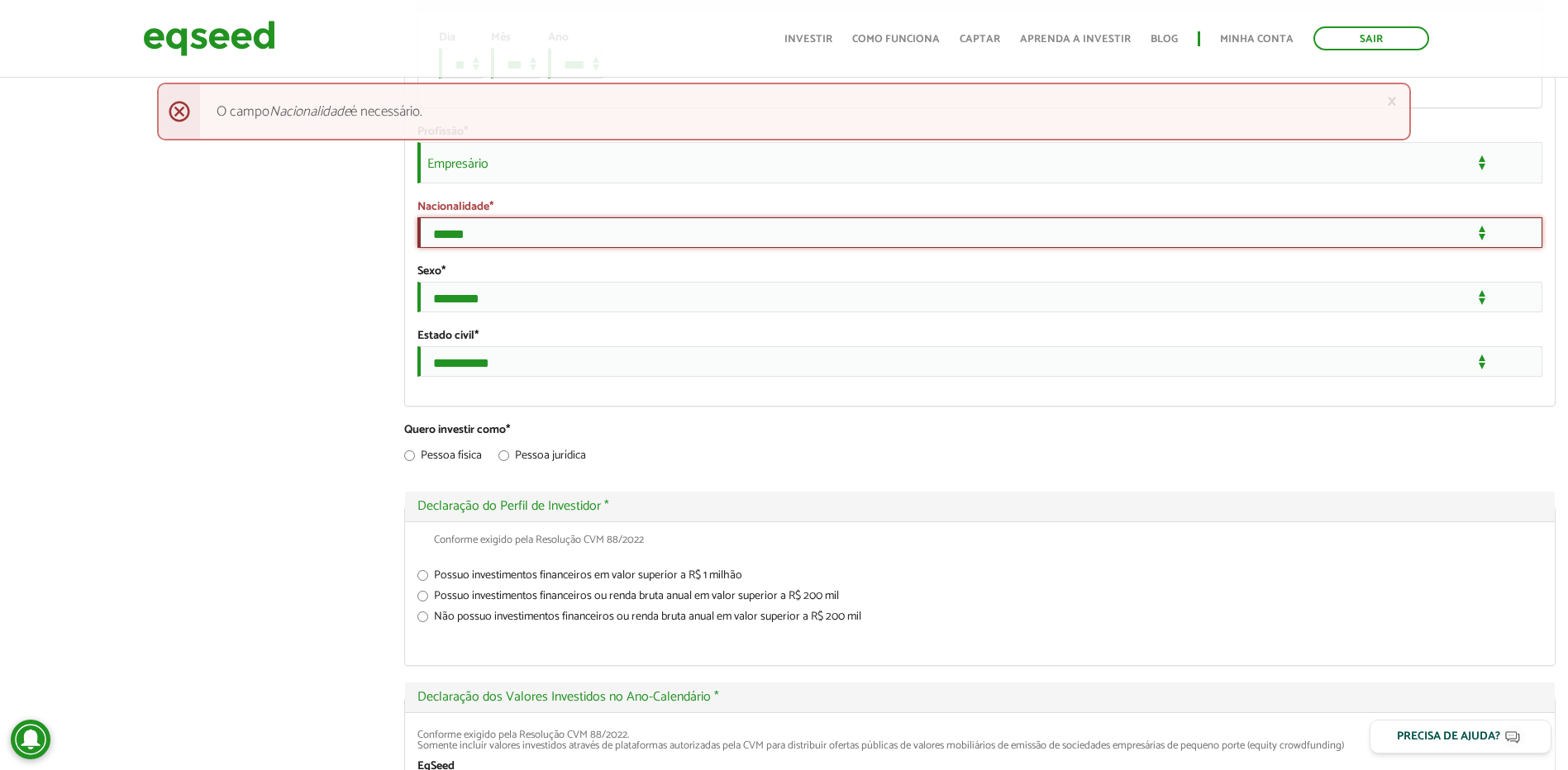 click on "**********" at bounding box center (979, 232) 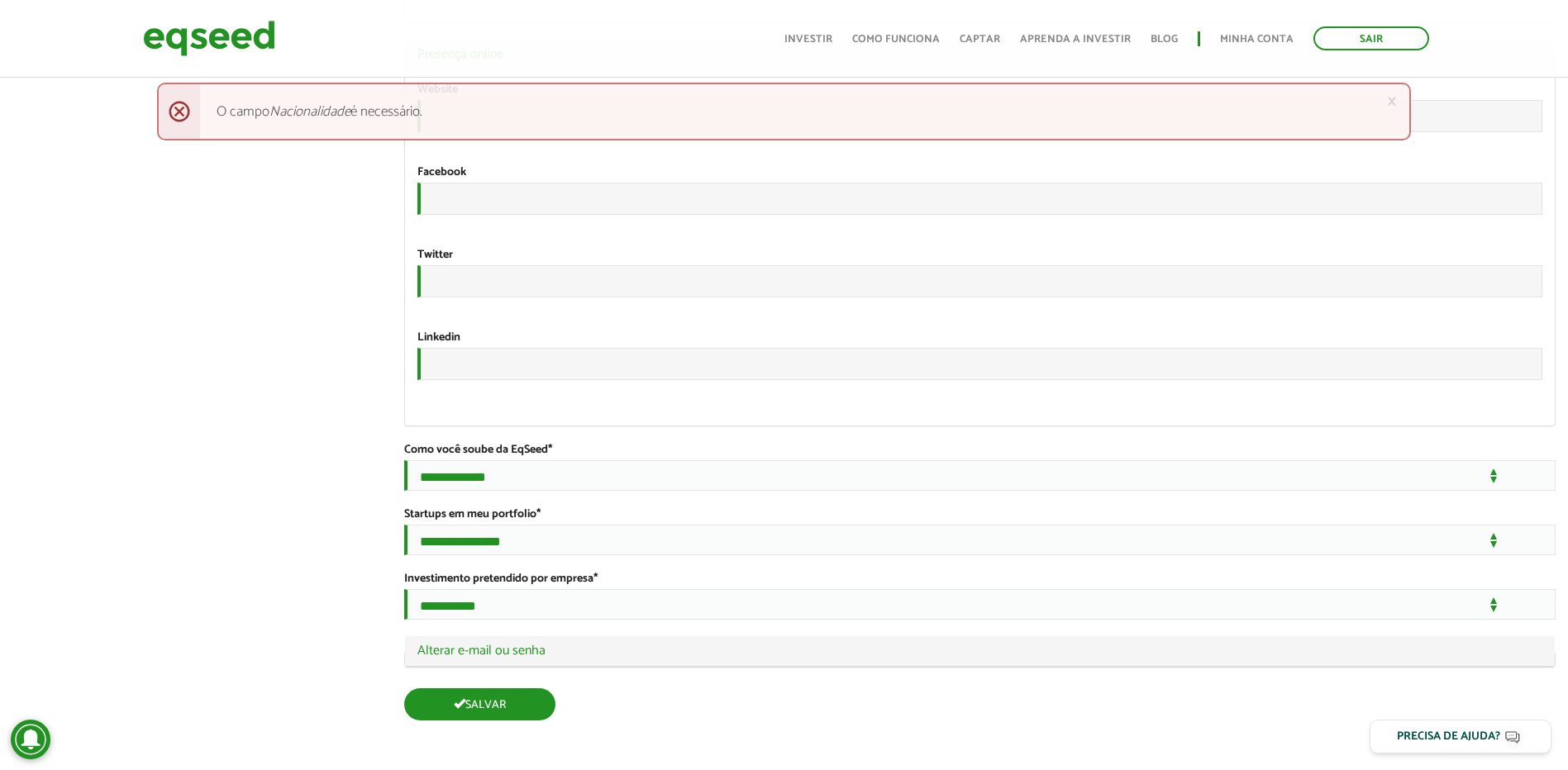 click on "Salvar" at bounding box center (479, 704) 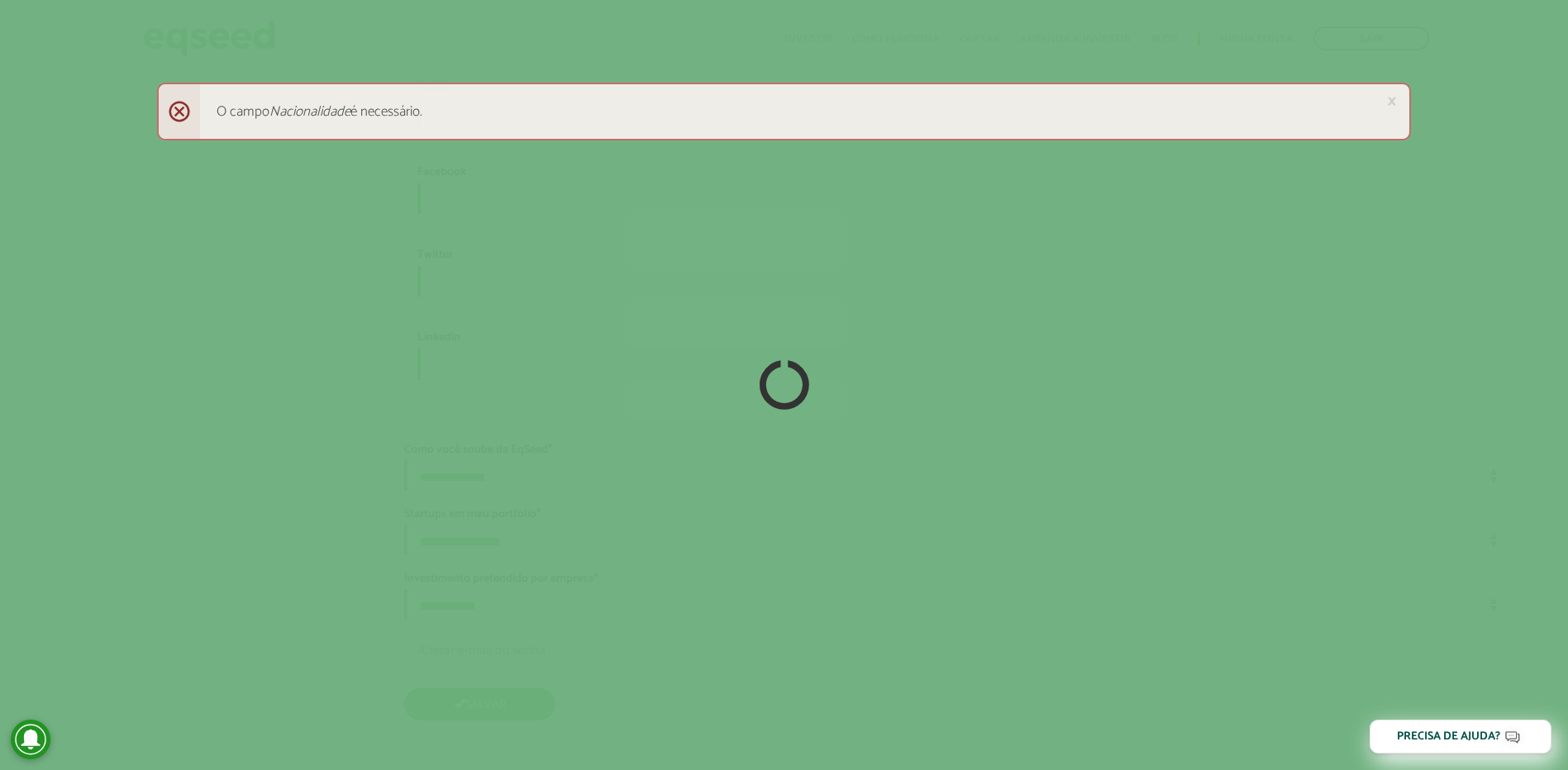scroll, scrollTop: 2688, scrollLeft: 0, axis: vertical 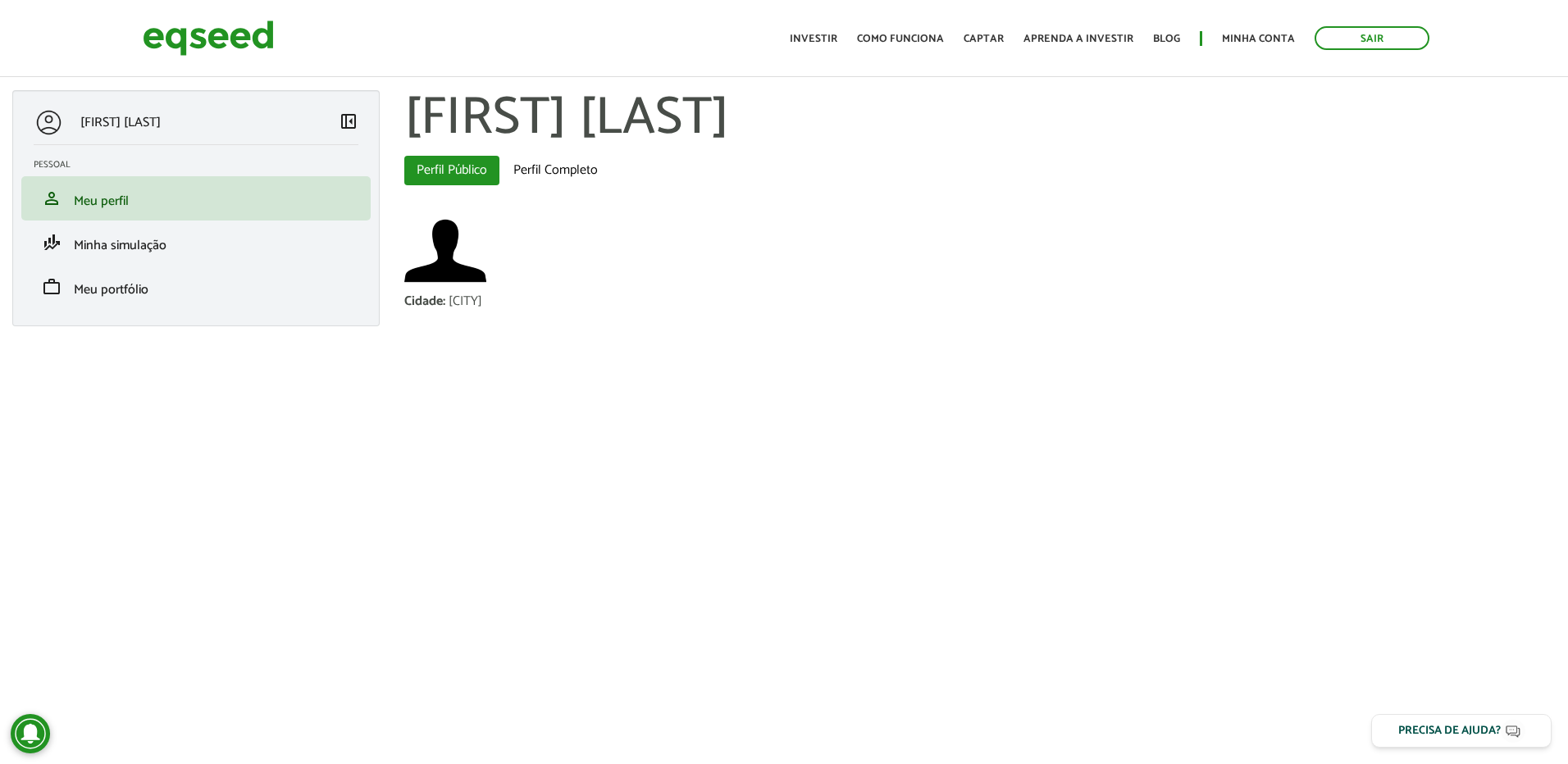 drag, startPoint x: 532, startPoint y: 385, endPoint x: 572, endPoint y: 371, distance: 42.37924 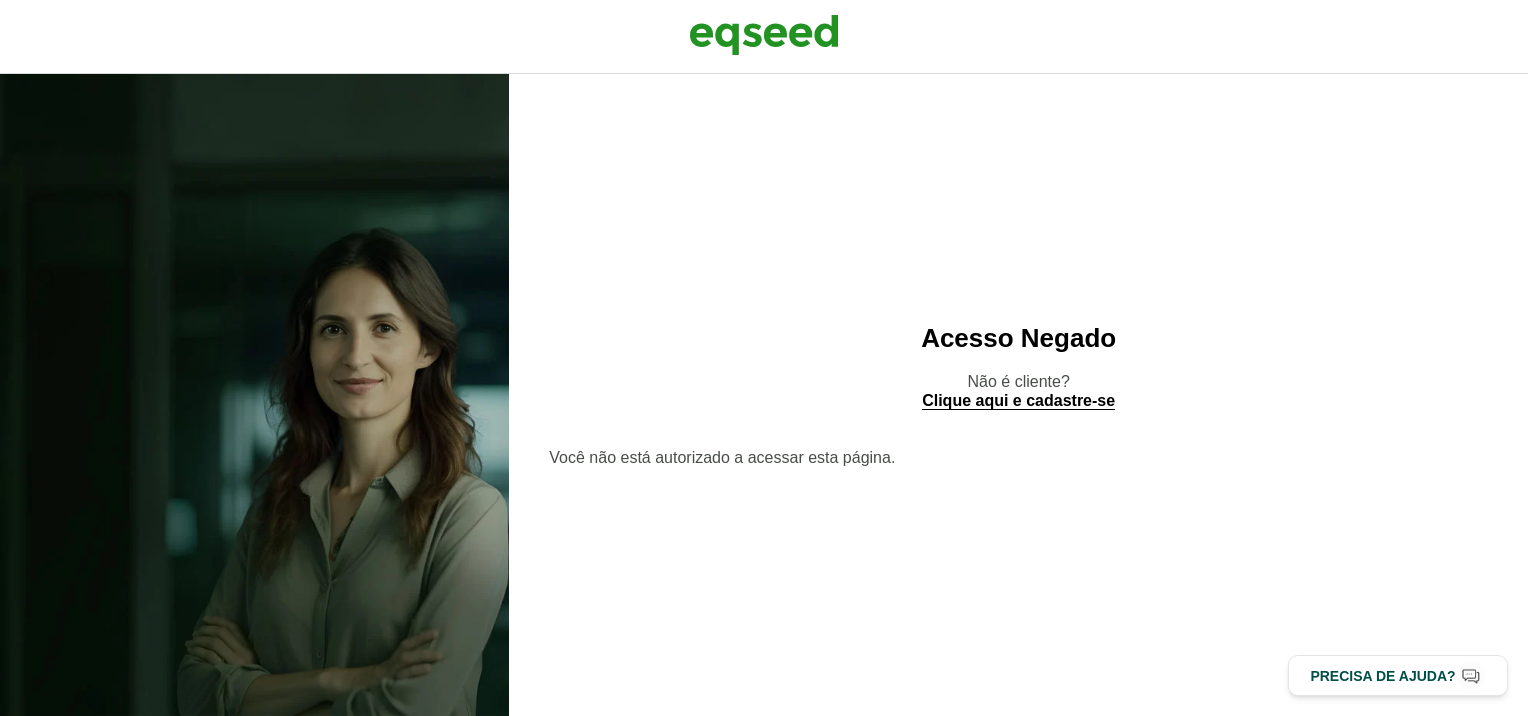 scroll, scrollTop: 0, scrollLeft: 0, axis: both 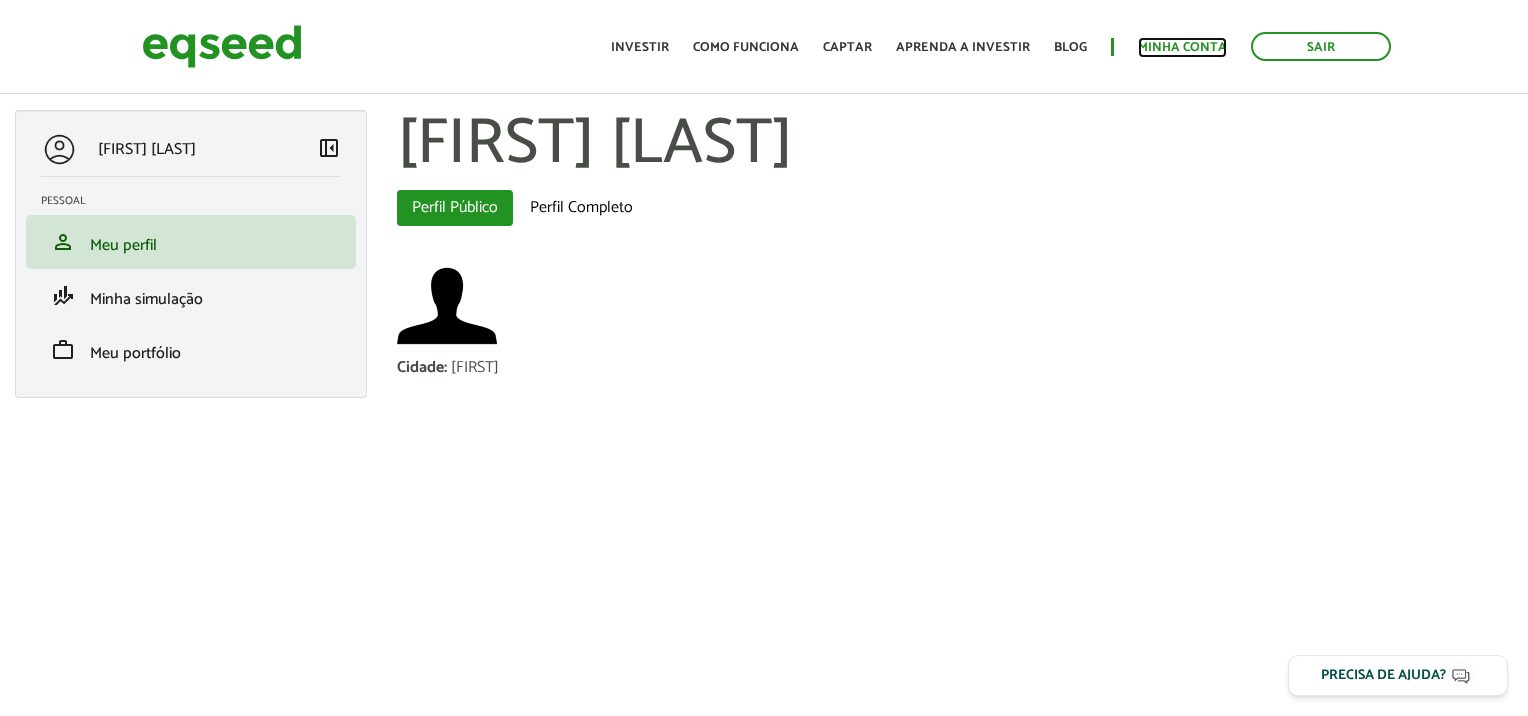 click on "Minha conta" at bounding box center [1182, 47] 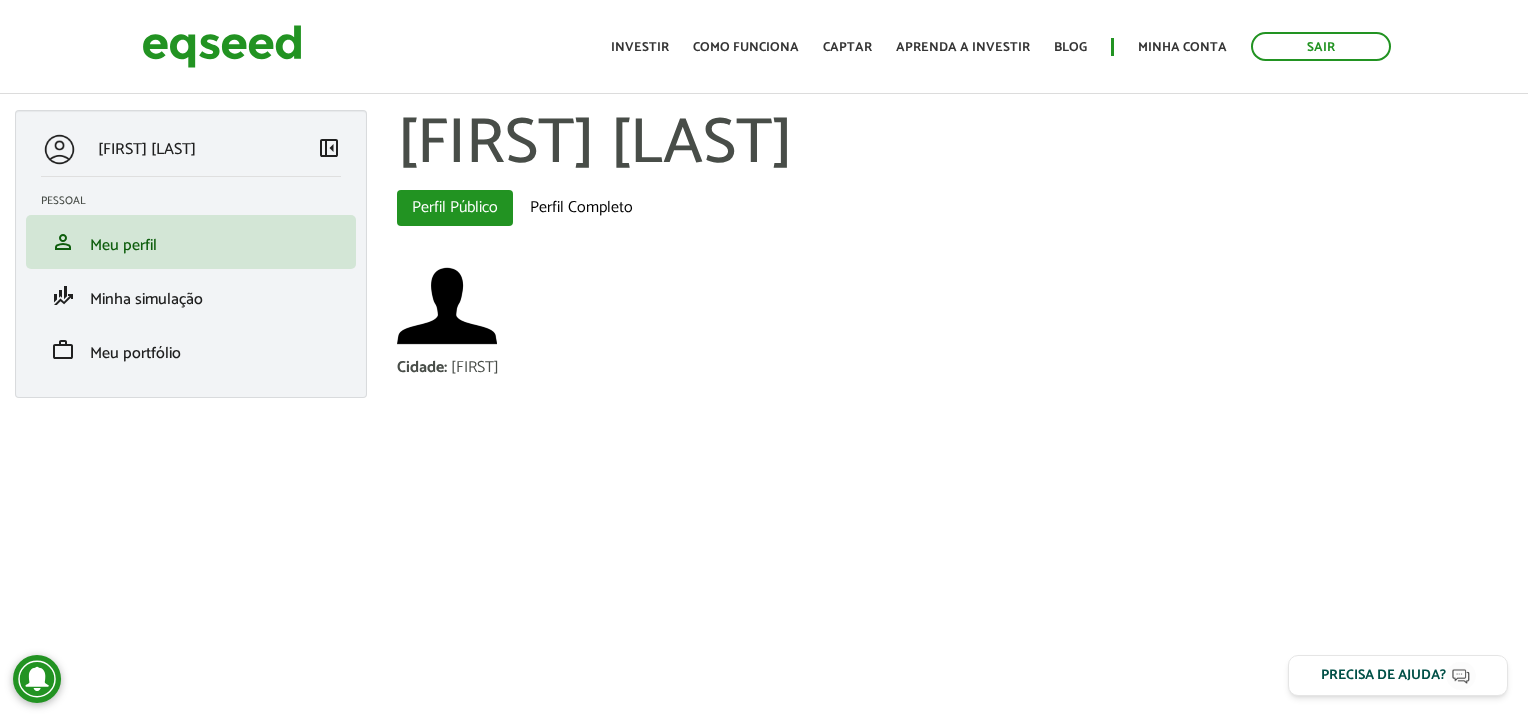 scroll, scrollTop: 0, scrollLeft: 0, axis: both 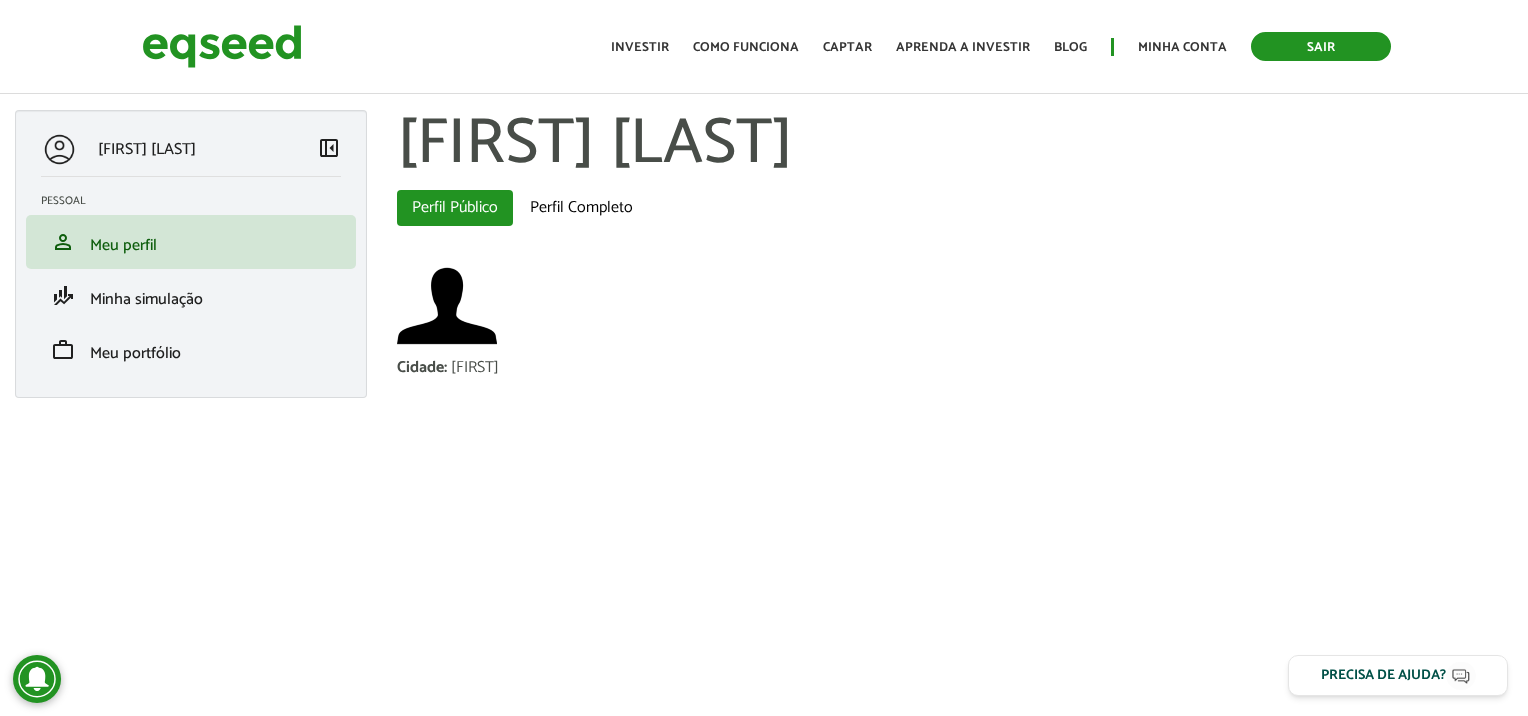 click on "Sair" at bounding box center (1321, 46) 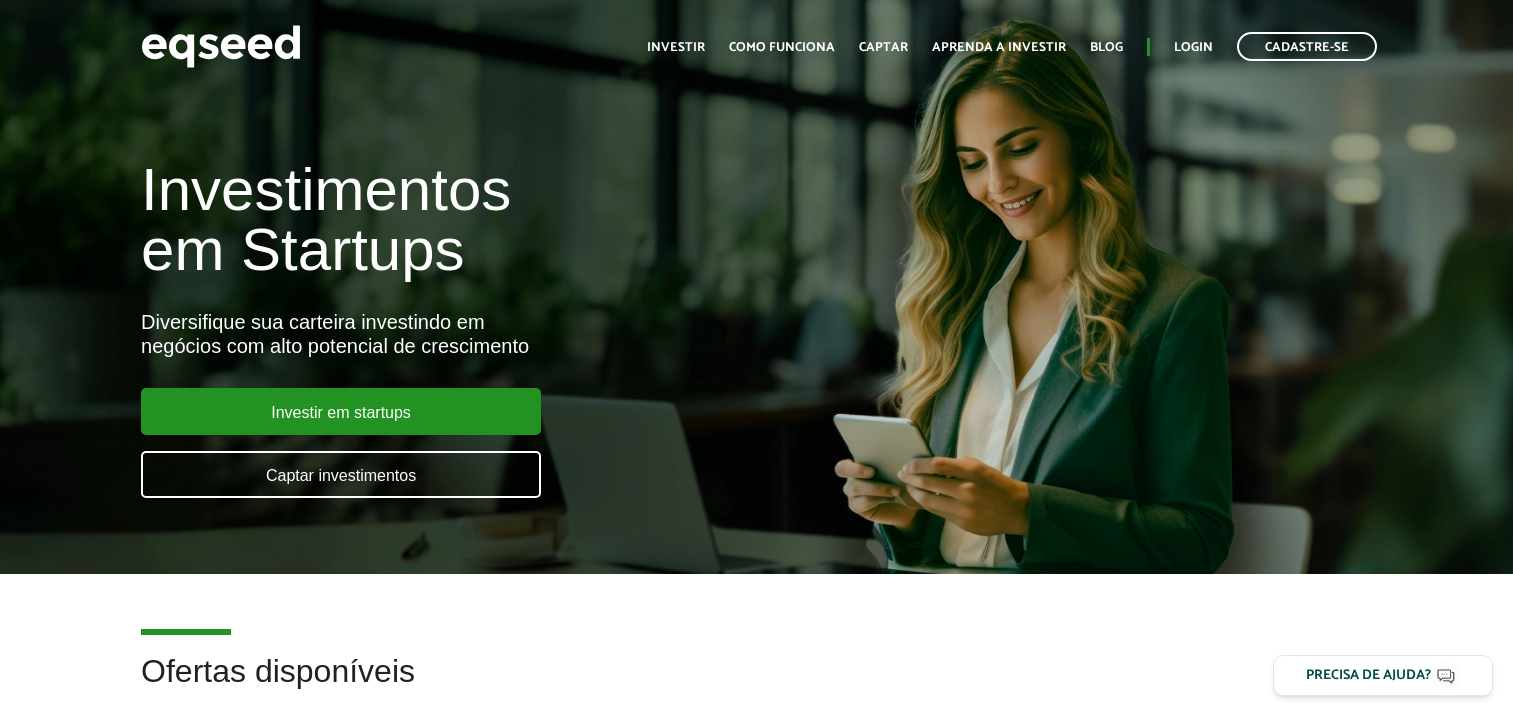 scroll, scrollTop: 0, scrollLeft: 0, axis: both 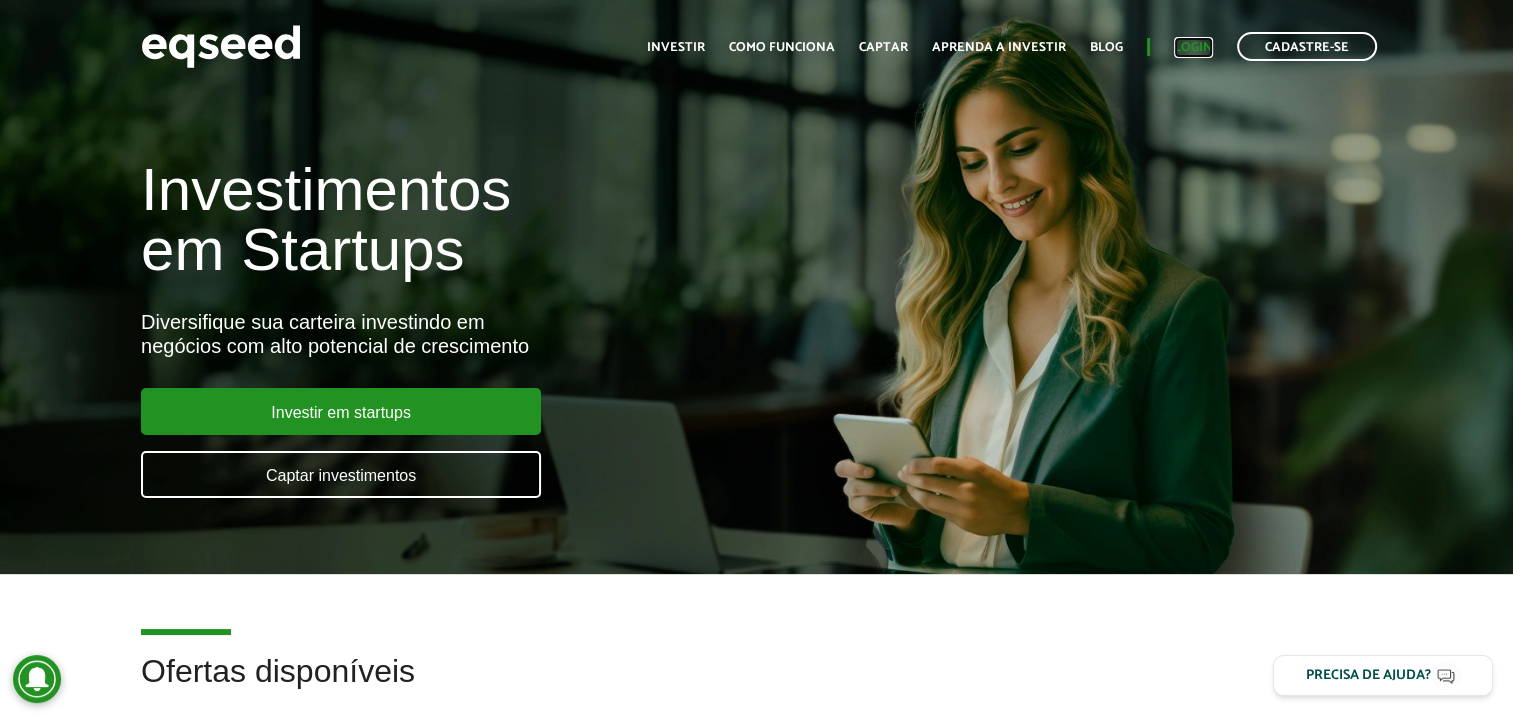 click on "Login" at bounding box center (1193, 47) 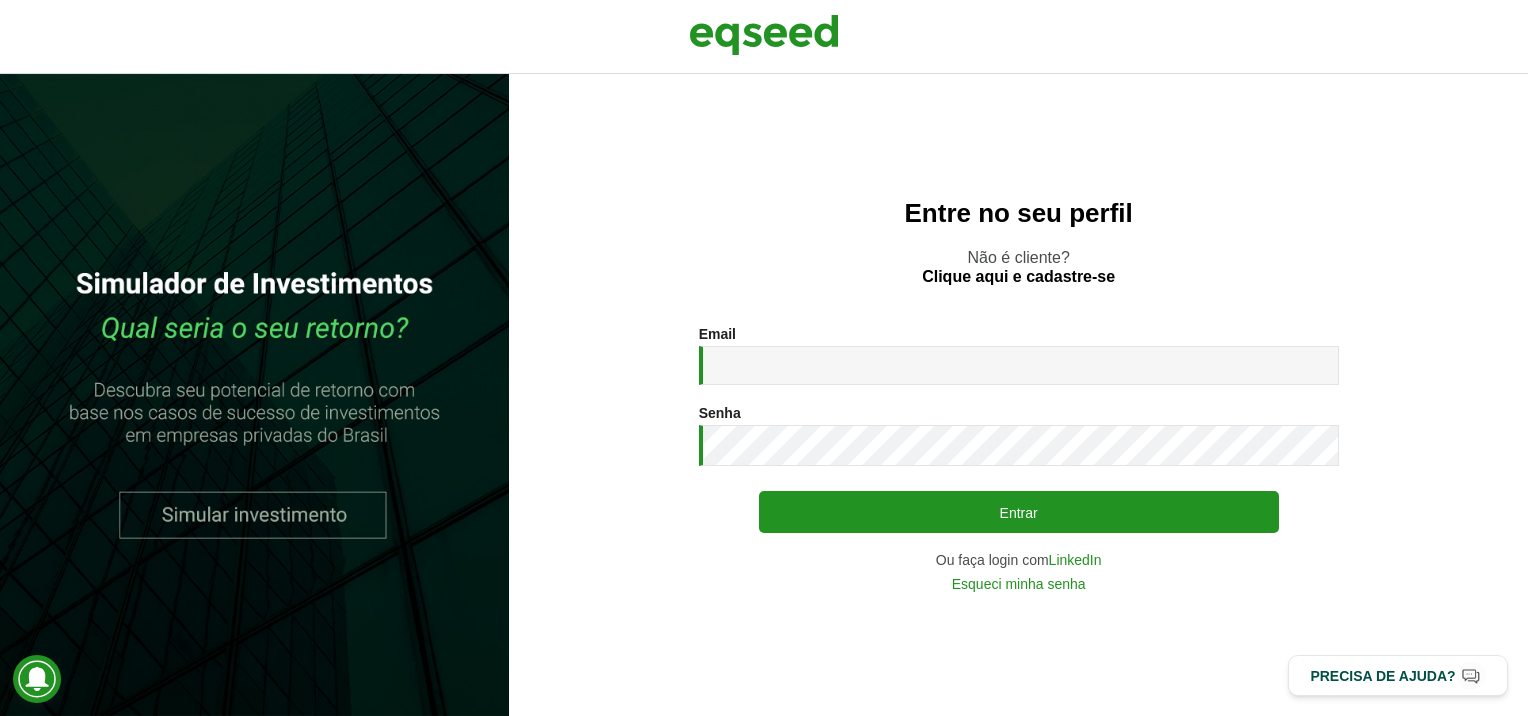 scroll, scrollTop: 0, scrollLeft: 0, axis: both 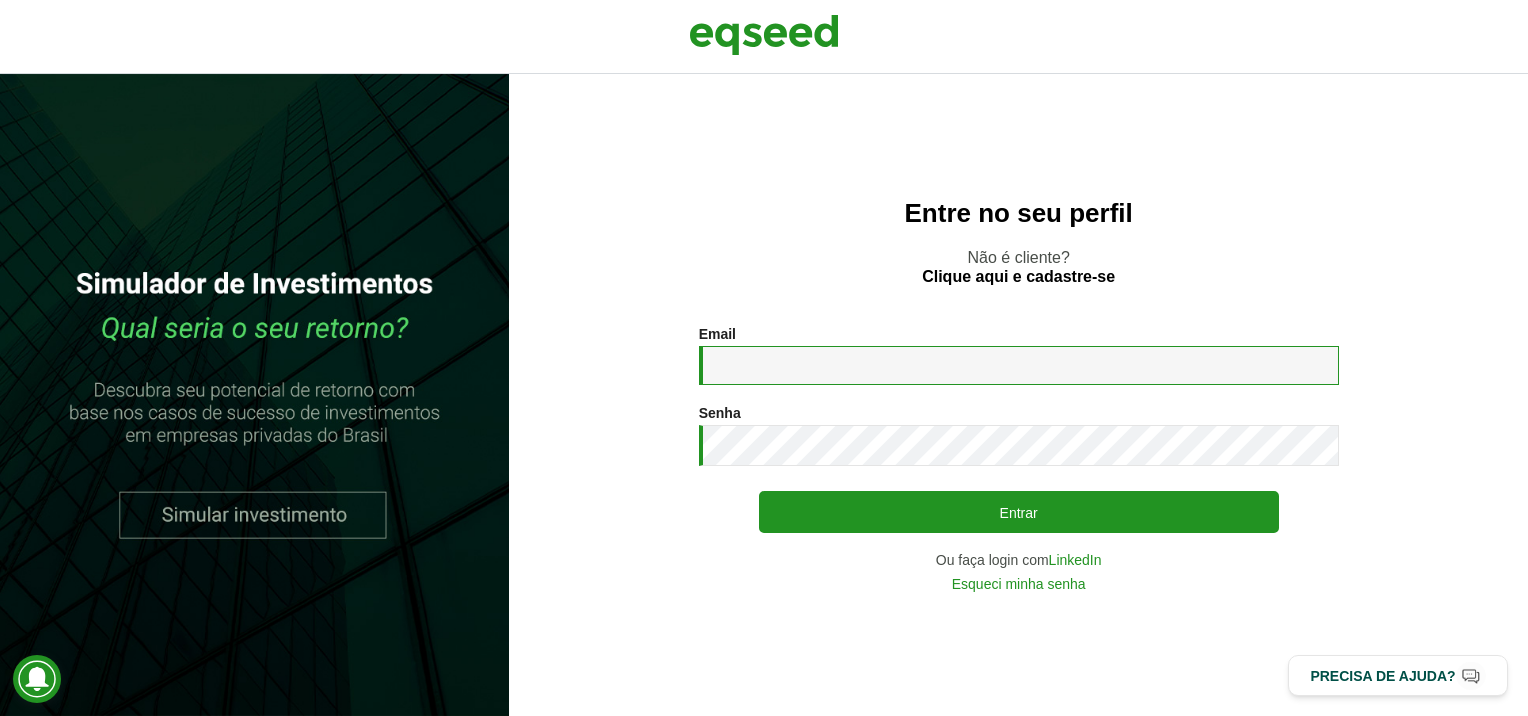 click on "Email  *" at bounding box center (1019, 365) 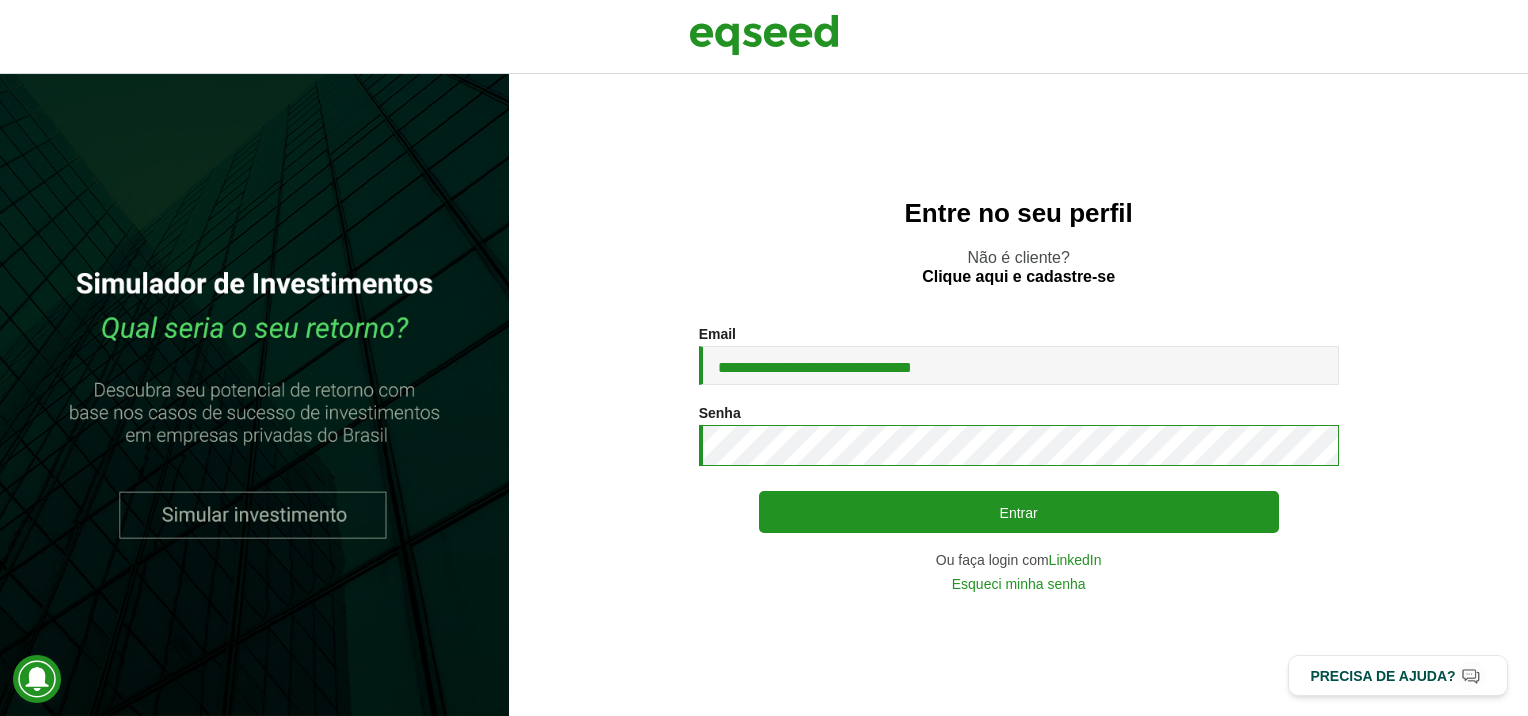 click on "Entrar" at bounding box center (1019, 512) 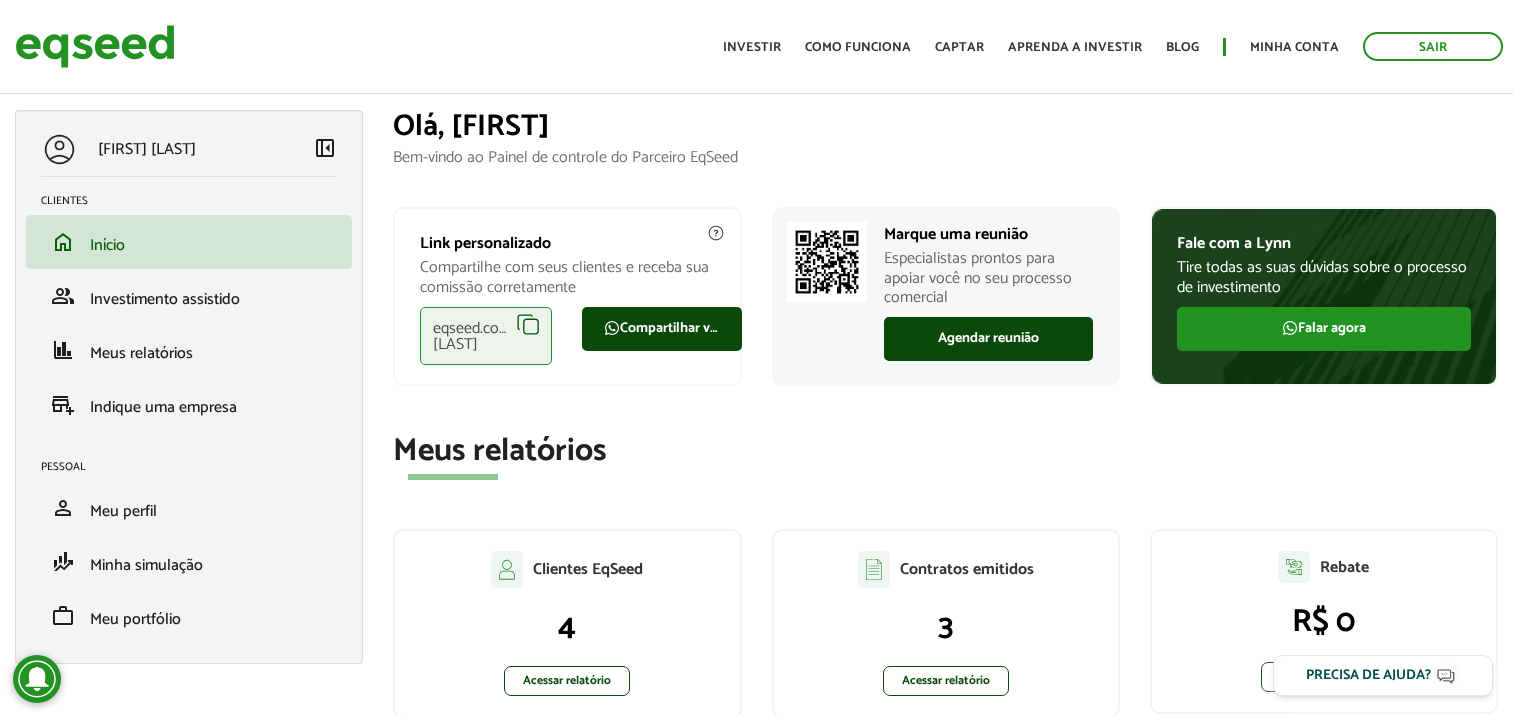scroll, scrollTop: 0, scrollLeft: 0, axis: both 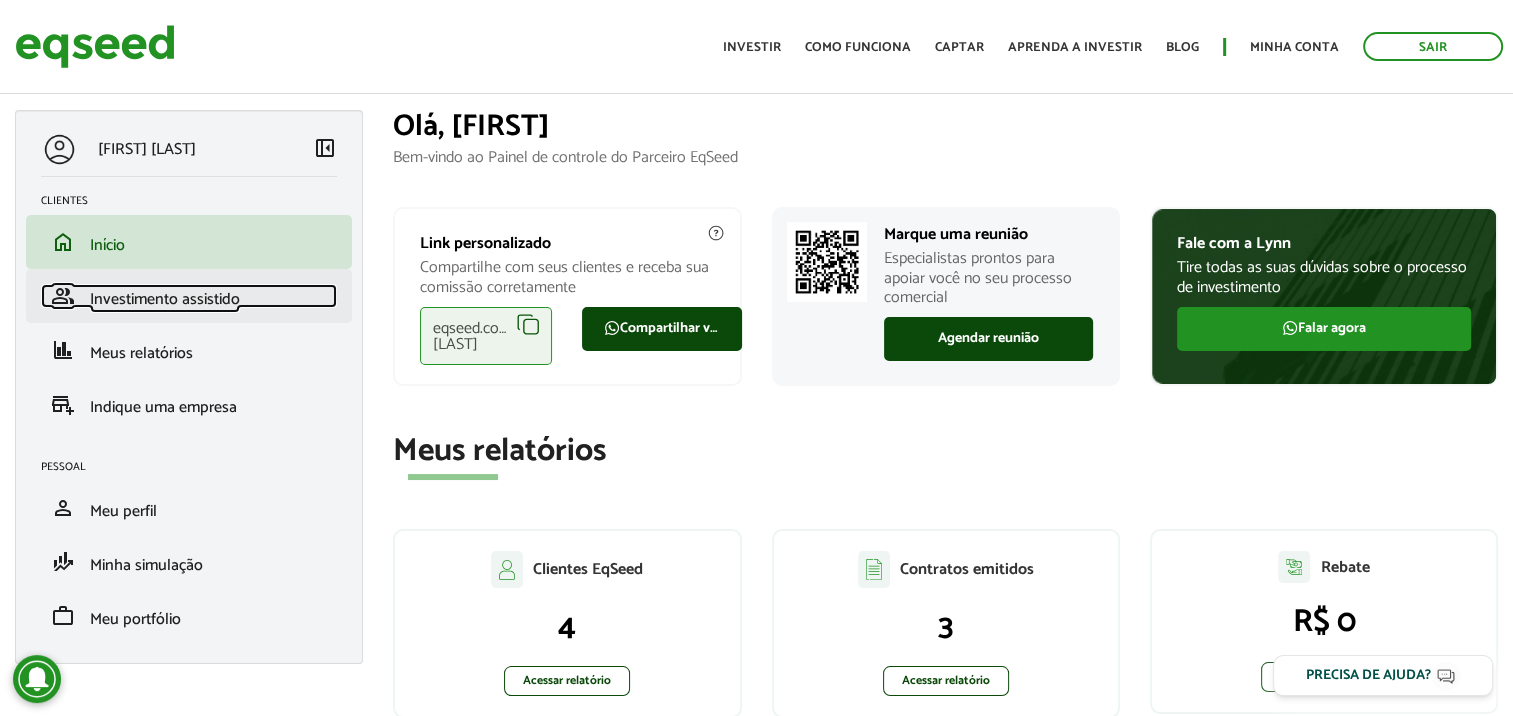click on "Investimento assistido" at bounding box center (165, 299) 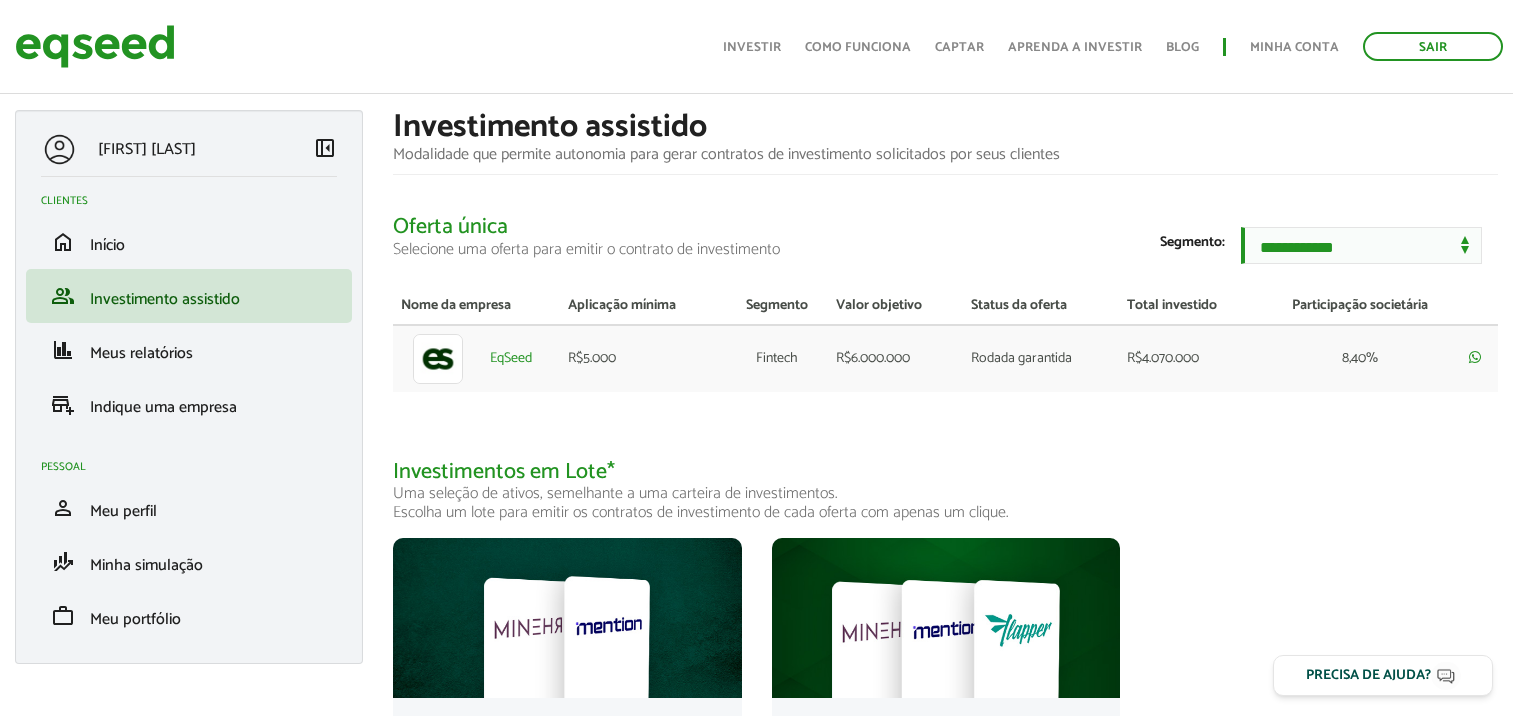 scroll, scrollTop: 100, scrollLeft: 0, axis: vertical 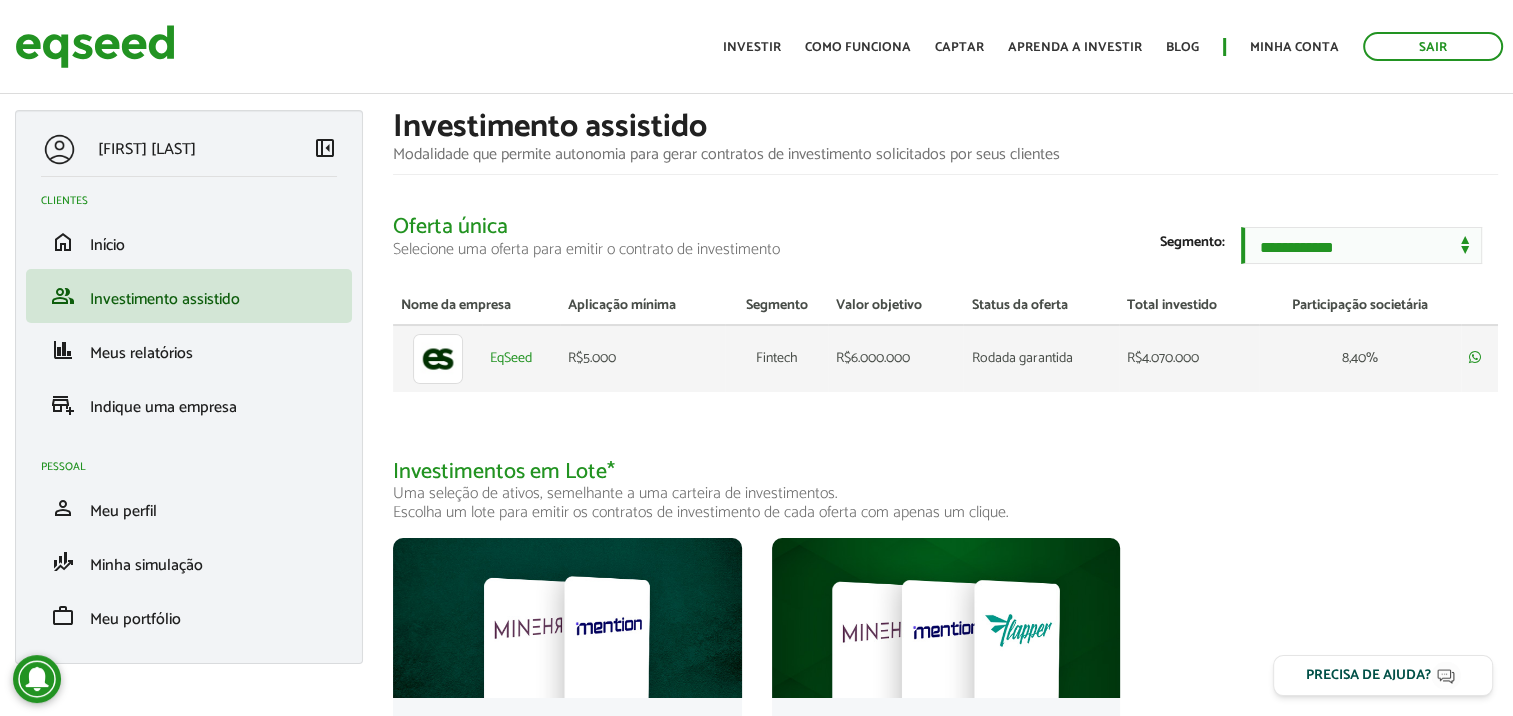 click at bounding box center [438, 359] 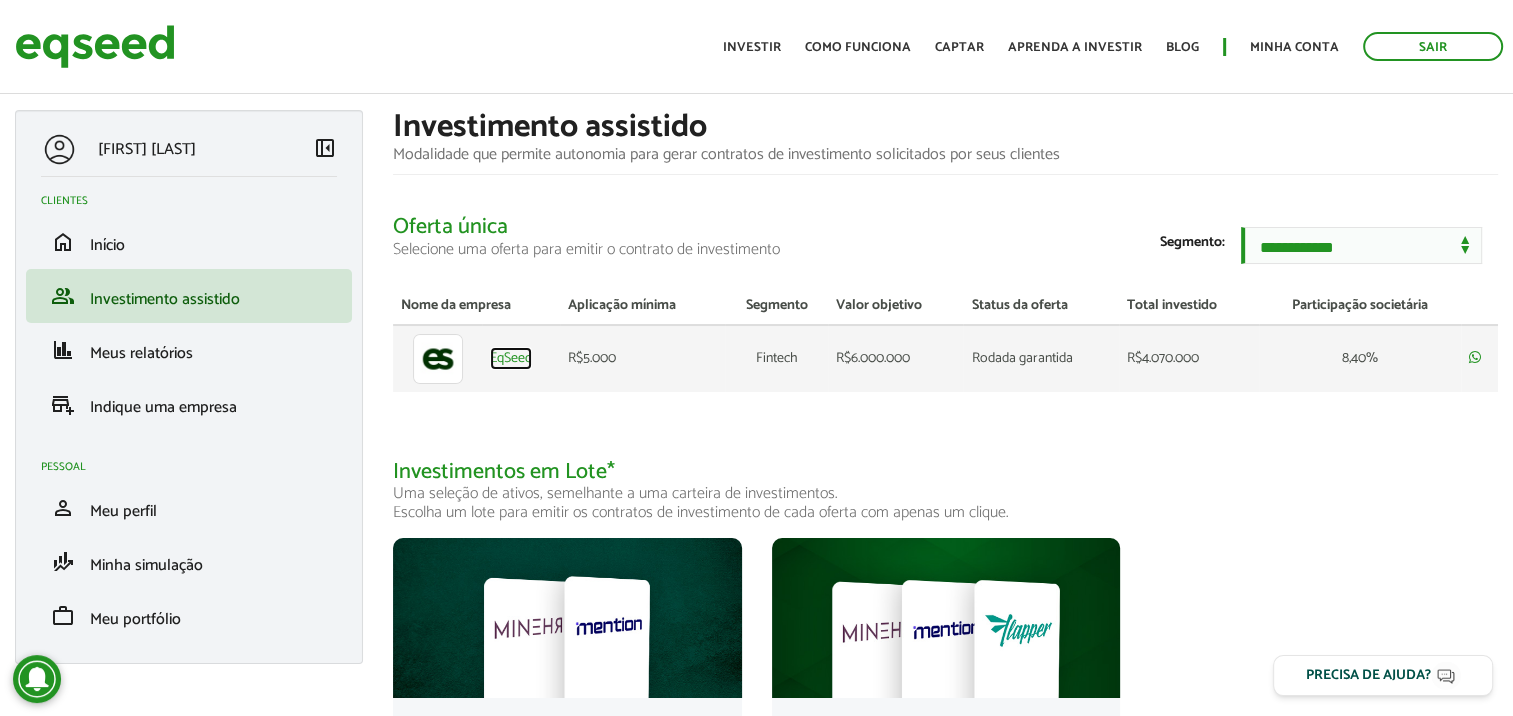 click on "EqSeed" at bounding box center (511, 359) 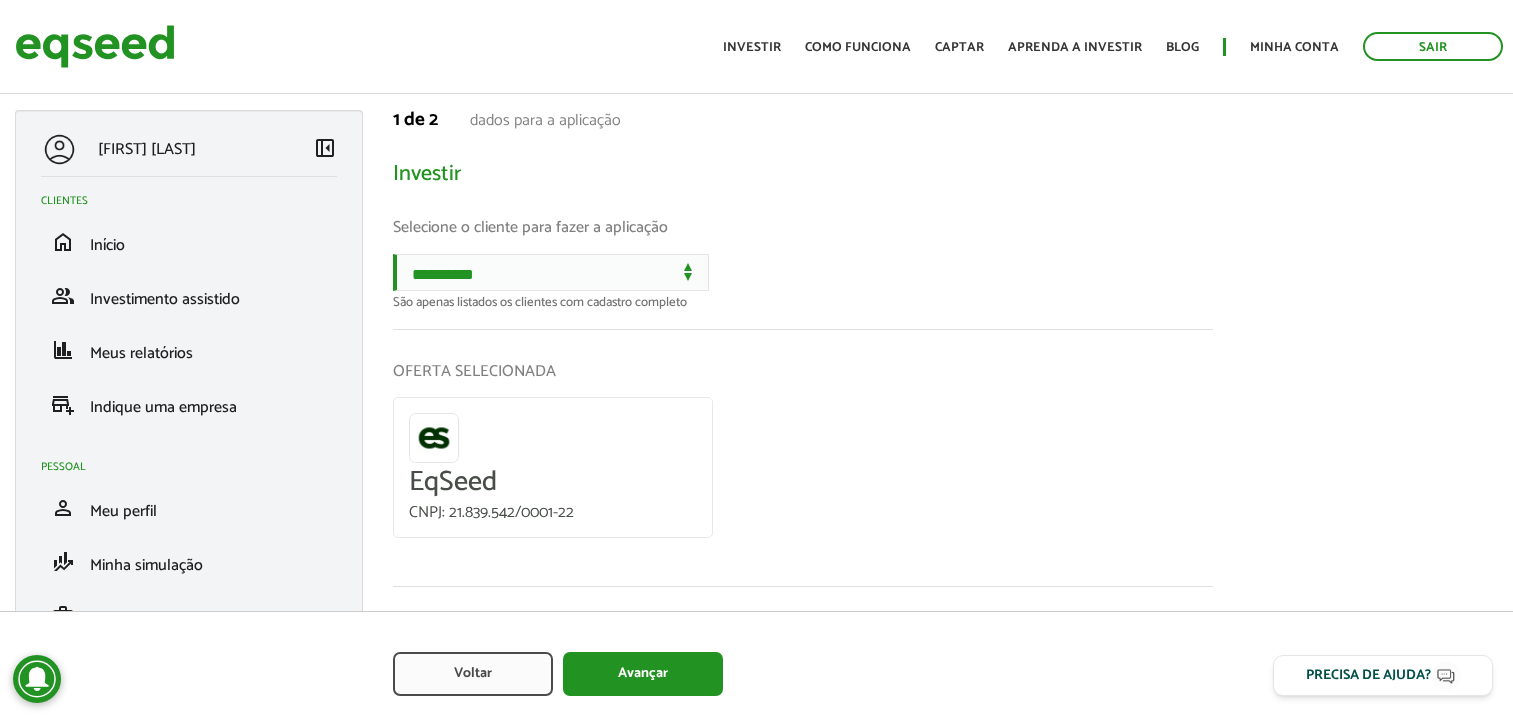 scroll, scrollTop: 0, scrollLeft: 0, axis: both 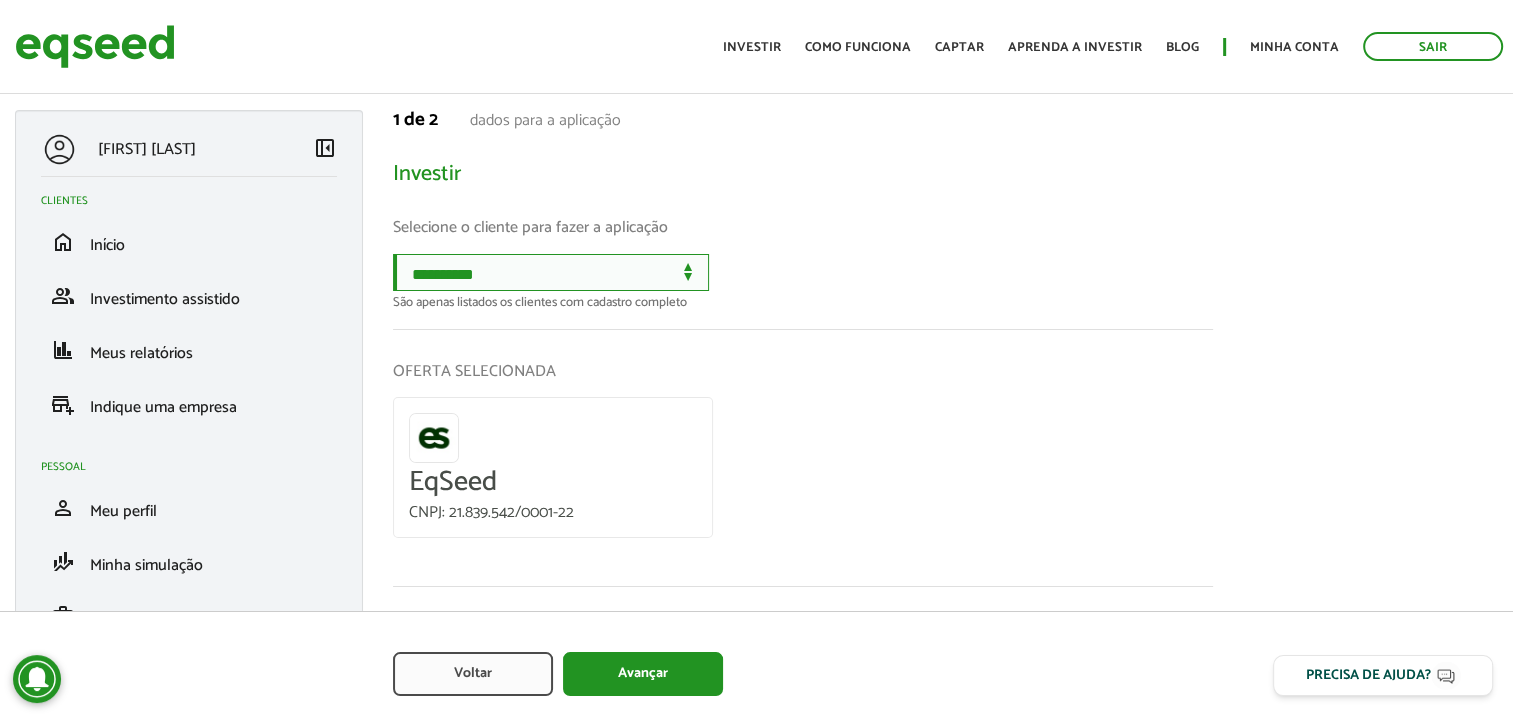 click on "**********" at bounding box center (551, 272) 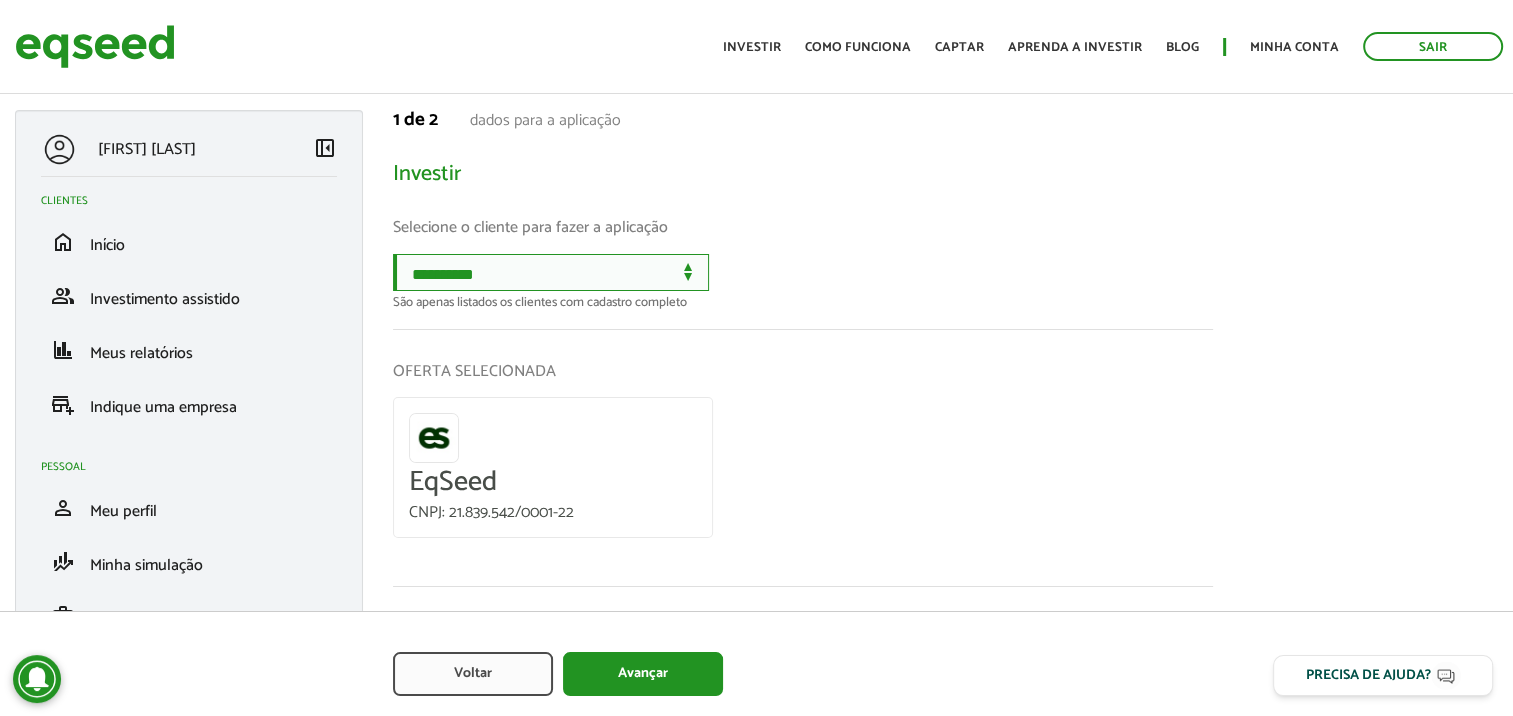 select on "******" 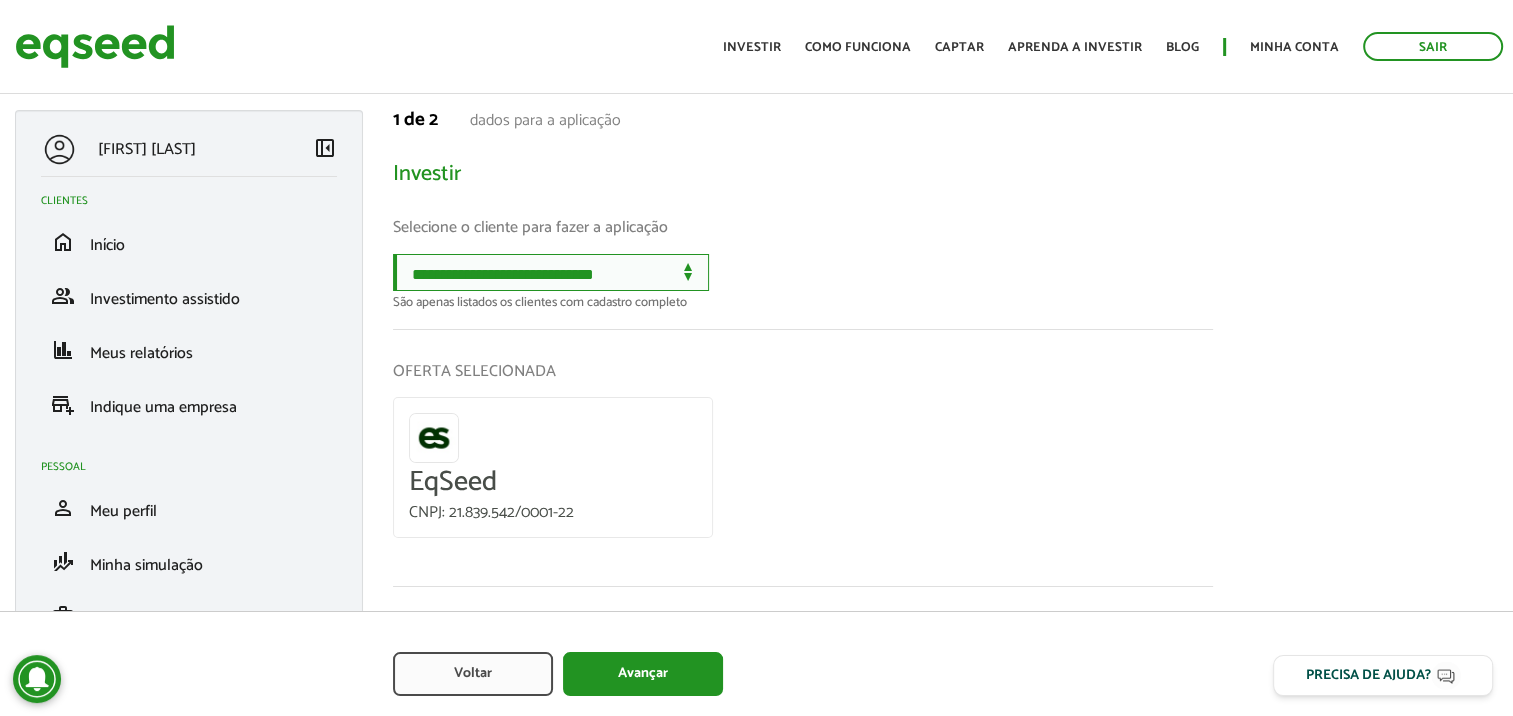 click on "**********" at bounding box center (551, 272) 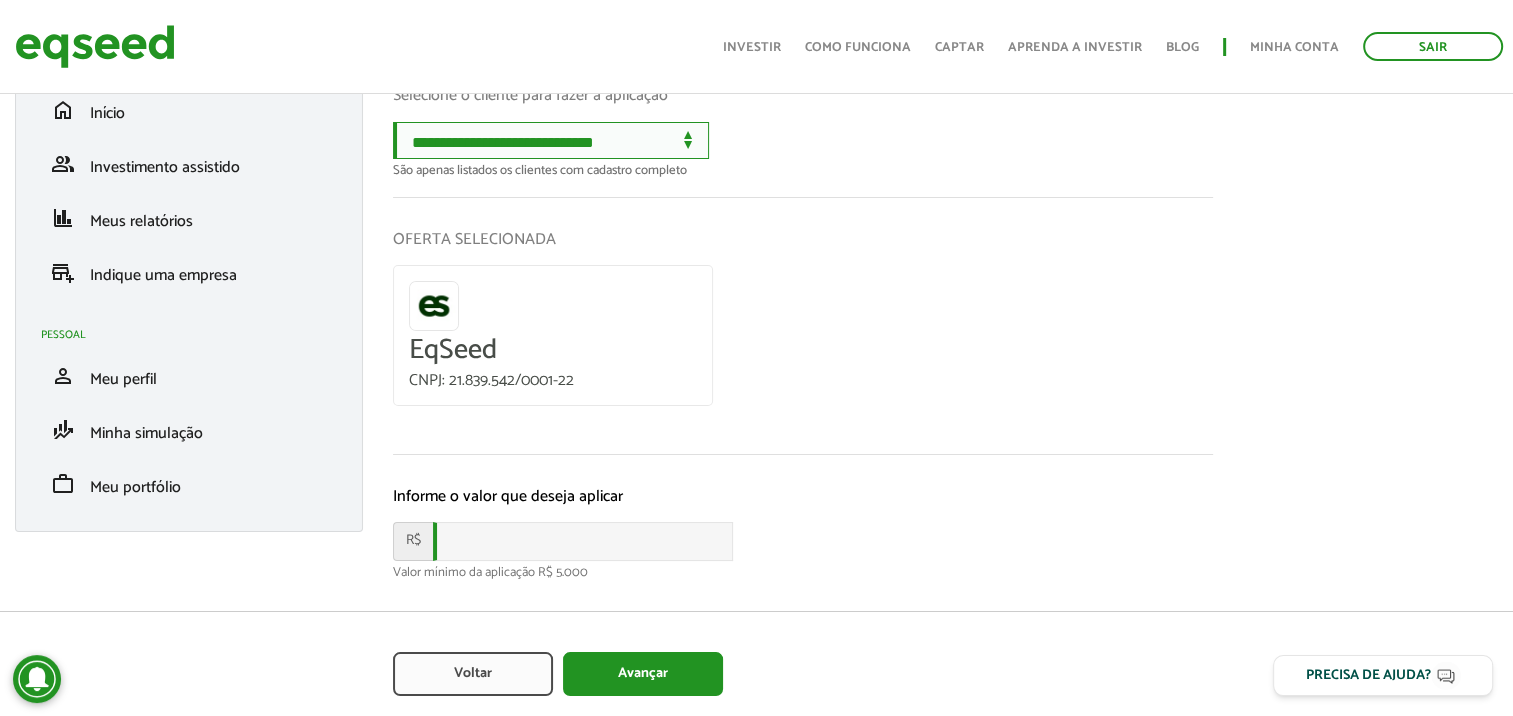 scroll, scrollTop: 164, scrollLeft: 0, axis: vertical 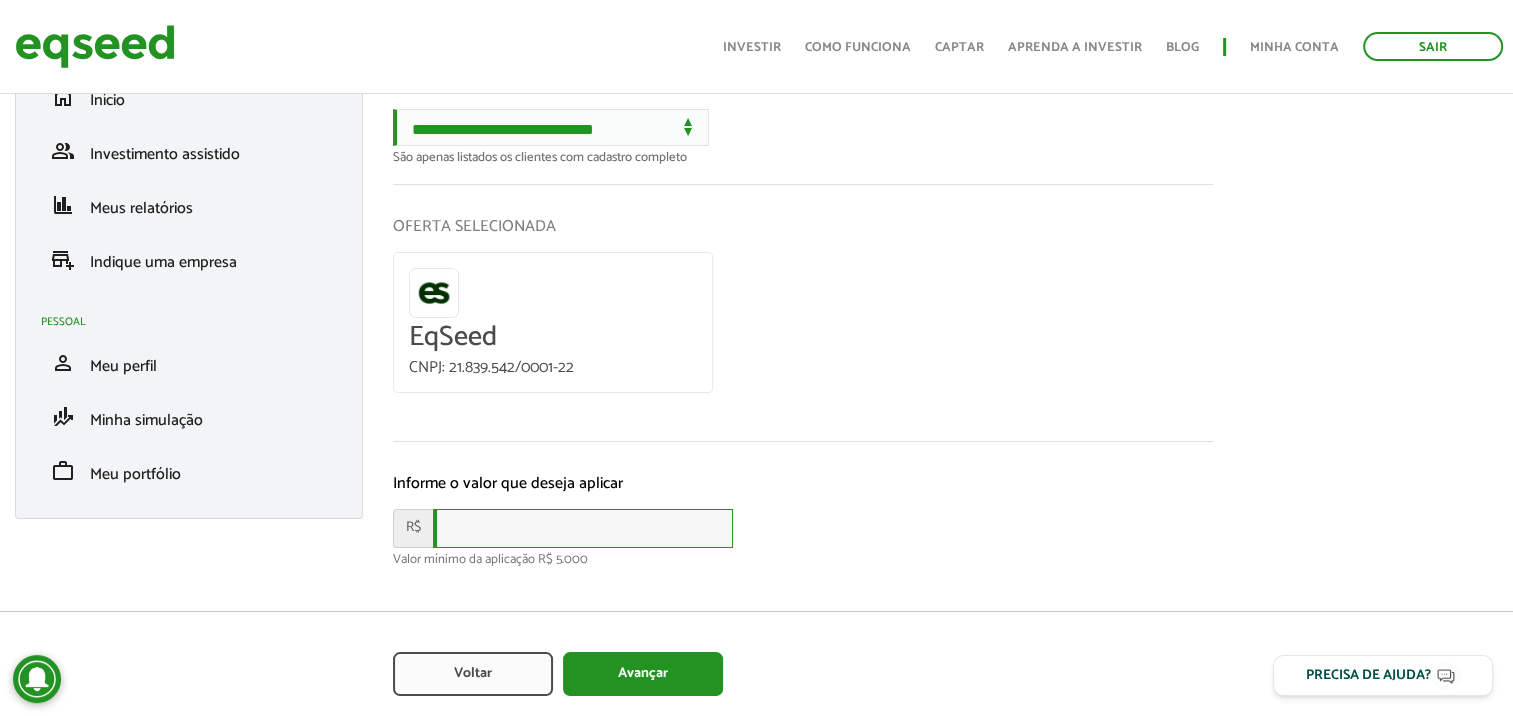 click at bounding box center (583, 528) 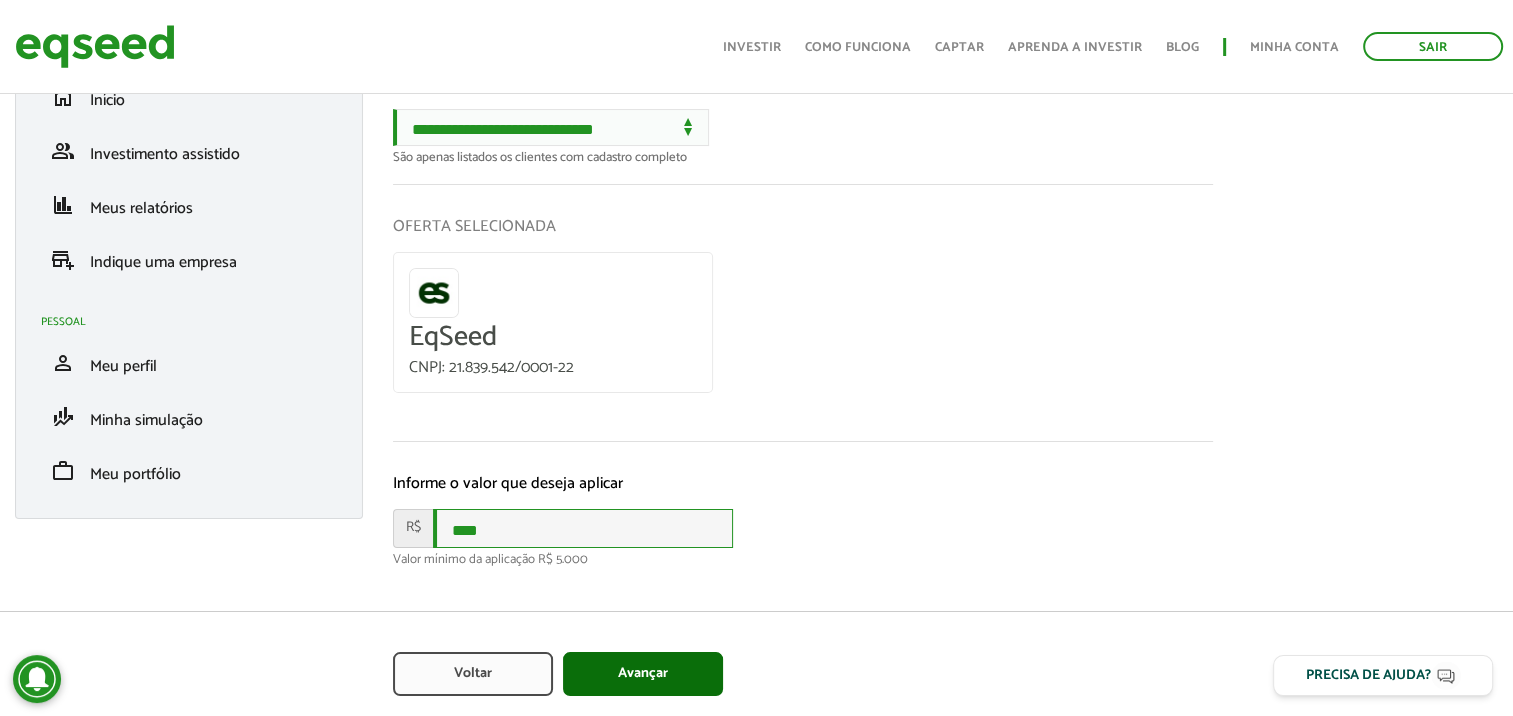 type on "****" 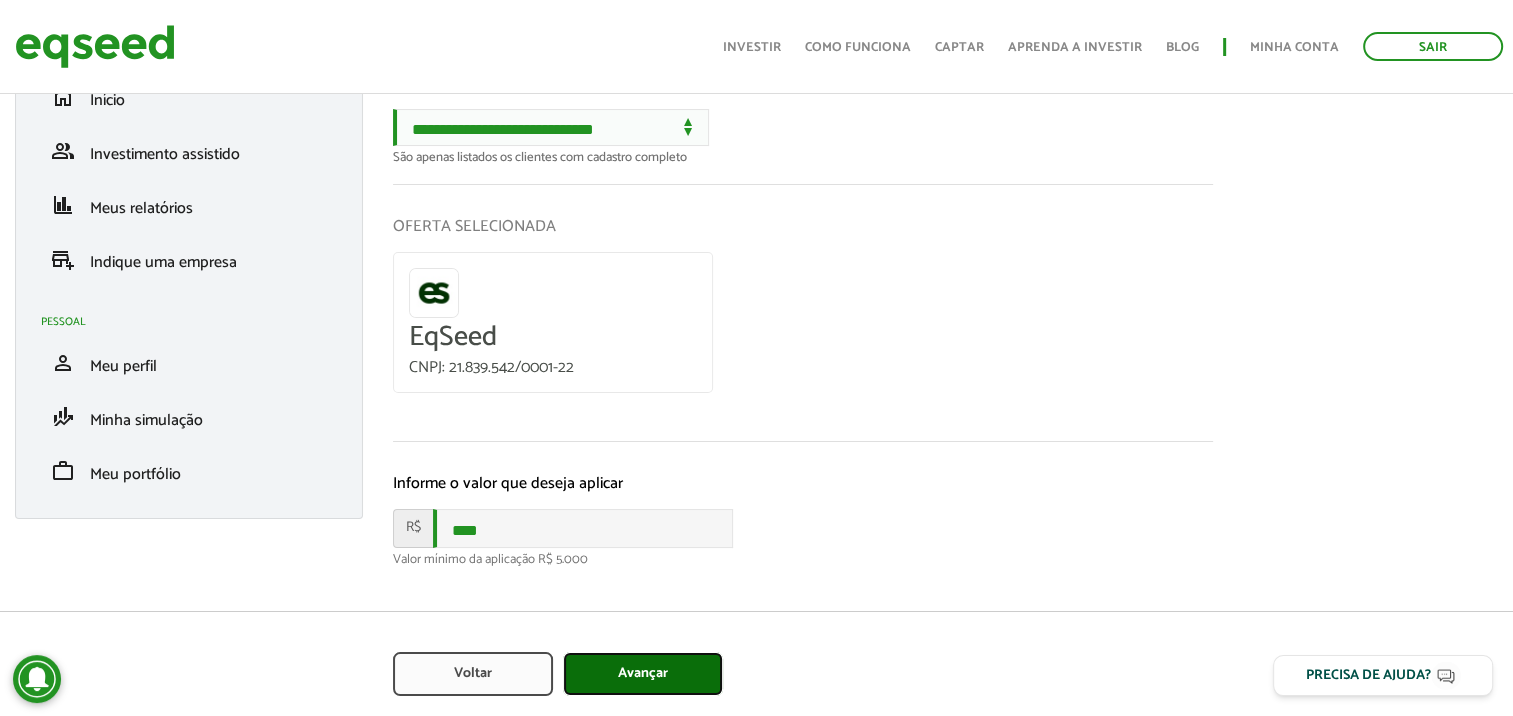 click on "Avançar" at bounding box center (643, 674) 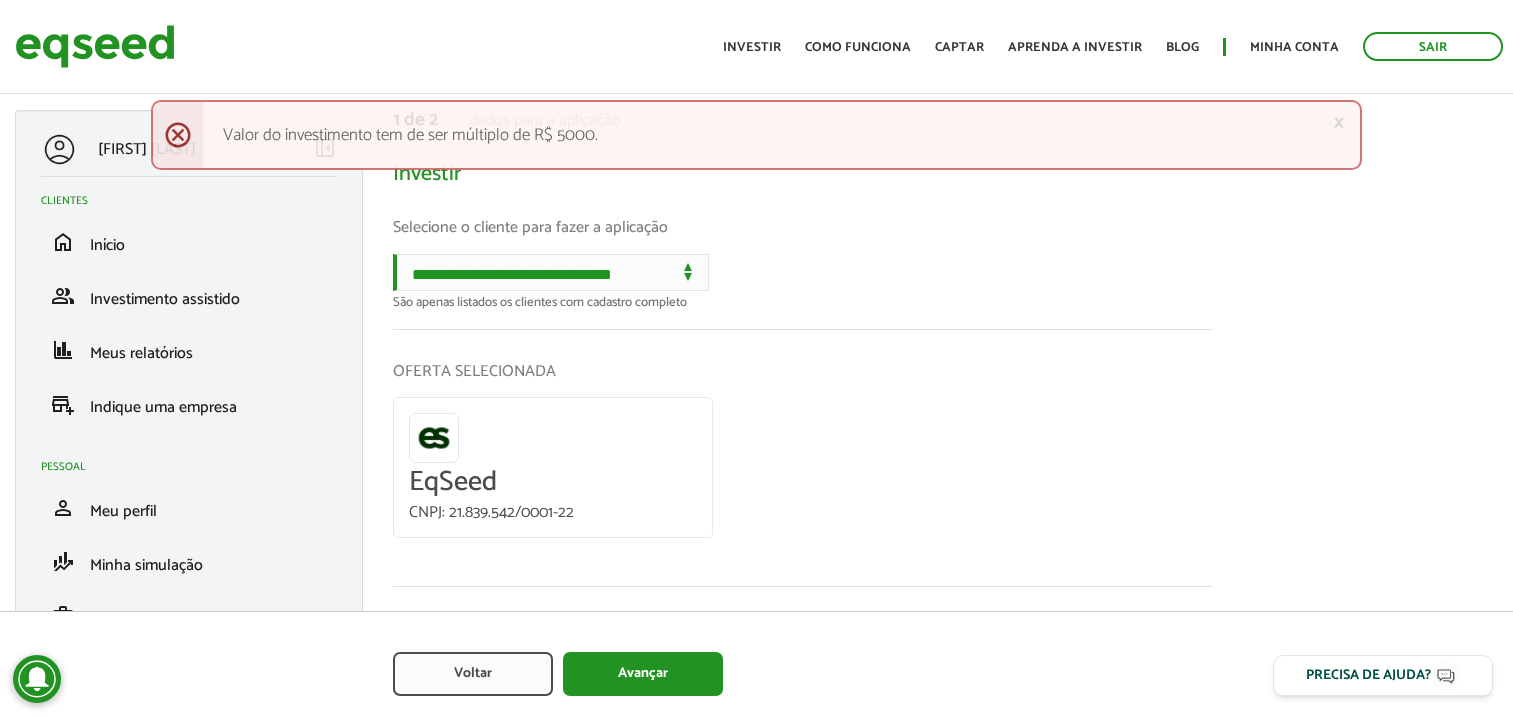 scroll, scrollTop: 0, scrollLeft: 0, axis: both 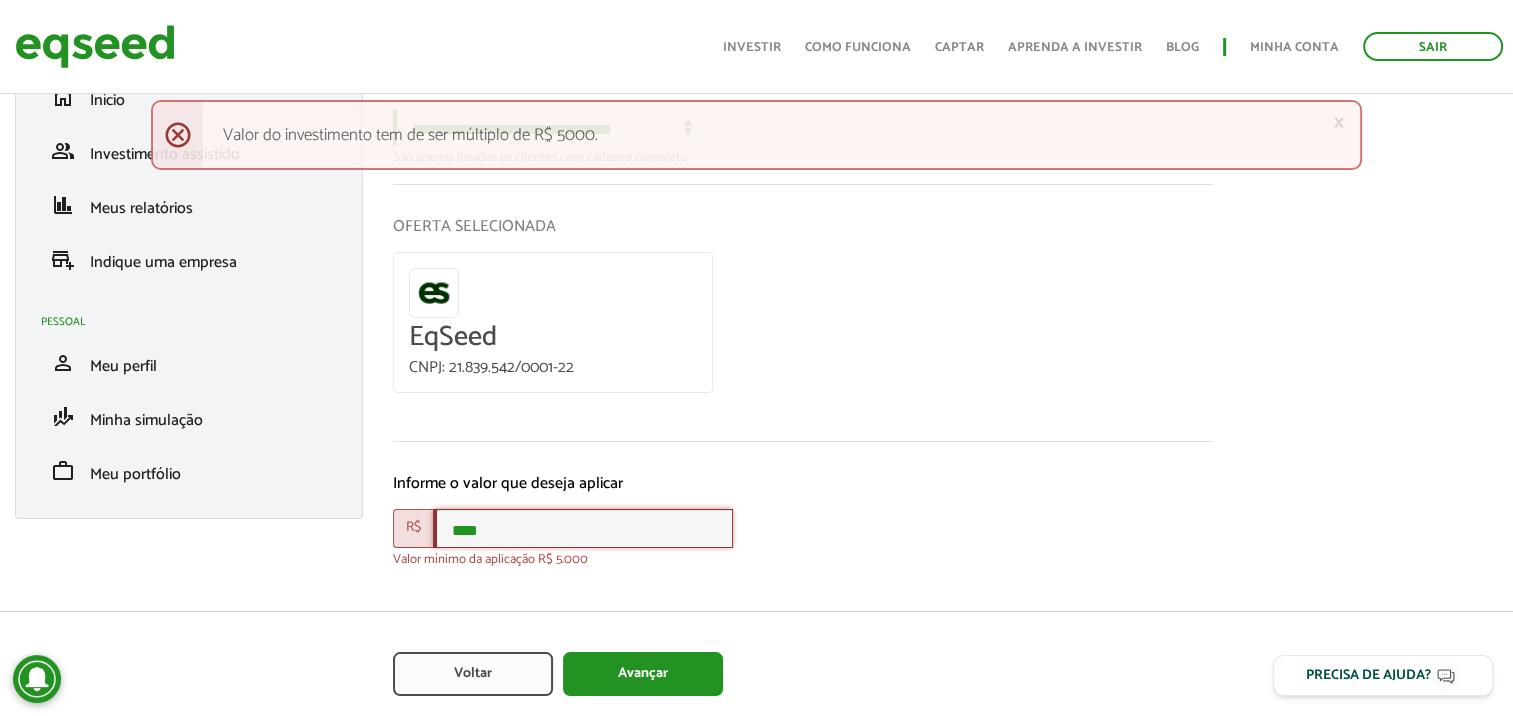drag, startPoint x: 427, startPoint y: 524, endPoint x: 408, endPoint y: 524, distance: 19 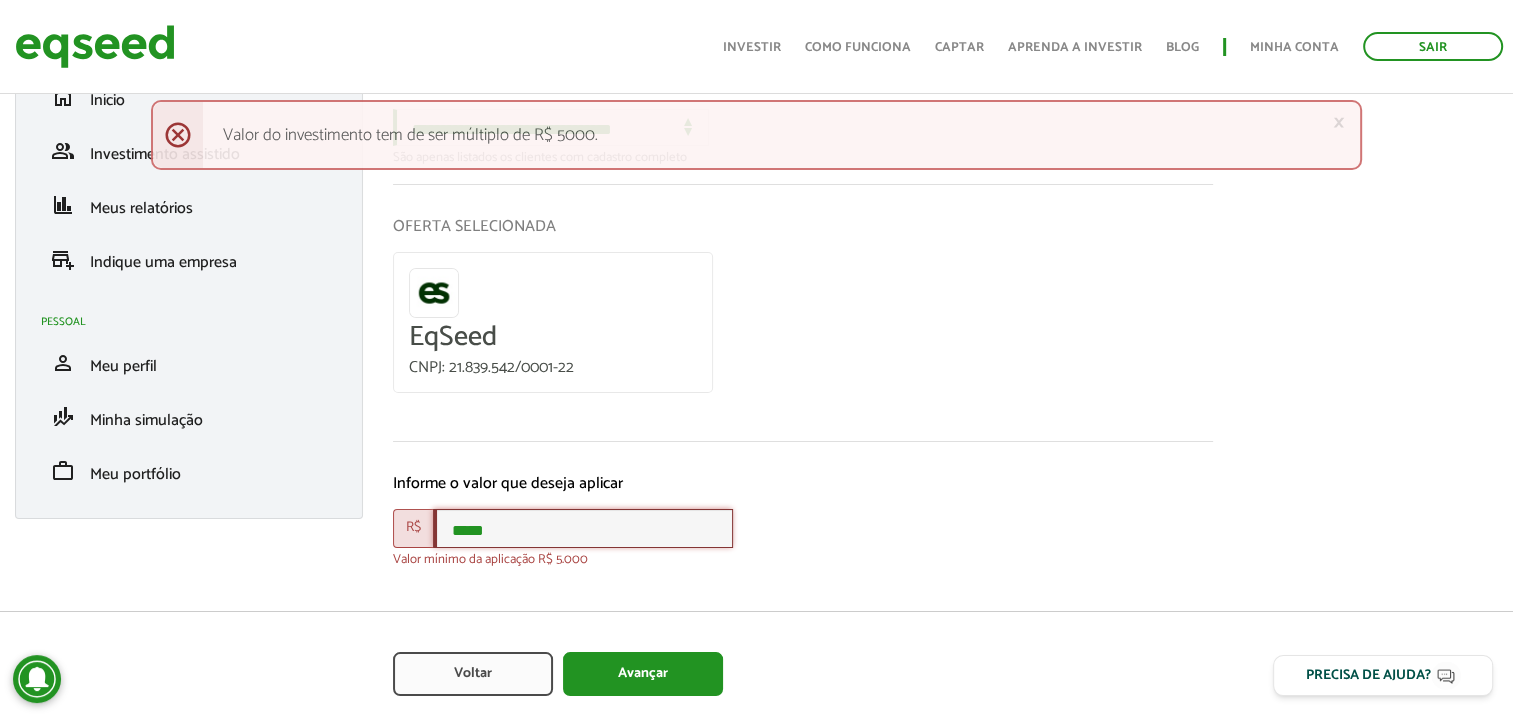 type on "*****" 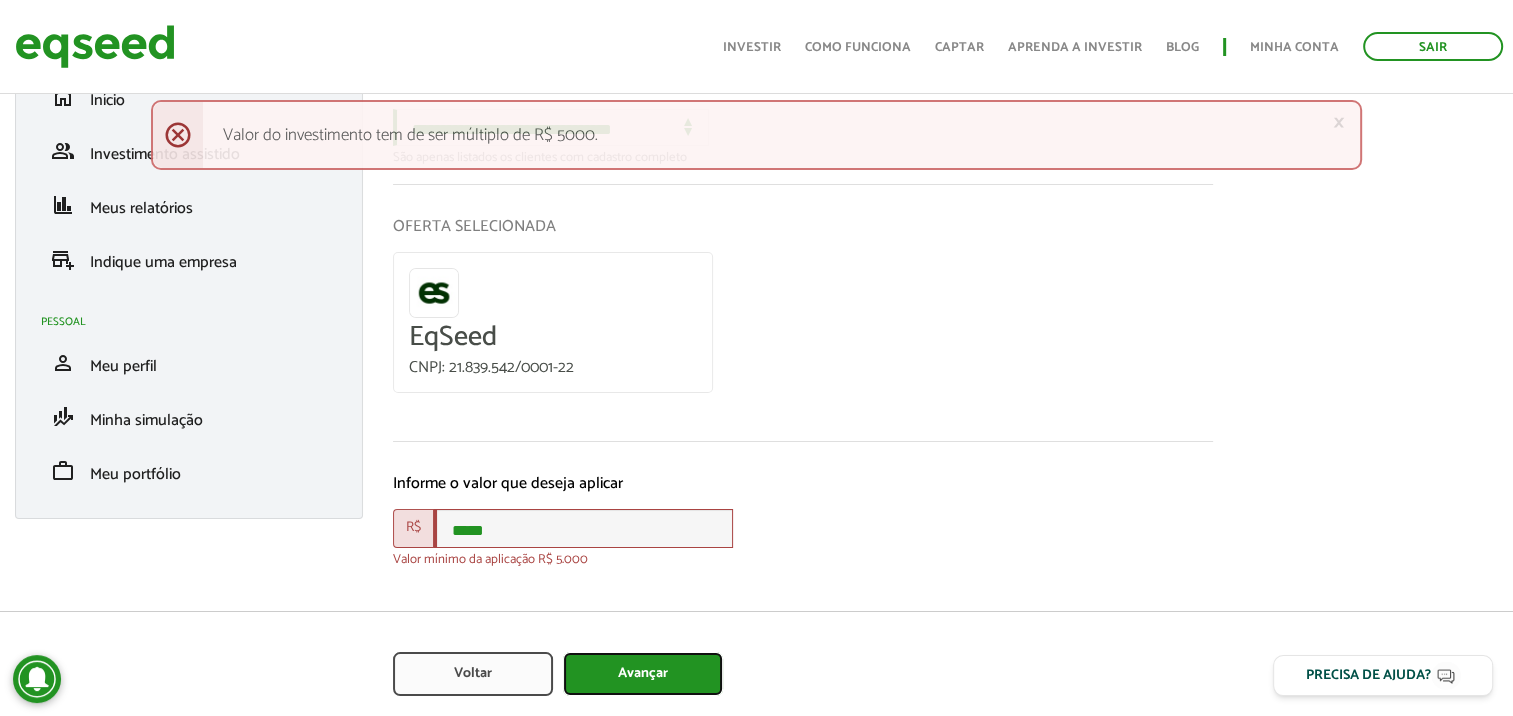 type on "Avançar" 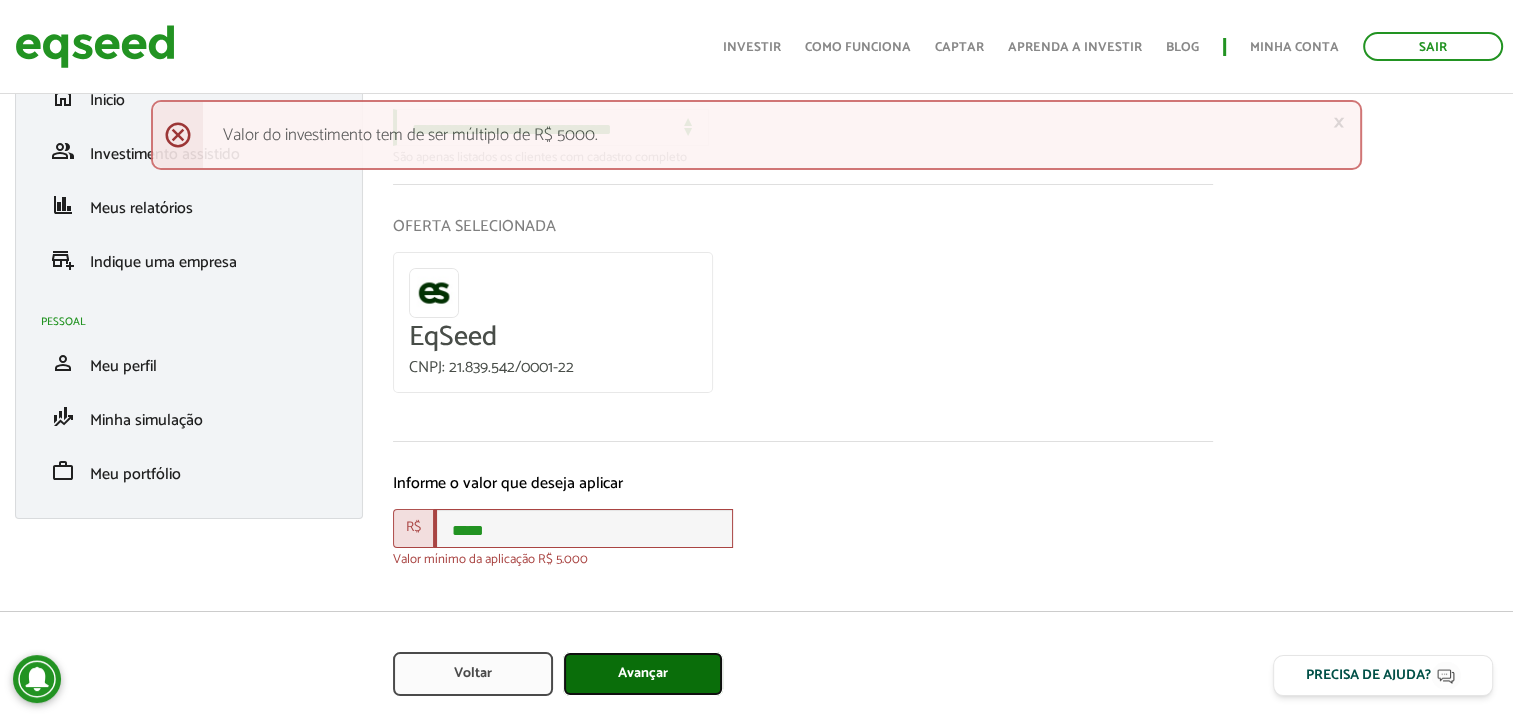 click on "Avançar" at bounding box center (643, 674) 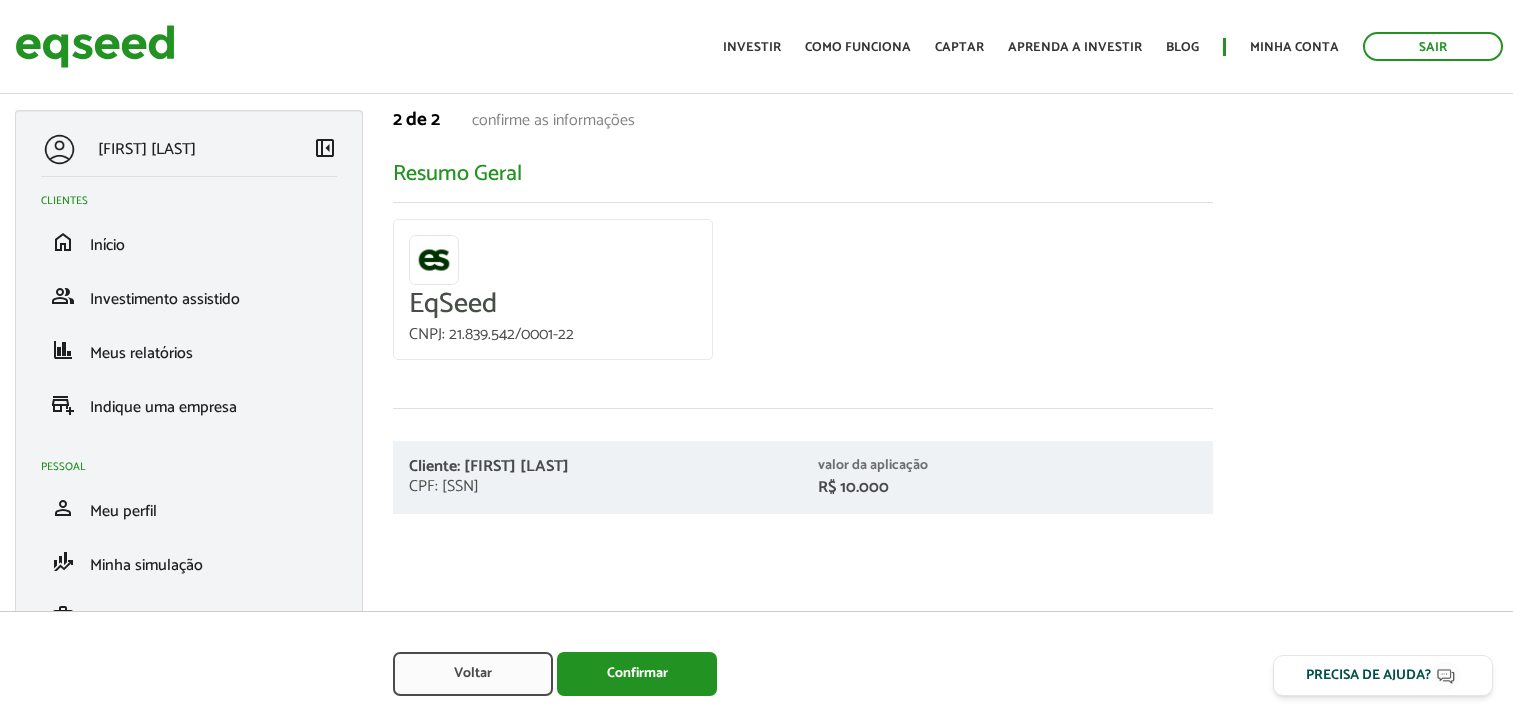 scroll, scrollTop: 0, scrollLeft: 0, axis: both 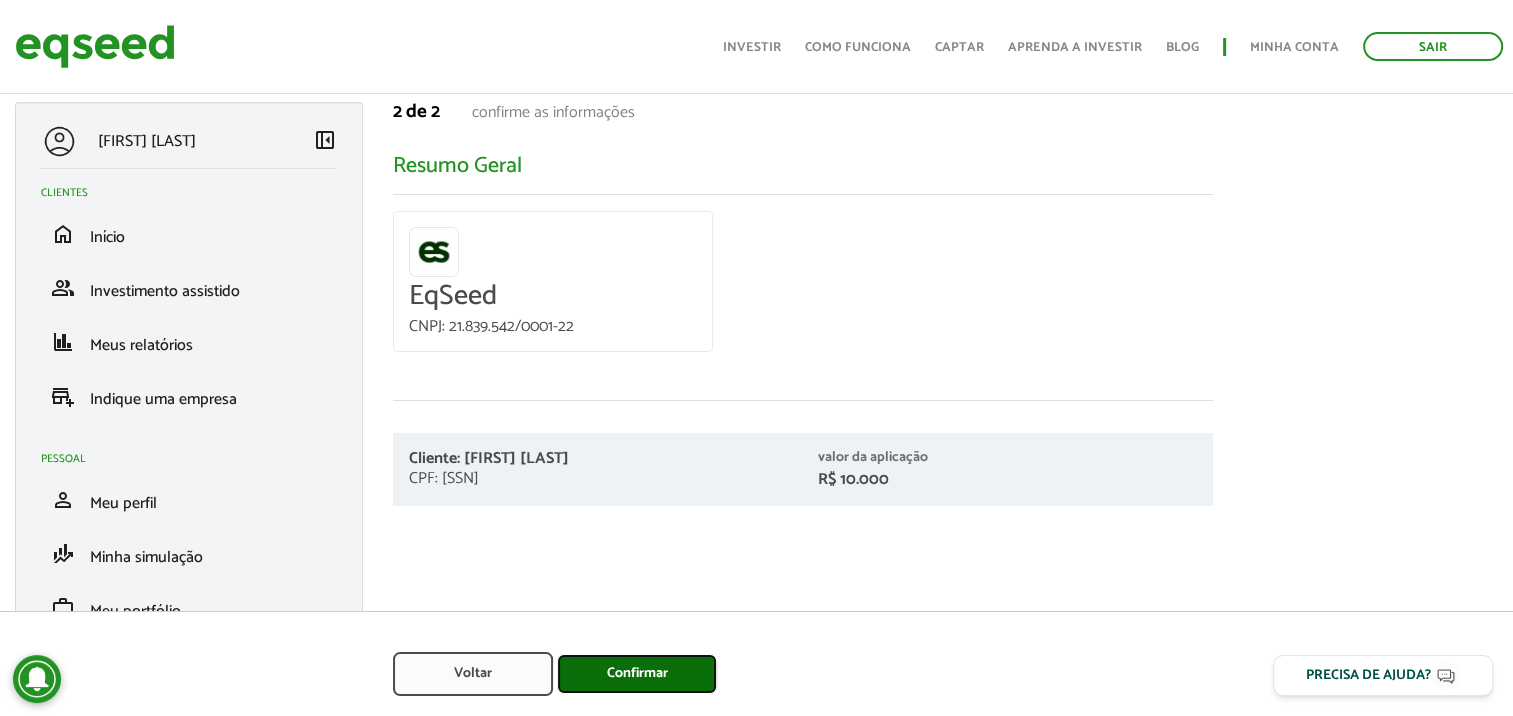 click on "Confirmar" at bounding box center (637, 674) 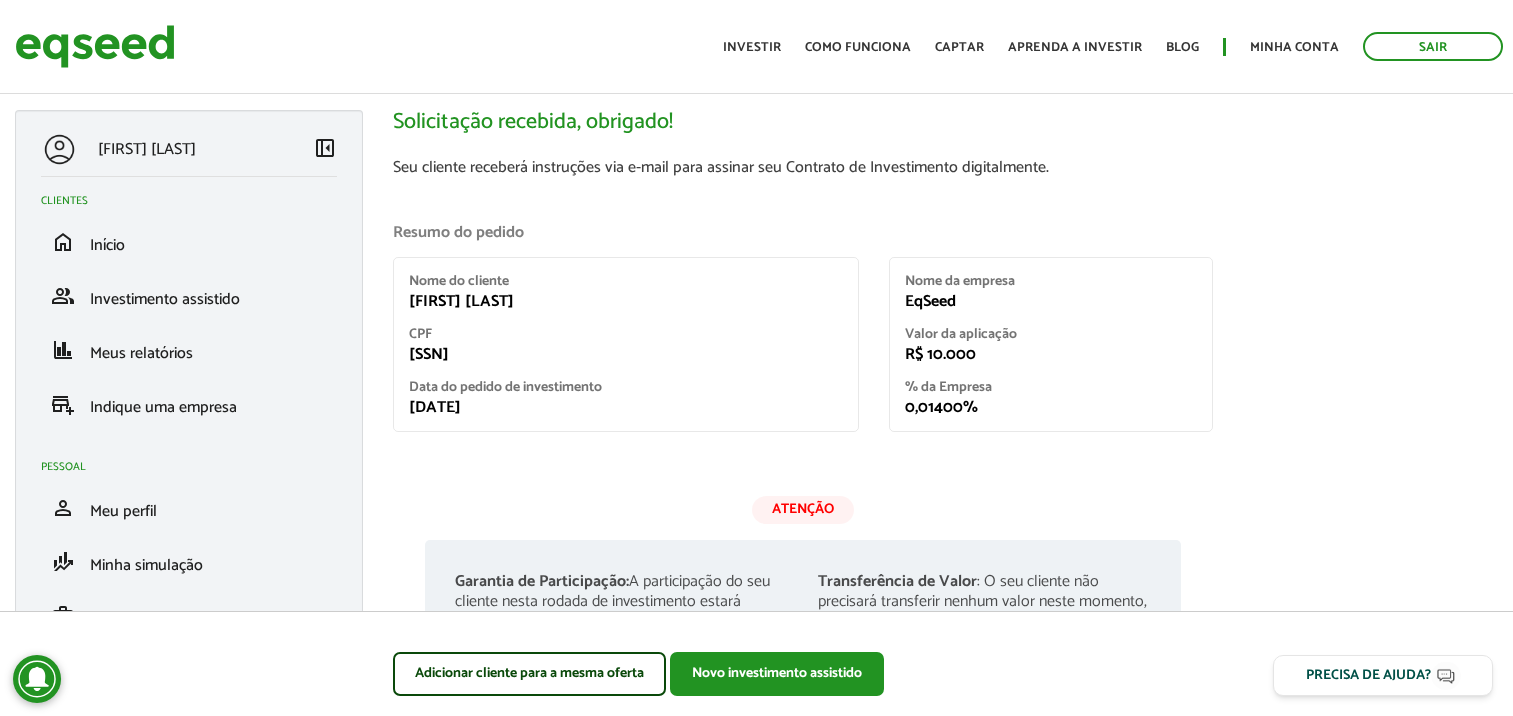 scroll, scrollTop: 0, scrollLeft: 0, axis: both 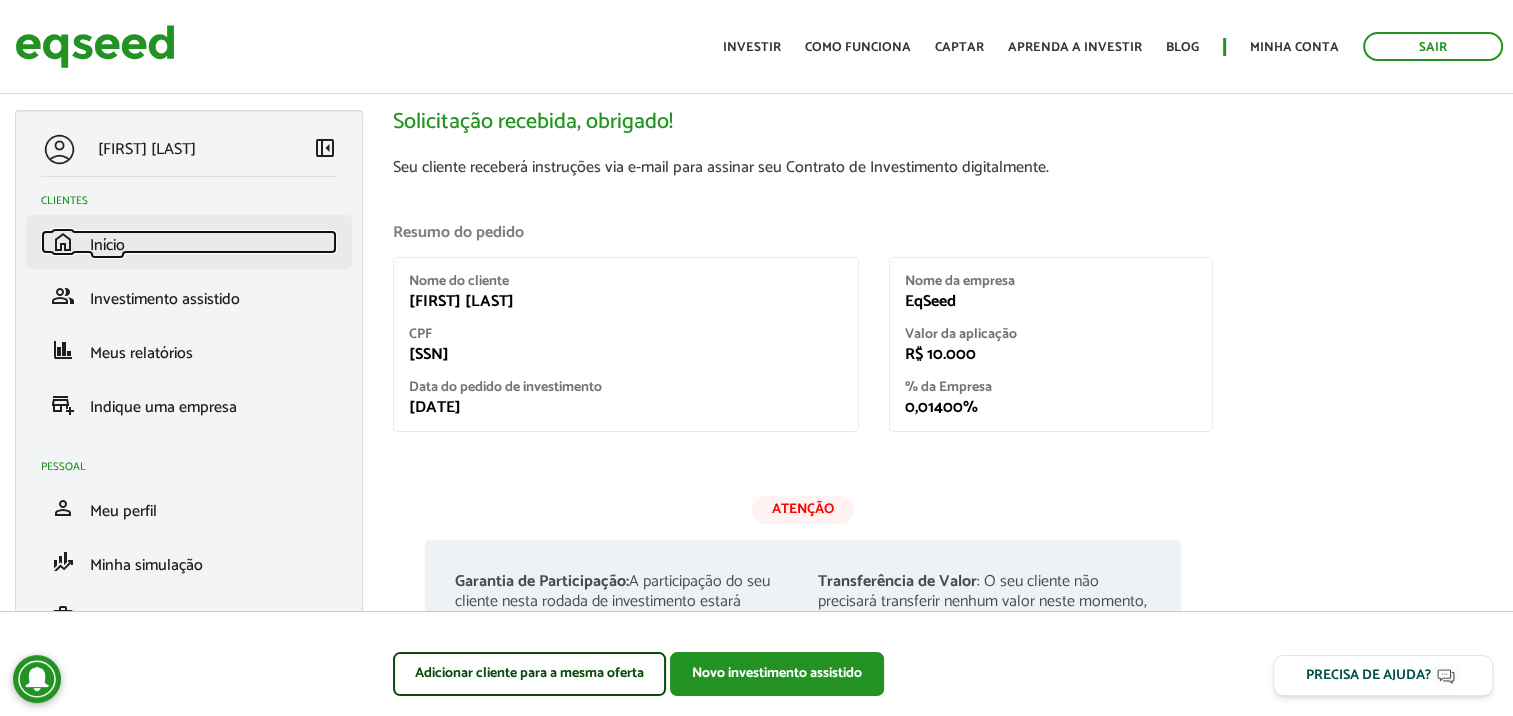 click on "home Início" at bounding box center (189, 242) 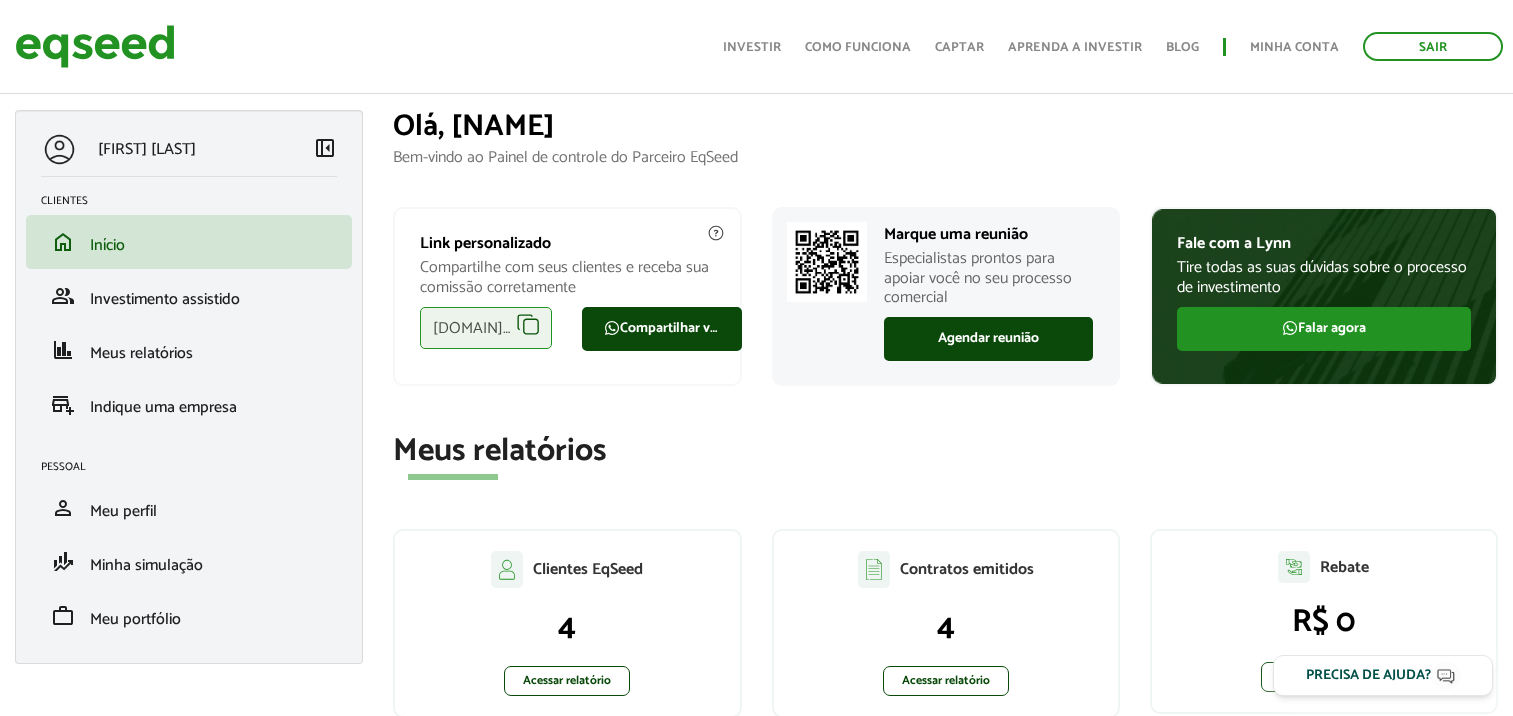 scroll, scrollTop: 200, scrollLeft: 0, axis: vertical 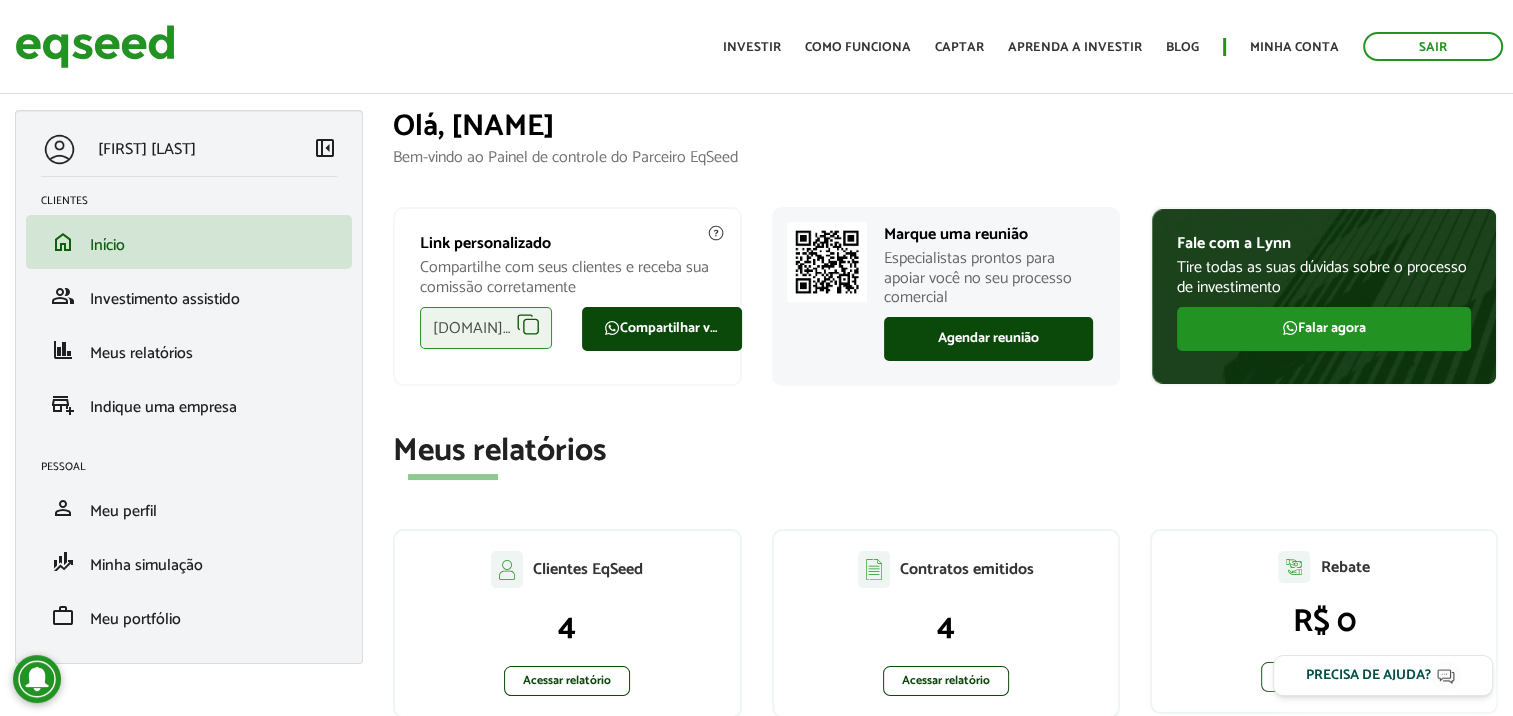 click on "eqseed.com/a/is/cleiton.menin" at bounding box center [486, 328] 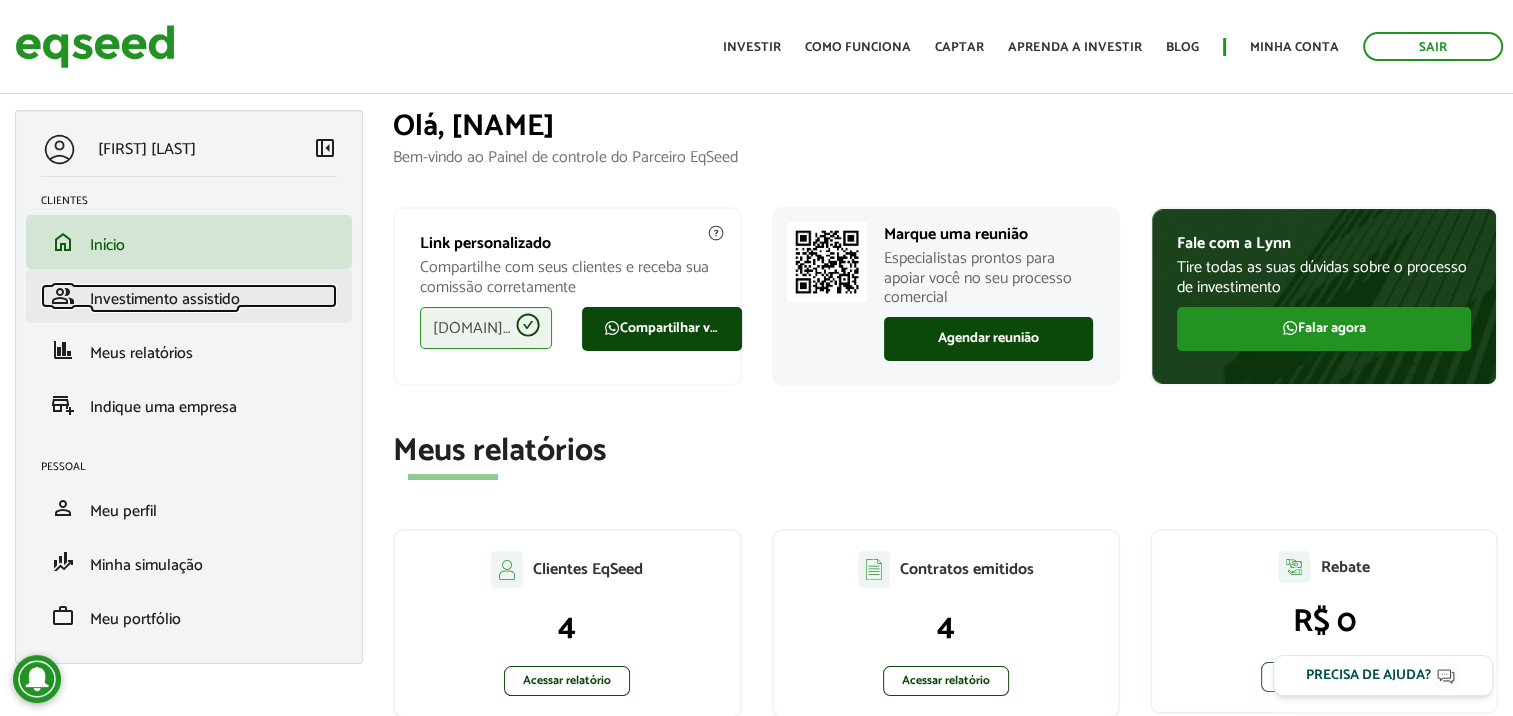 click on "Investimento assistido" at bounding box center [165, 299] 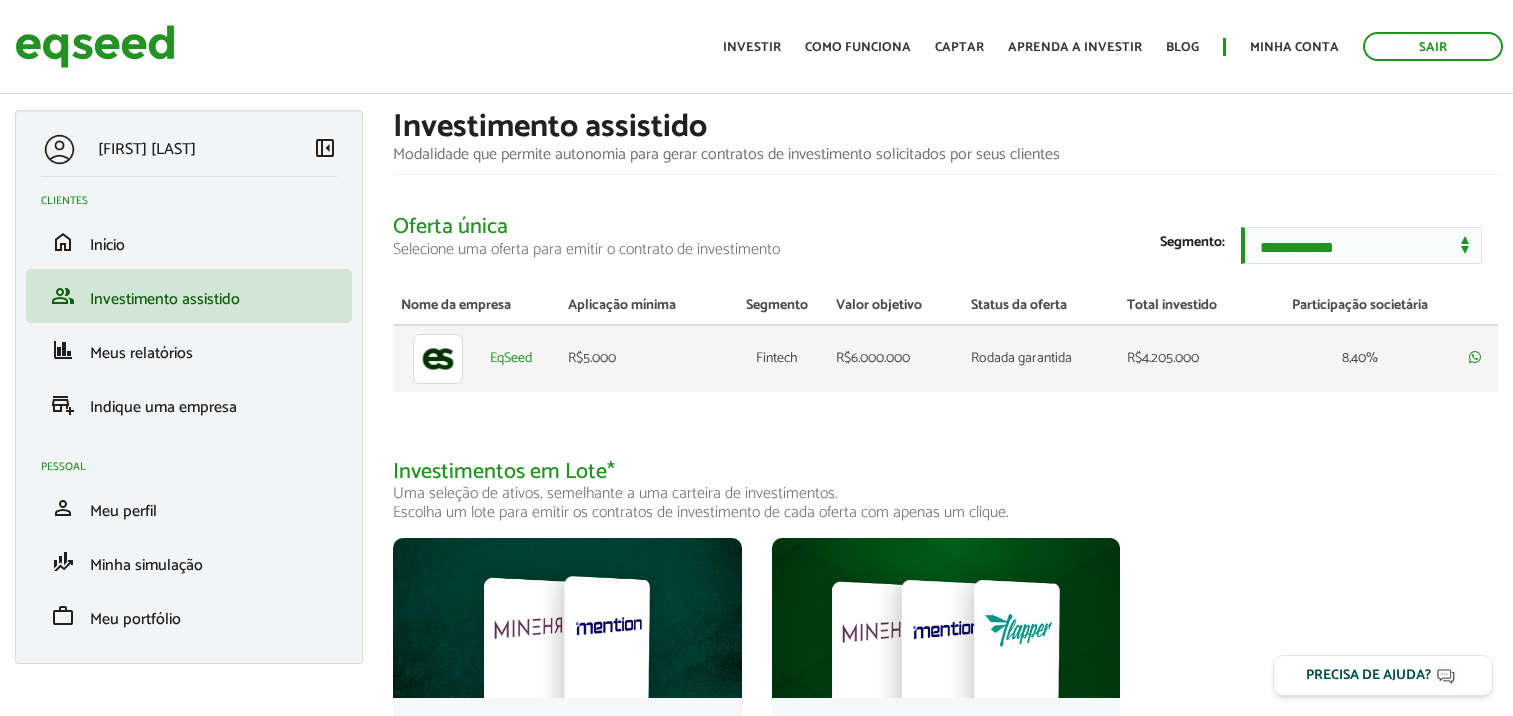 scroll, scrollTop: 0, scrollLeft: 0, axis: both 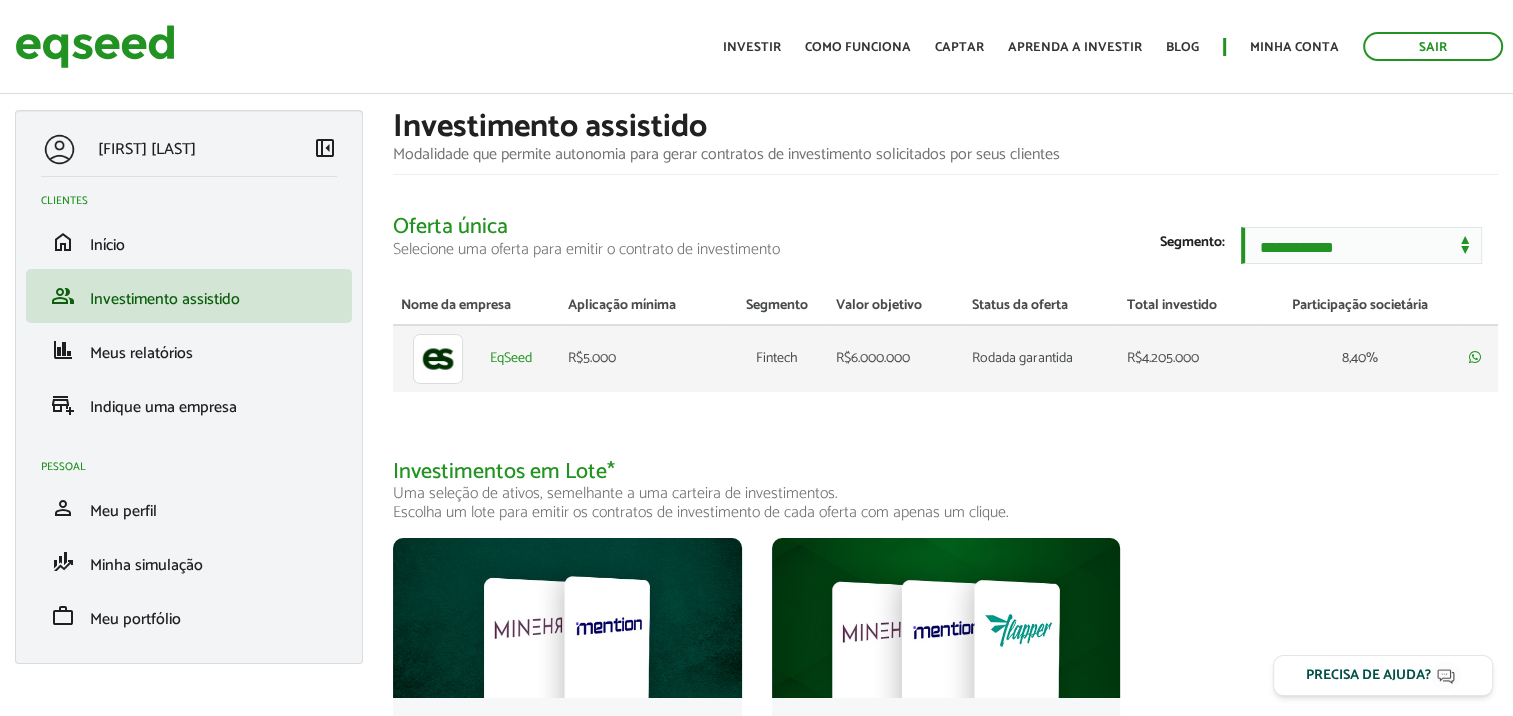 click at bounding box center (438, 359) 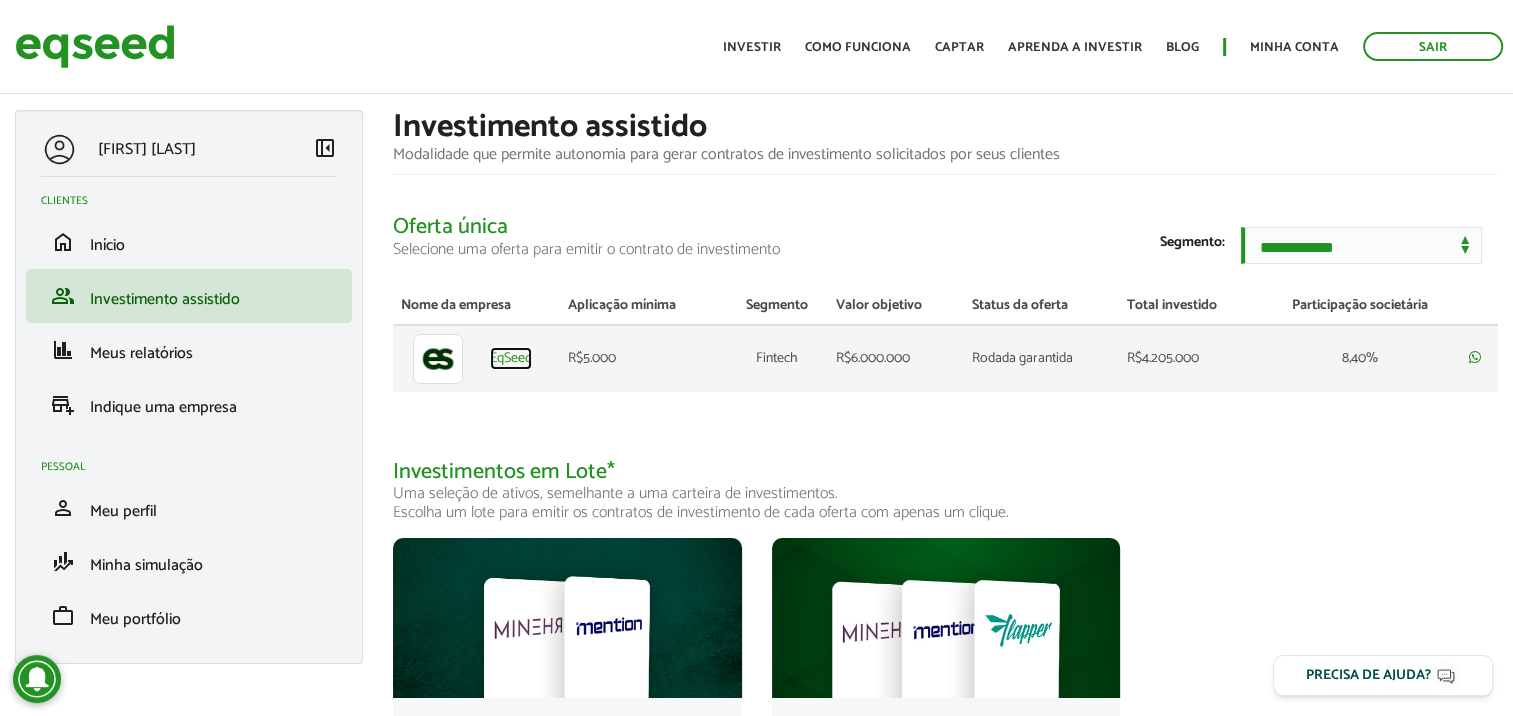 click on "EqSeed" at bounding box center (511, 359) 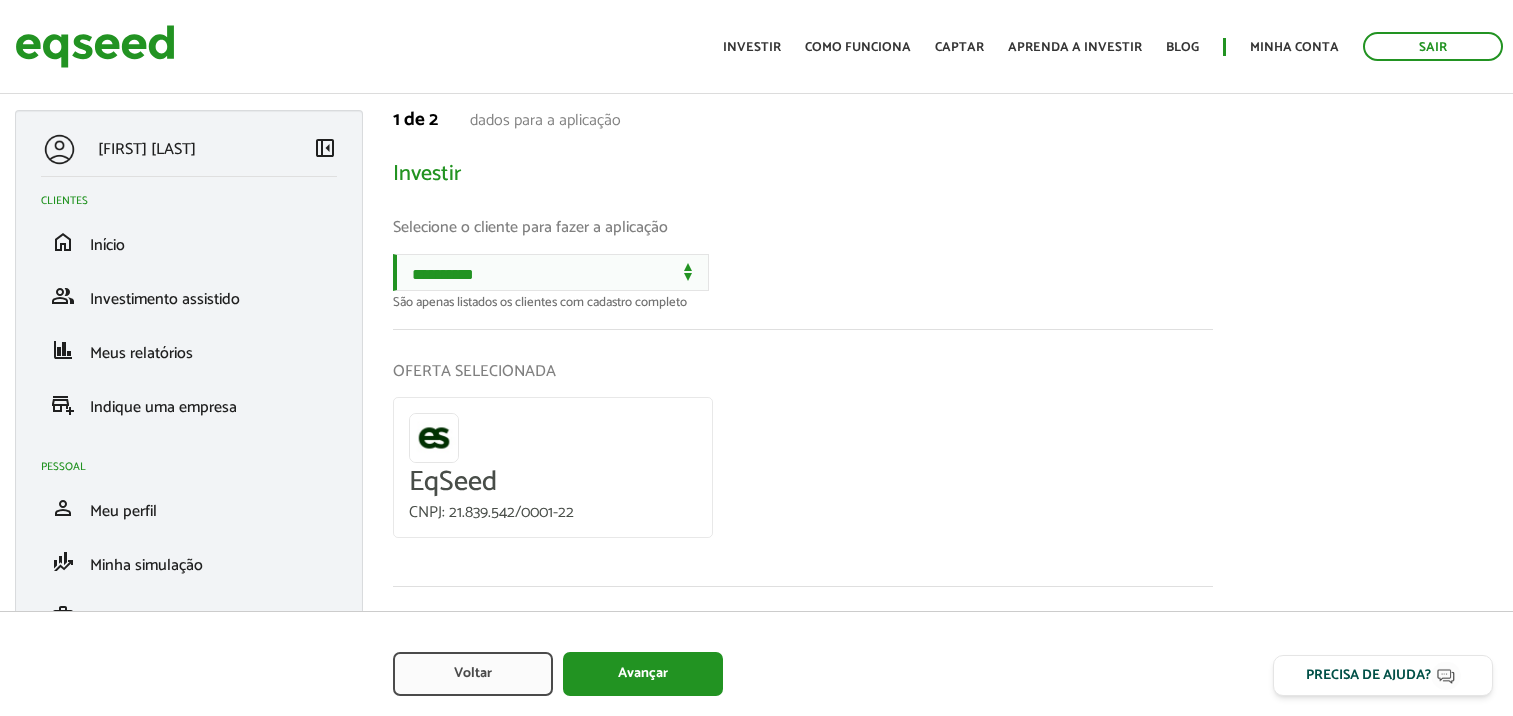 scroll, scrollTop: 0, scrollLeft: 0, axis: both 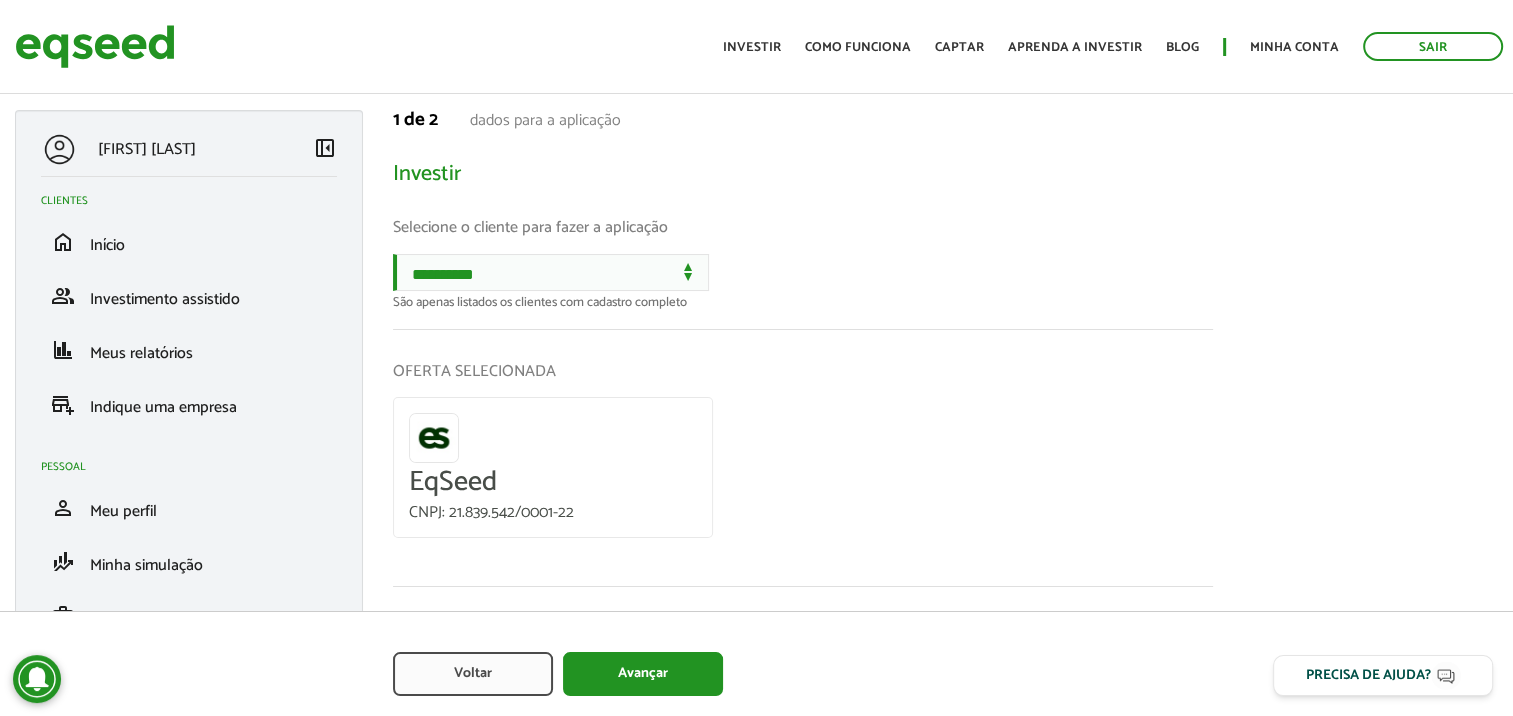click at bounding box center (434, 438) 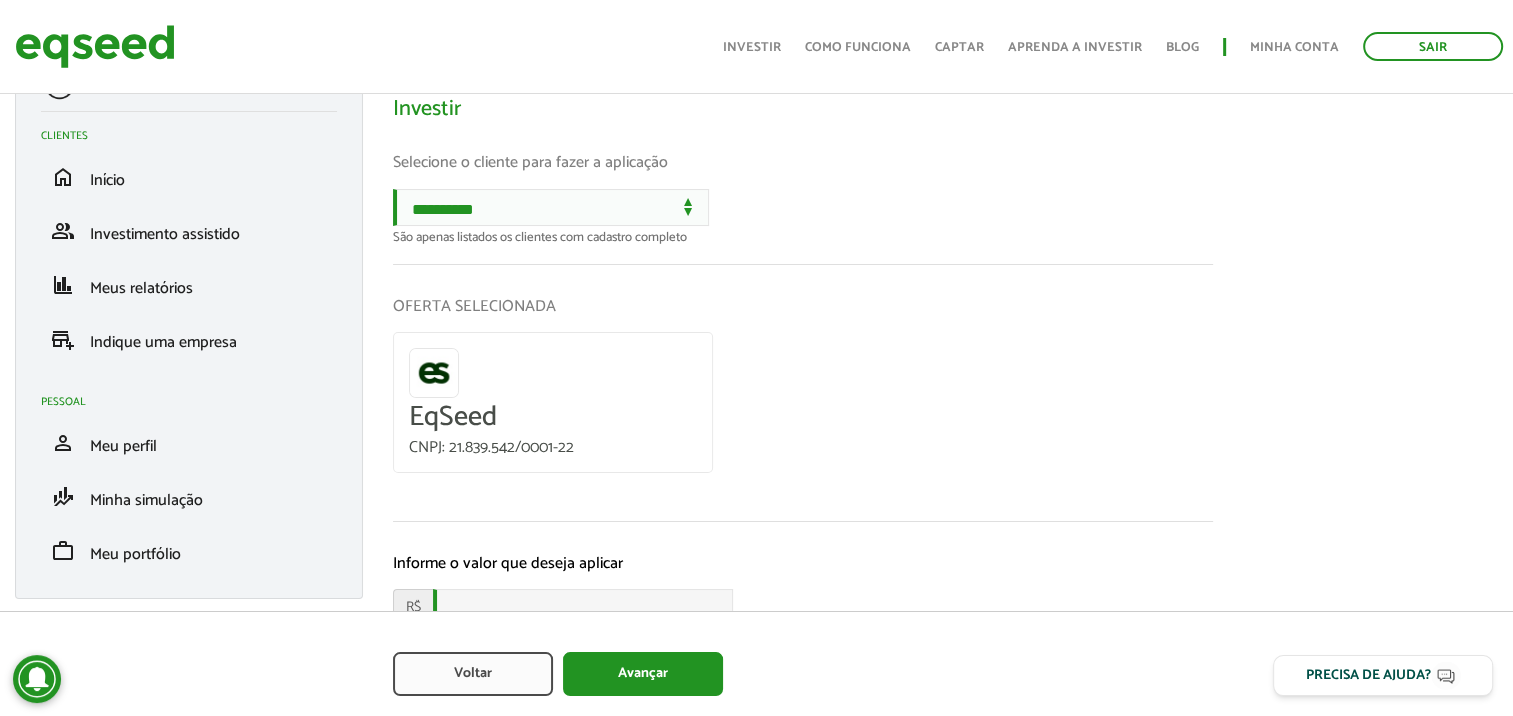 scroll, scrollTop: 100, scrollLeft: 0, axis: vertical 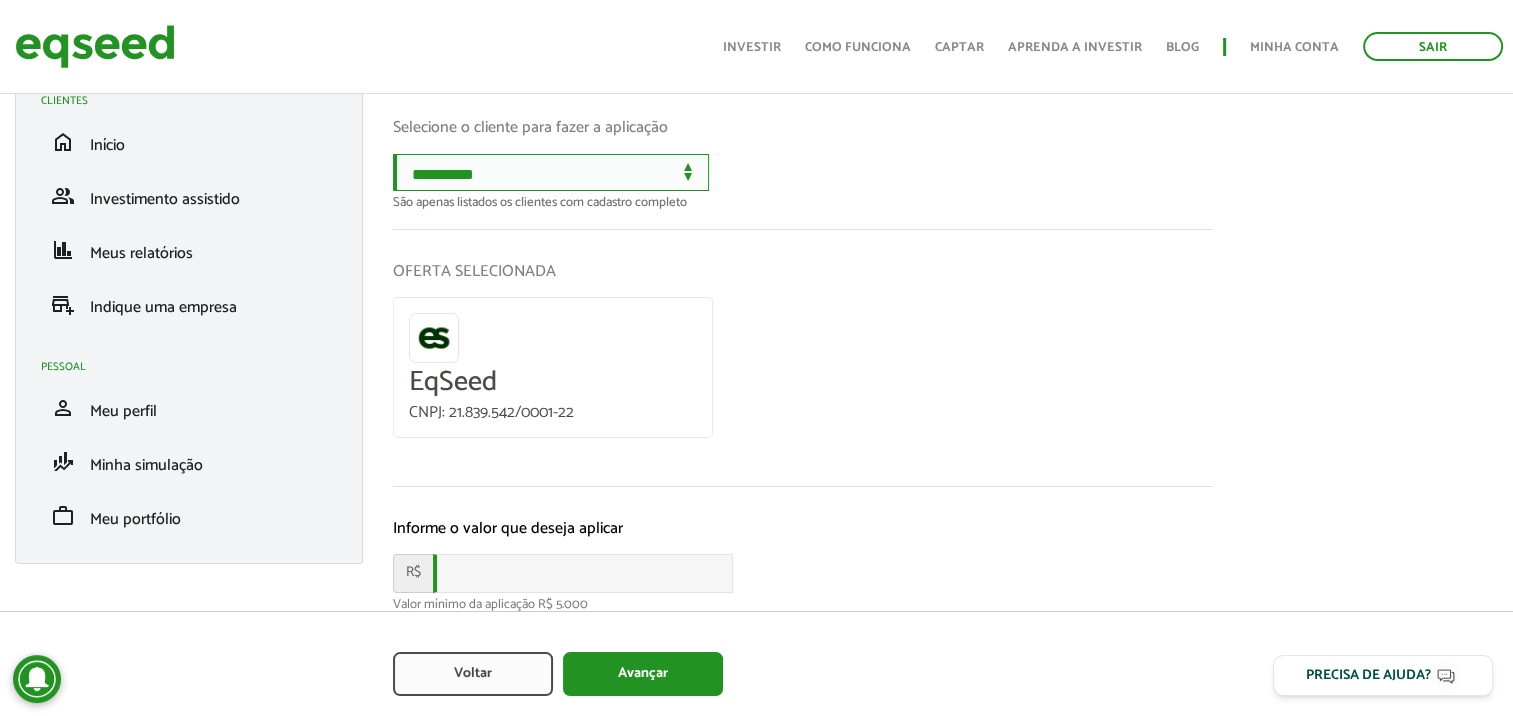 click on "**********" at bounding box center [551, 172] 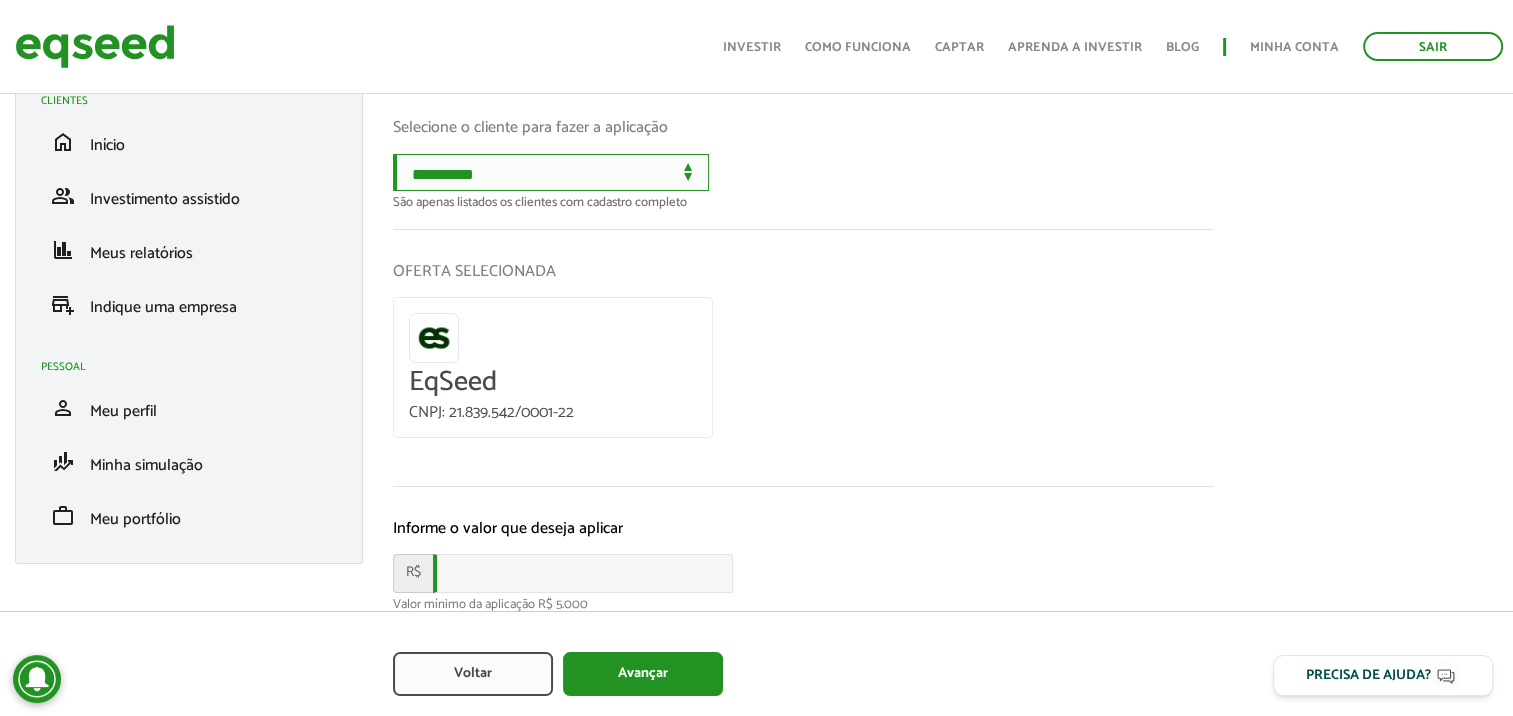click on "**********" at bounding box center [551, 172] 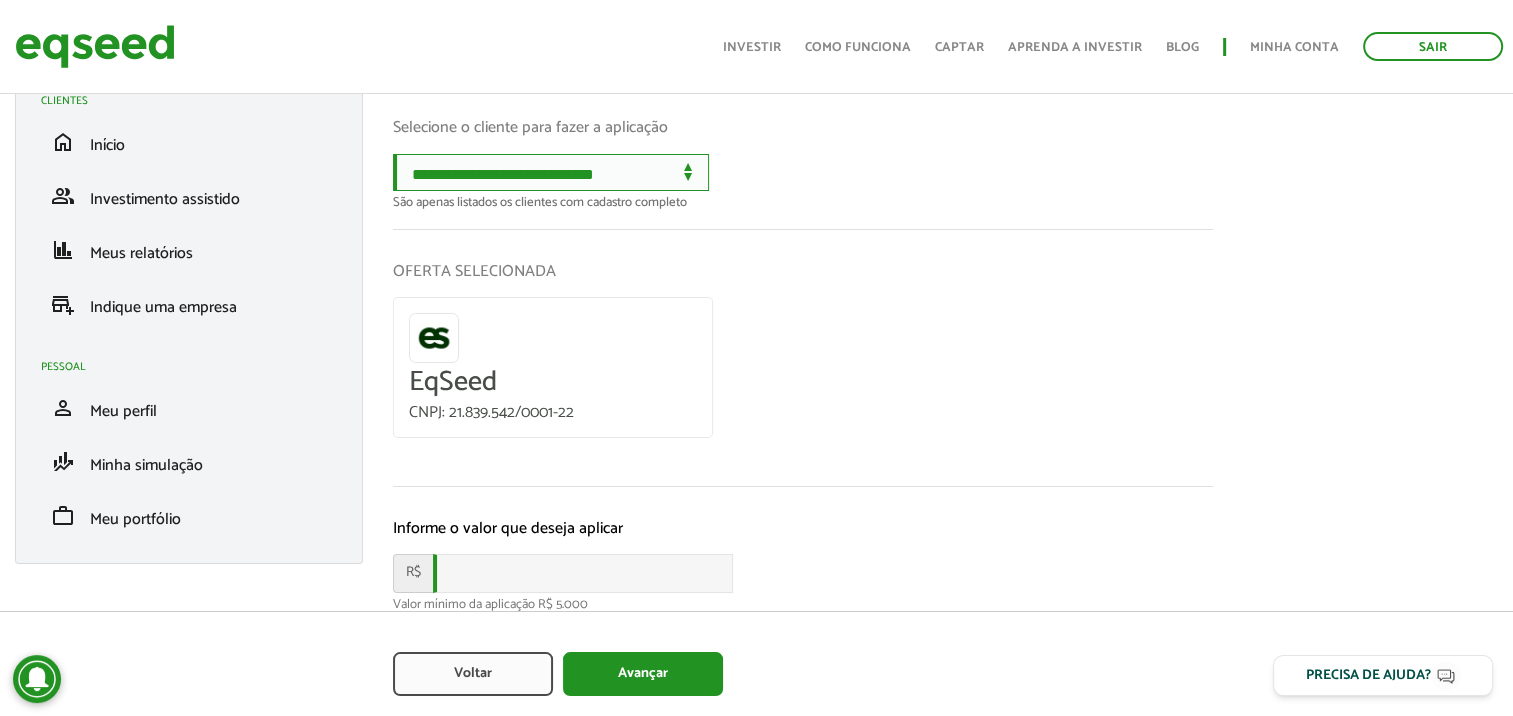 click on "**********" at bounding box center [551, 172] 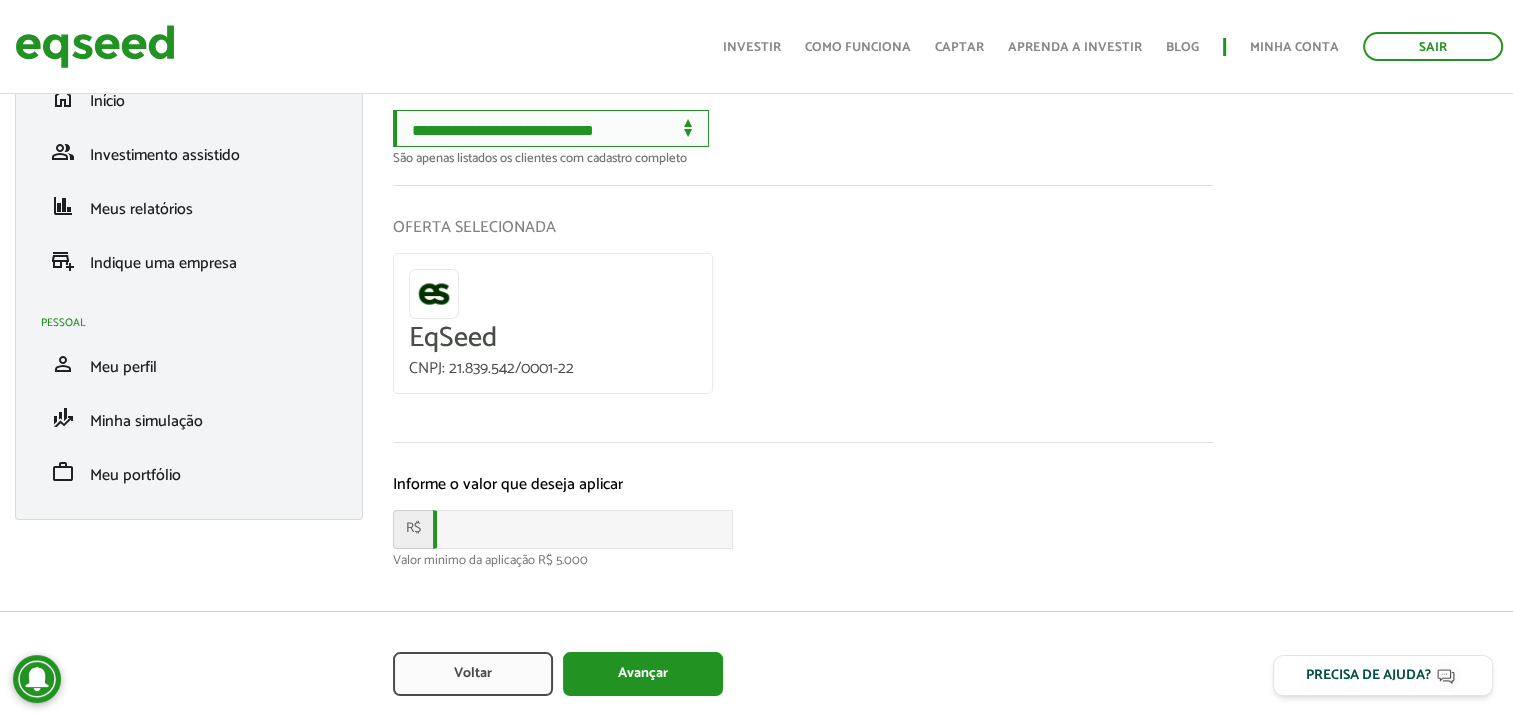 scroll, scrollTop: 164, scrollLeft: 0, axis: vertical 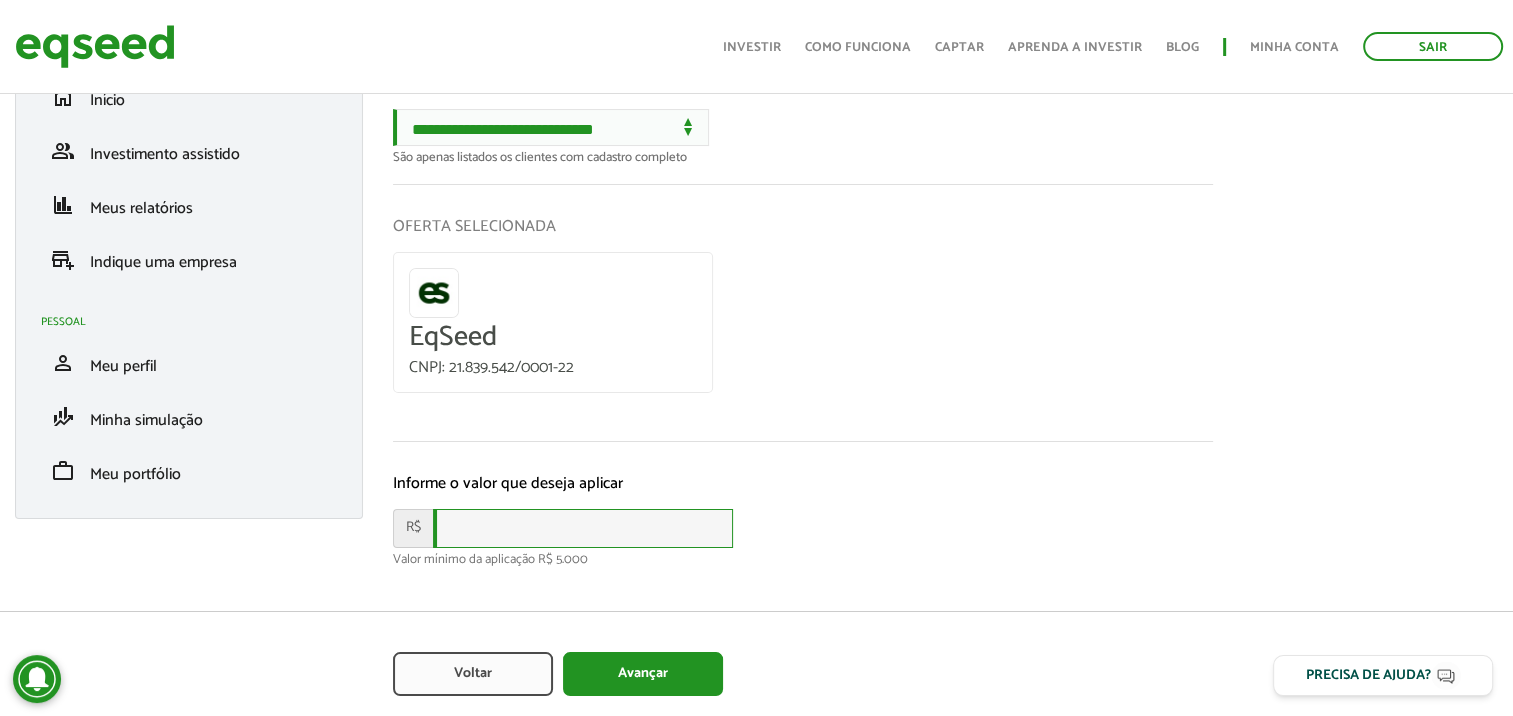 click at bounding box center (583, 528) 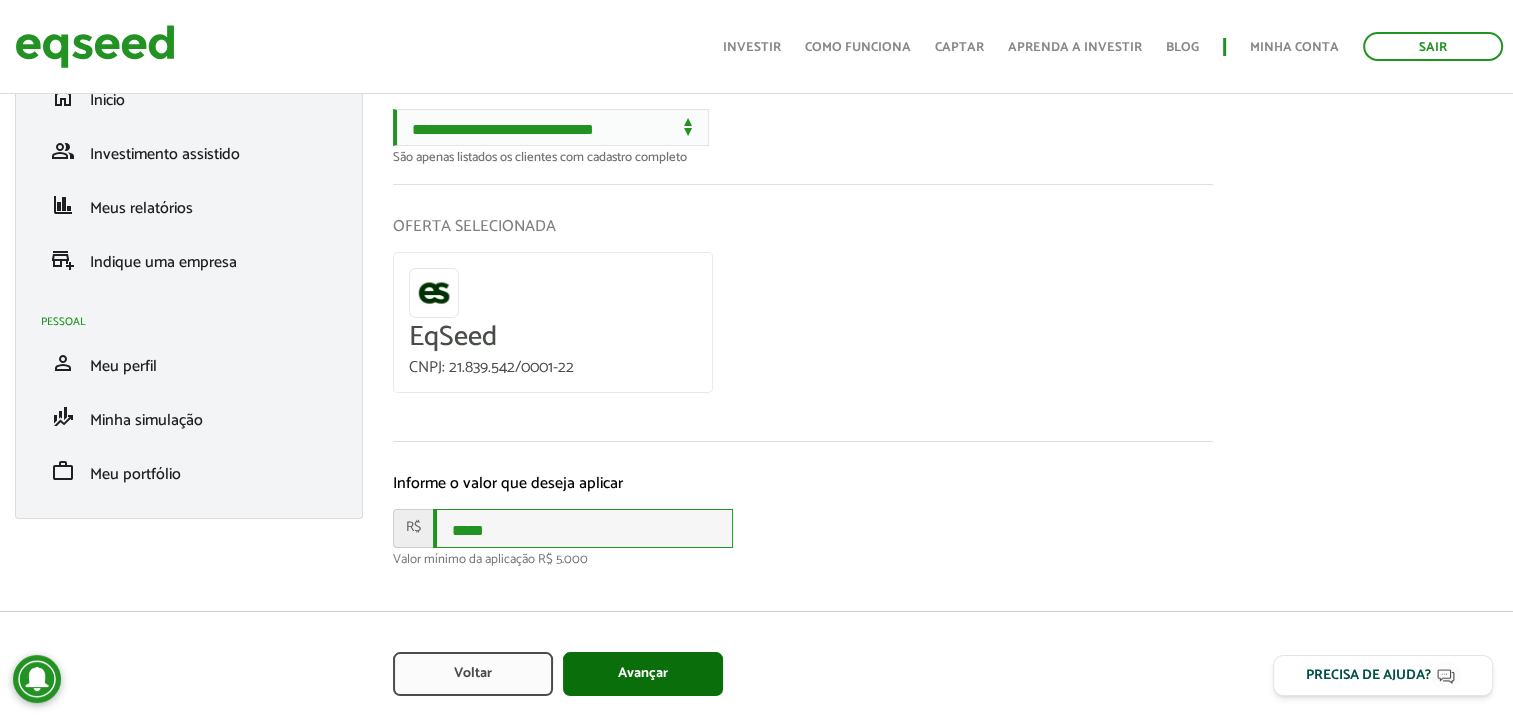 type on "*****" 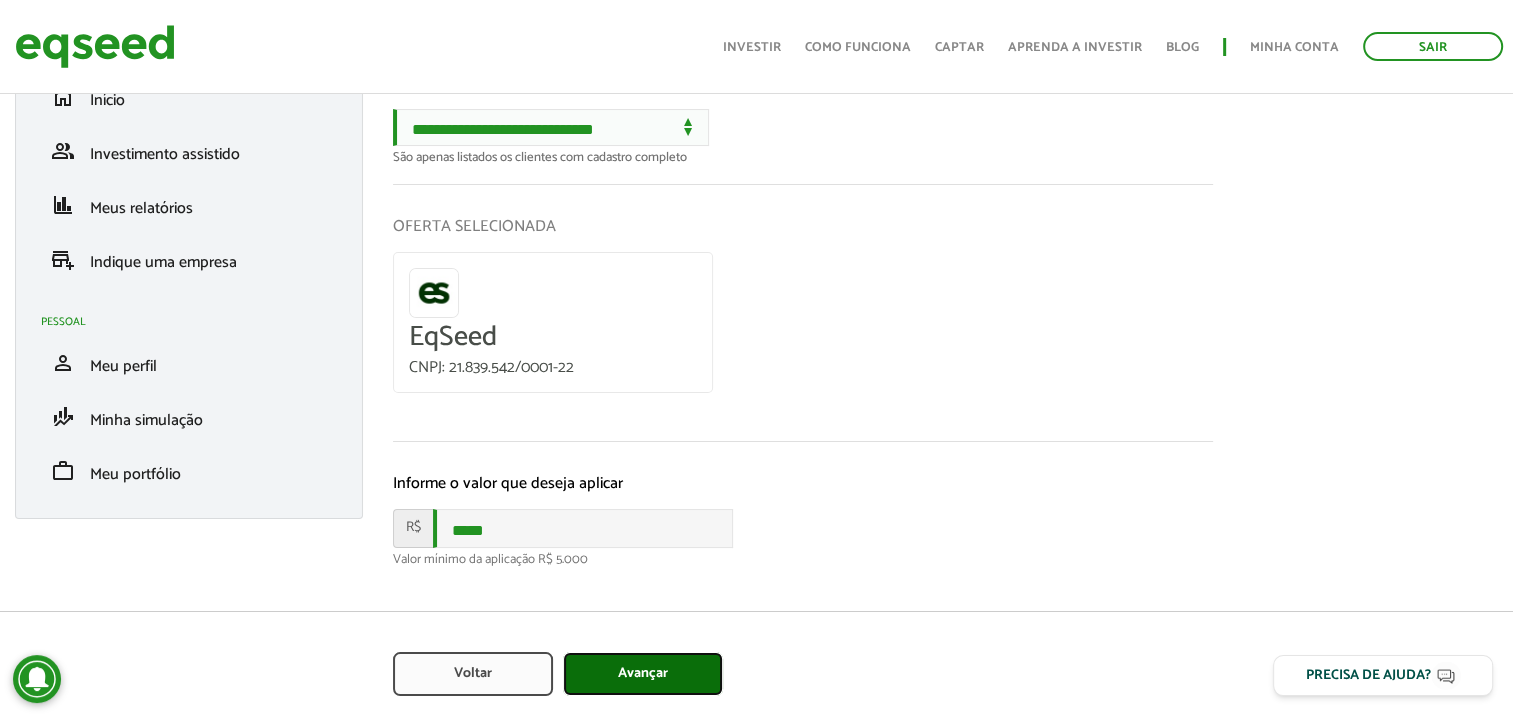 click on "Avançar" at bounding box center [643, 674] 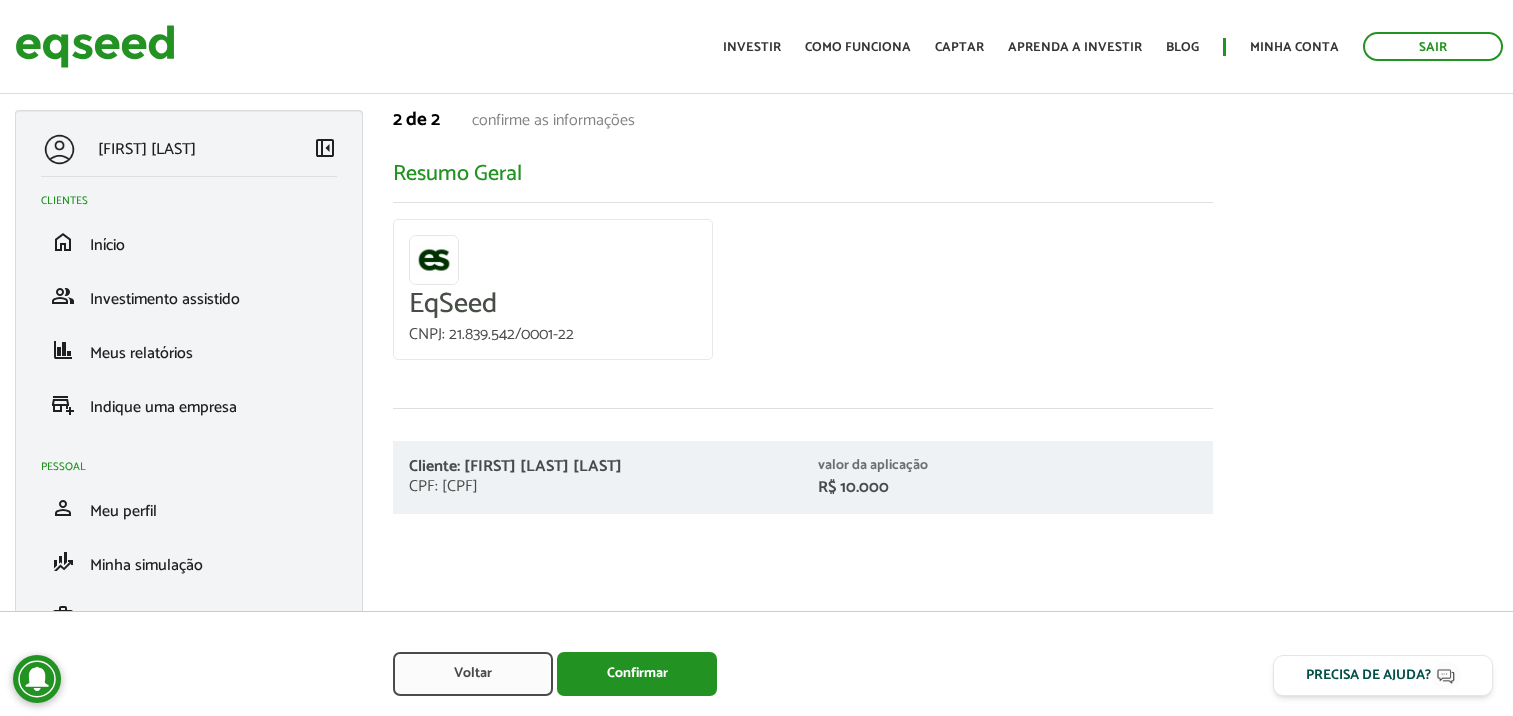 scroll, scrollTop: 0, scrollLeft: 0, axis: both 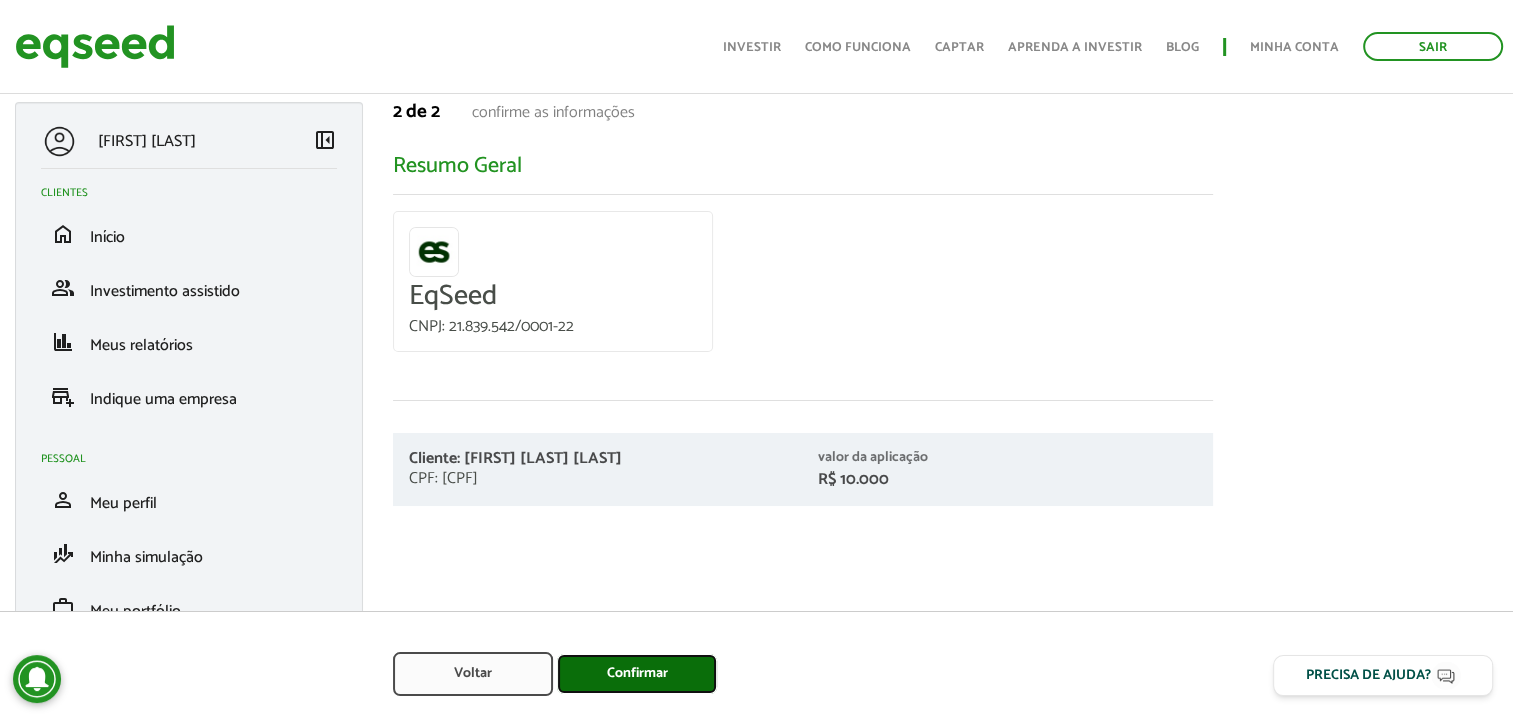 click on "Confirmar" at bounding box center [637, 674] 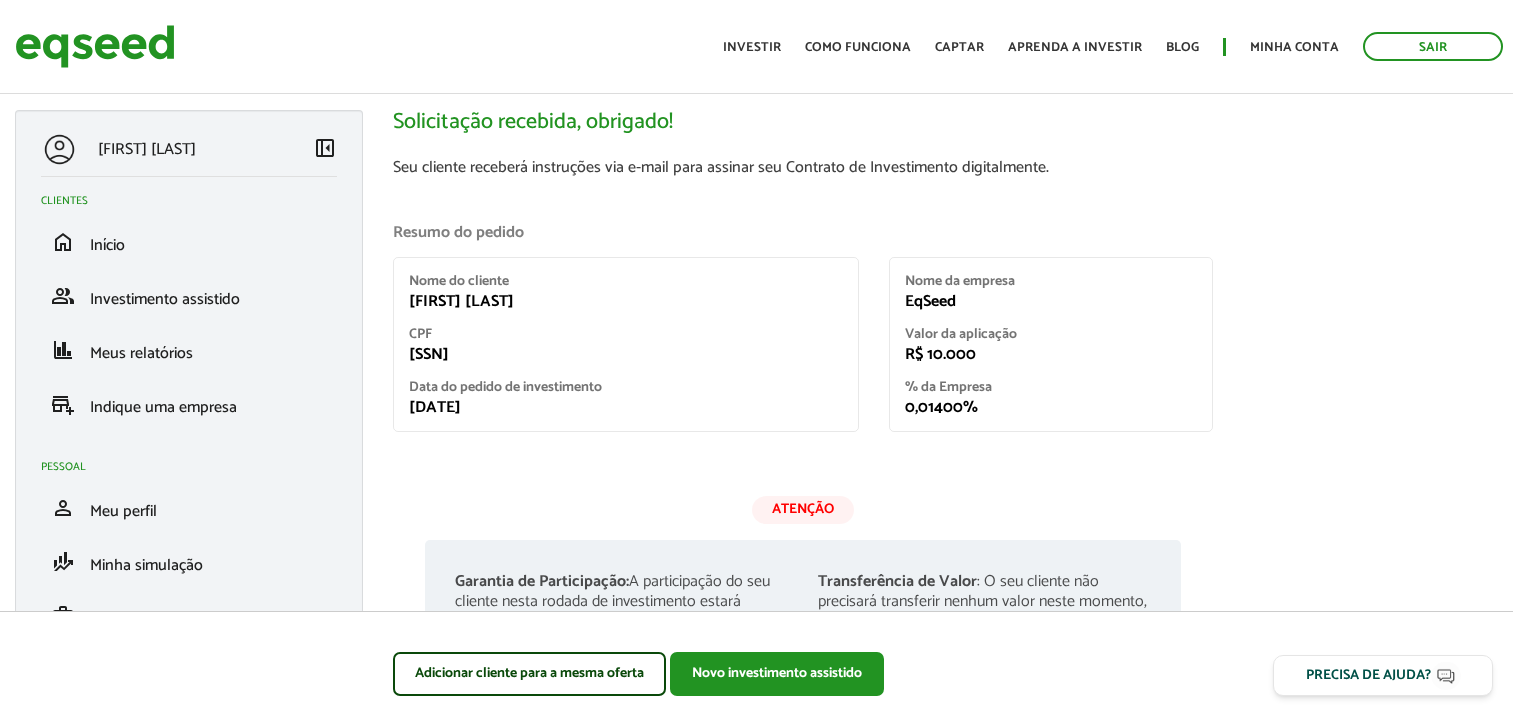 scroll, scrollTop: 0, scrollLeft: 0, axis: both 